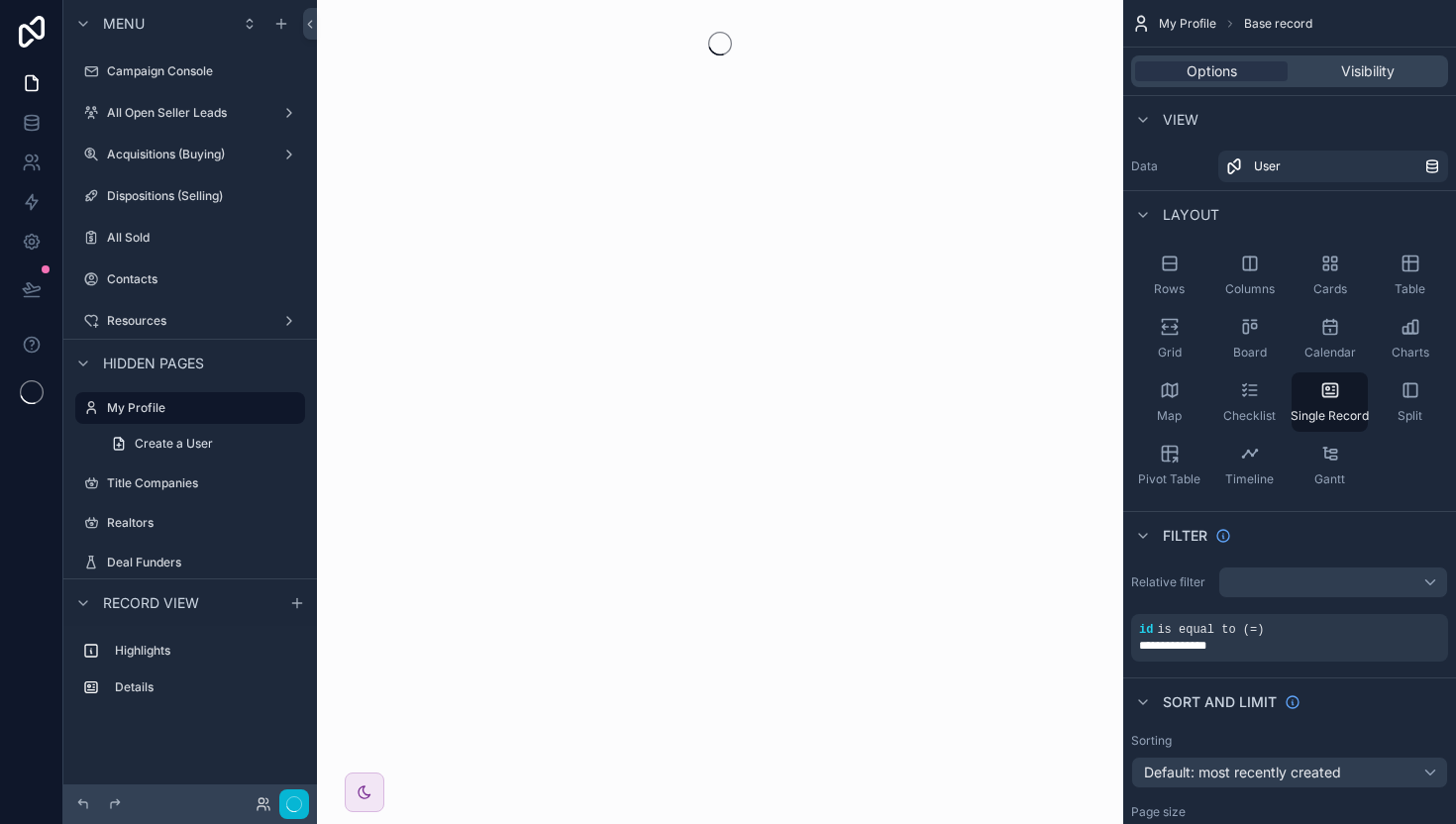 scroll, scrollTop: 0, scrollLeft: 0, axis: both 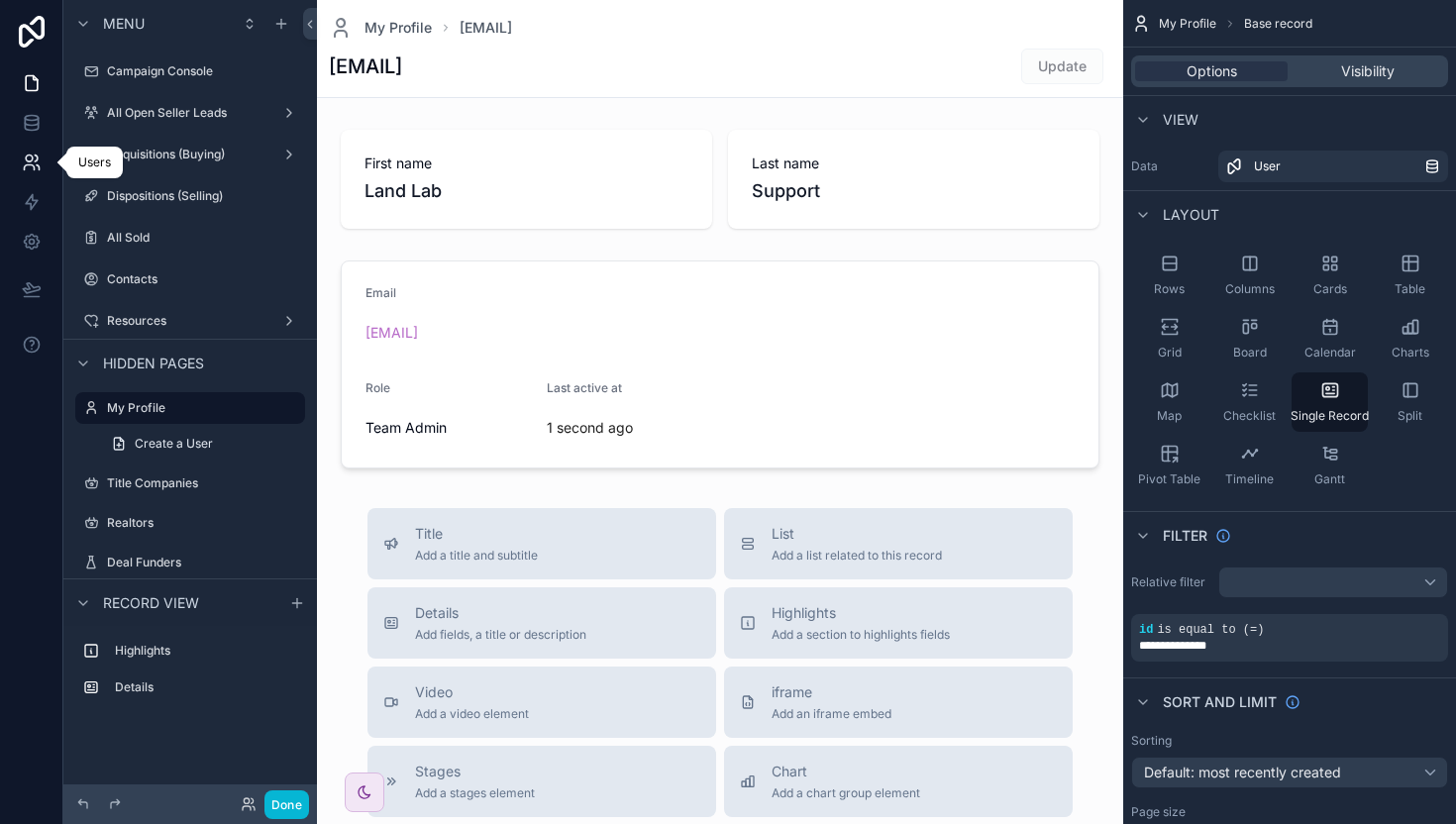 click 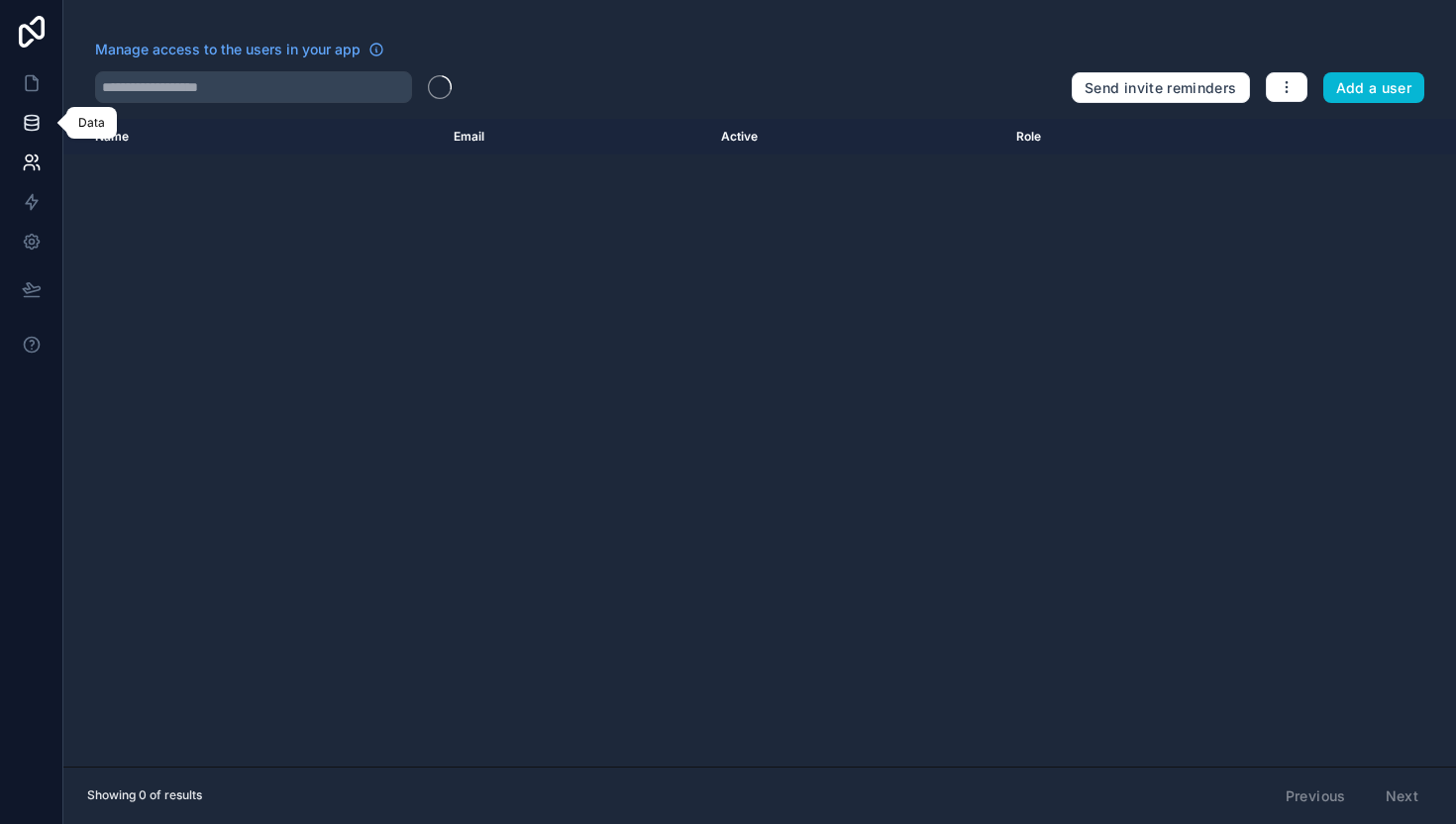 click 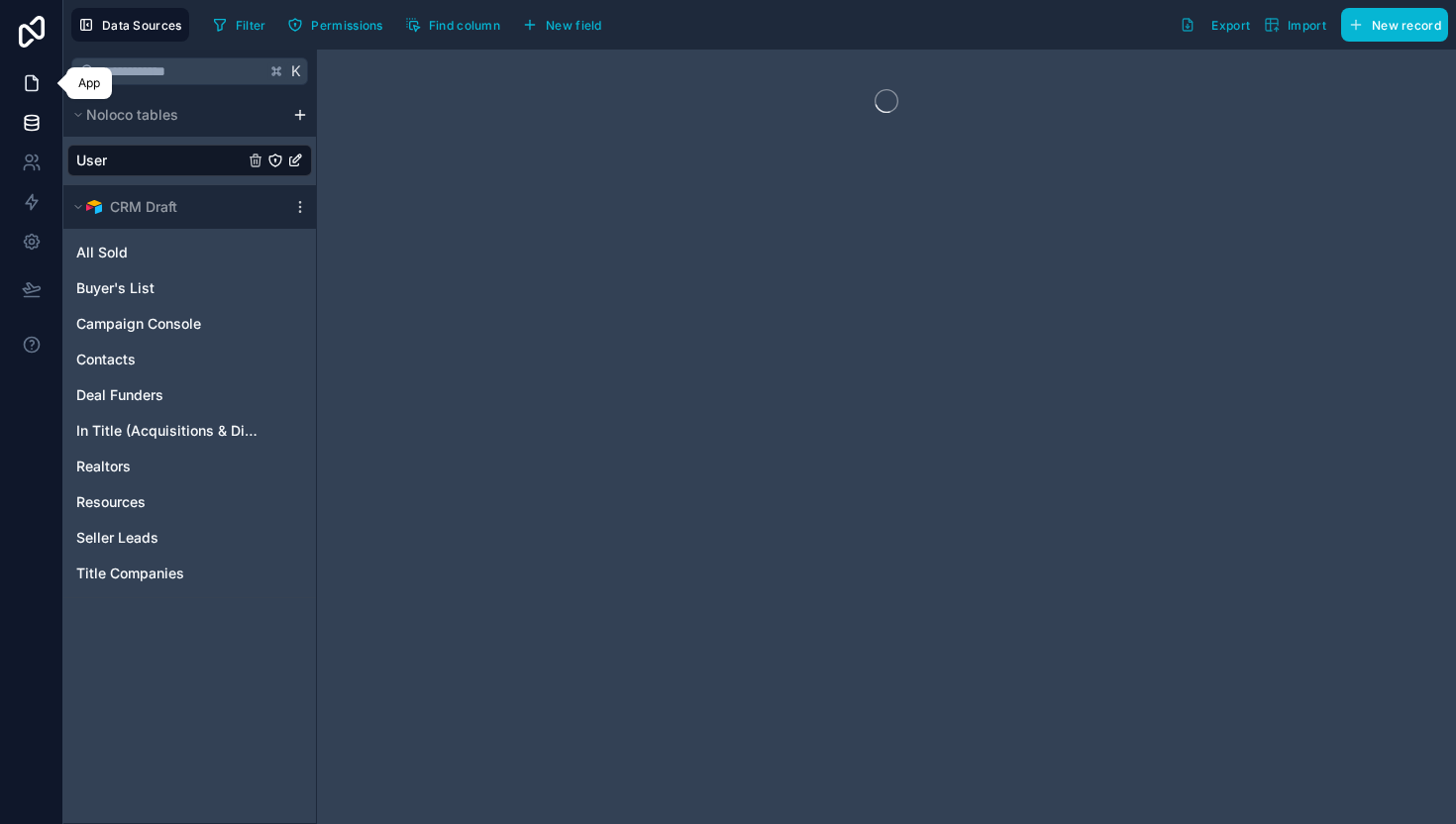 click 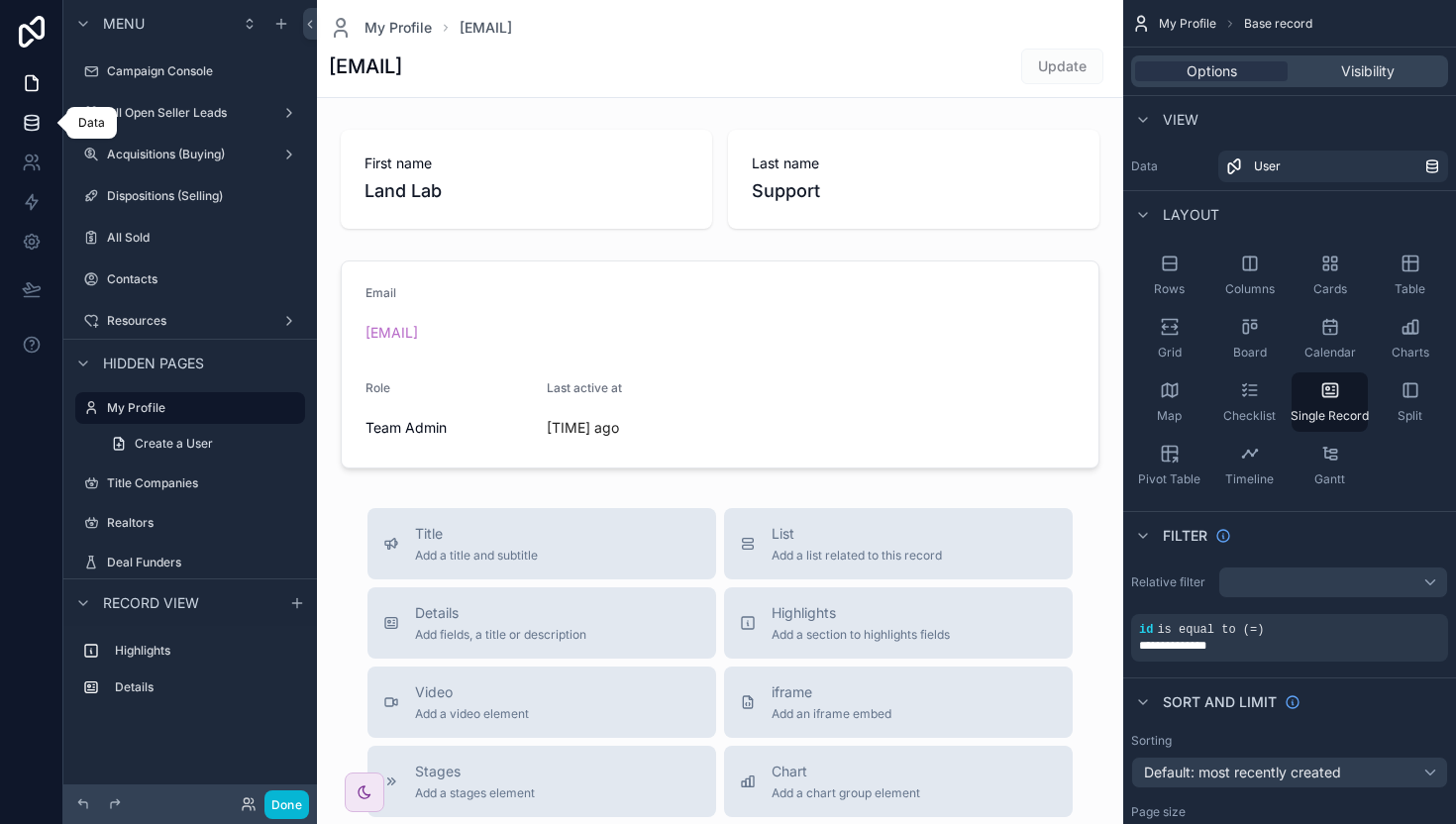 click 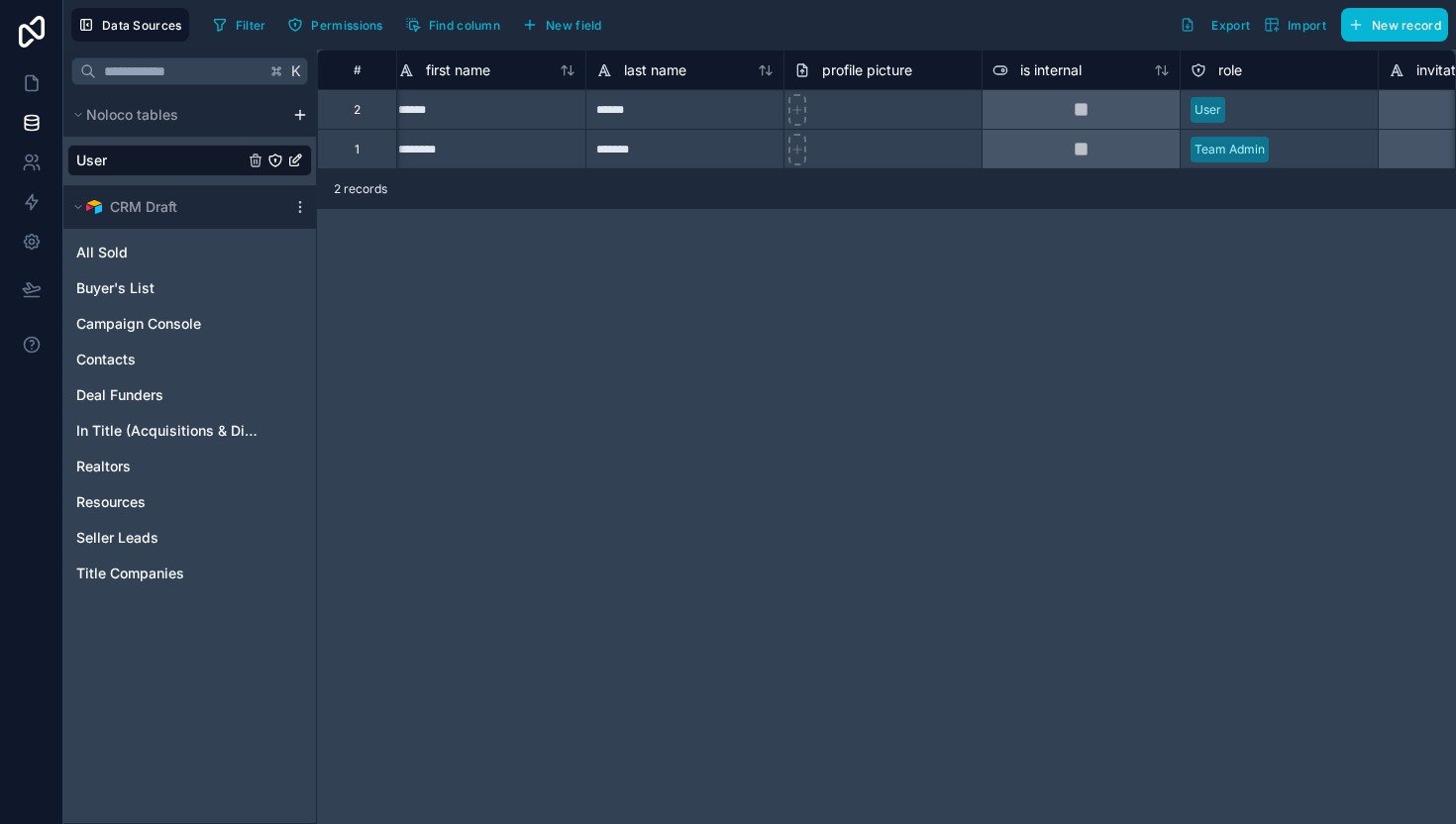 scroll, scrollTop: 0, scrollLeft: 0, axis: both 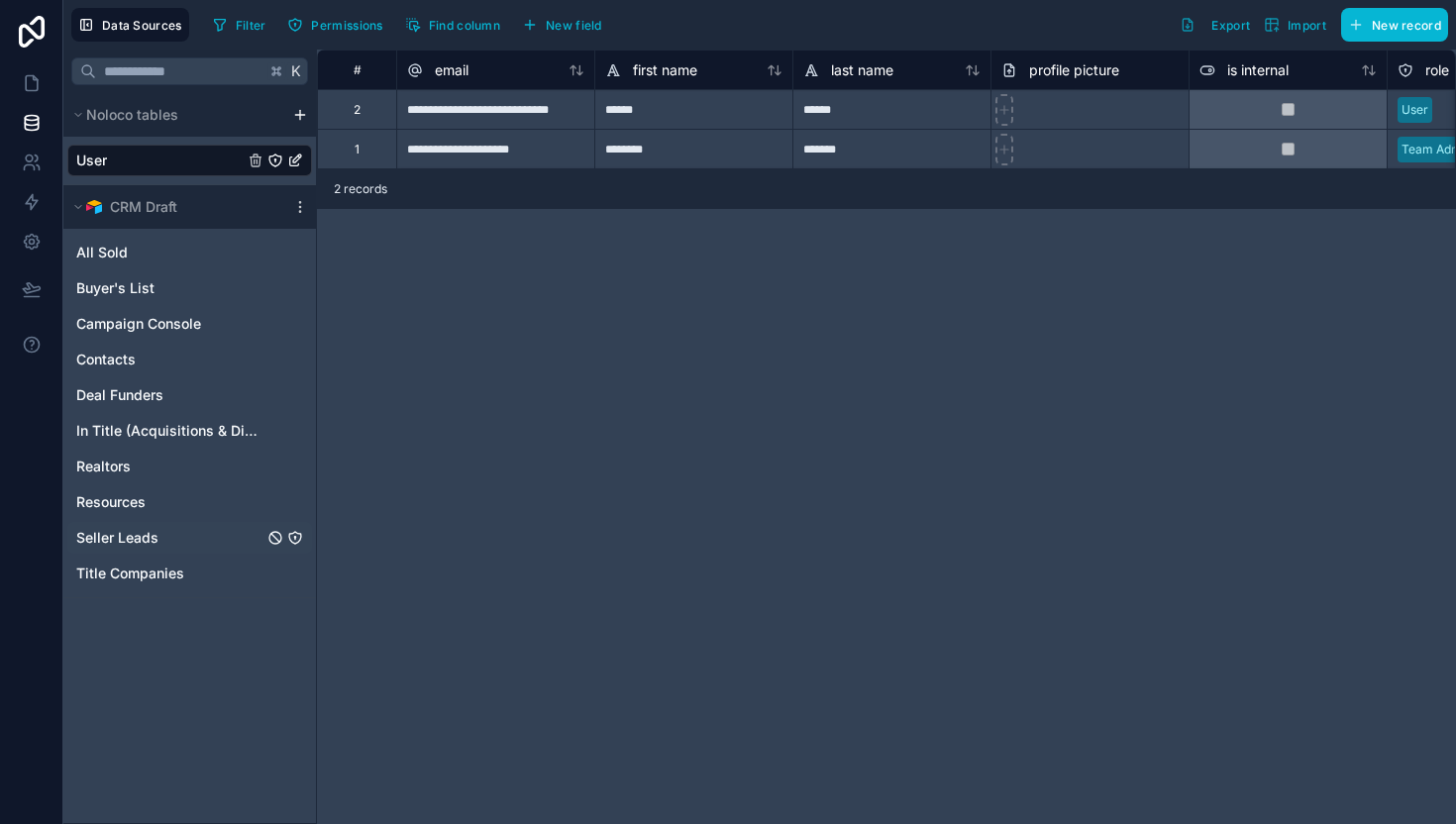 click on "Seller Leads" at bounding box center [117, 538] 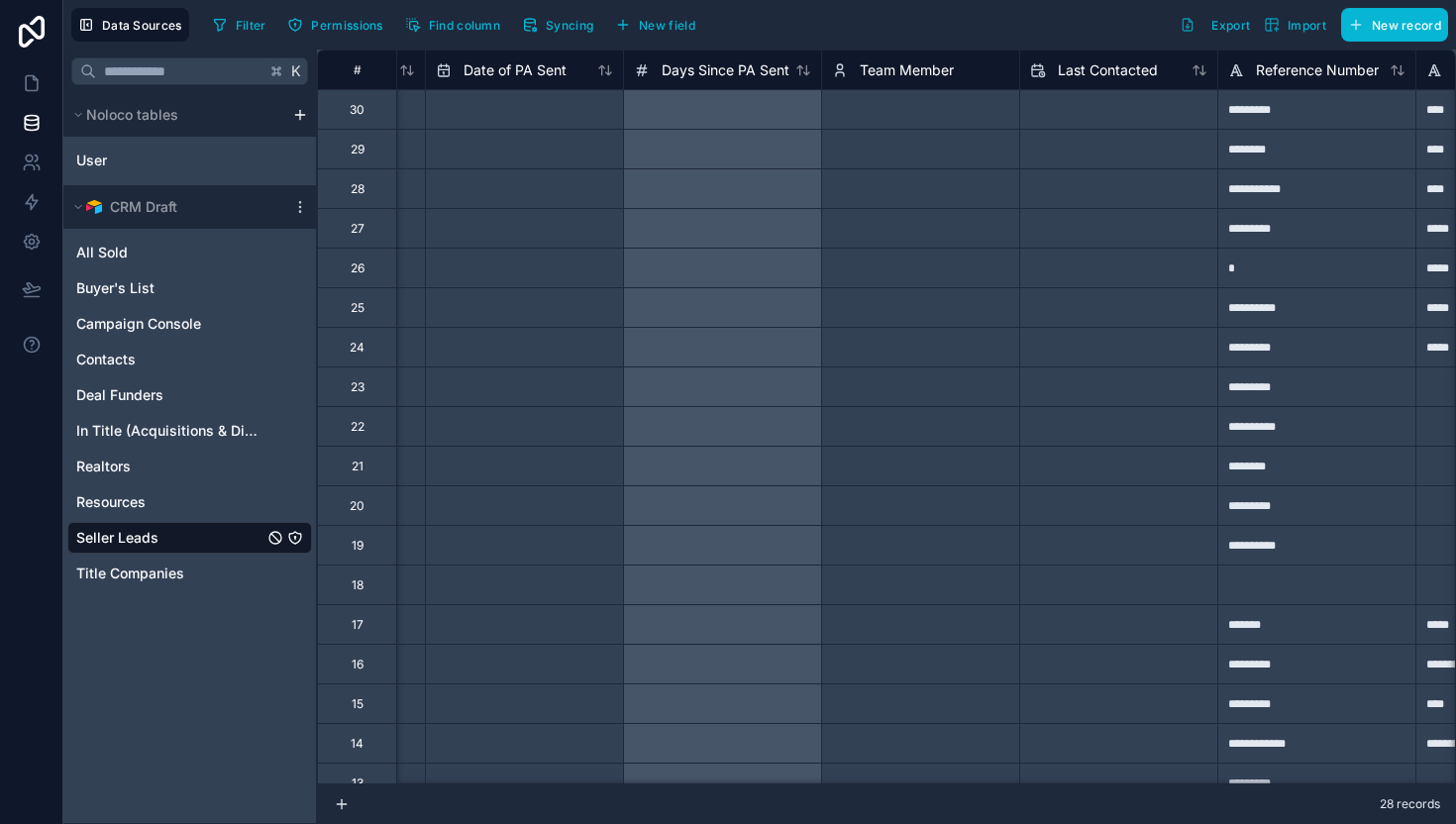 scroll, scrollTop: 0, scrollLeft: 2755, axis: horizontal 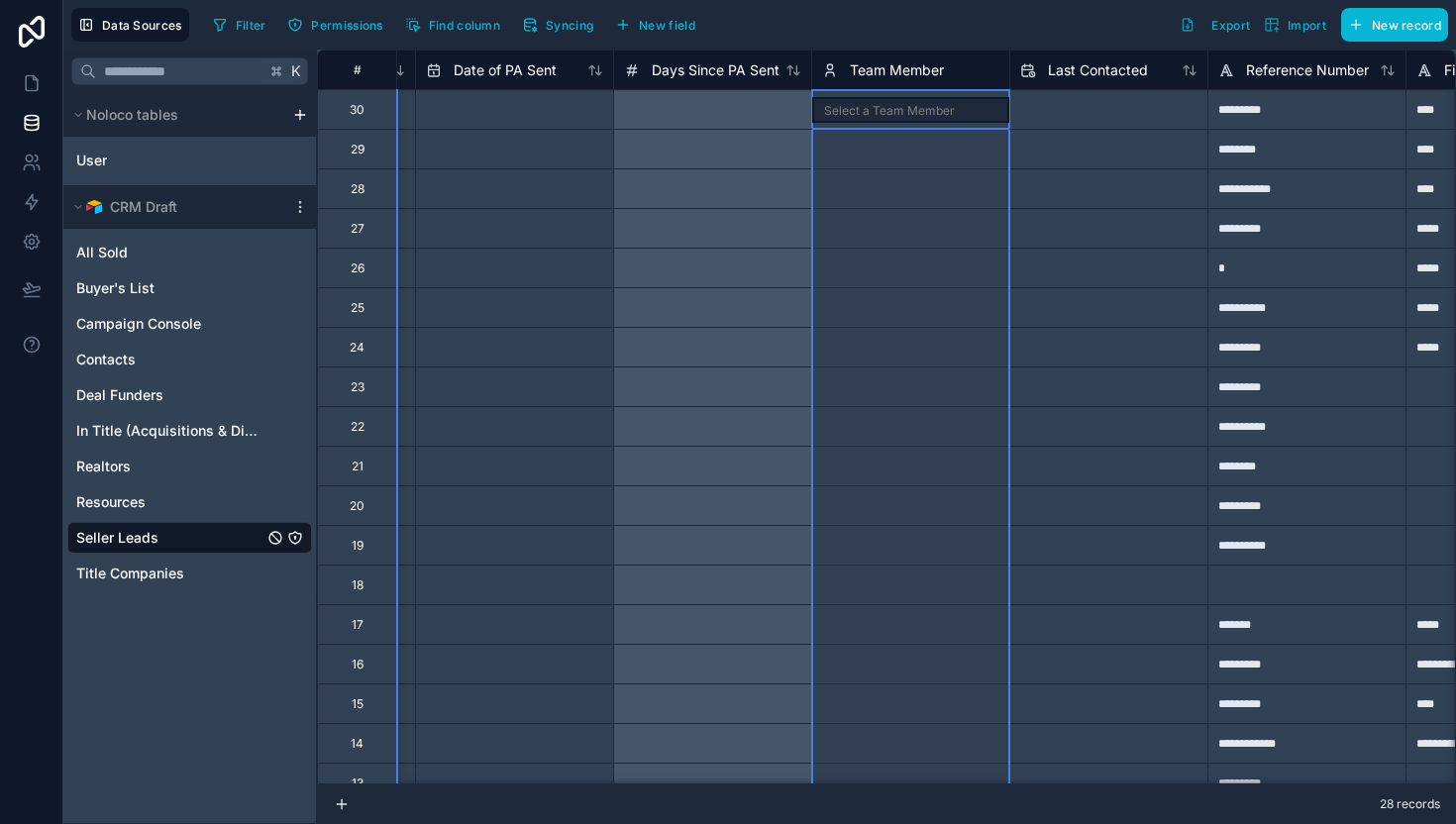click on "Team Member" at bounding box center [896, 70] 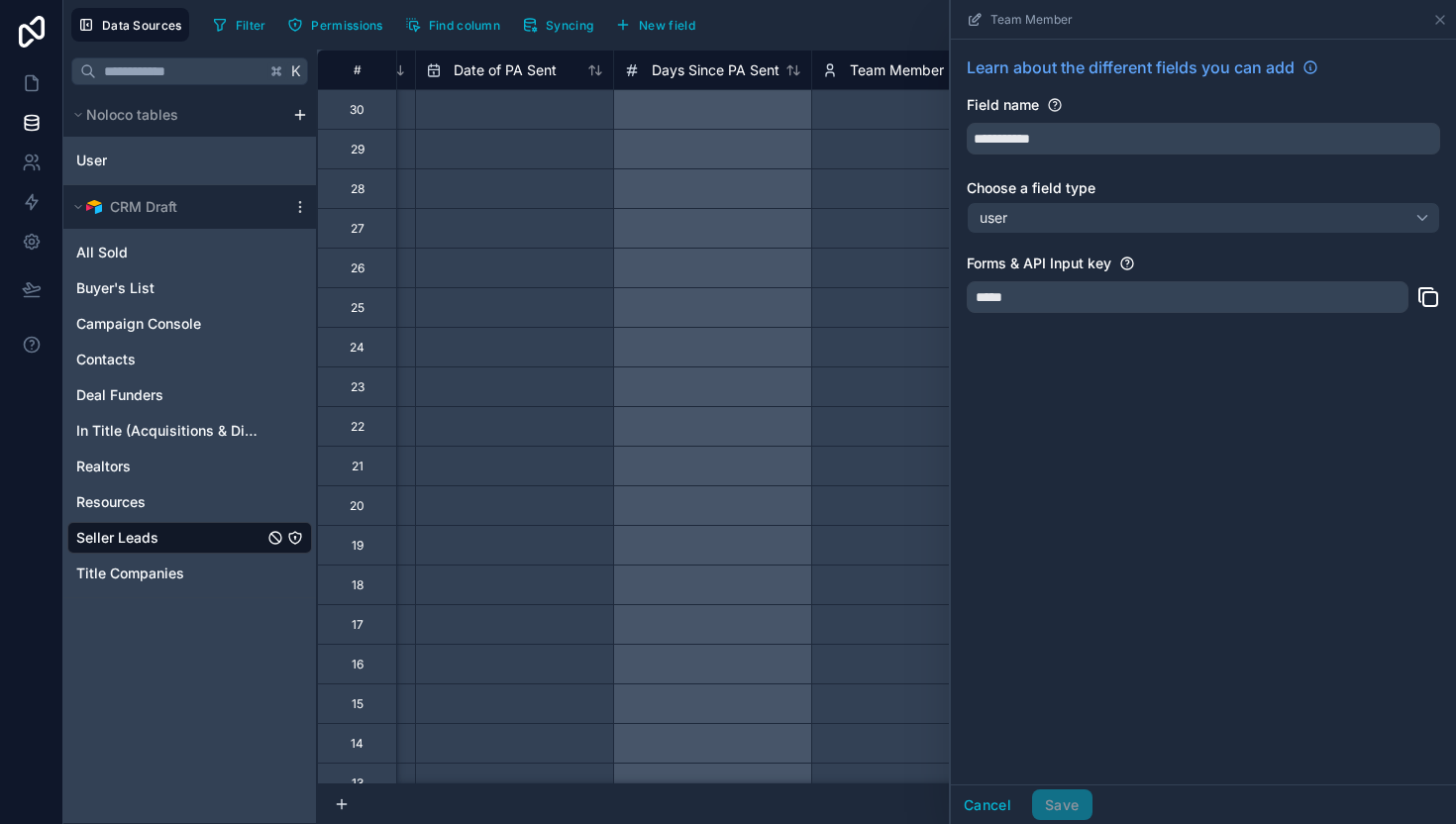 click on "Filter Permissions Find column Syncing New field Export Import New record" at bounding box center (826, 25) 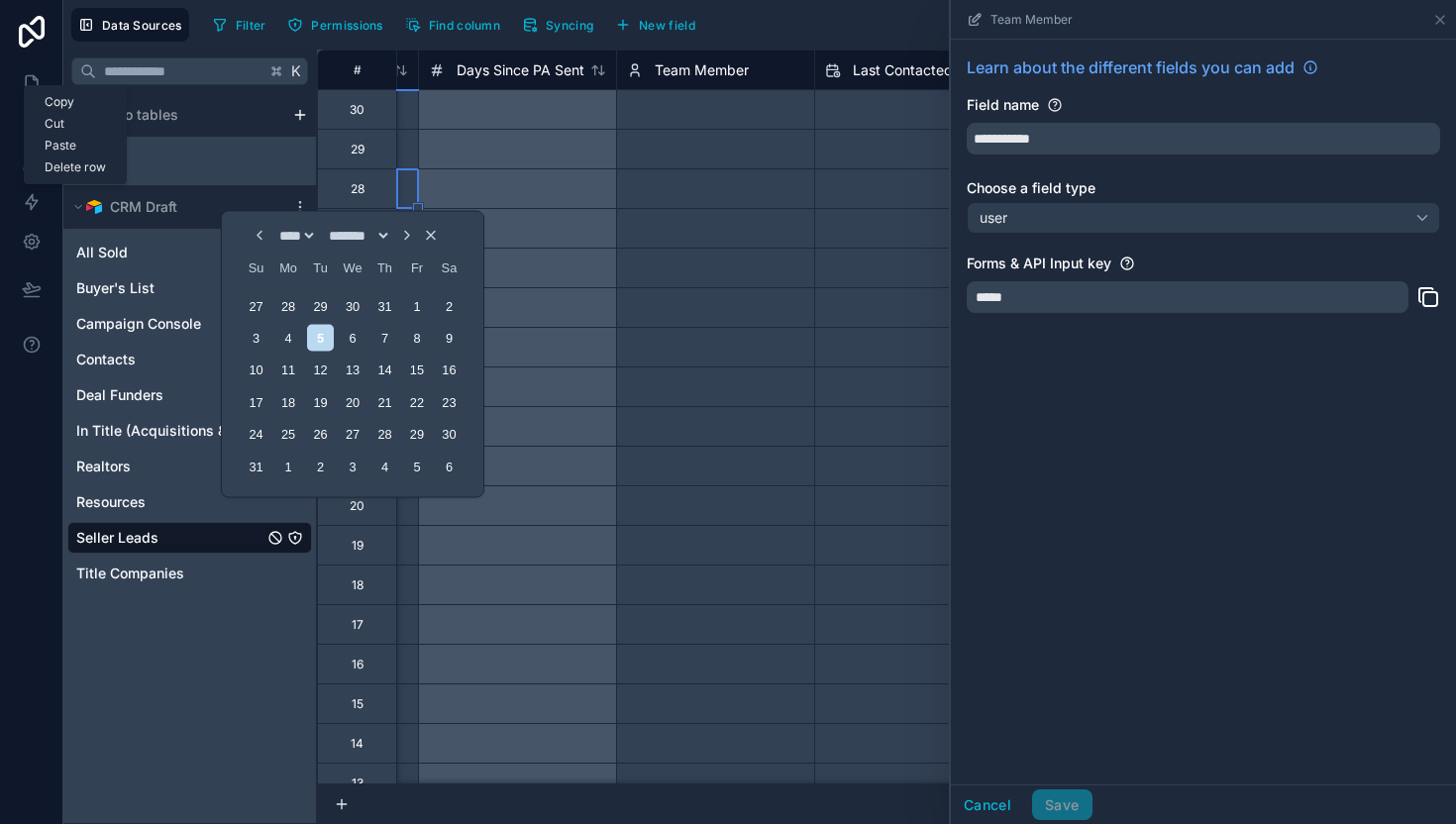 scroll, scrollTop: 0, scrollLeft: 2986, axis: horizontal 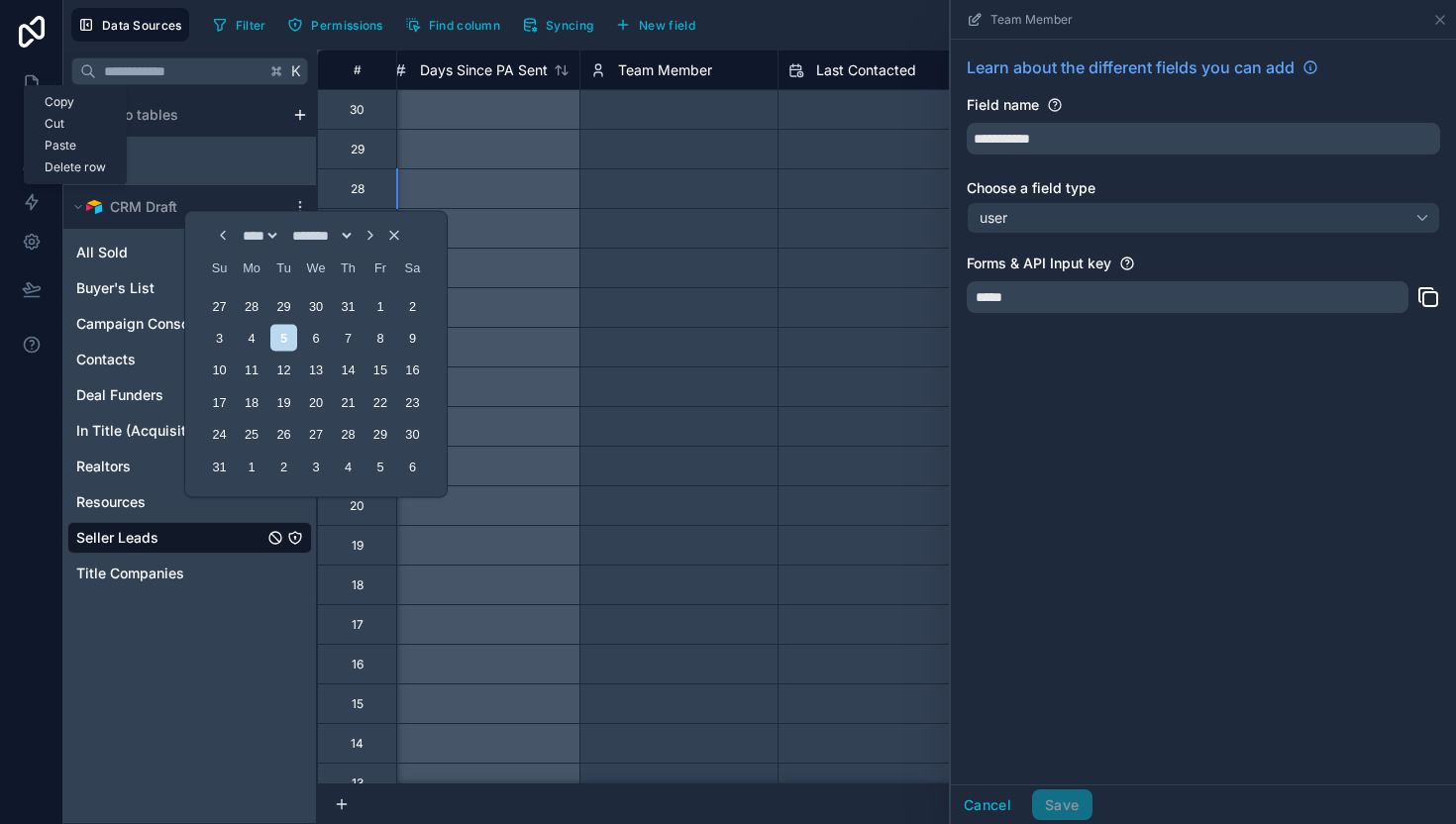 click on "Select a Team Member" at bounding box center [678, 110] 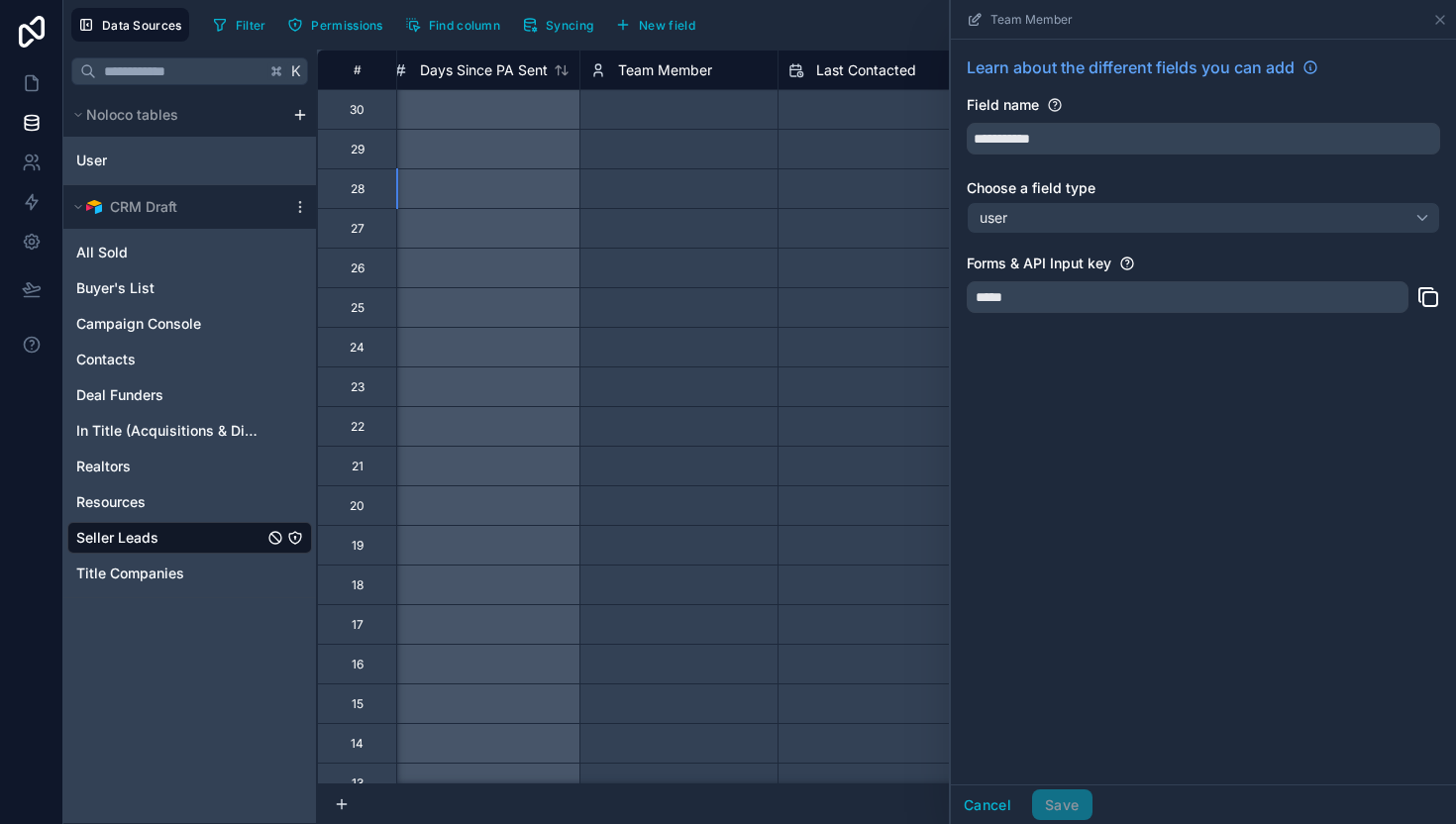 click on "Select a Team Member" at bounding box center [678, 110] 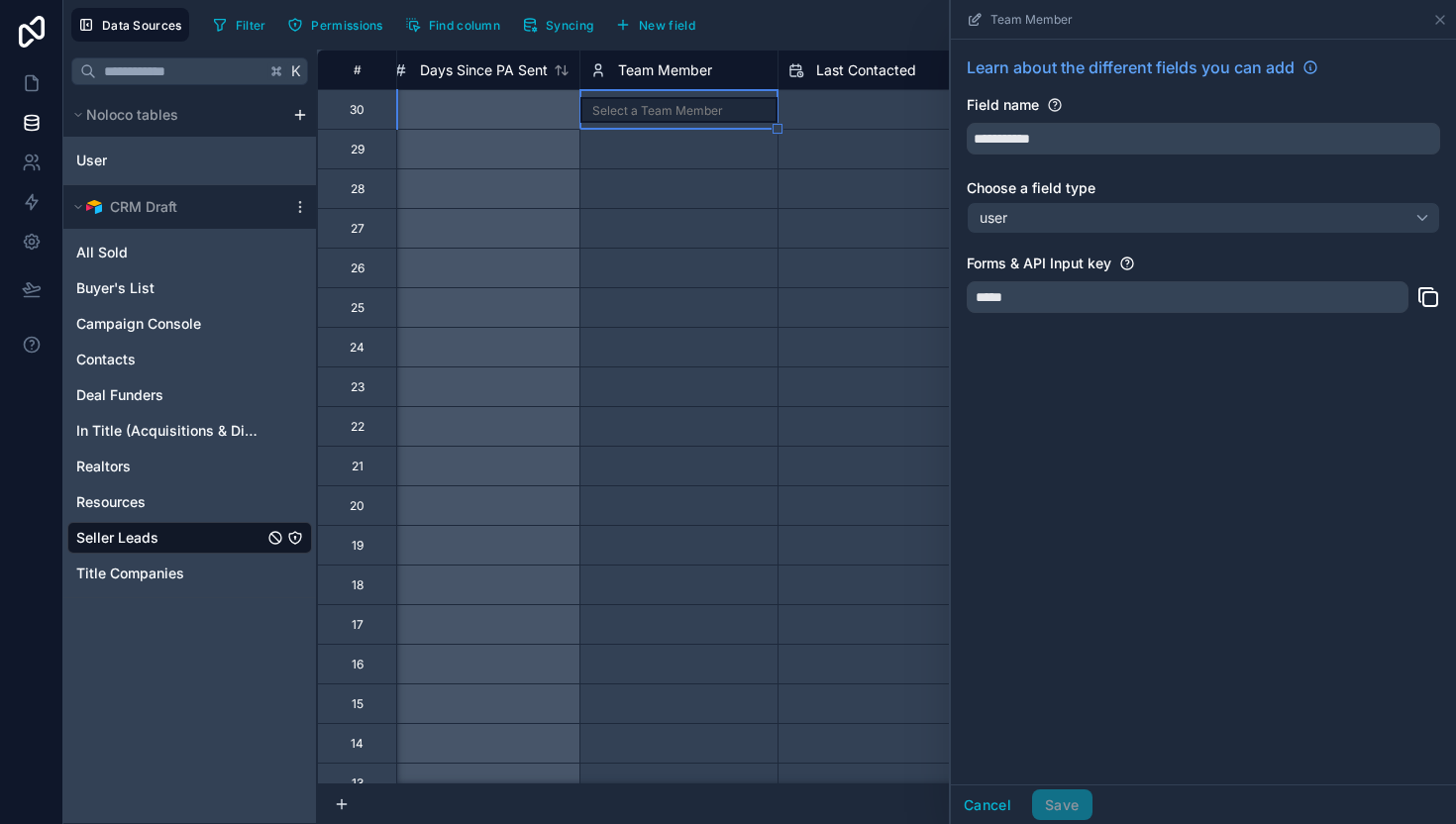 click on "Select a Team Member" at bounding box center (678, 110) 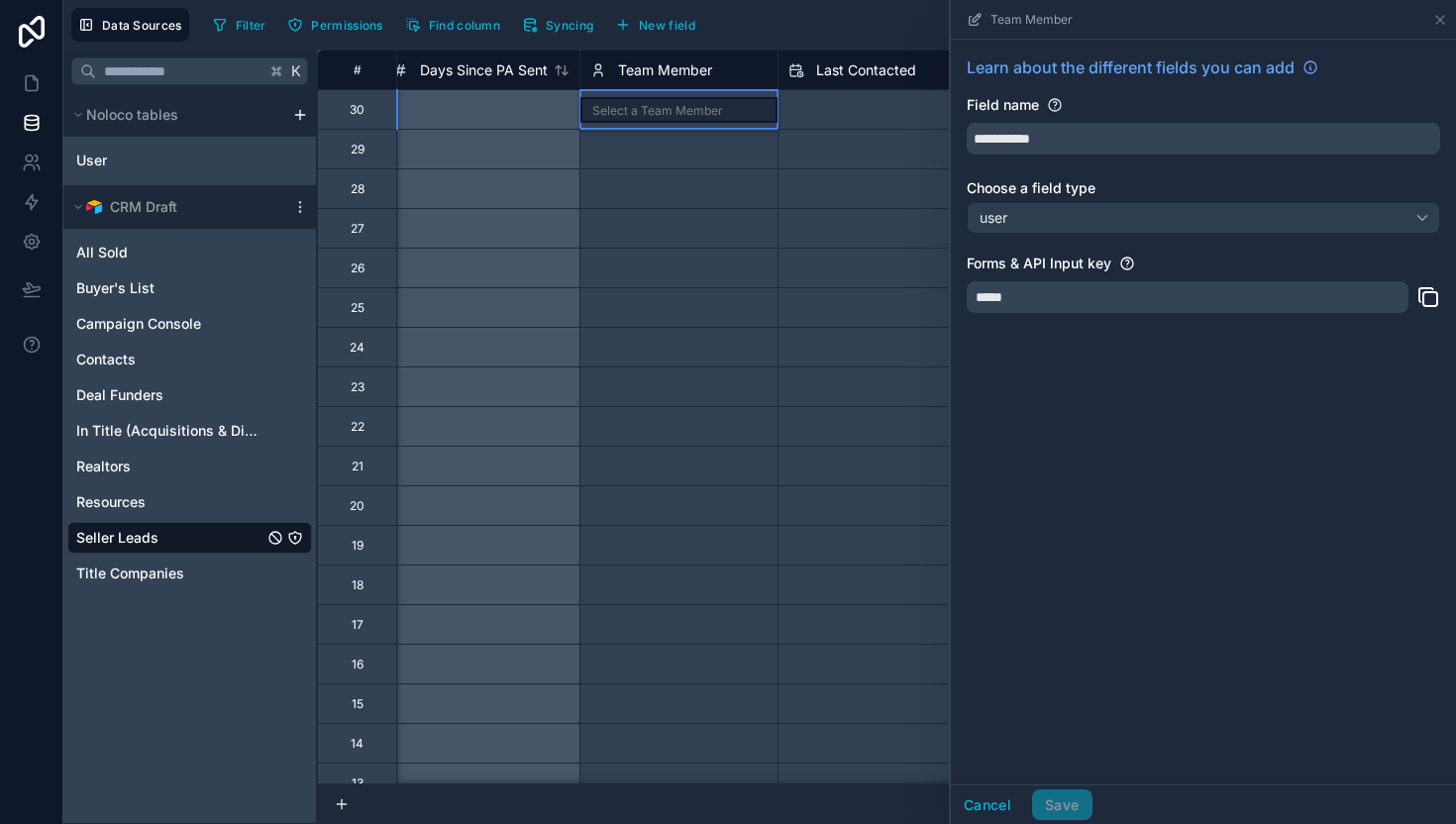 click on "jonica@example.com" at bounding box center [728, 836] 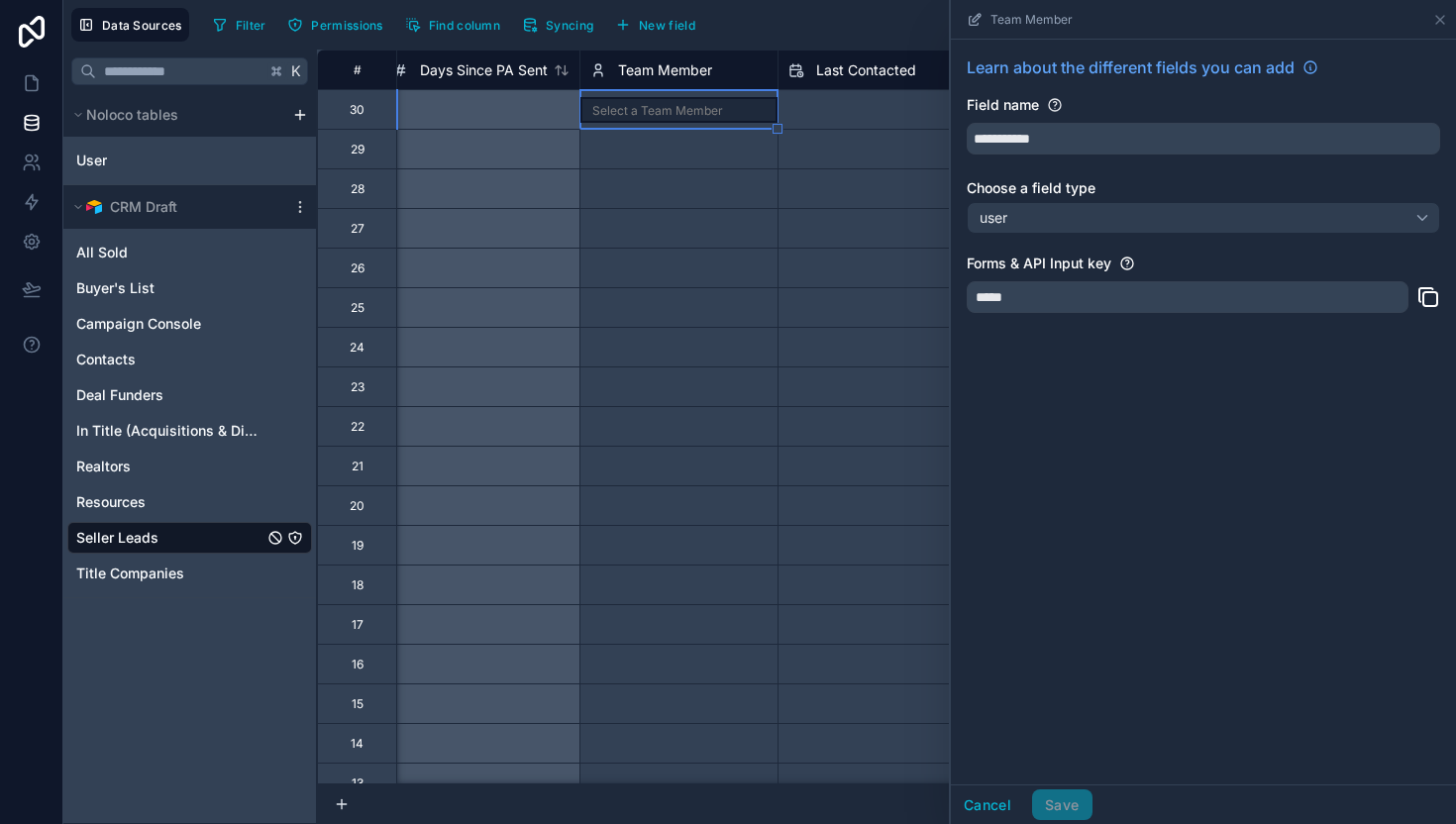 click on "Filter Permissions Find column Syncing New field Export Import New record" at bounding box center (826, 25) 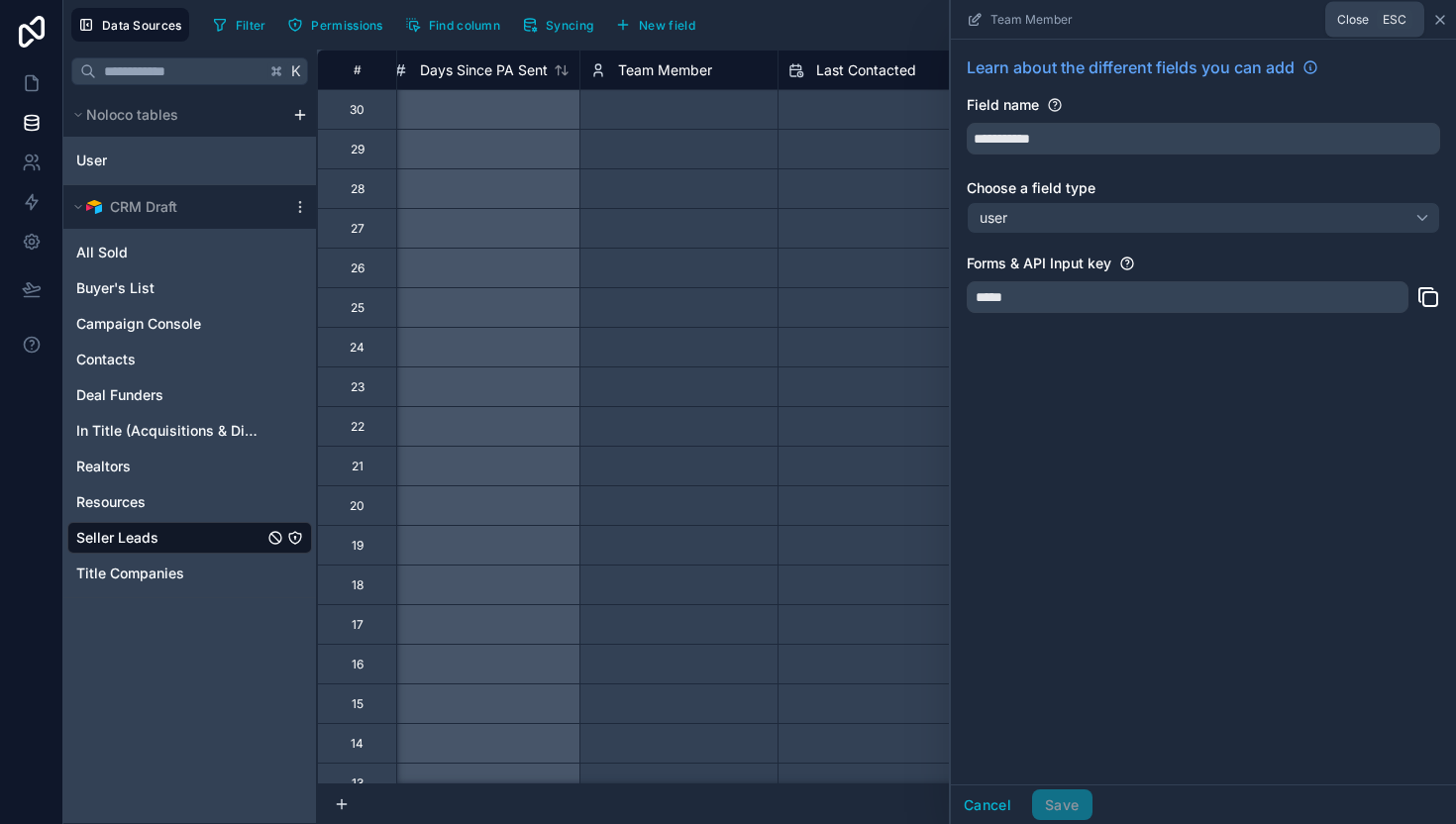 click 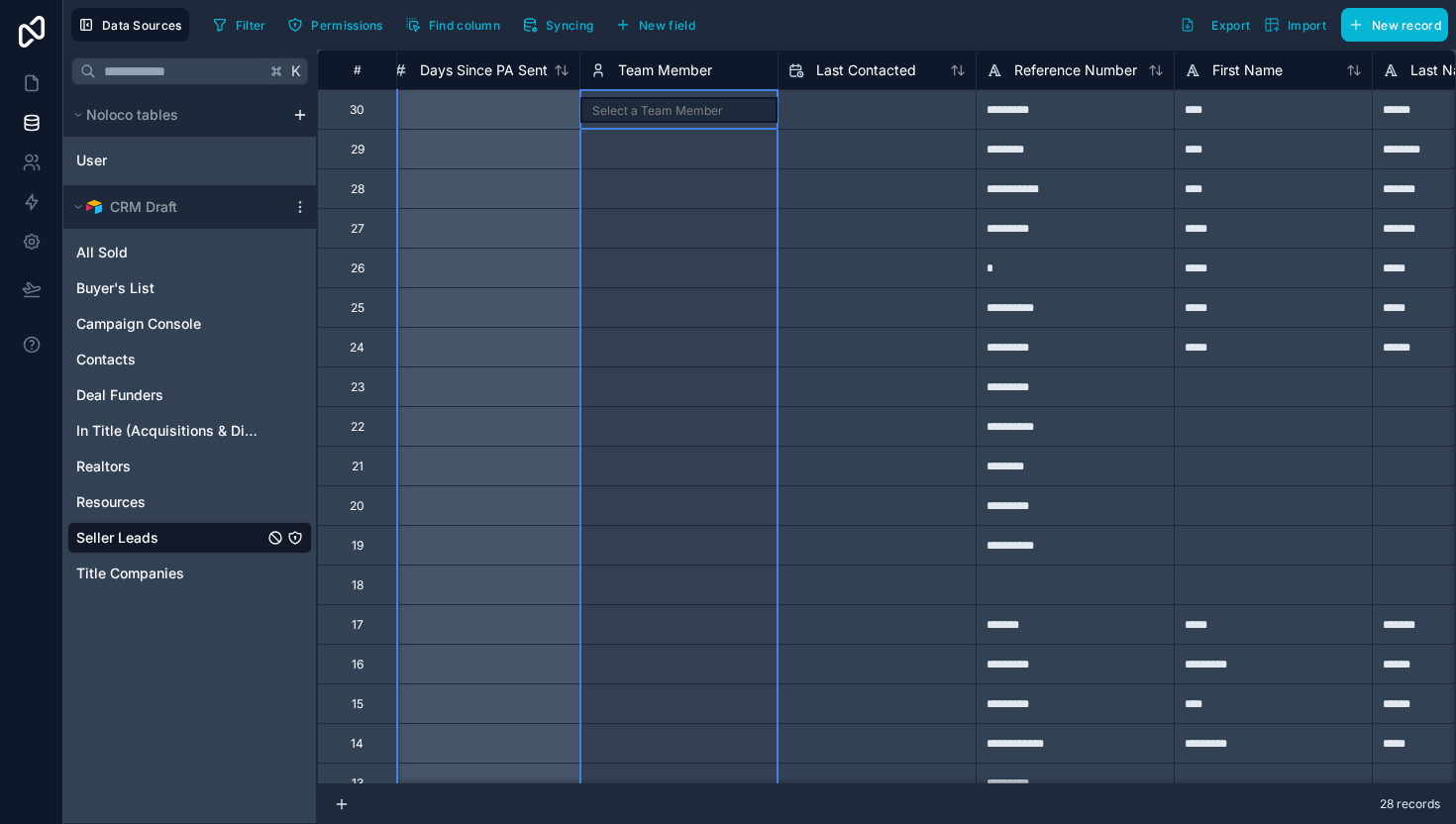 click on "Team Member" at bounding box center (678, 70) 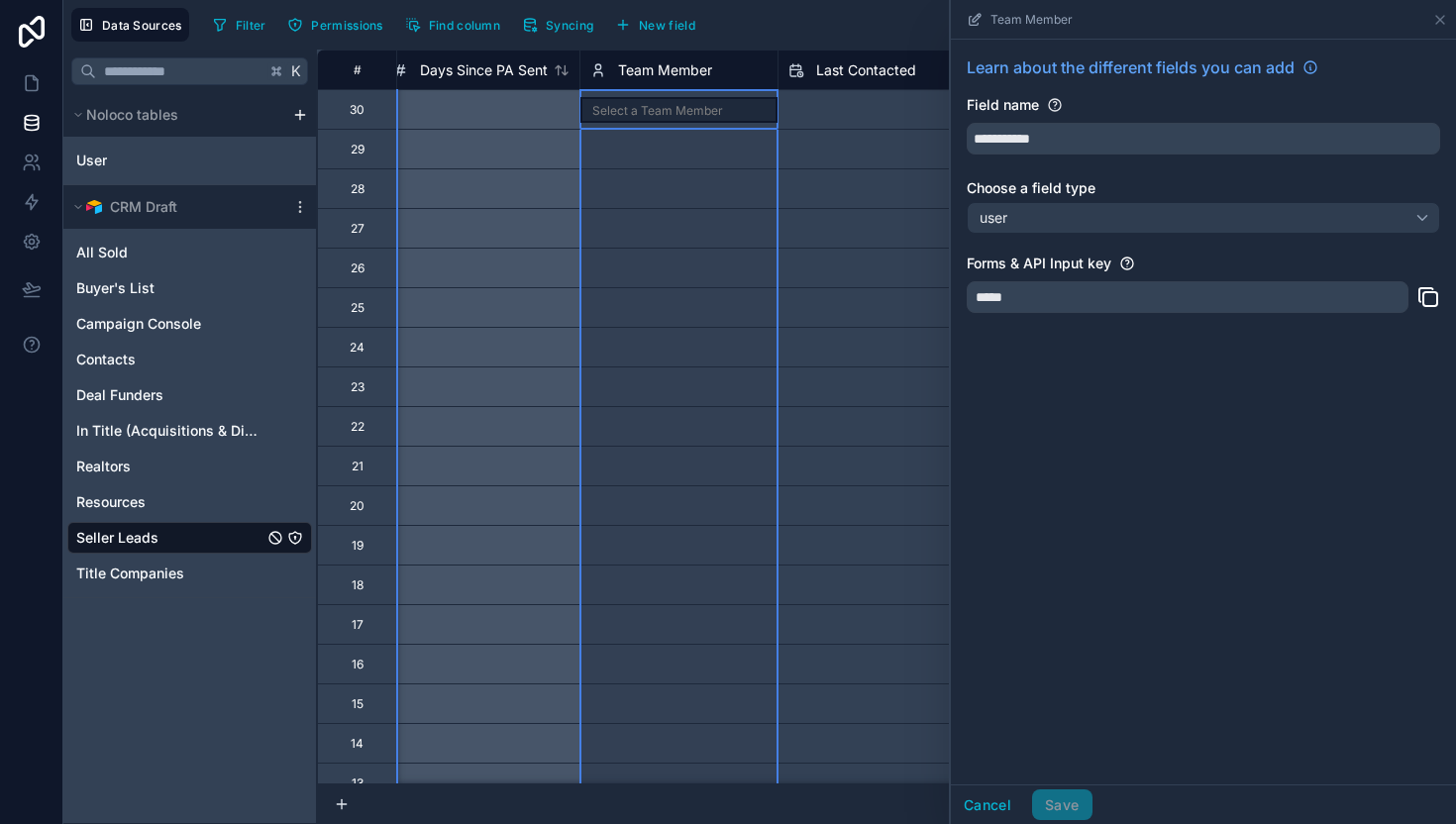 click on "Team Member" at bounding box center [665, 70] 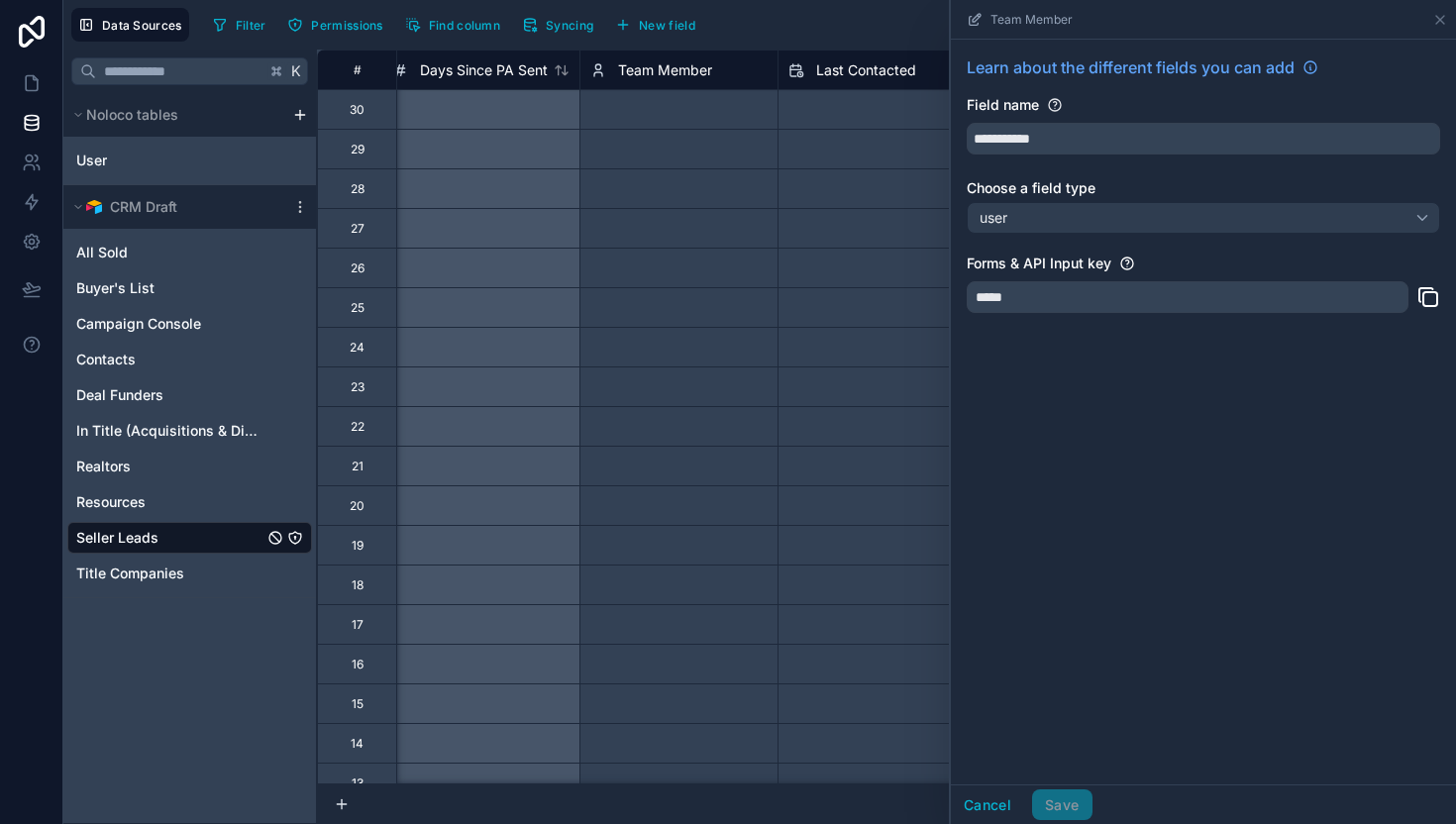 click on "*****" at bounding box center [1188, 297] 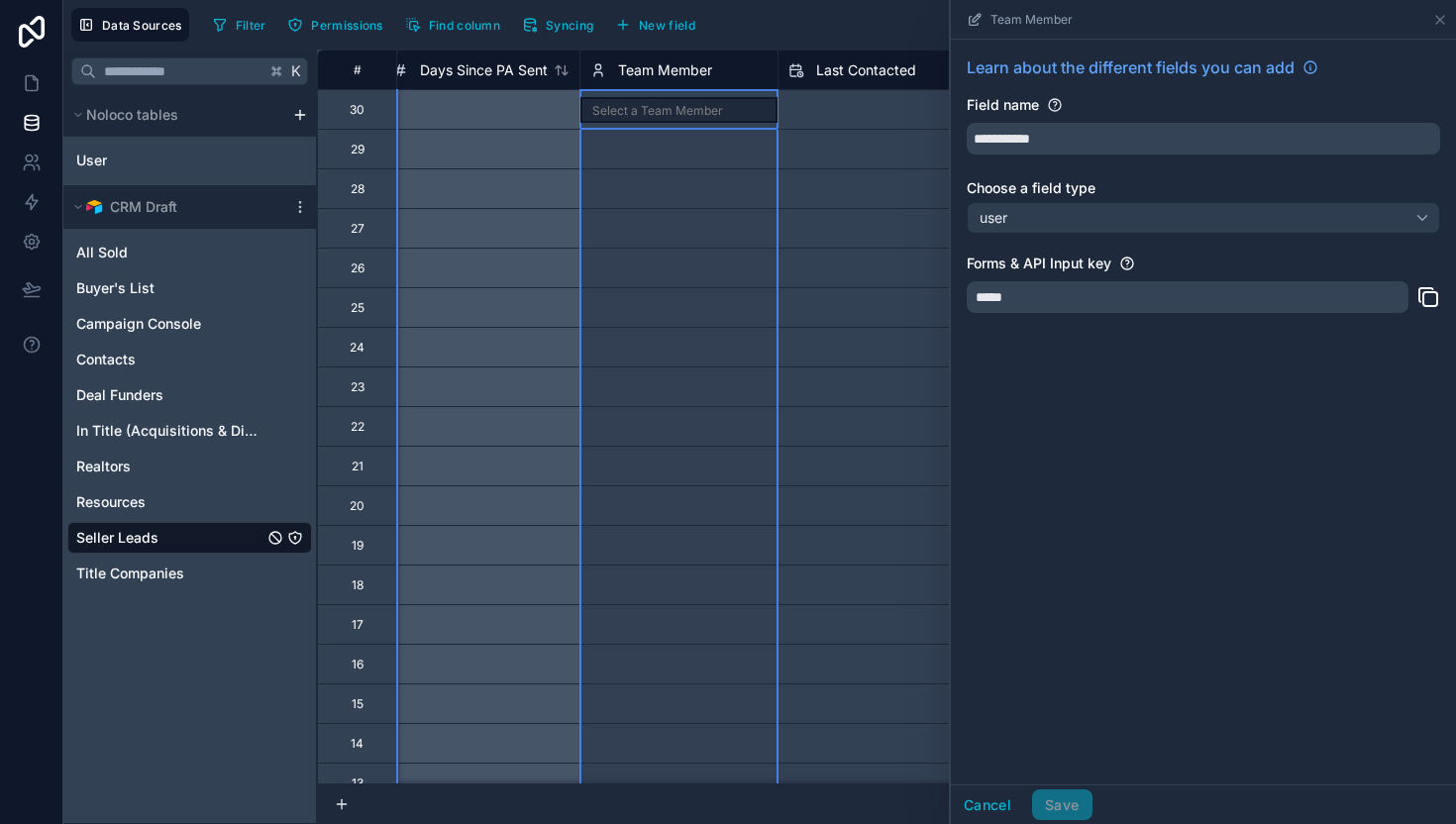 click on "Team Member" at bounding box center (665, 70) 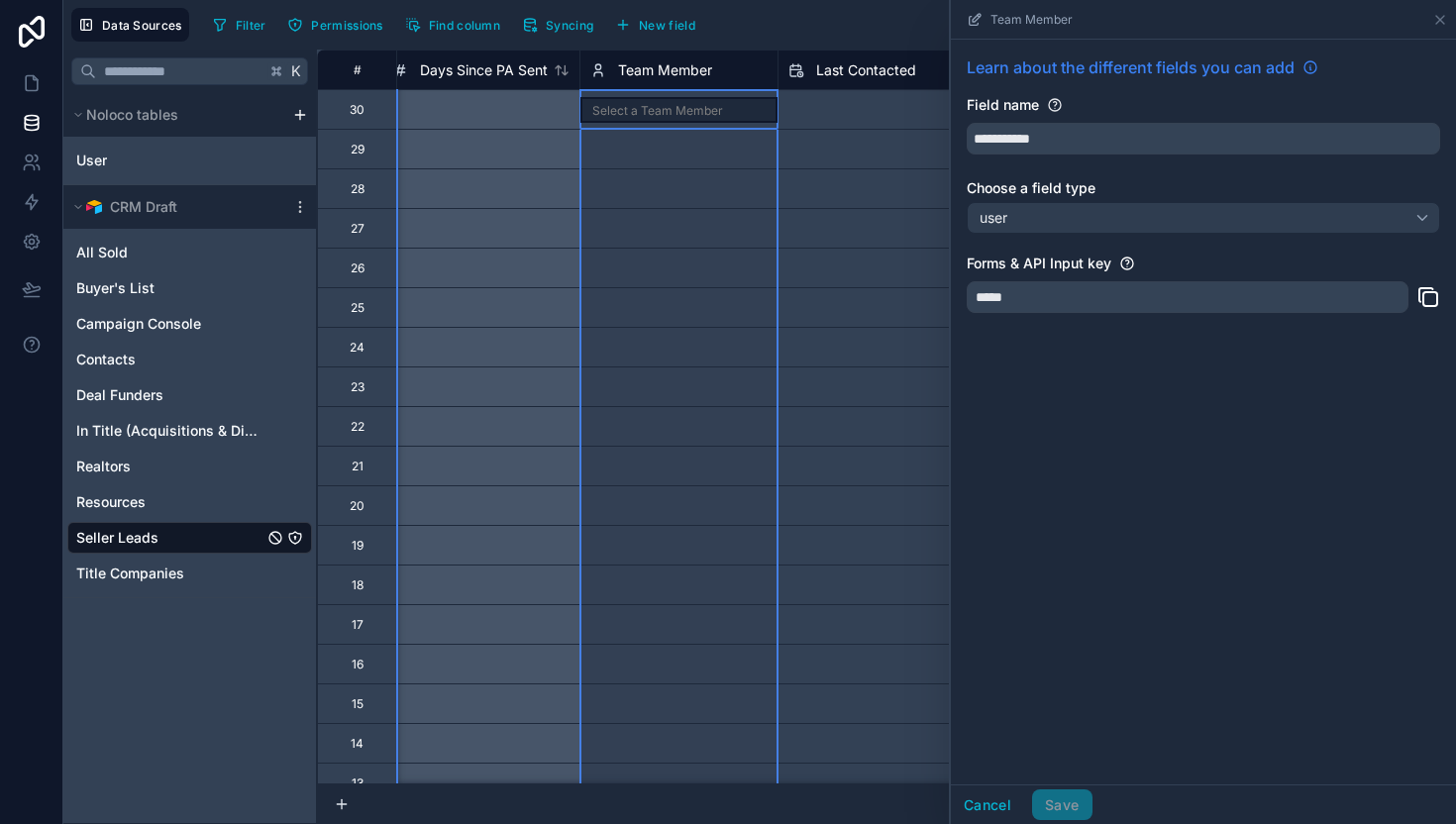 click on "Learn about the different fields you can add" at bounding box center (1130, 67) 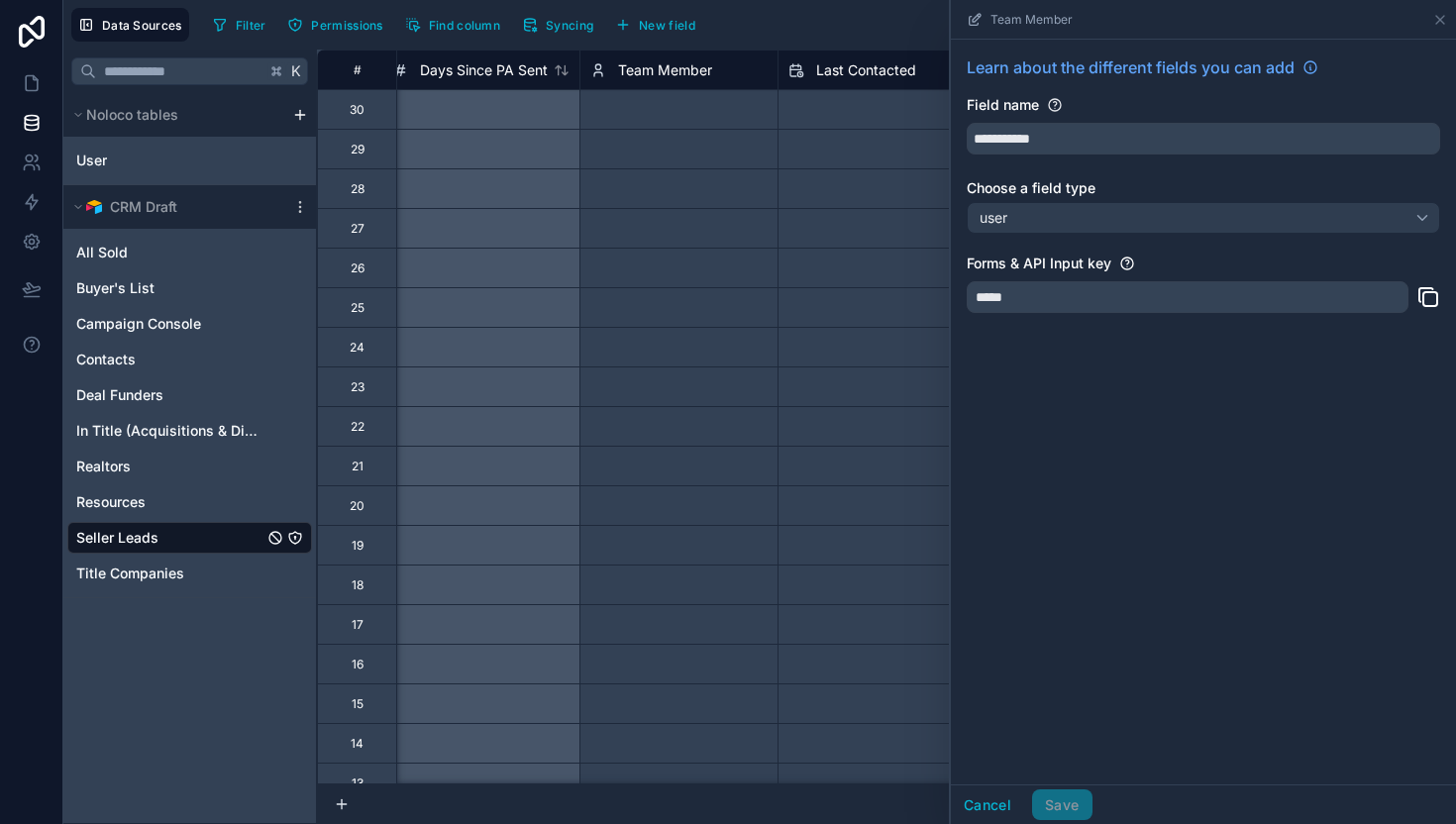 click on "*****" at bounding box center (1188, 297) 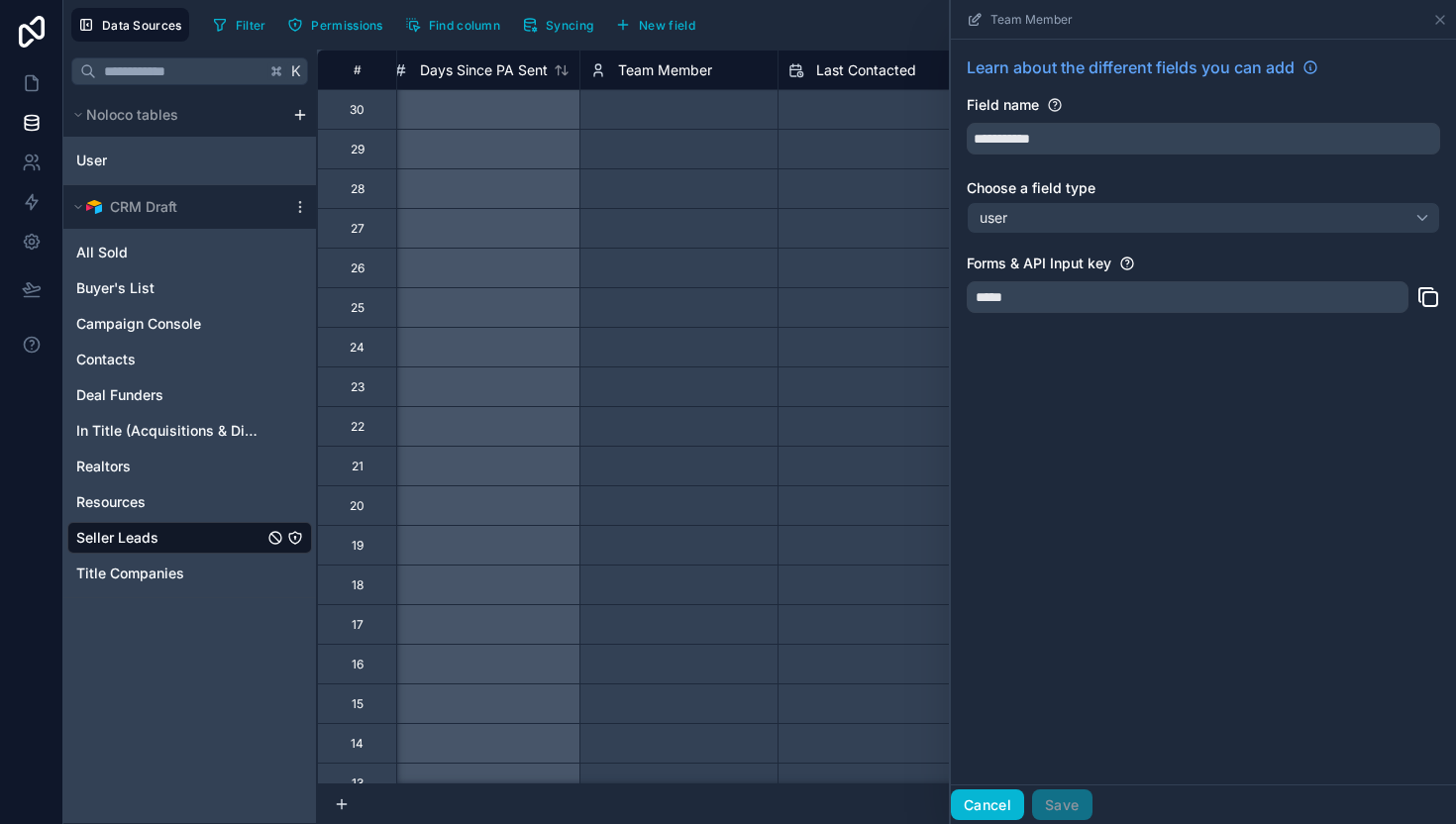 click on "Cancel" at bounding box center [988, 805] 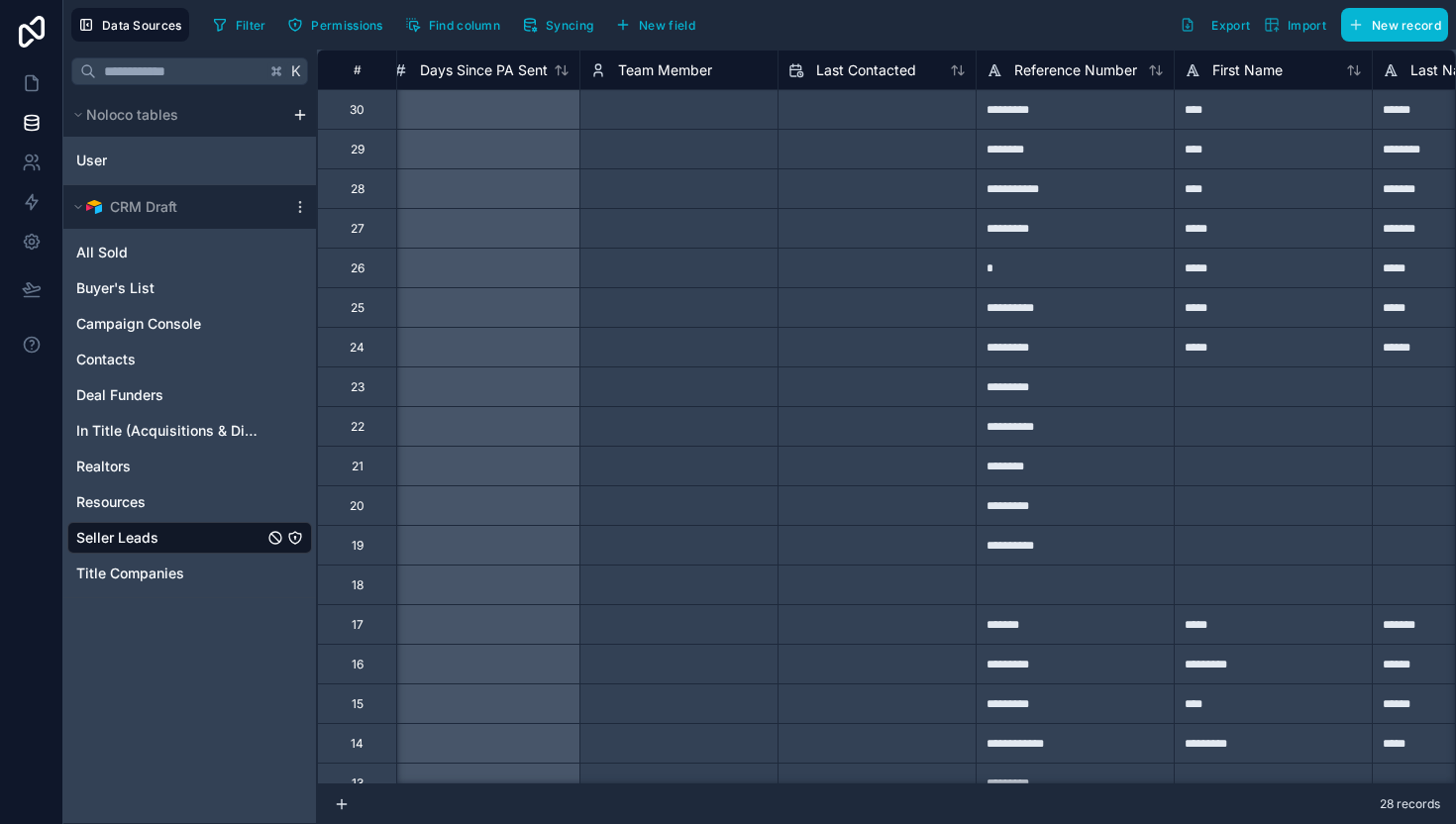 click on "Team Member" at bounding box center (665, 70) 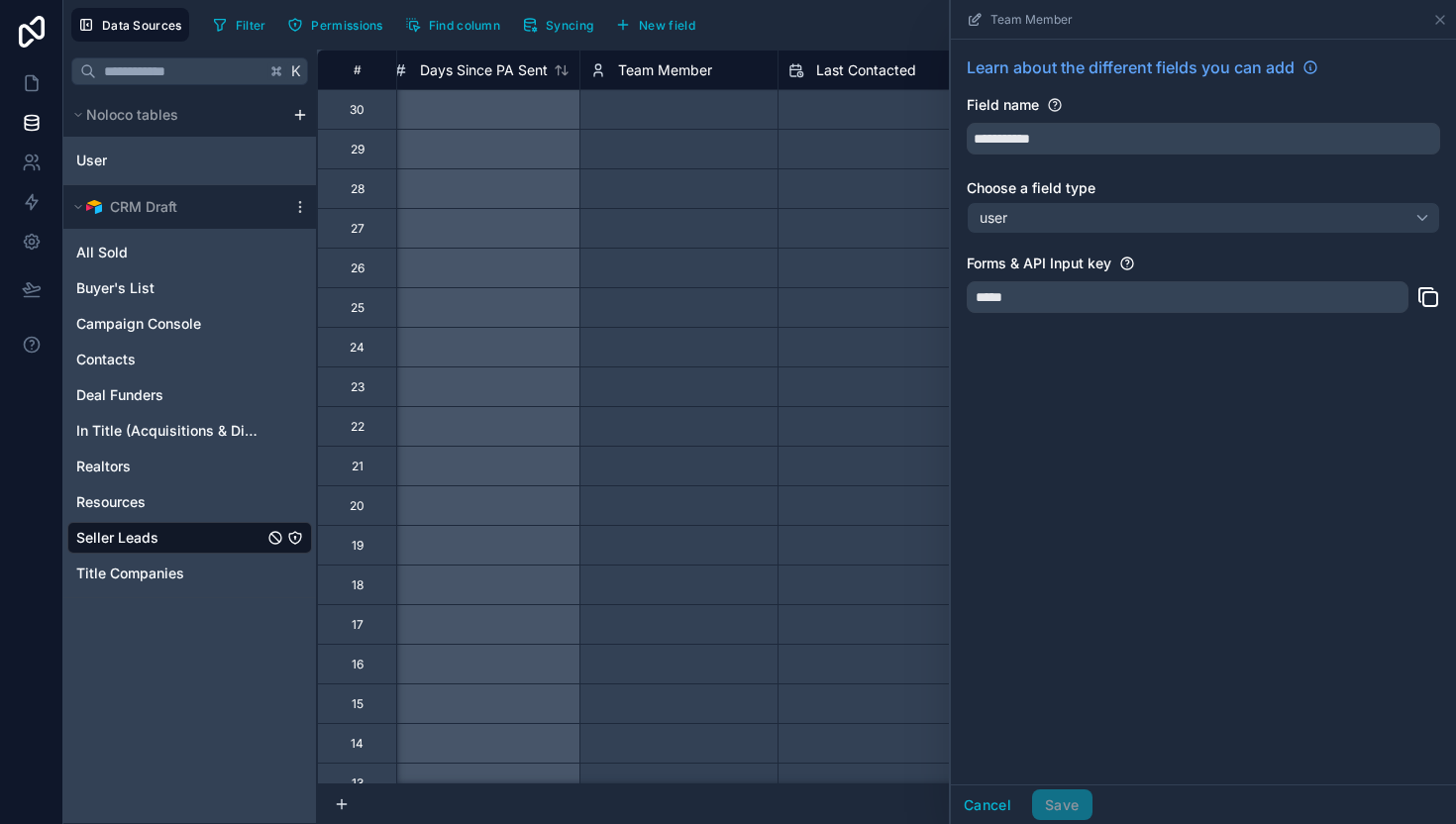 click 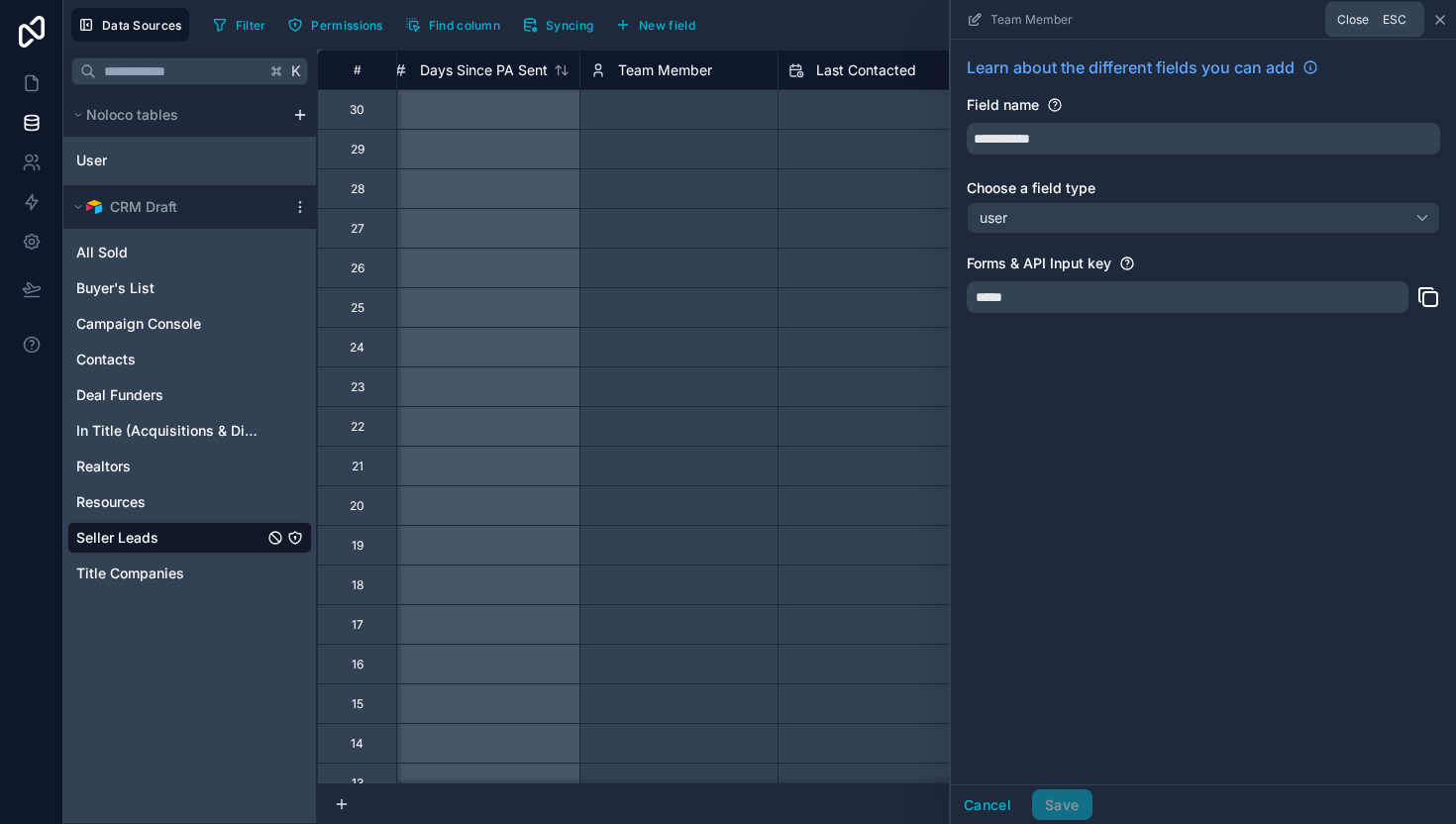 click 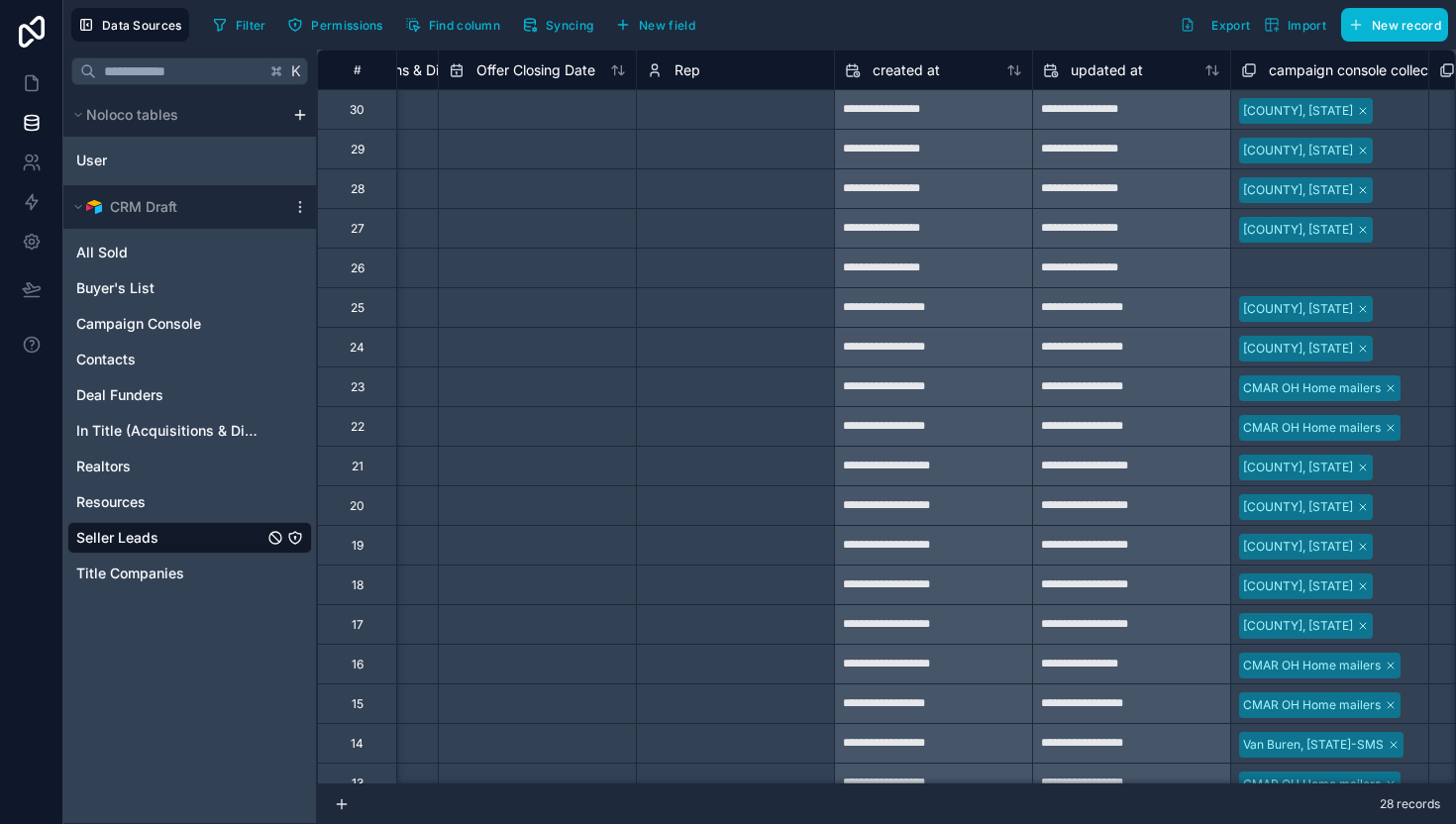 scroll, scrollTop: 0, scrollLeft: 7087, axis: horizontal 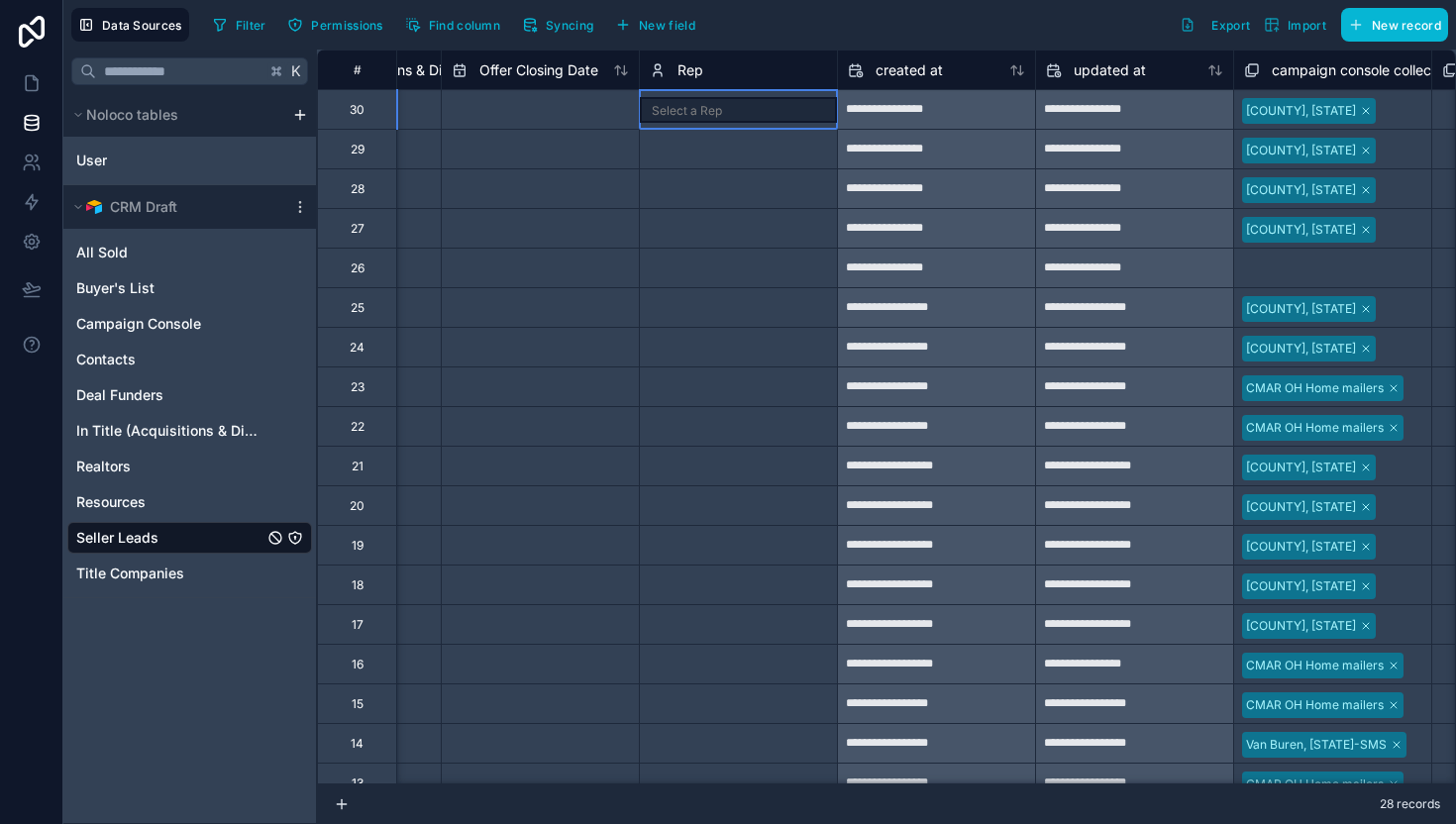 click on "Select a Rep" at bounding box center (686, 111) 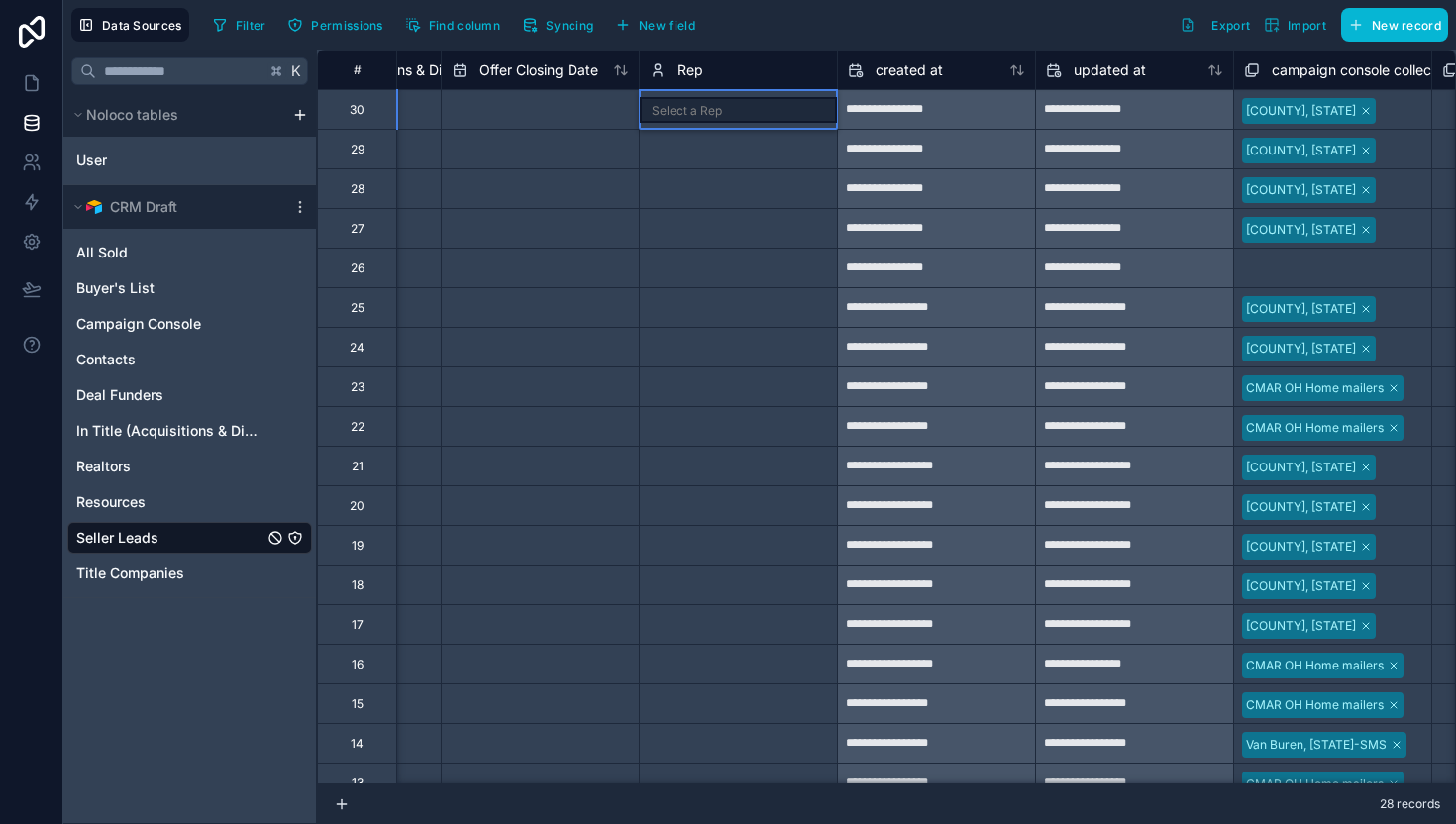 click on "Select a Rep" at bounding box center [686, 111] 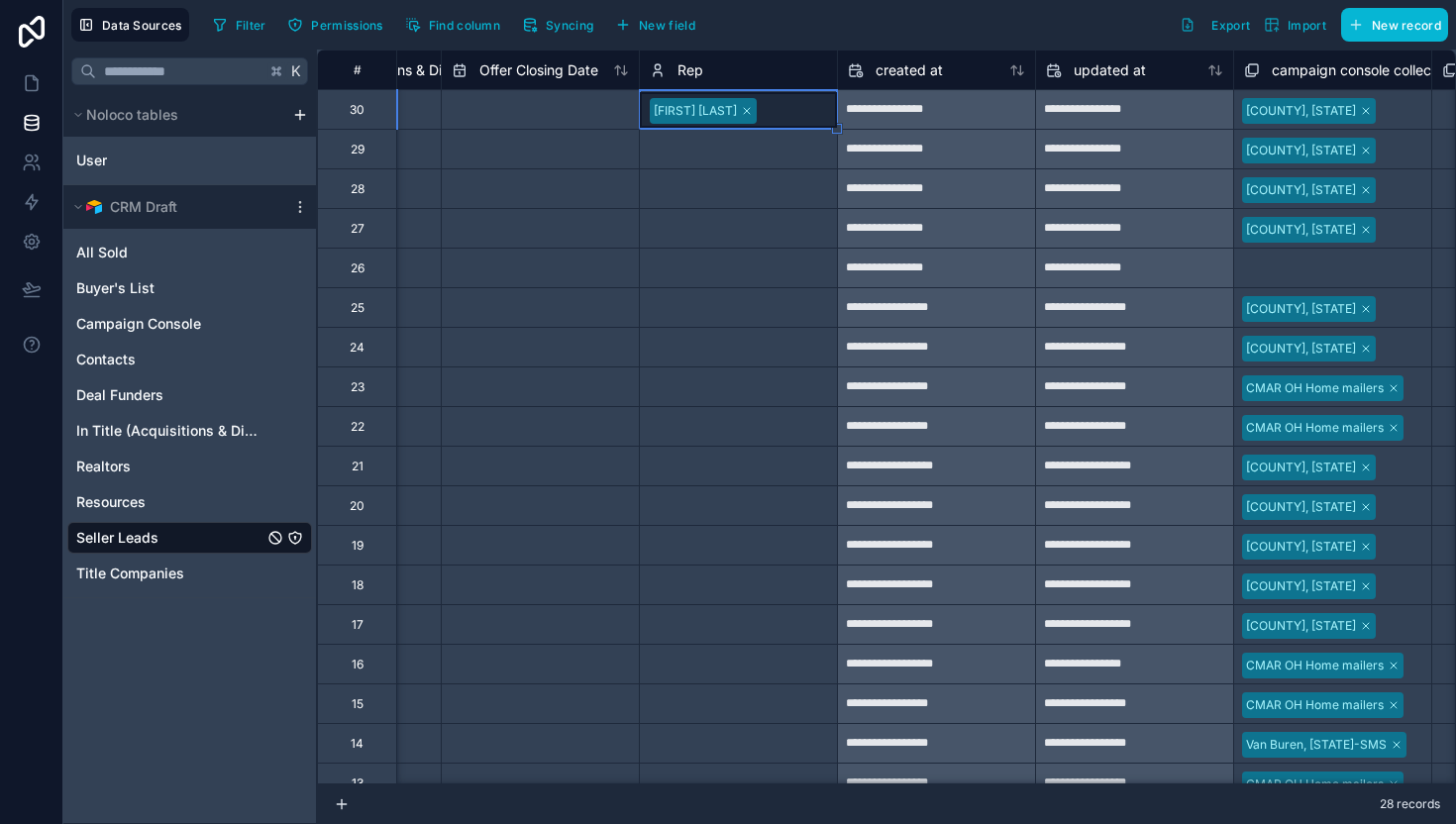click on "Filter Permissions Find column Syncing New field Export Import New record" at bounding box center (826, 25) 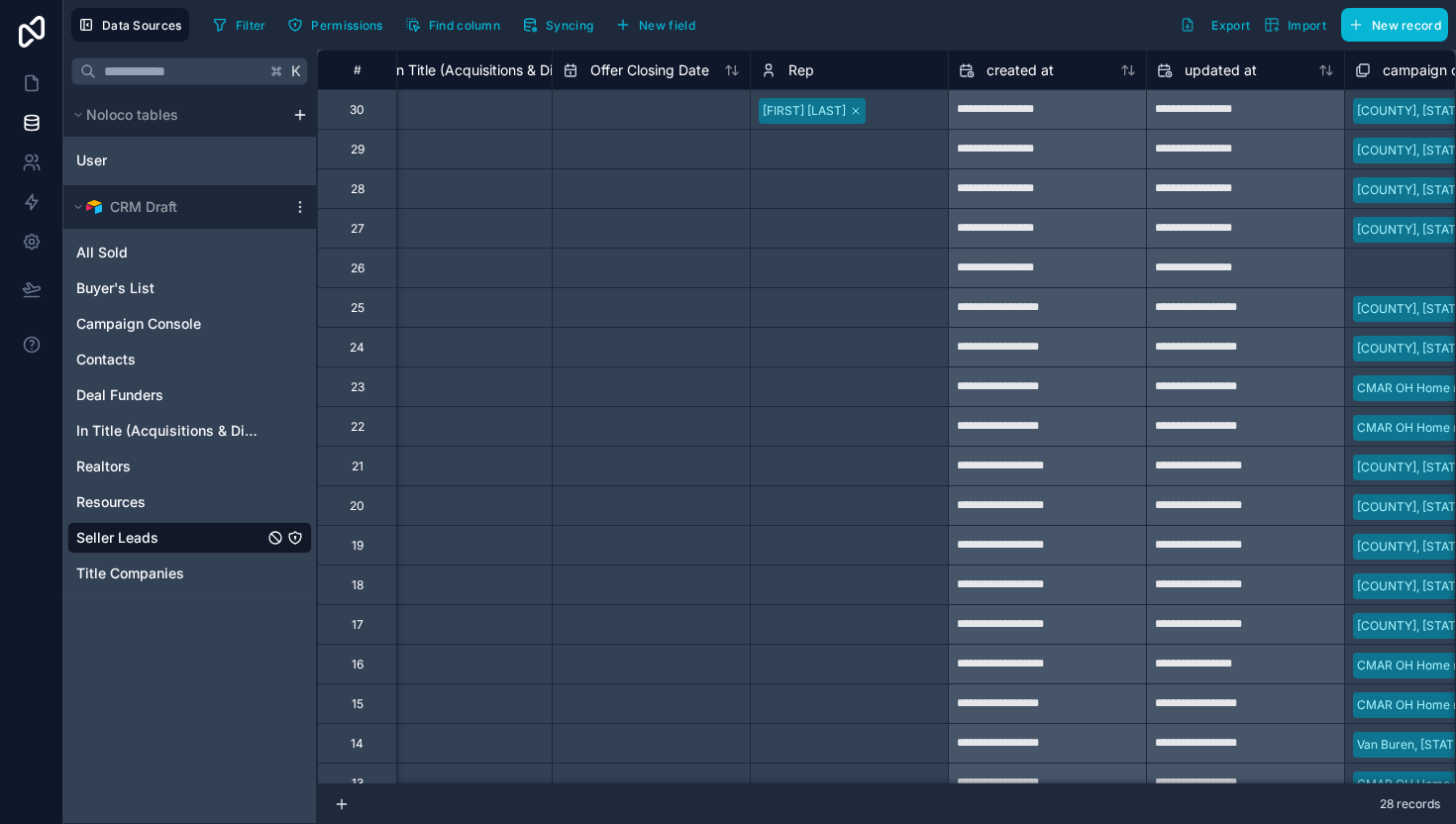 scroll, scrollTop: 0, scrollLeft: 6973, axis: horizontal 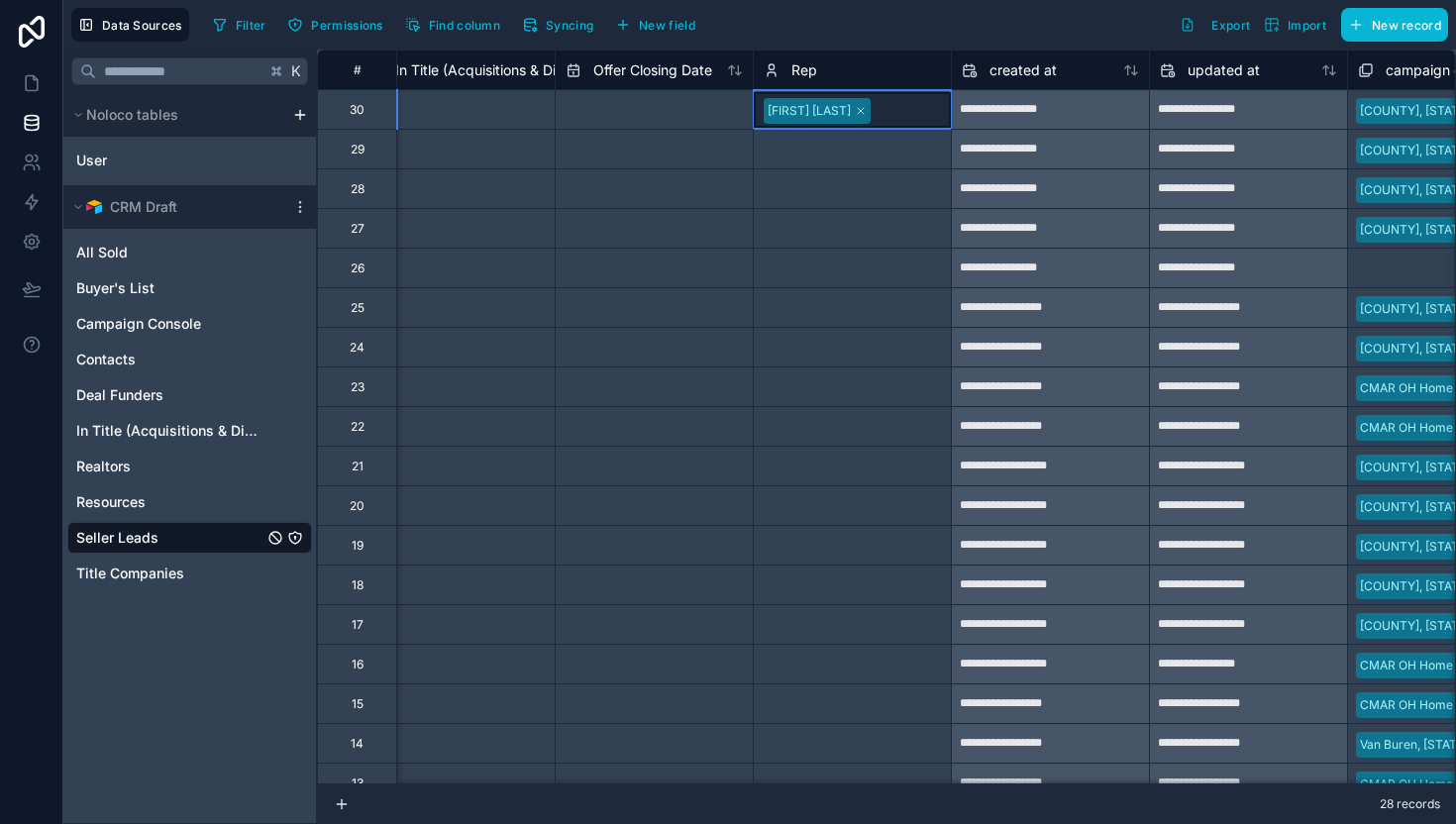 click 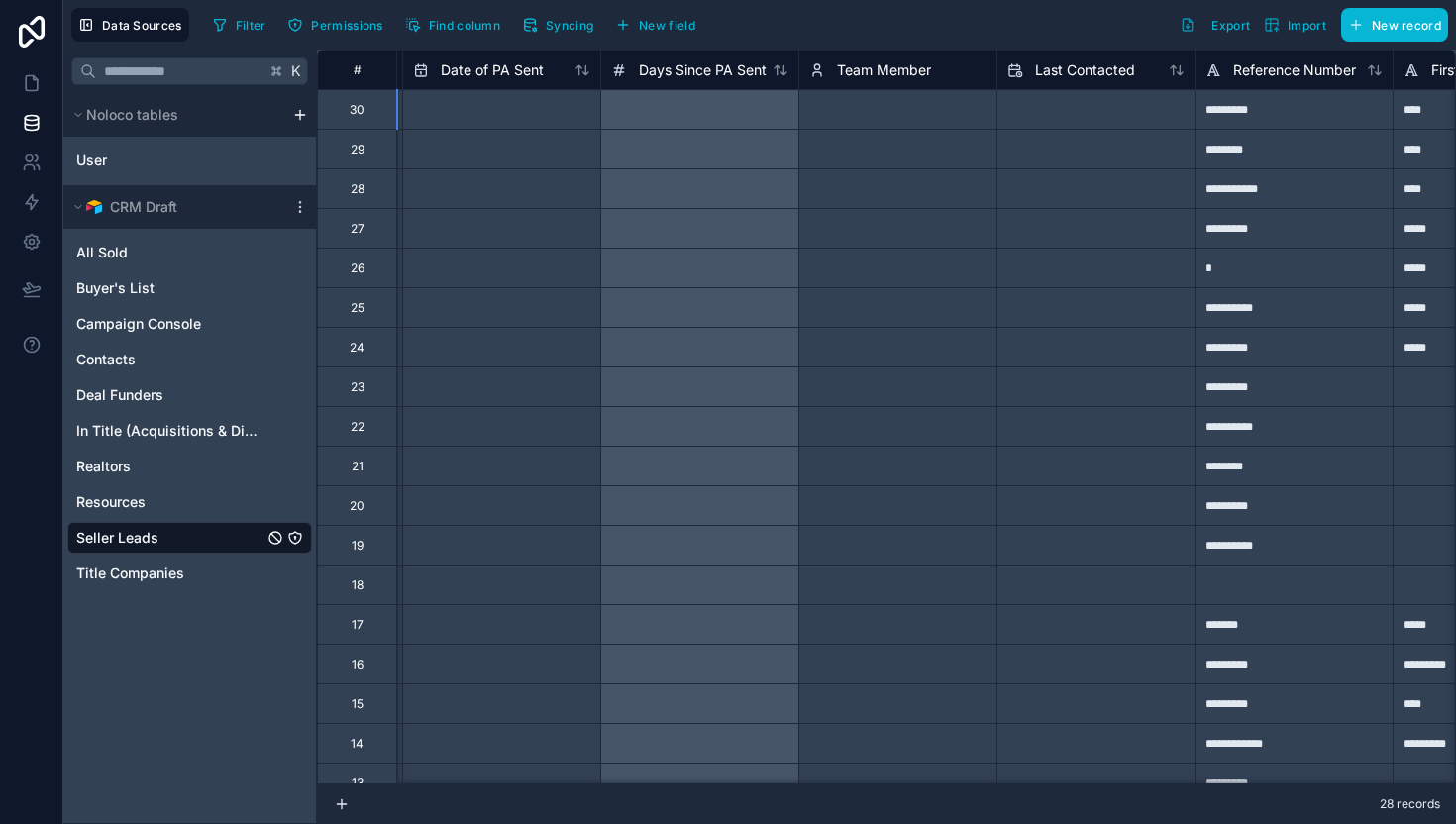 scroll, scrollTop: 0, scrollLeft: 2850, axis: horizontal 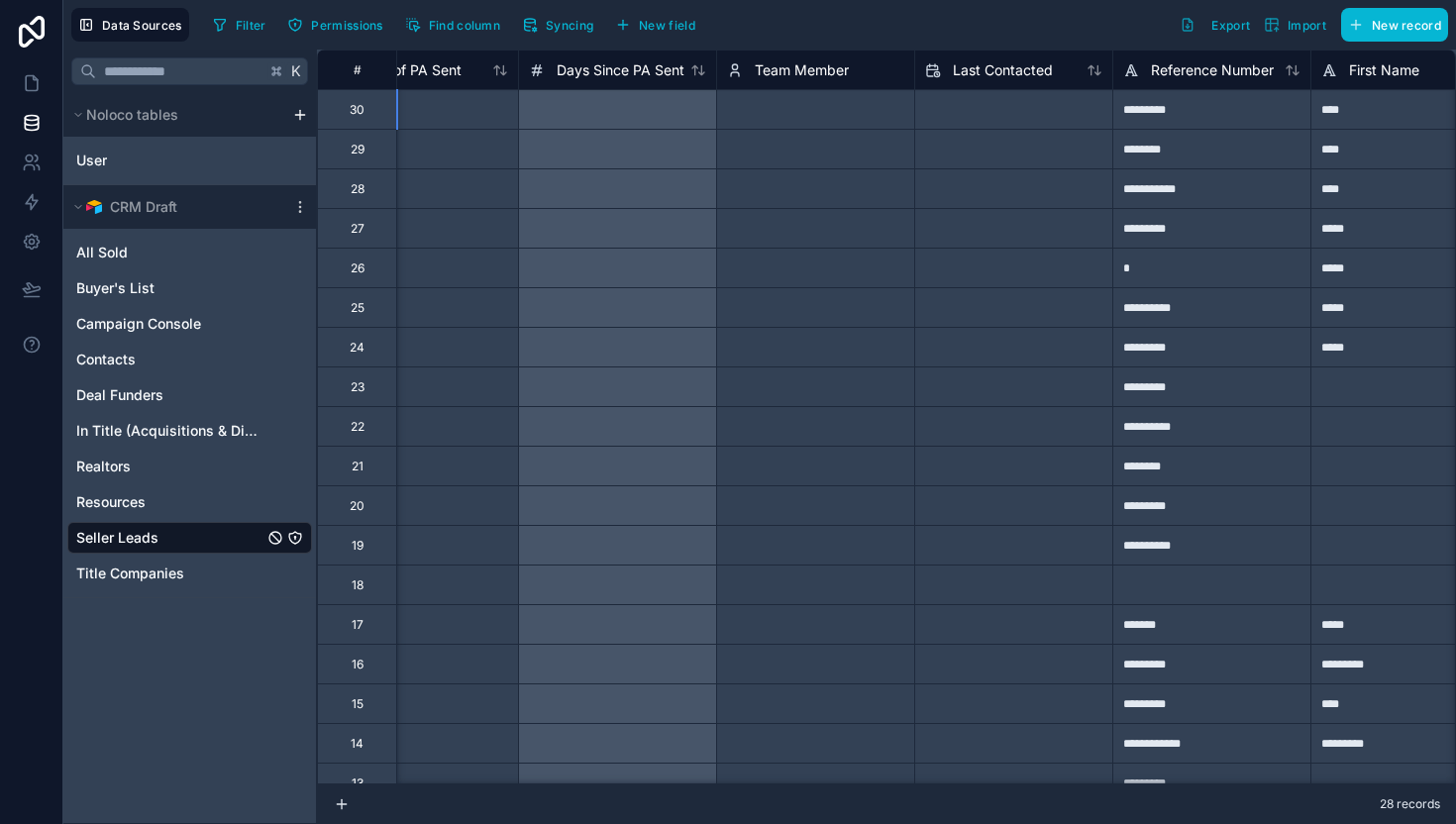 click on "Select a Team Member" at bounding box center [815, 110] 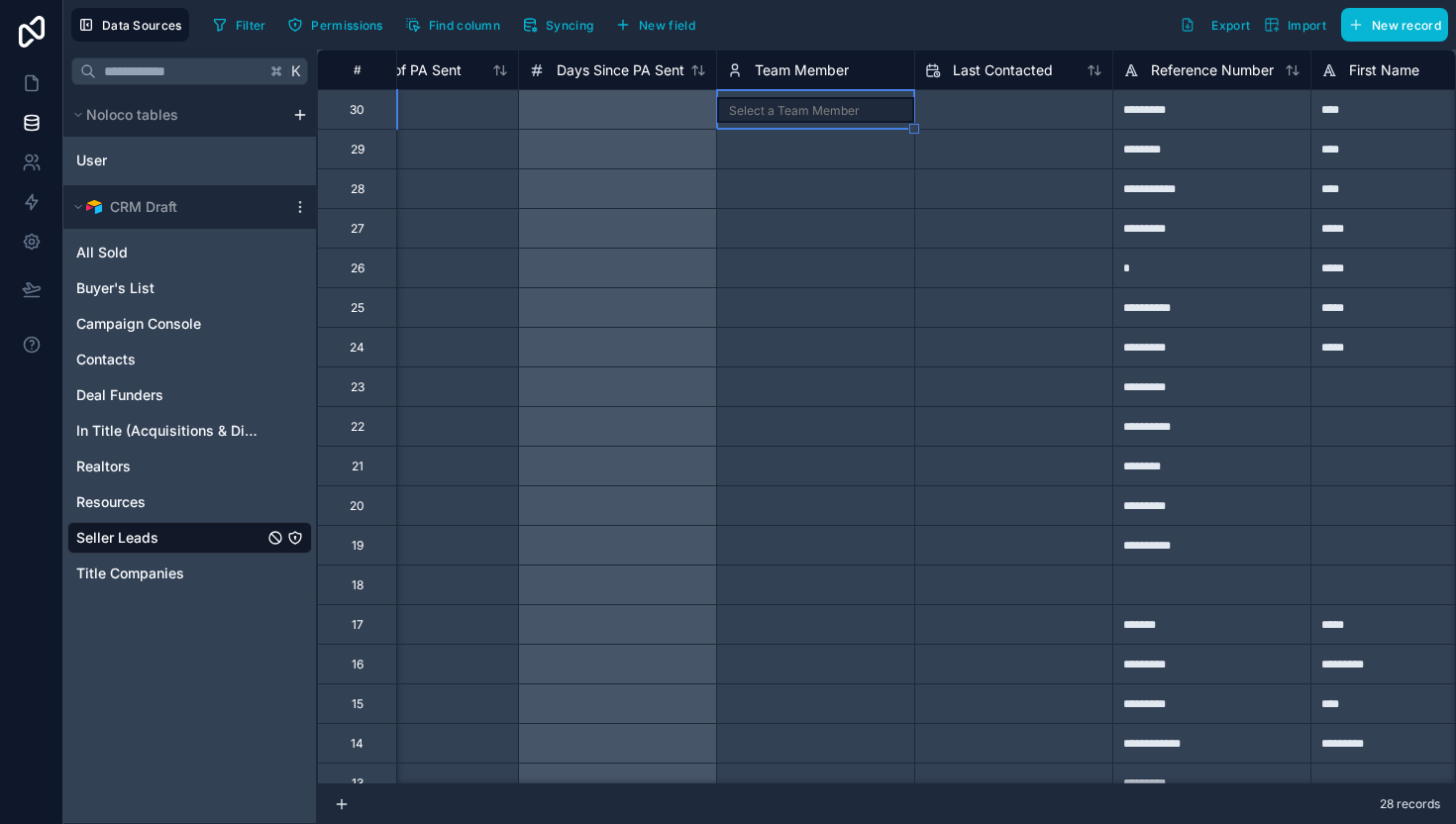 click on "Select a Team Member" at bounding box center (815, 110) 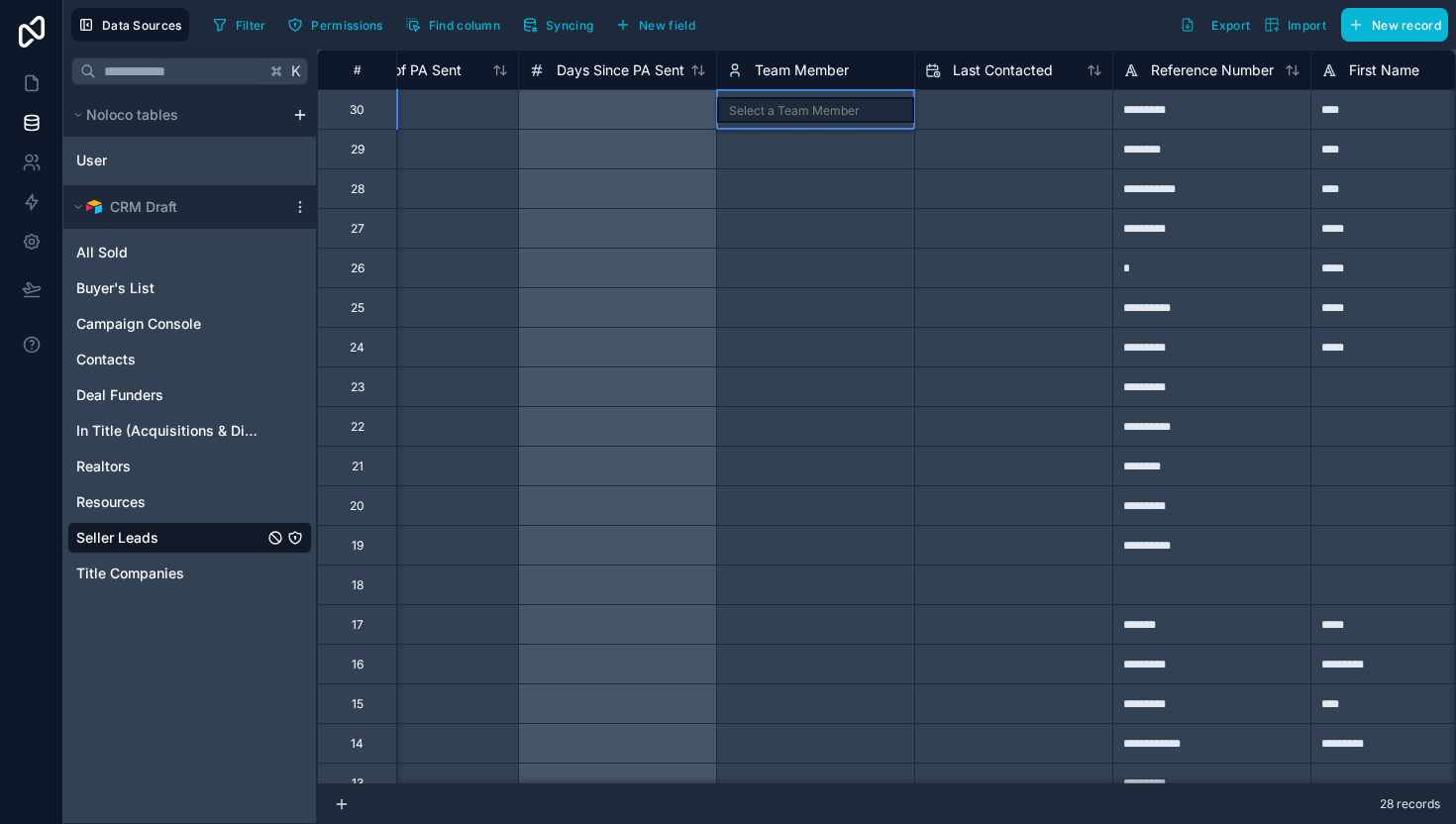click on "jonica@example.com" at bounding box center [728, 836] 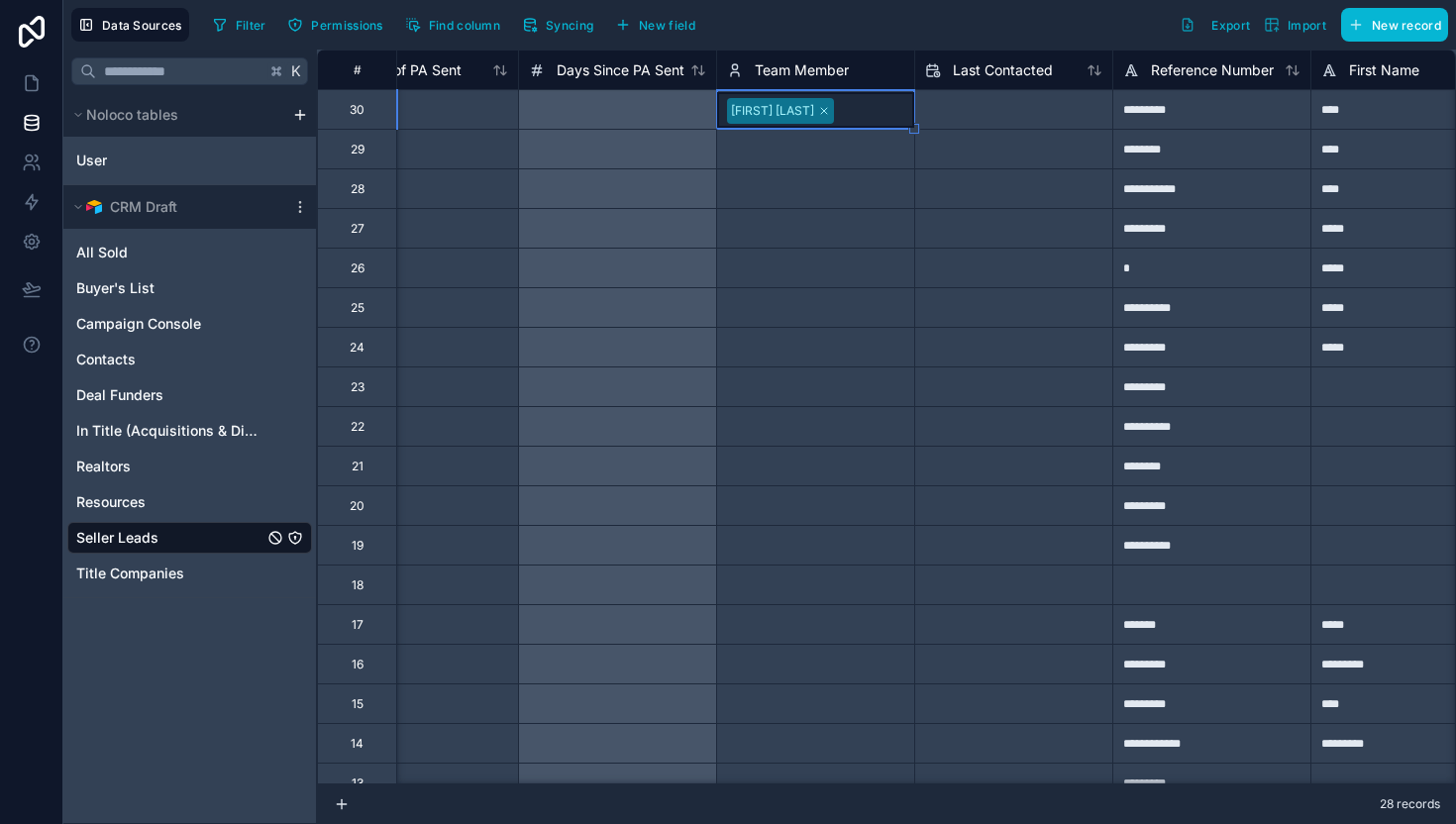 click on "Filter Permissions Find column Syncing New field Export Import New record" at bounding box center (826, 25) 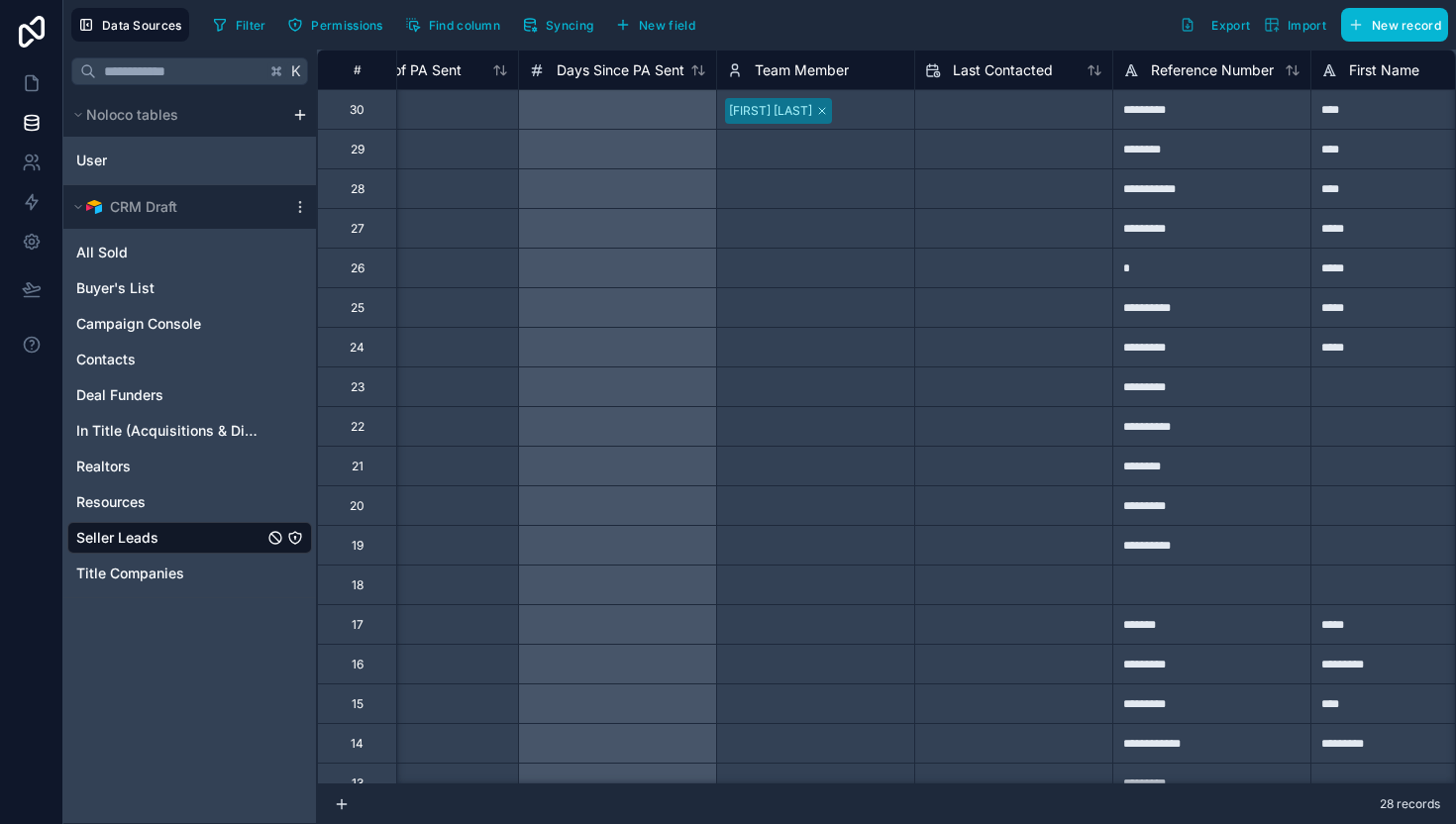 click 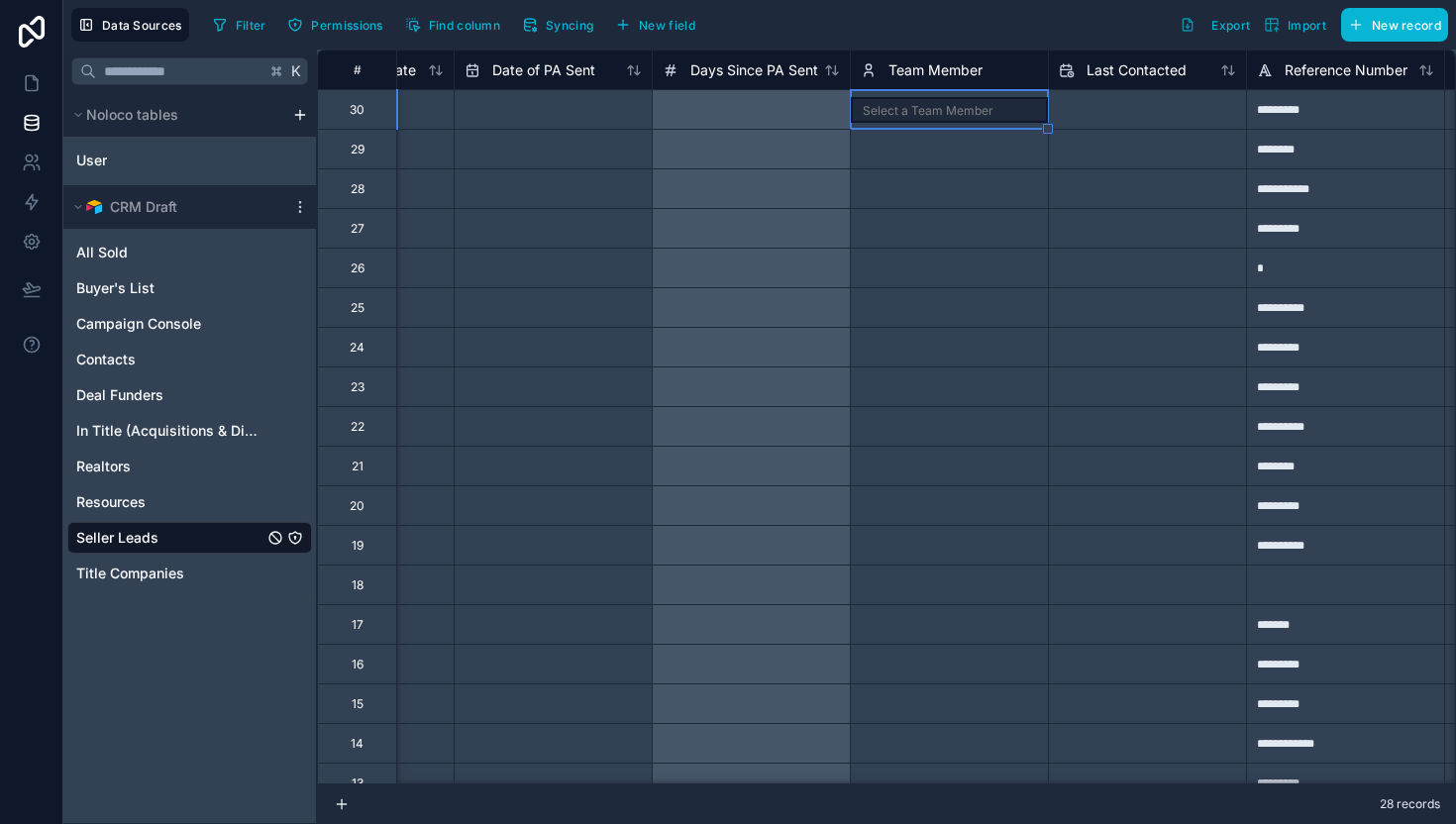 scroll, scrollTop: 0, scrollLeft: 2756, axis: horizontal 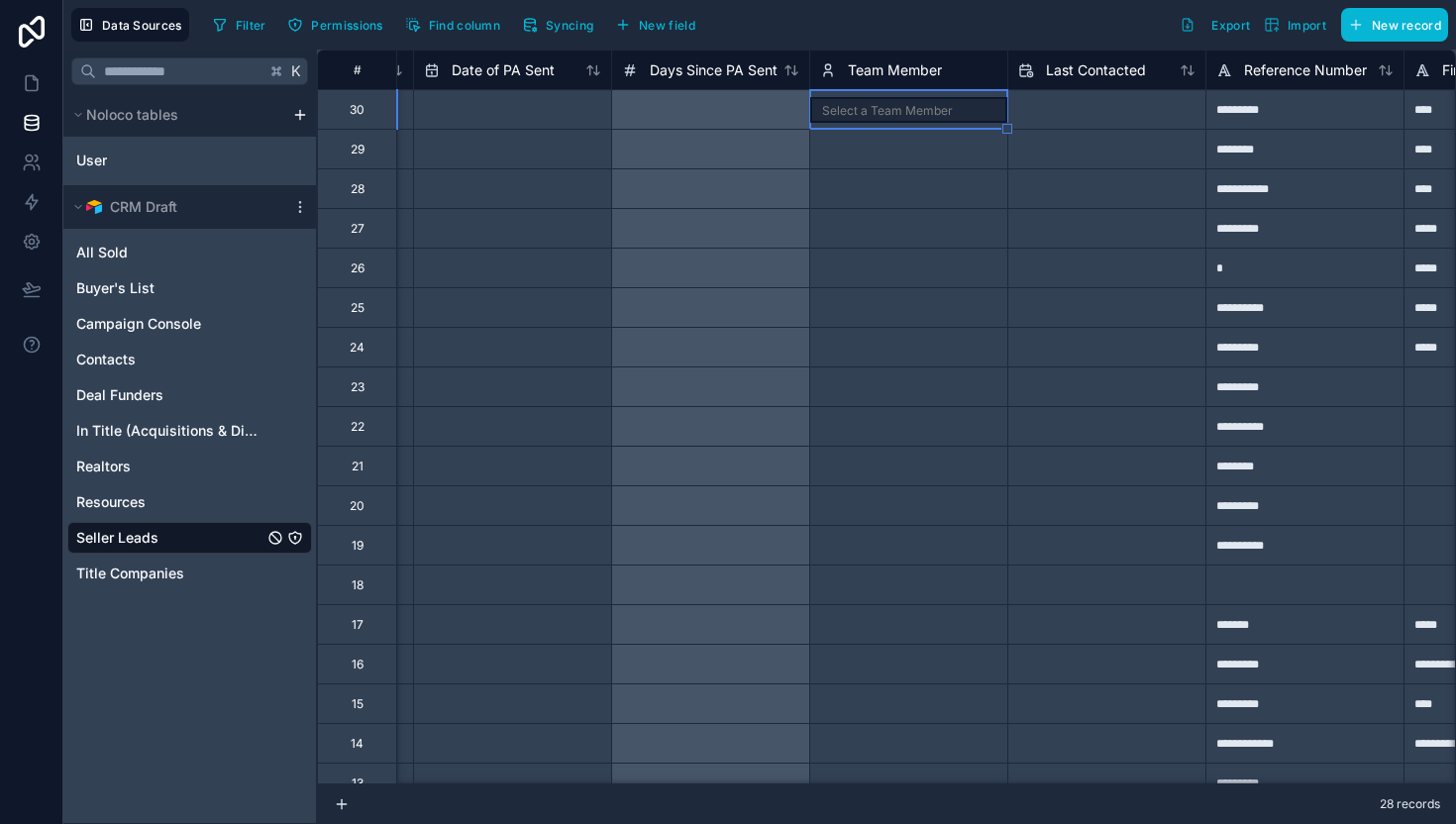 click on "Team Member" at bounding box center (908, 70) 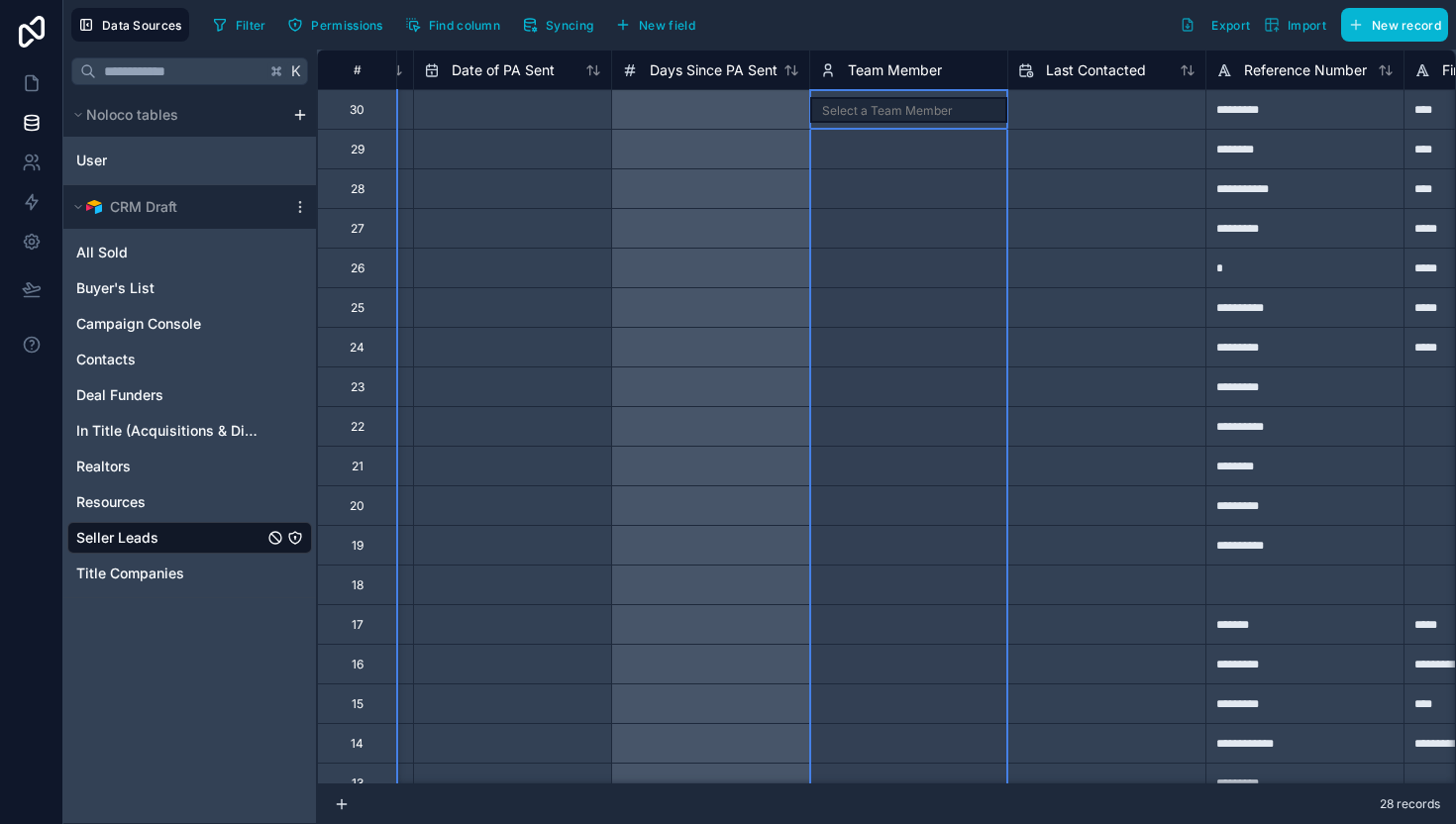 click on "Team Member" at bounding box center [894, 70] 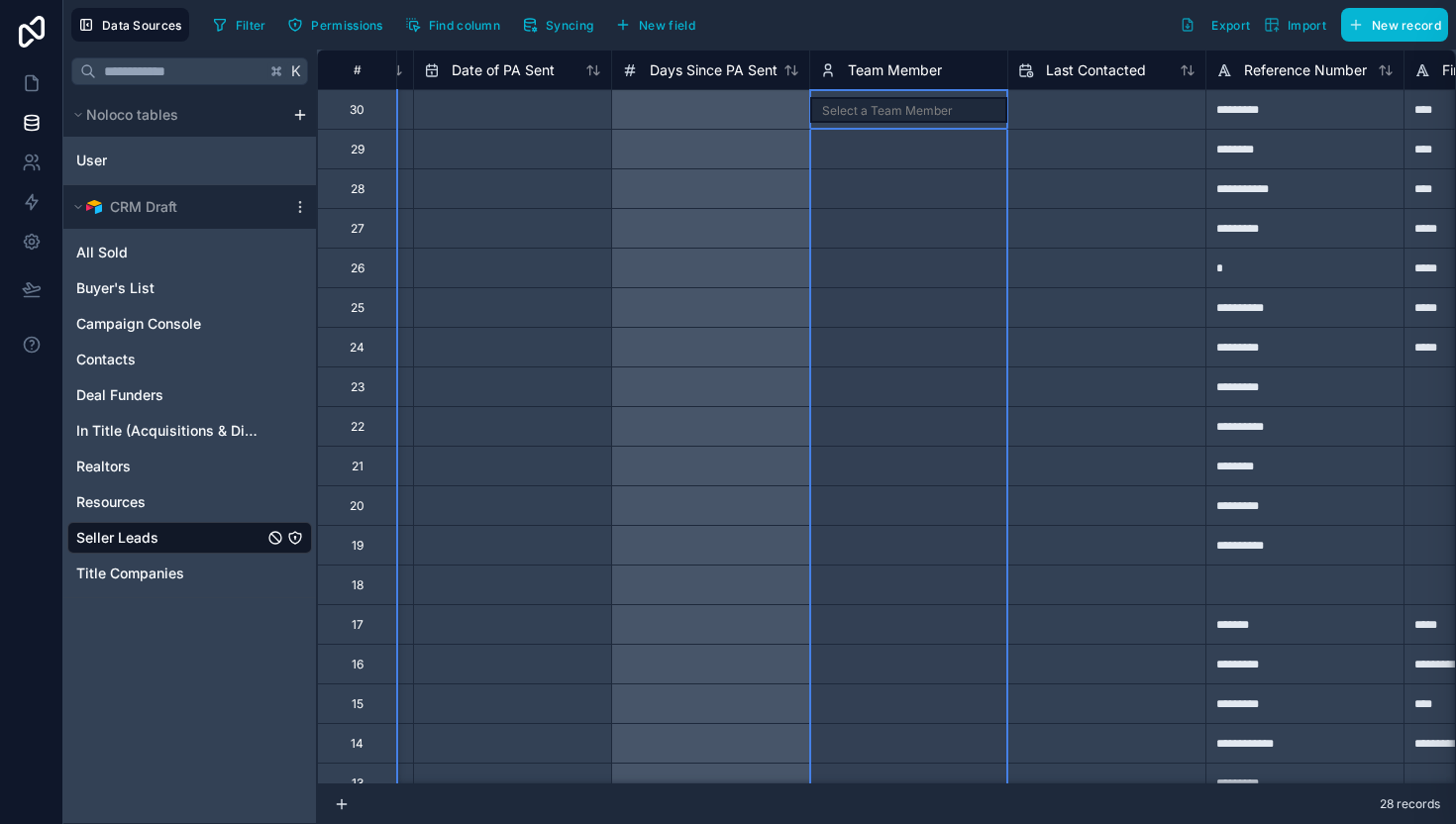 click on "Team Member" at bounding box center [894, 70] 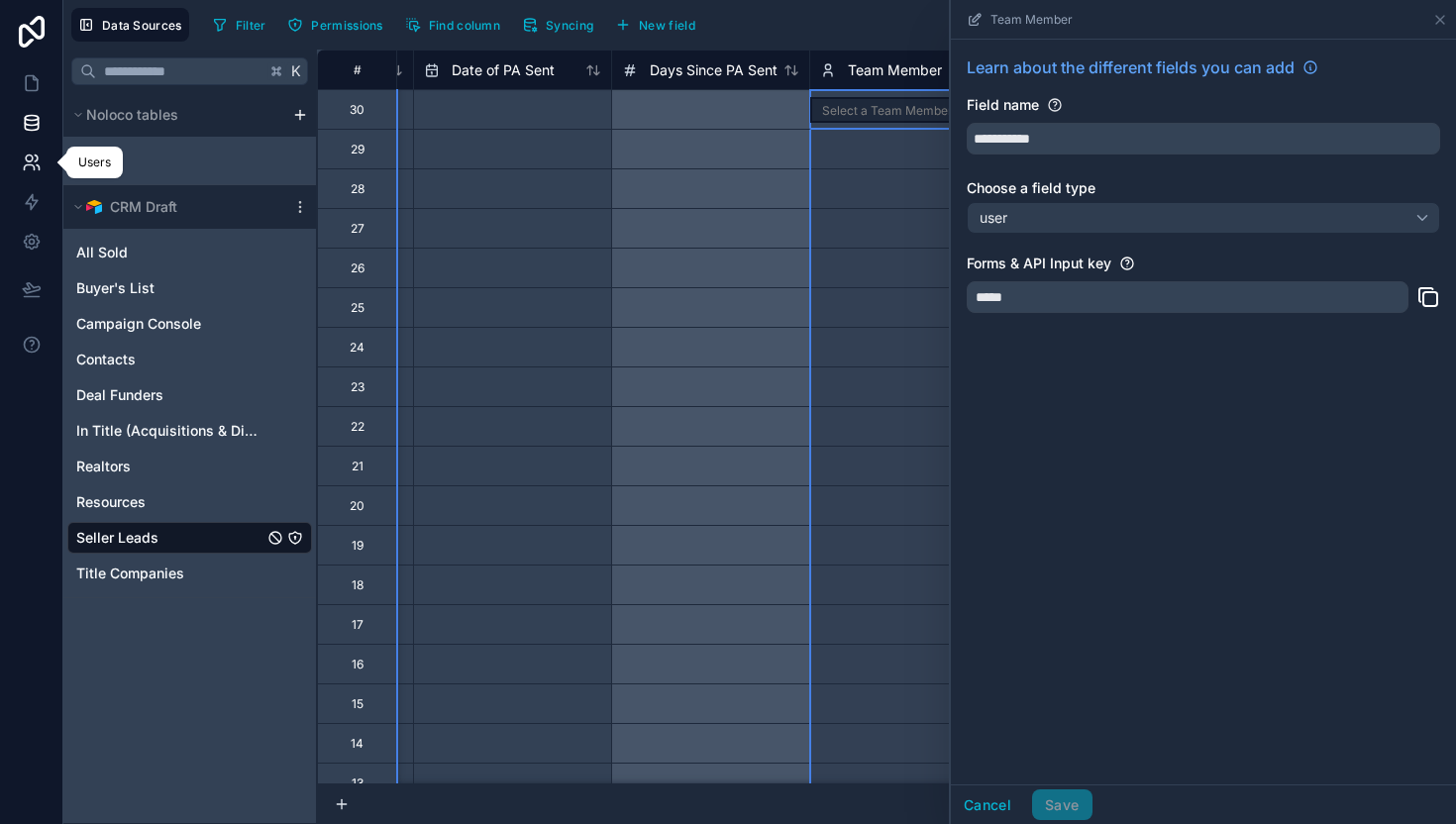 click 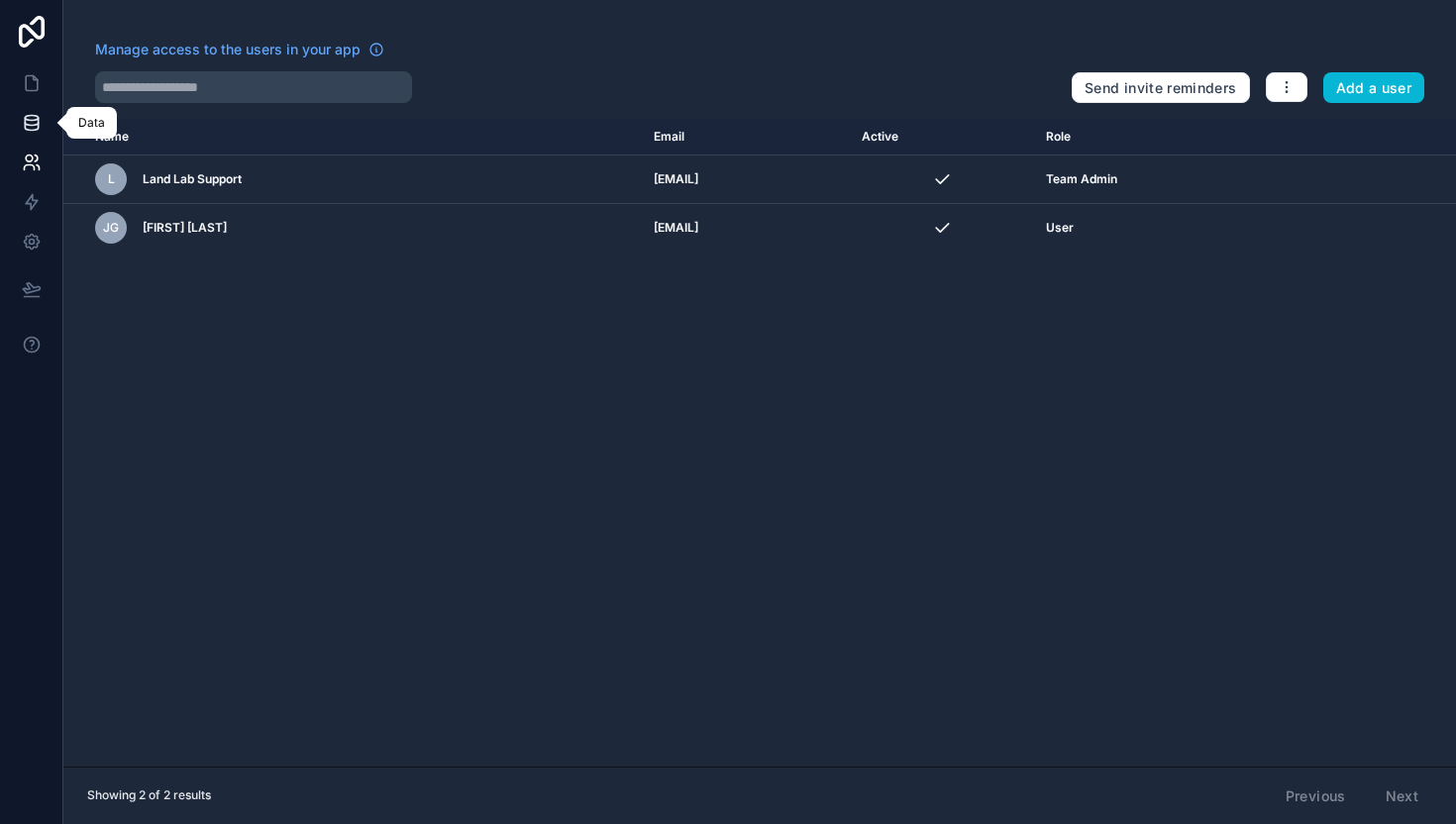 click 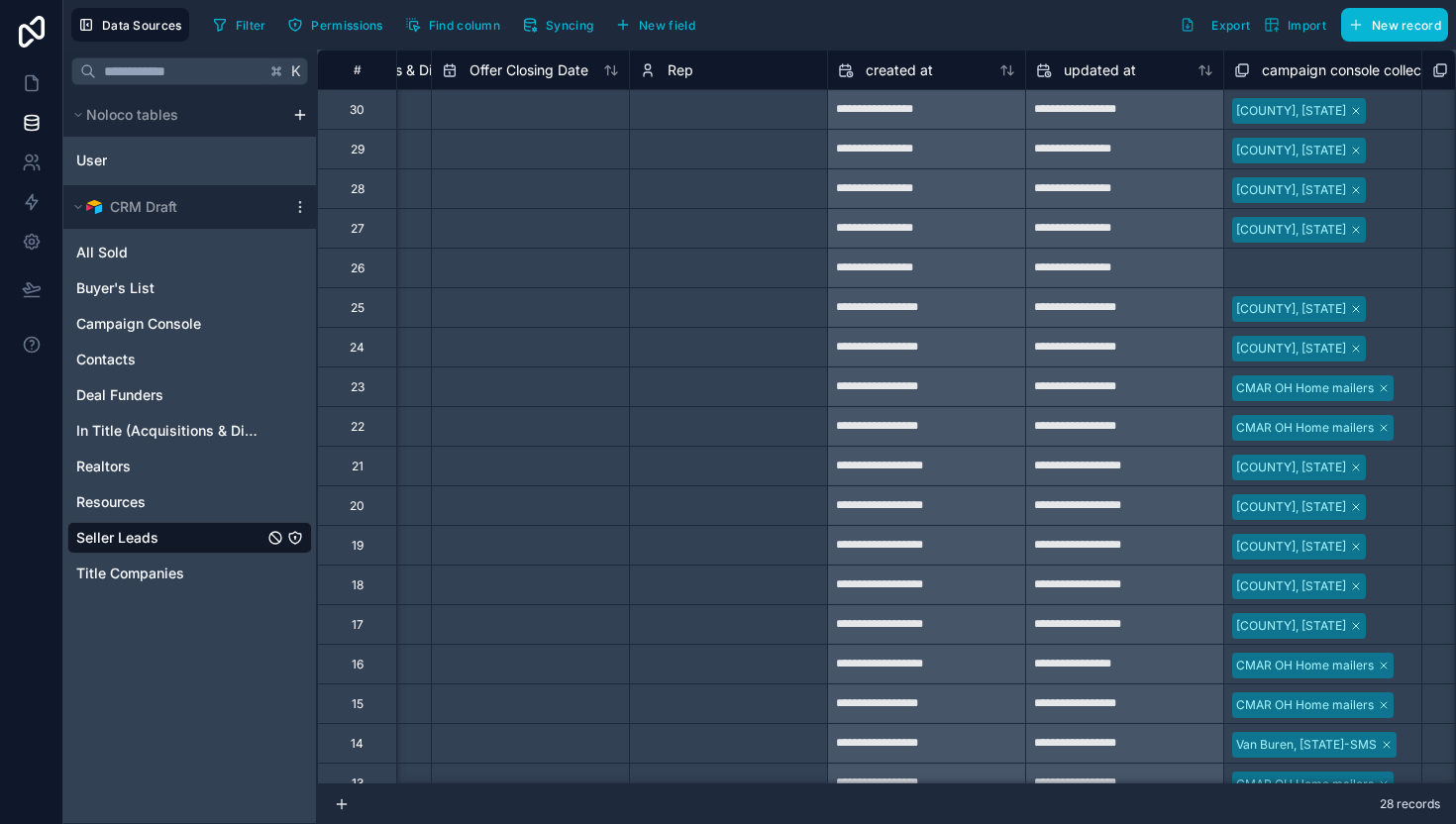 scroll, scrollTop: 0, scrollLeft: 7083, axis: horizontal 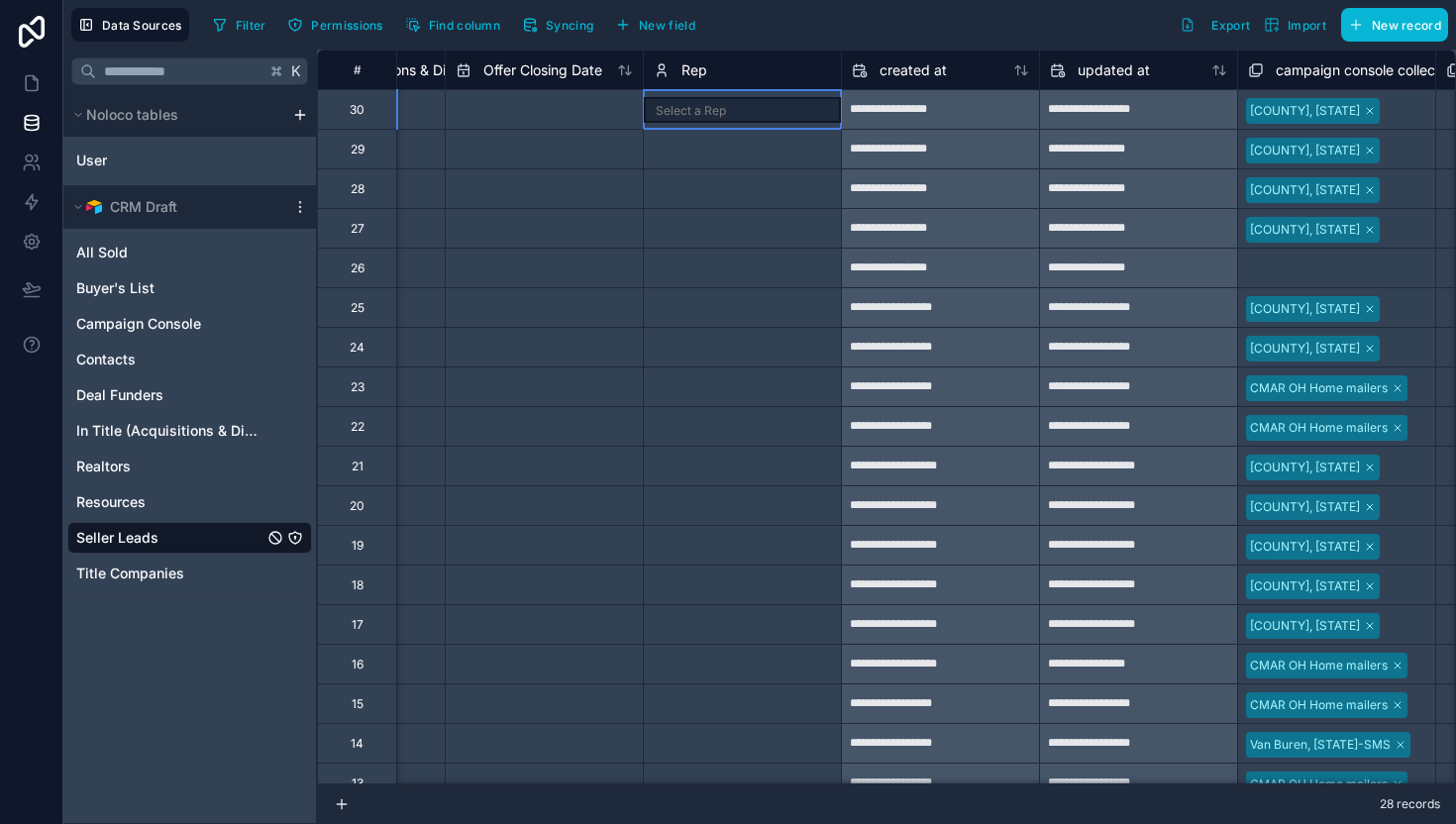click on "Select a Rep" at bounding box center [690, 111] 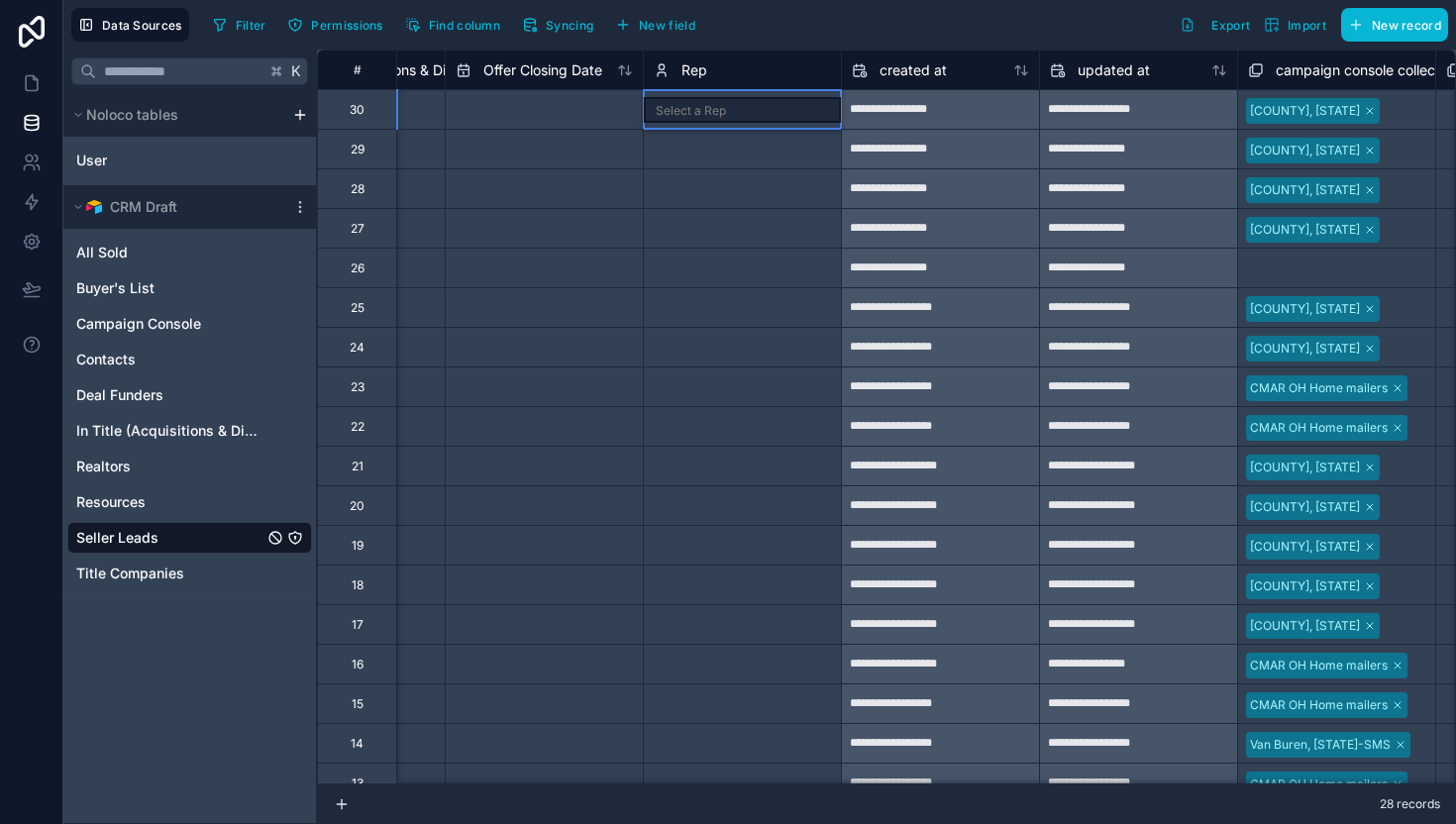 click on "Select a Rep" at bounding box center [690, 111] 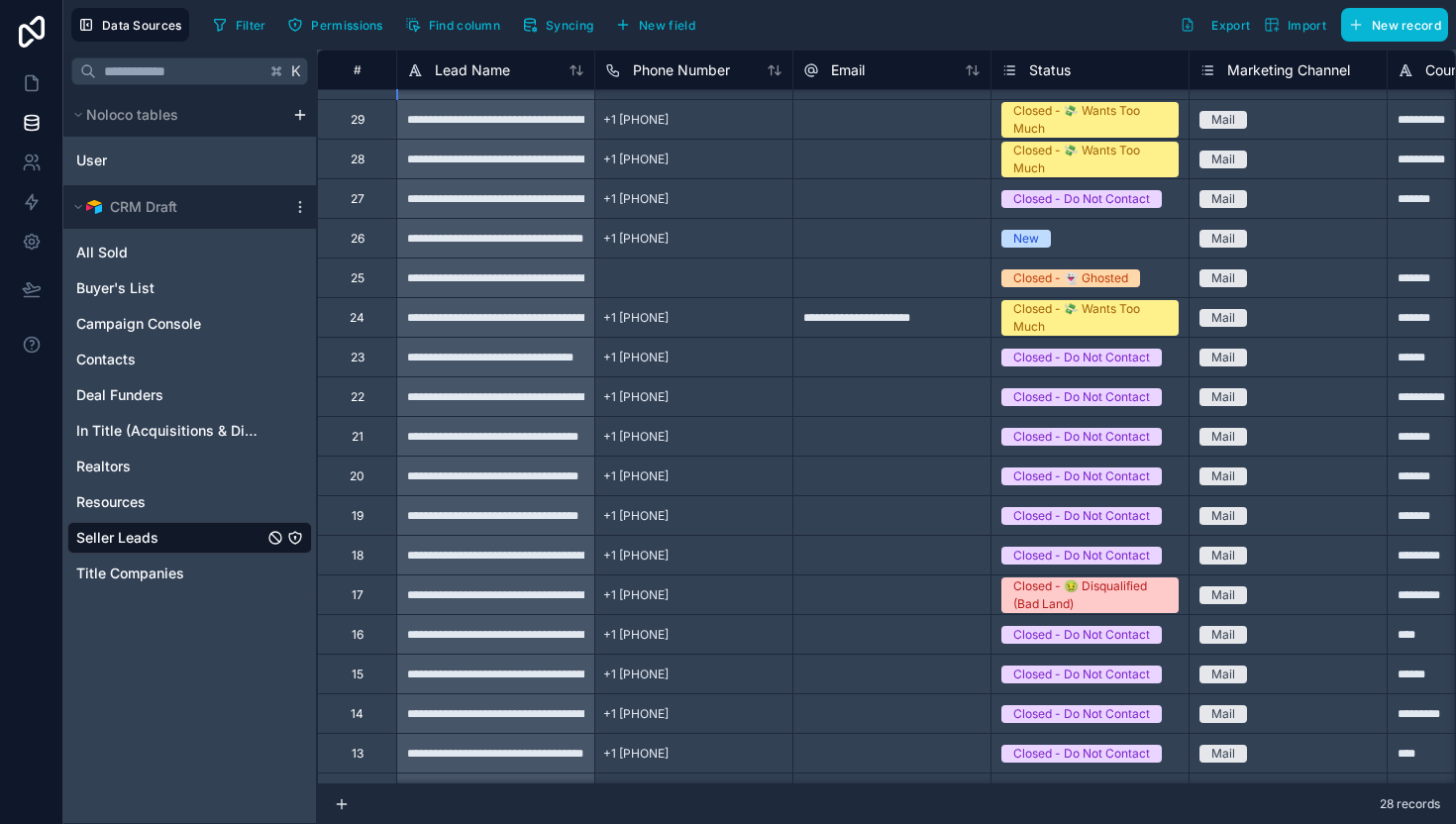 scroll, scrollTop: 28, scrollLeft: 0, axis: vertical 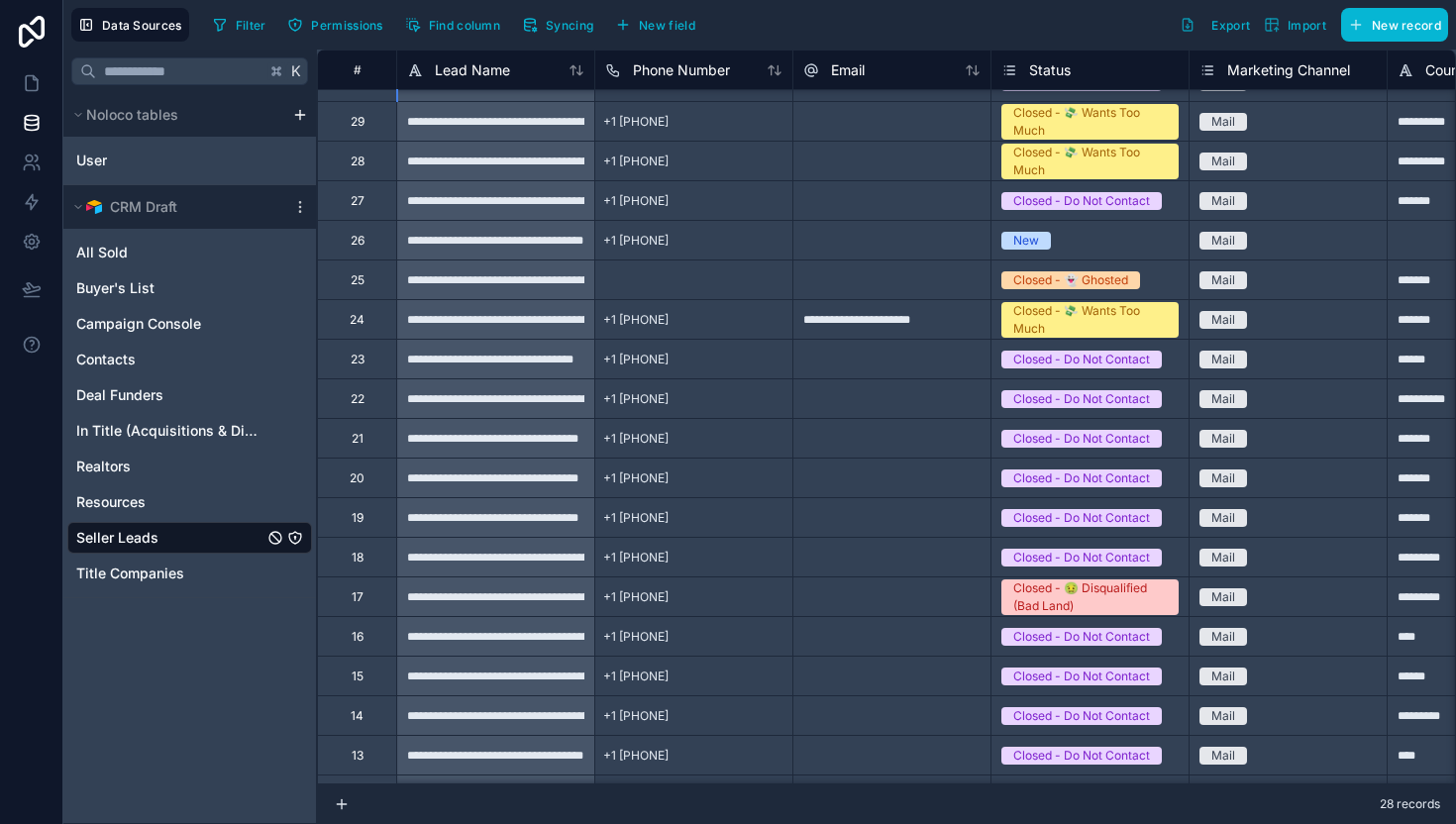 click on "**********" at bounding box center [495, 240] 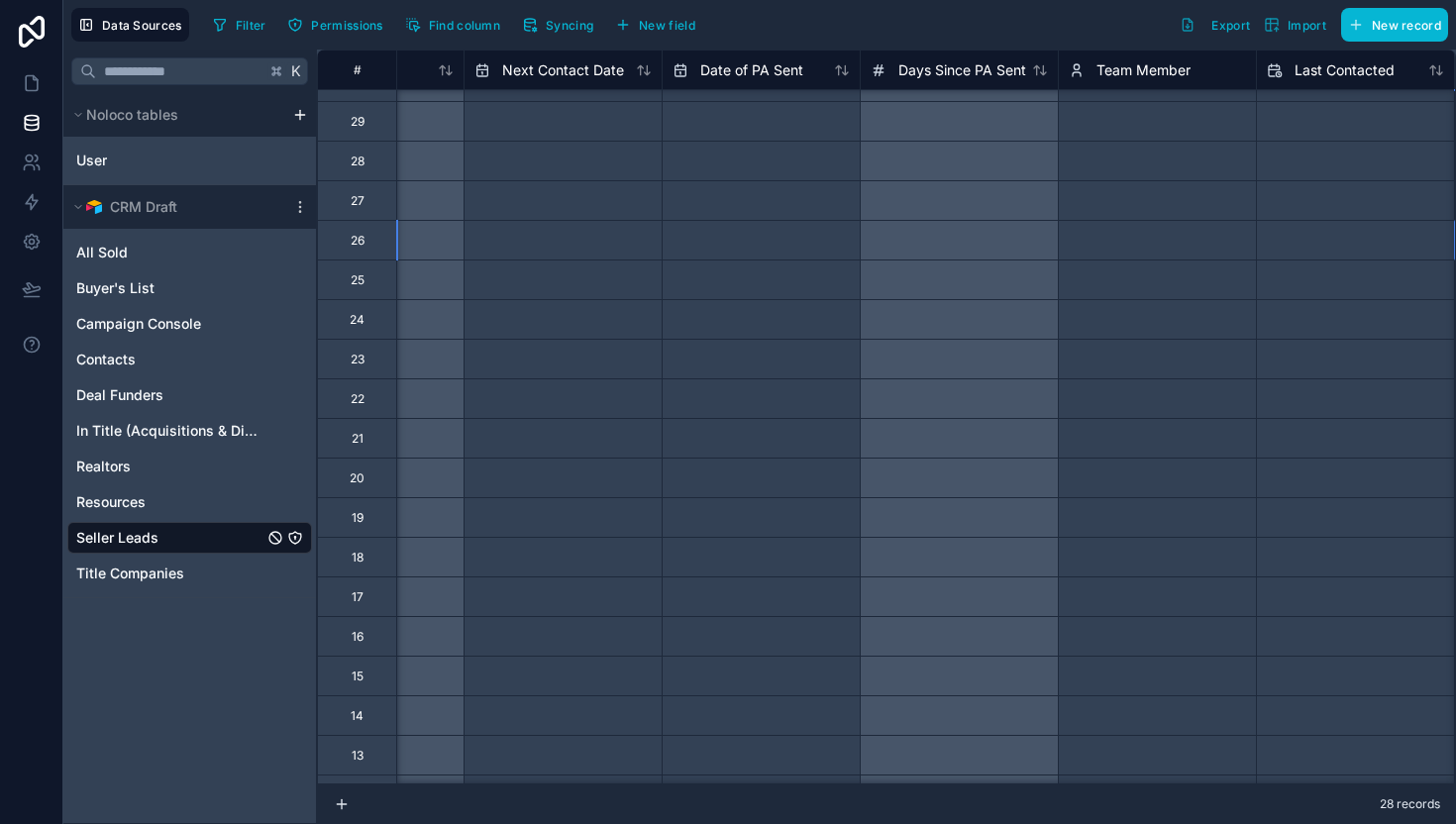 scroll, scrollTop: 28, scrollLeft: 2706, axis: both 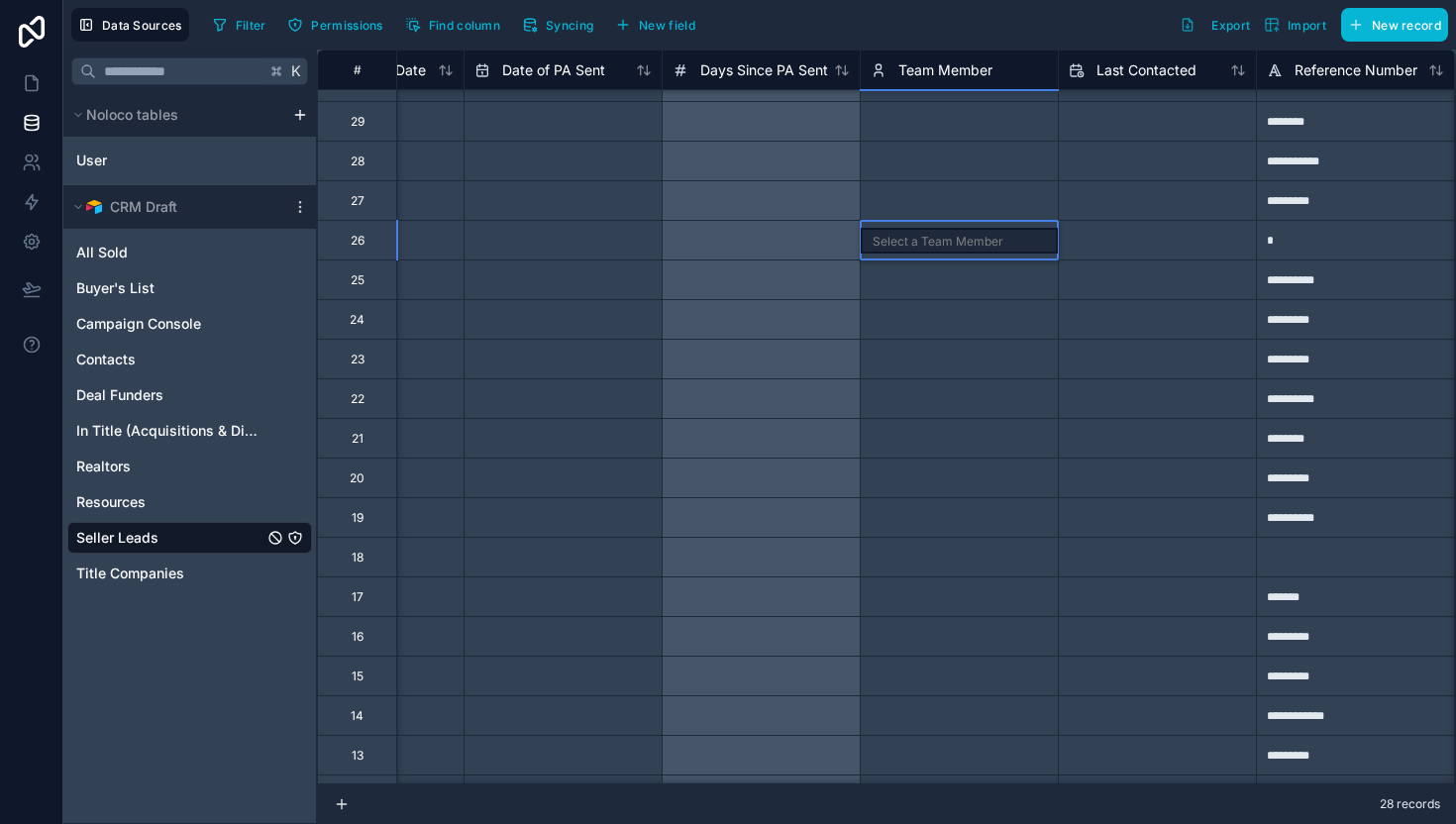 click on "jonica@example.com" at bounding box center (728, 836) 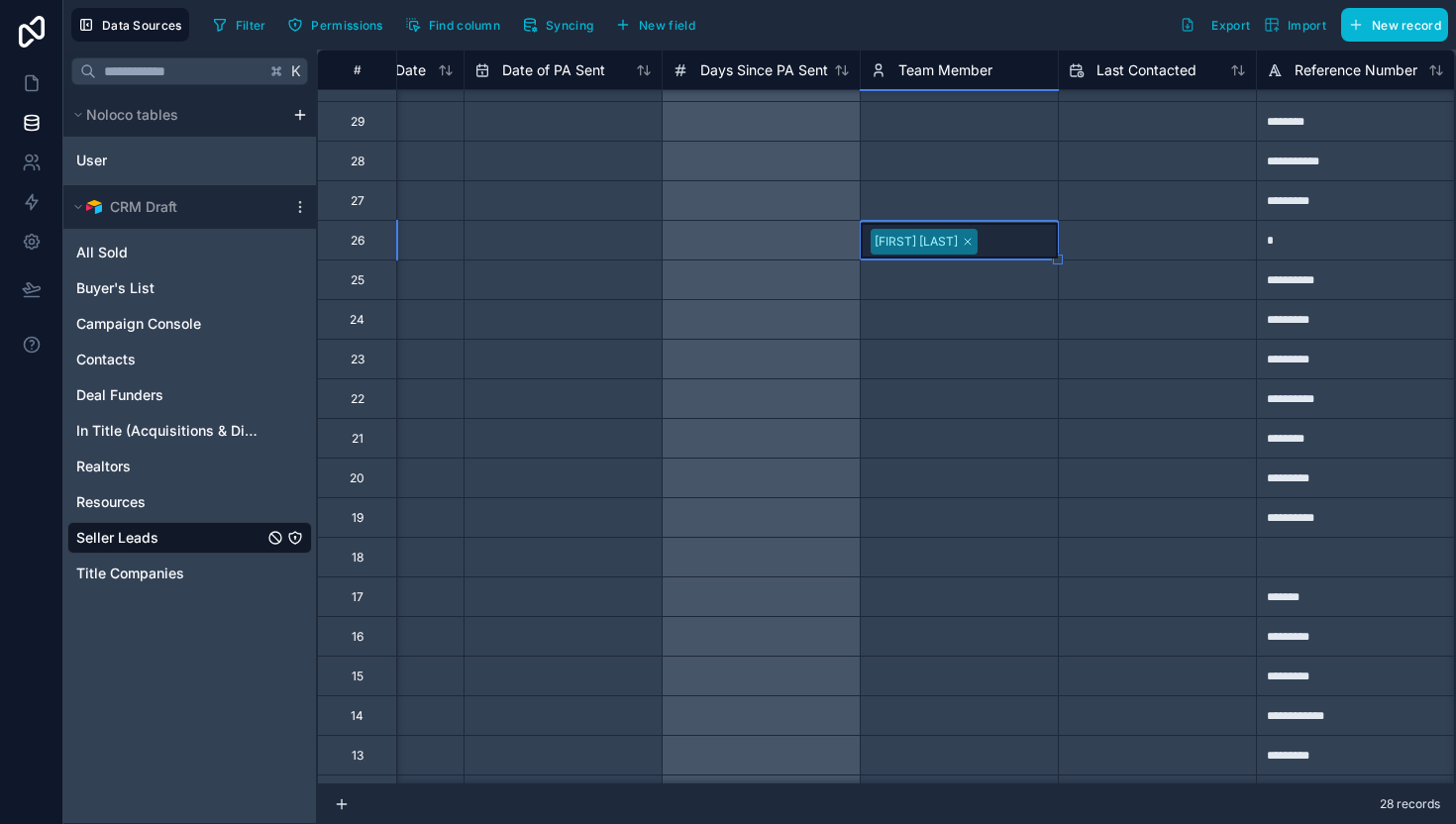 click on "Select a Team Member" at bounding box center (959, 320) 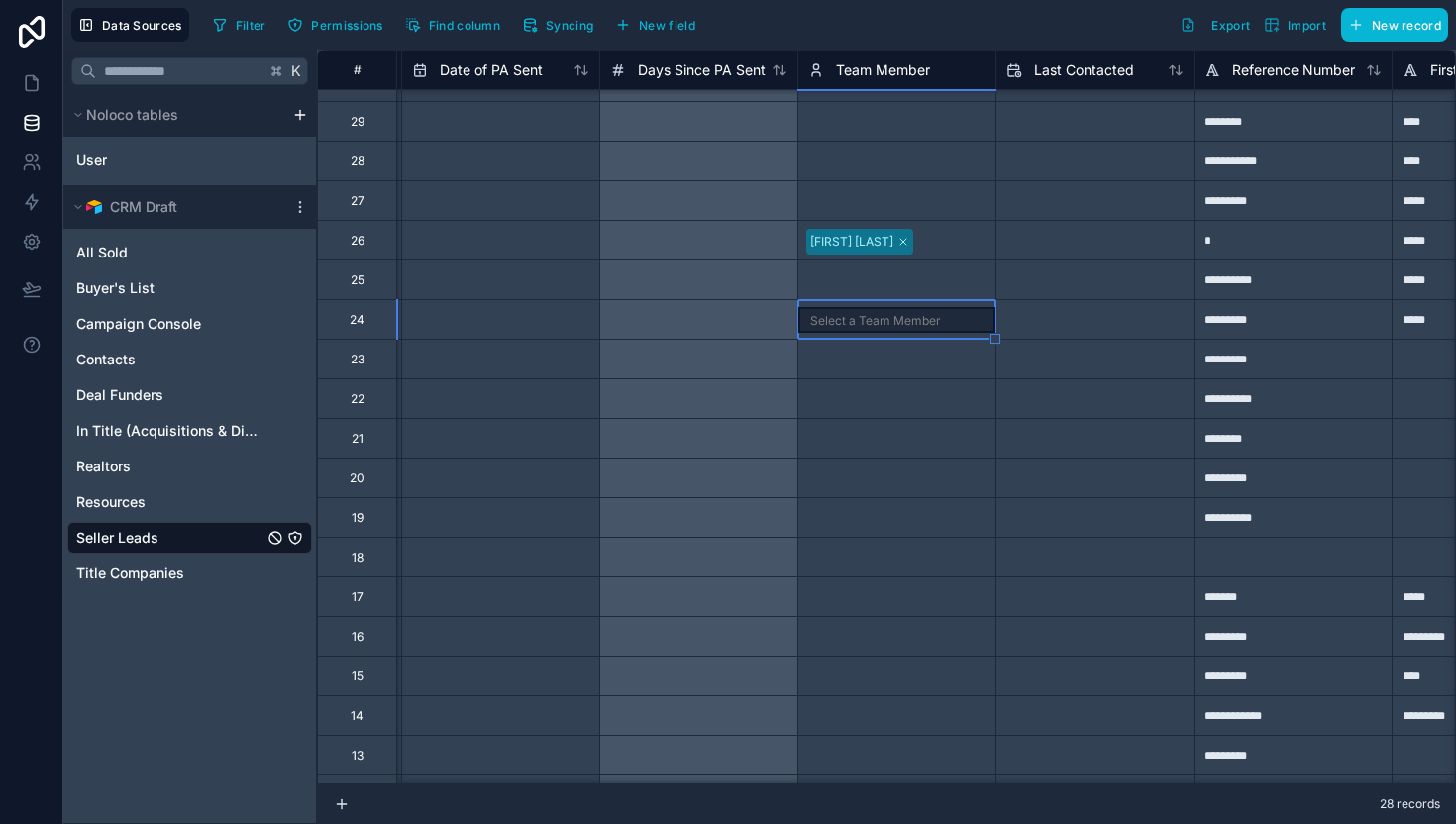 scroll, scrollTop: 28, scrollLeft: 2790, axis: both 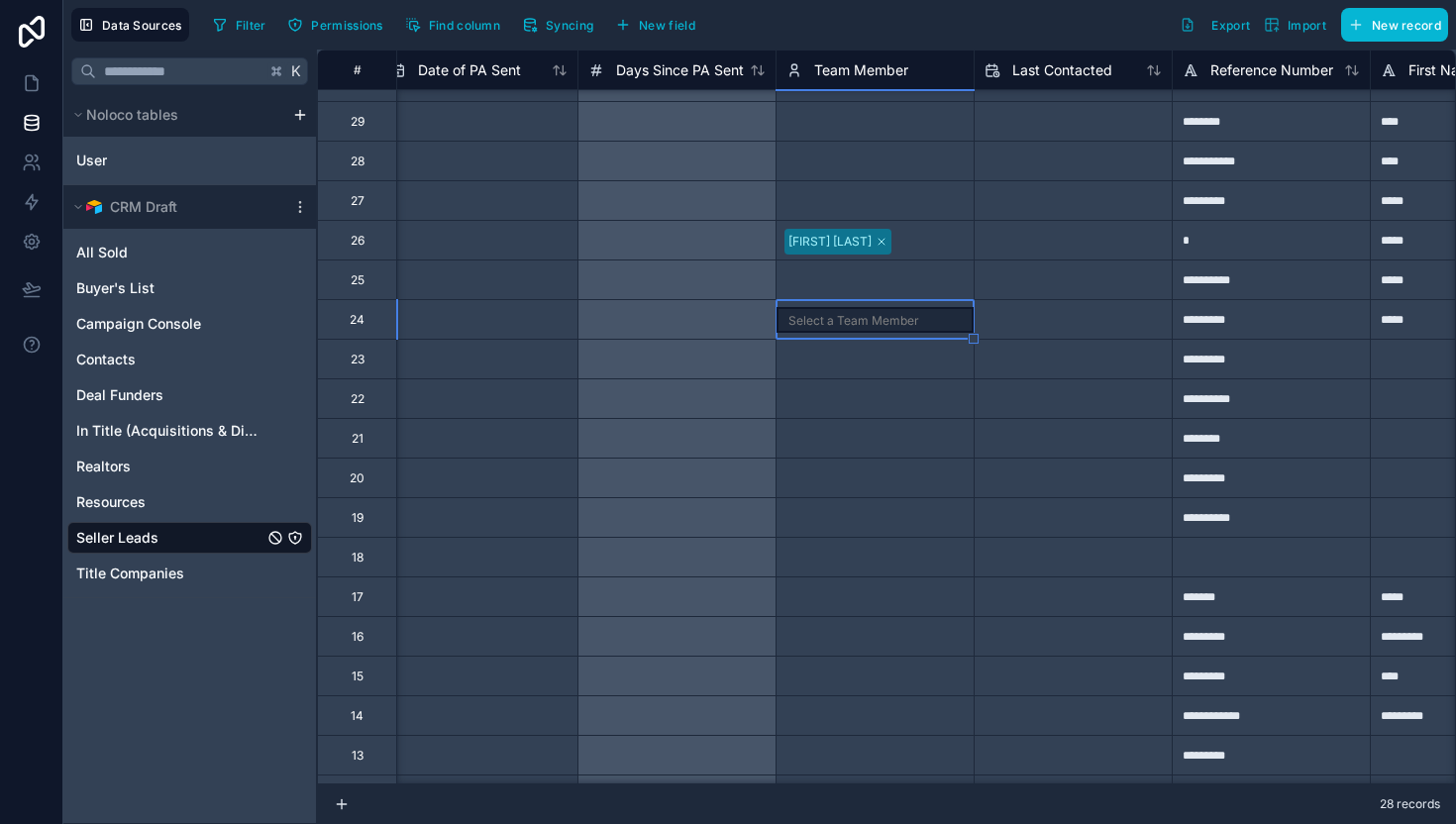 click 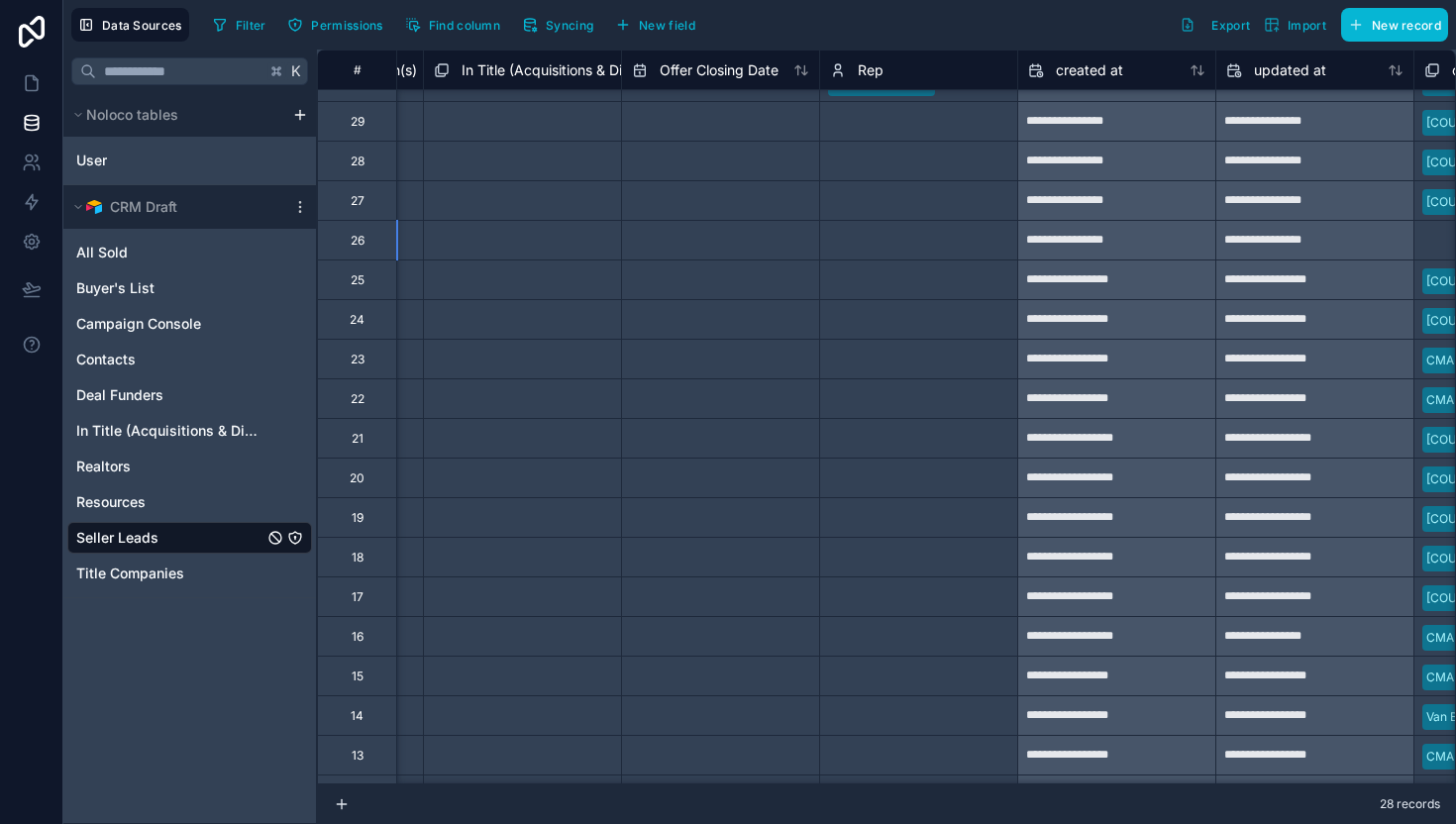scroll, scrollTop: 28, scrollLeft: 6901, axis: both 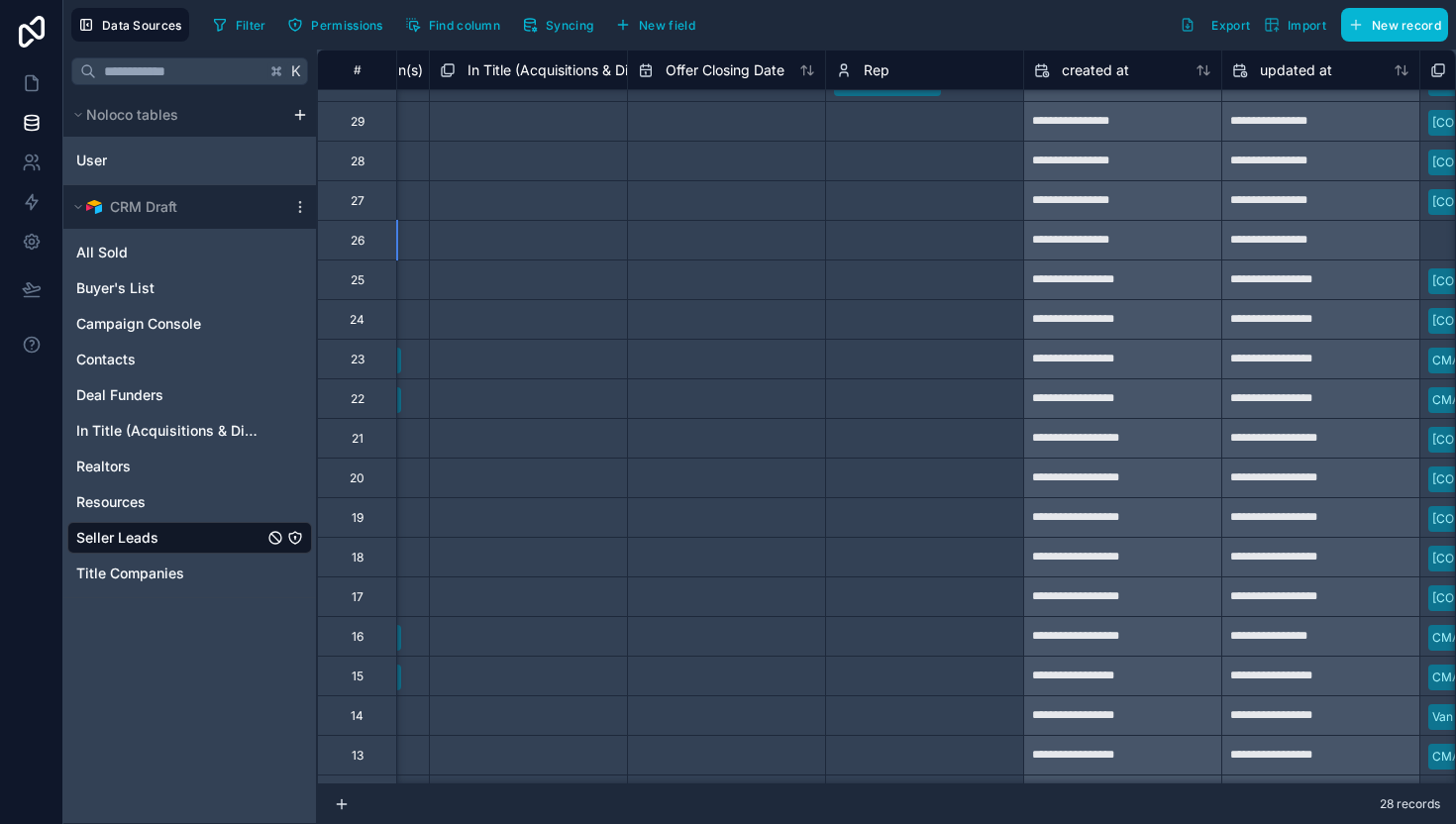 click on "**********" at bounding box center [-2285, 596] 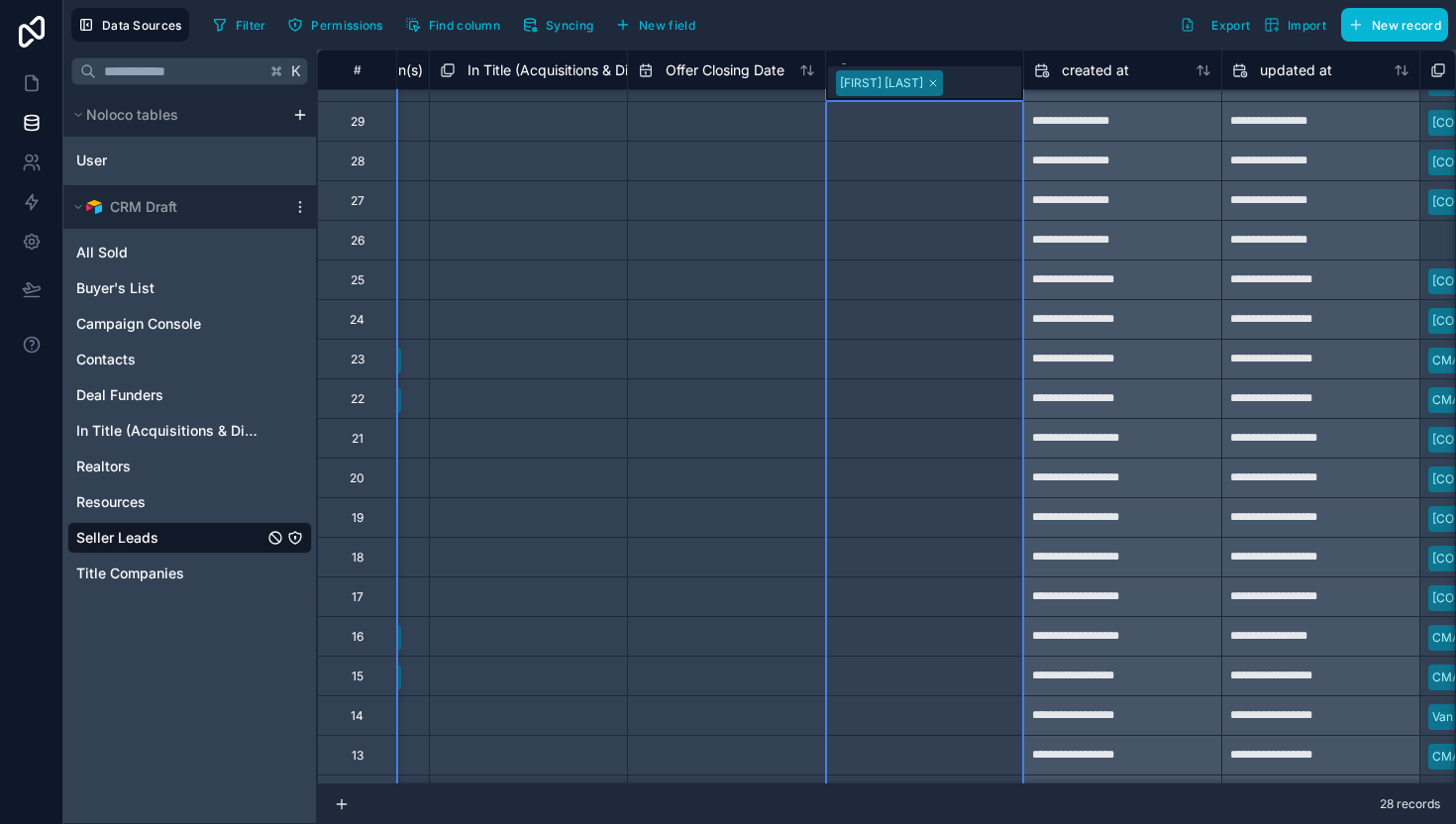 click on "Jonica Graves" at bounding box center (889, 83) 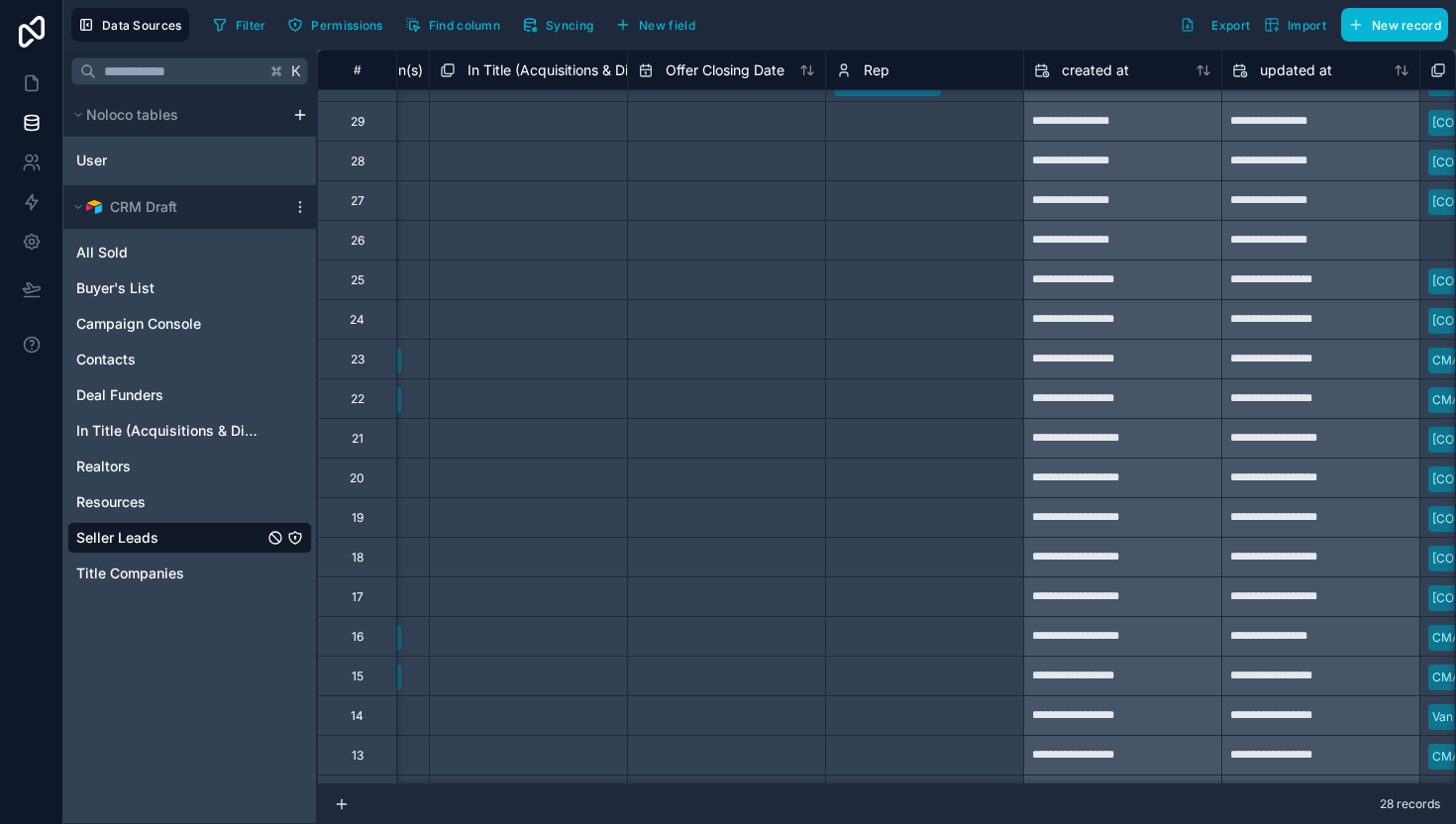 click on "**********" at bounding box center (-2285, 596) 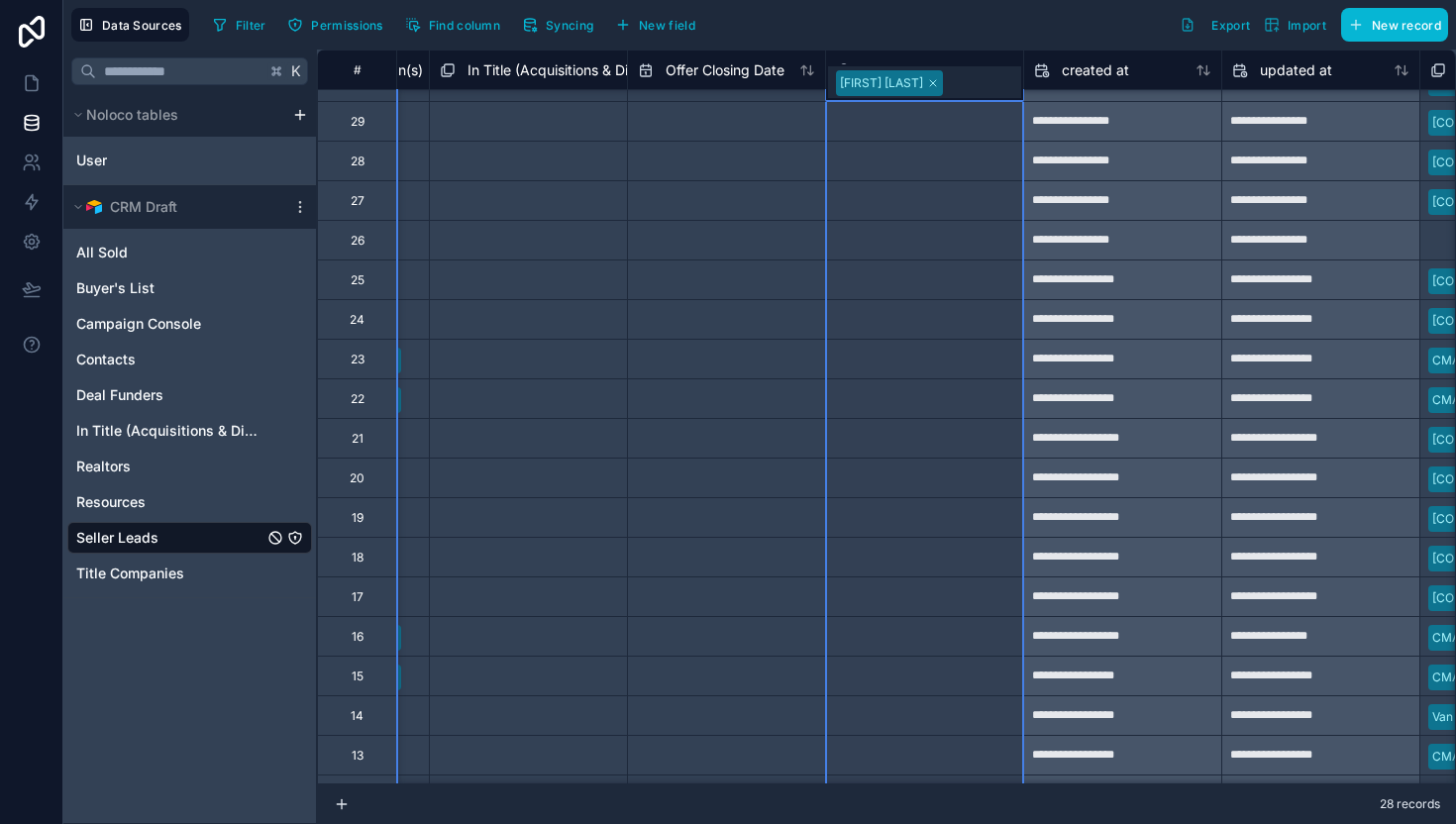click on "Jonica Graves" at bounding box center (889, 83) 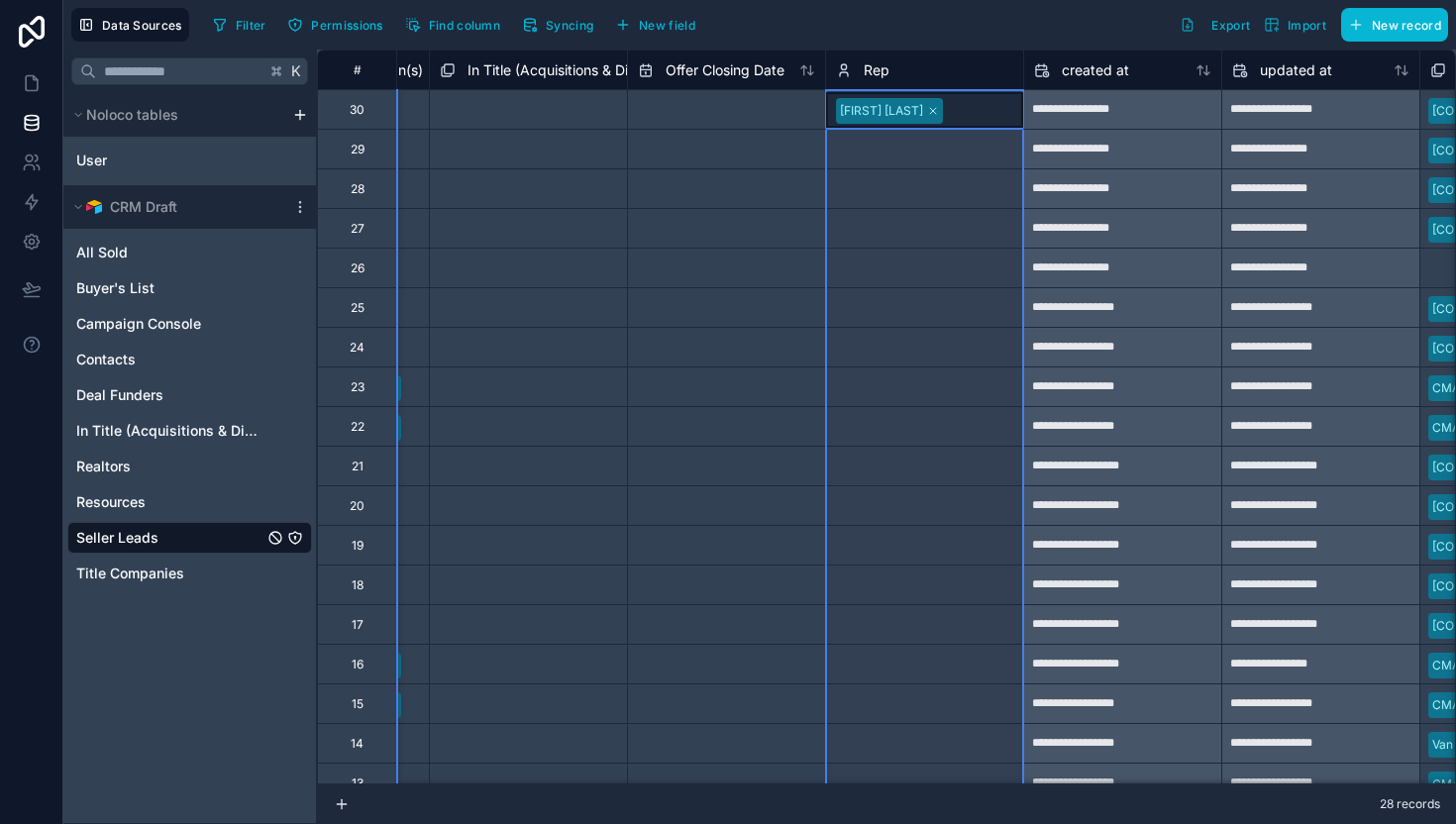 click on "Rep" at bounding box center [877, 70] 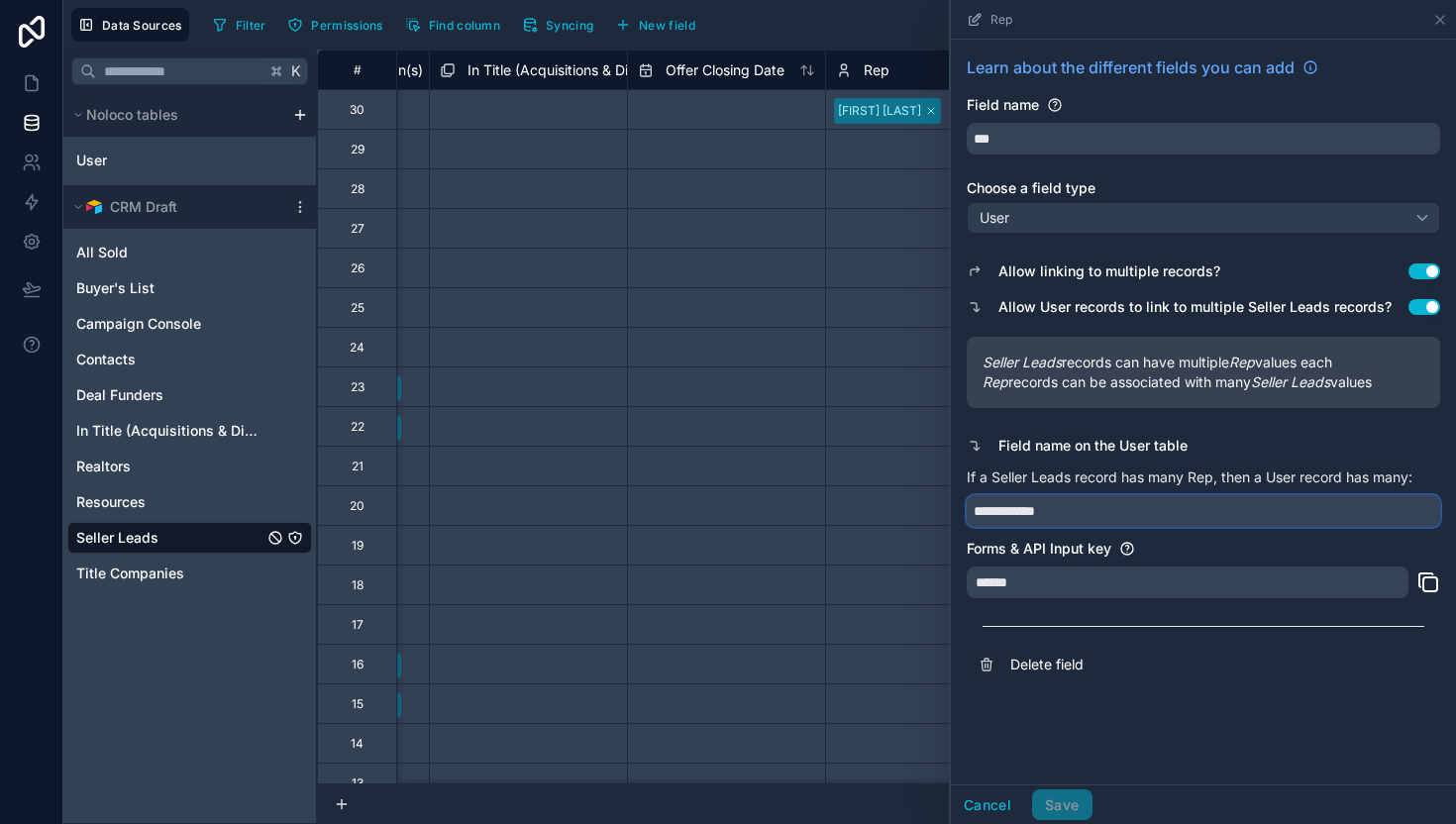 click on "**********" at bounding box center [1203, 511] 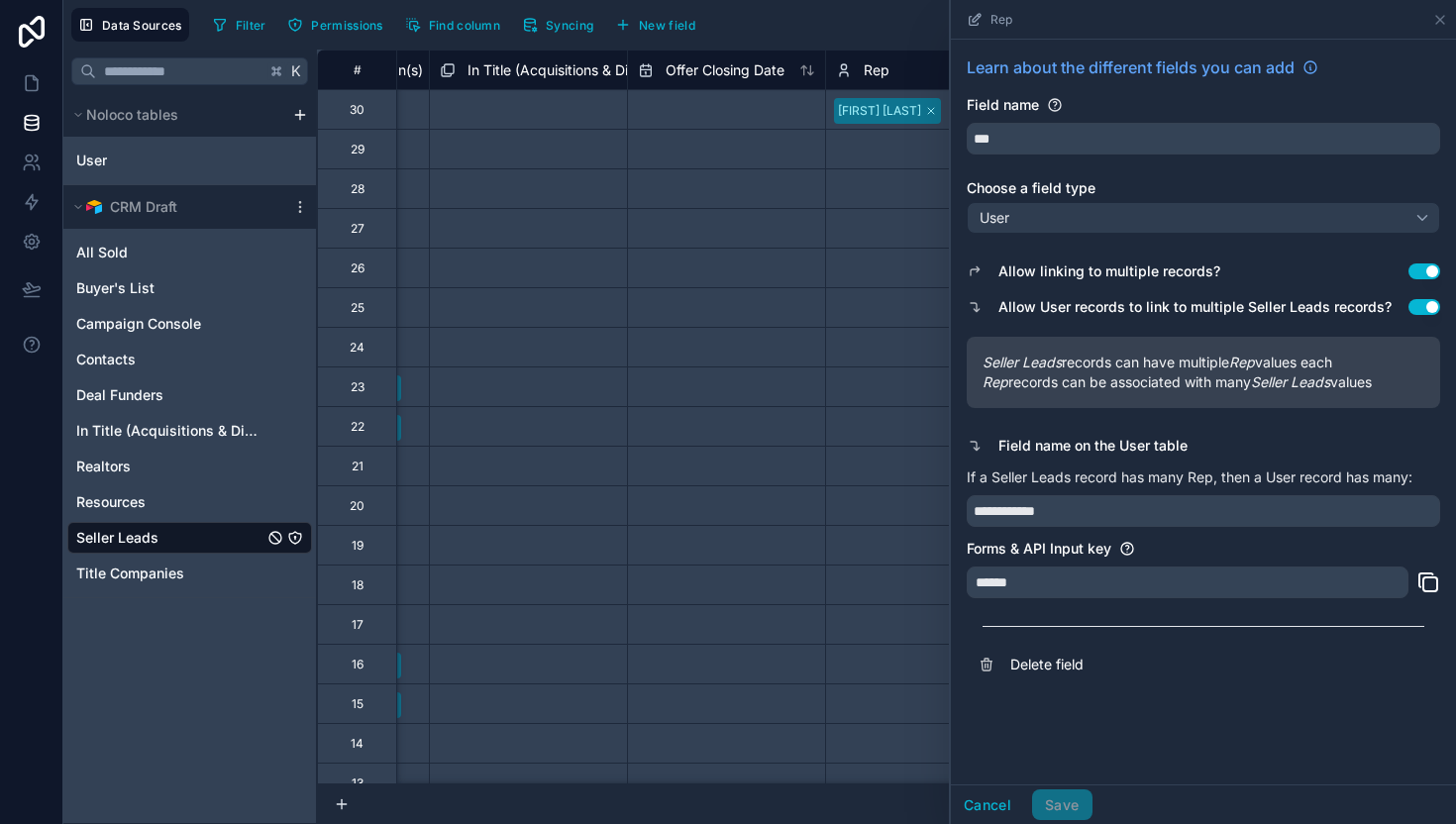 click on "******" at bounding box center [1188, 582] 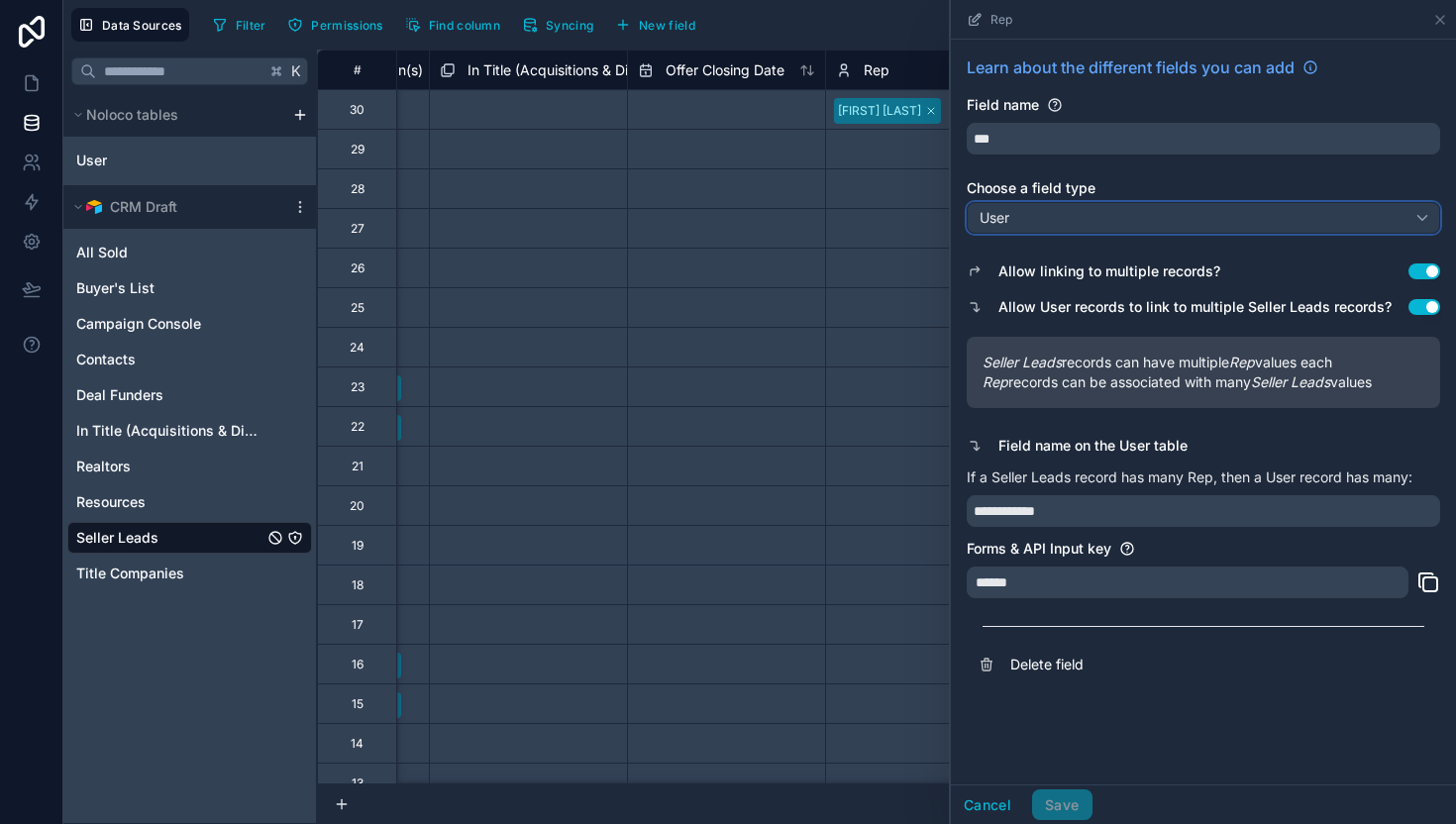 click on "User" at bounding box center (1203, 218) 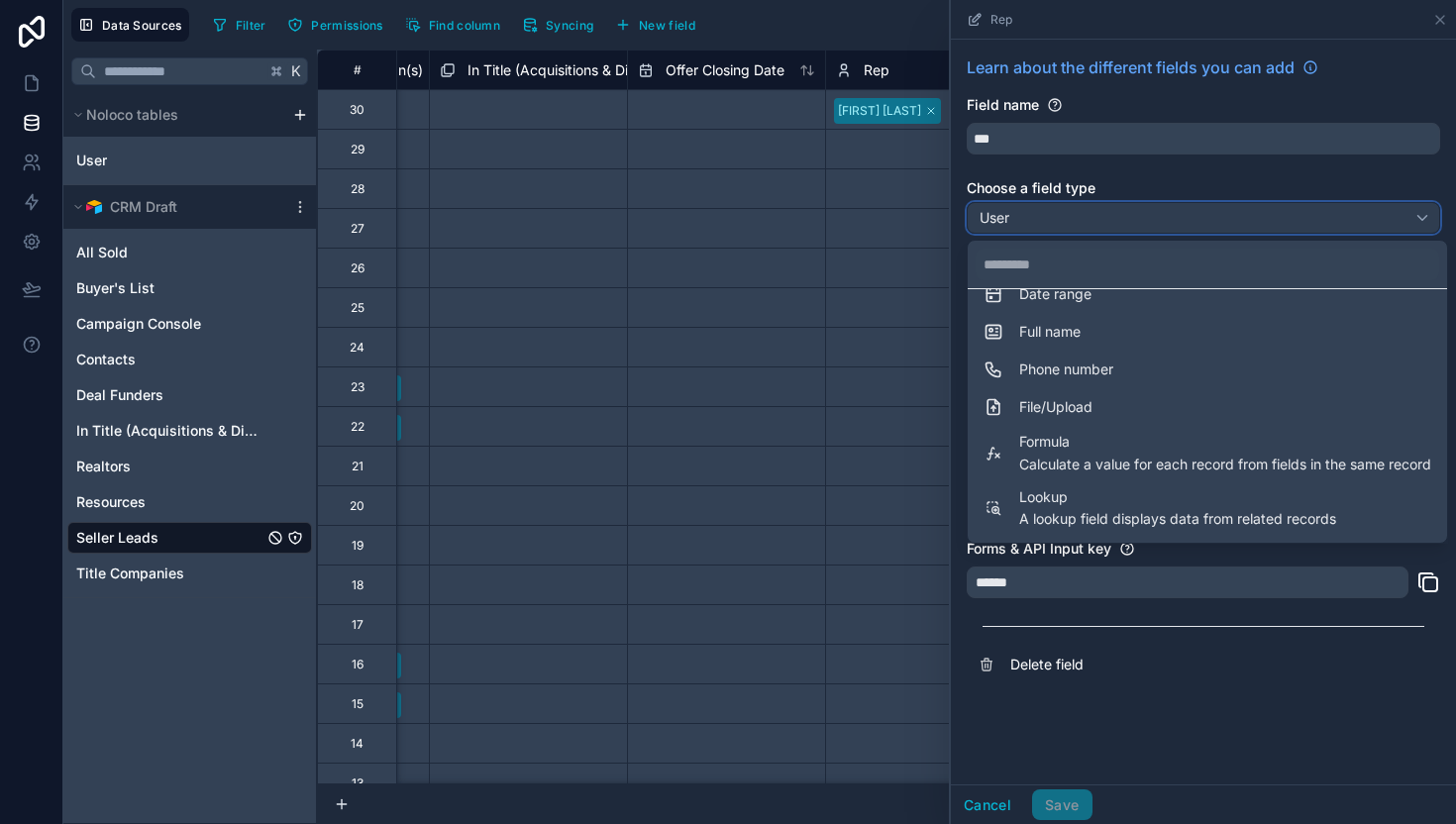 scroll, scrollTop: 487, scrollLeft: 0, axis: vertical 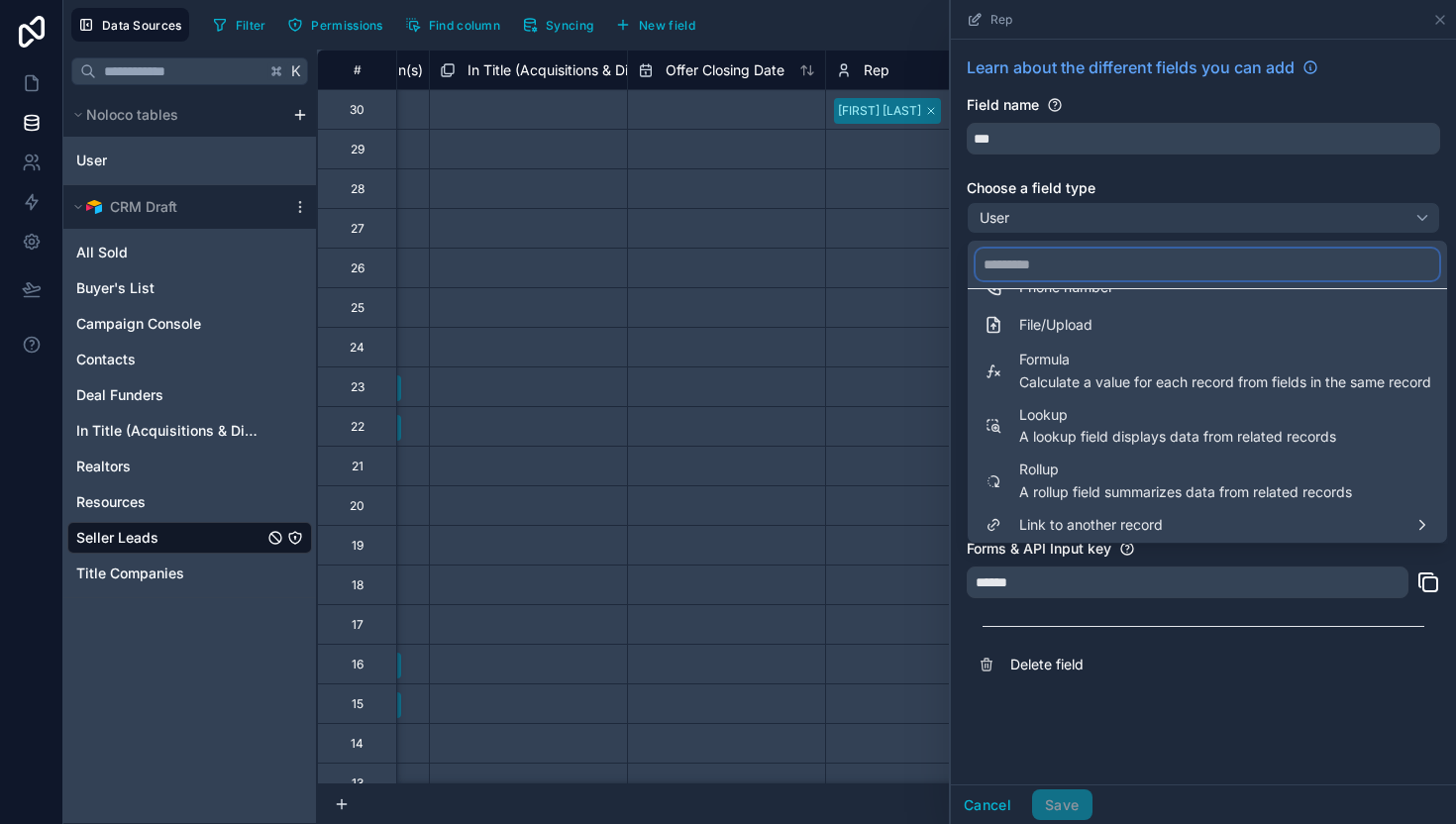 click at bounding box center (1207, 264) 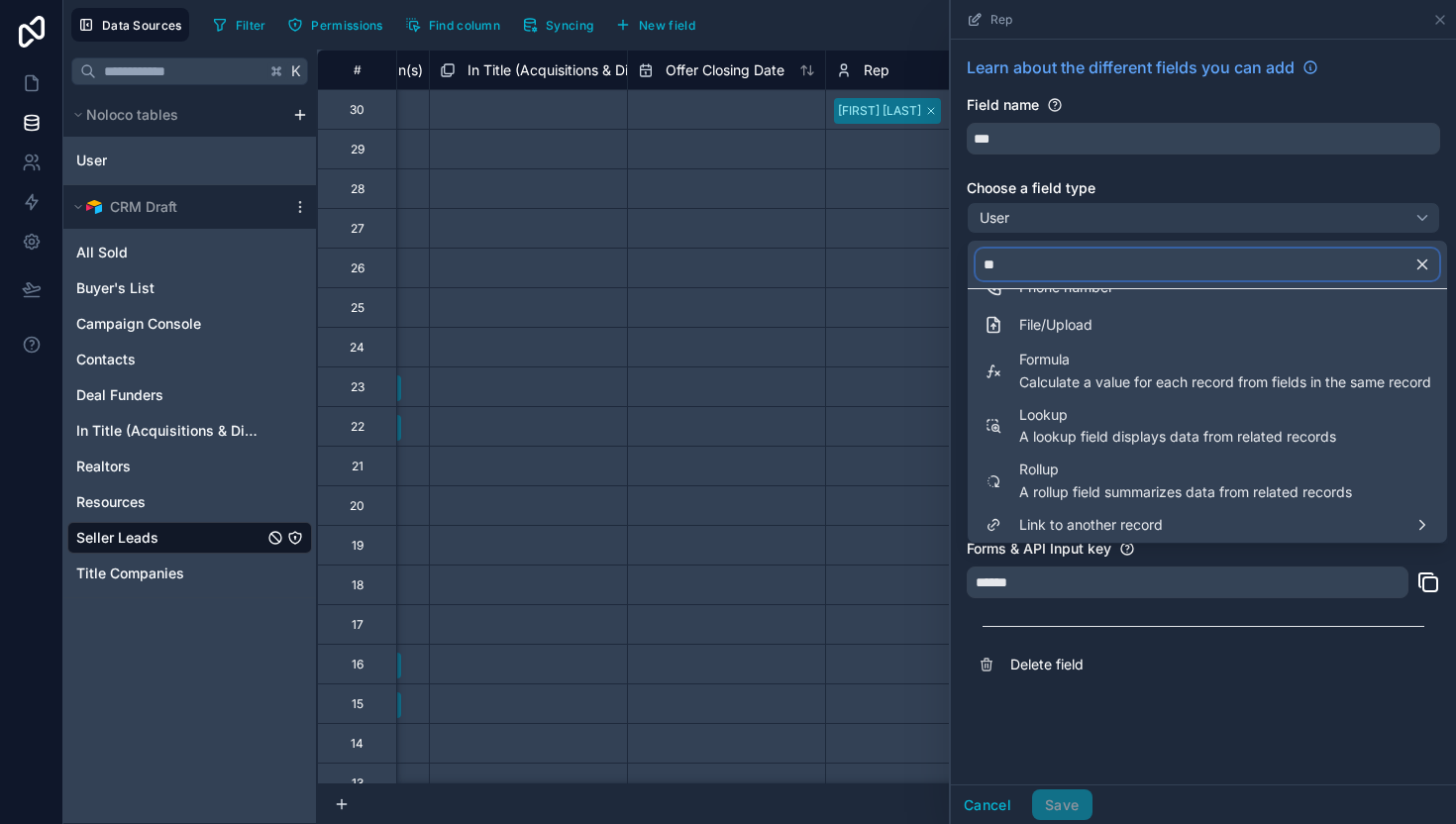 scroll, scrollTop: 0, scrollLeft: 0, axis: both 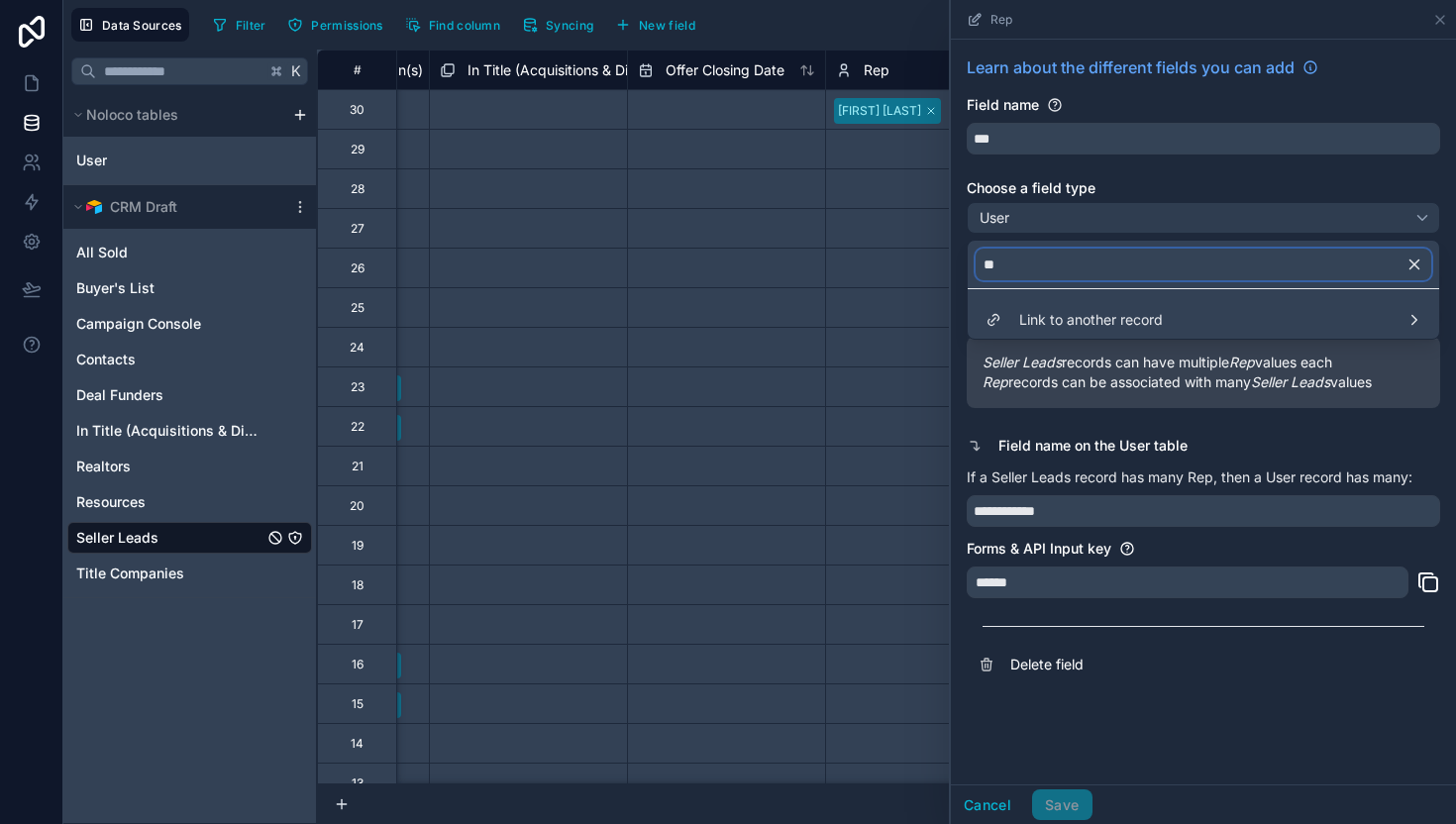 type on "*" 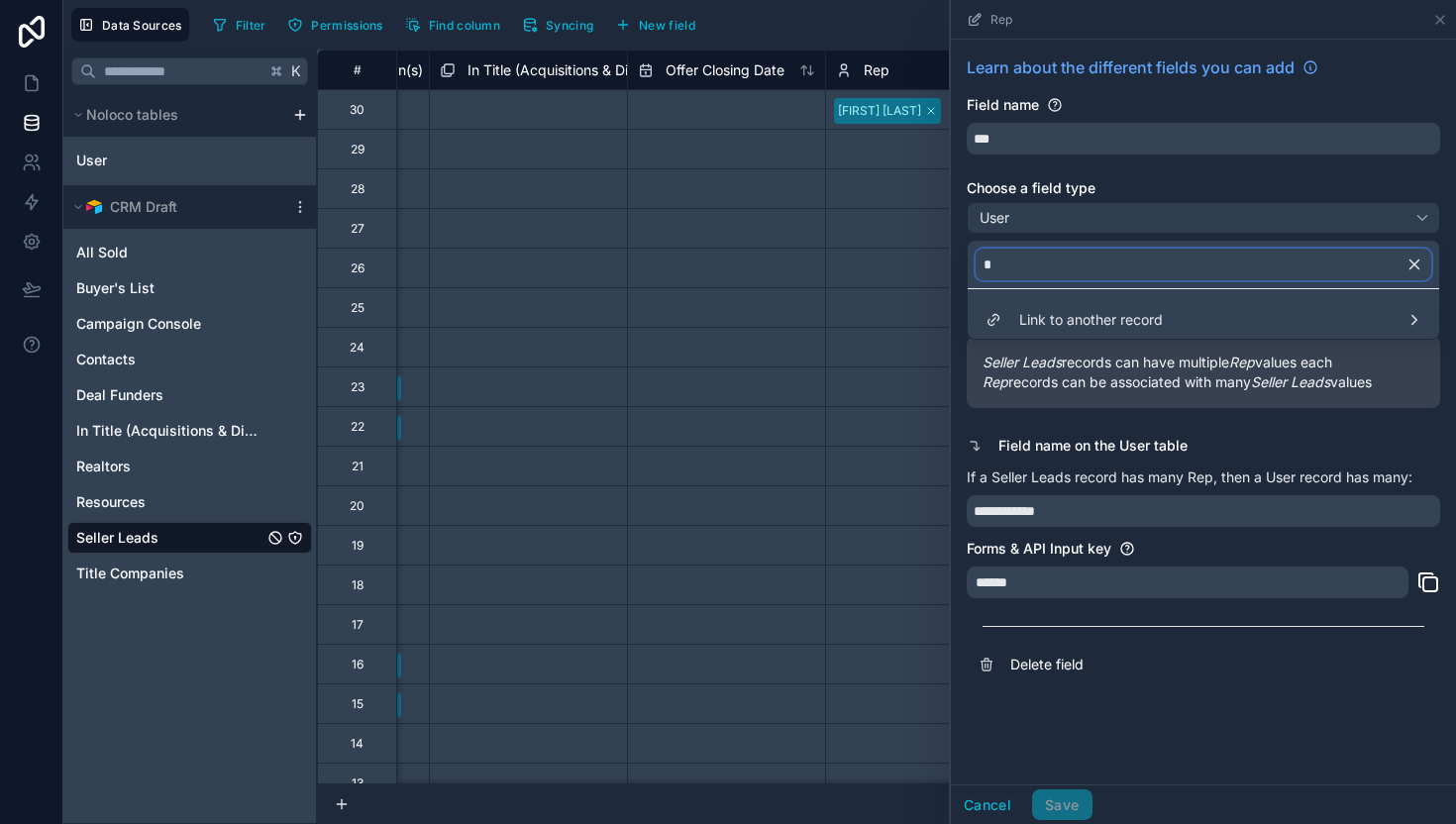 type 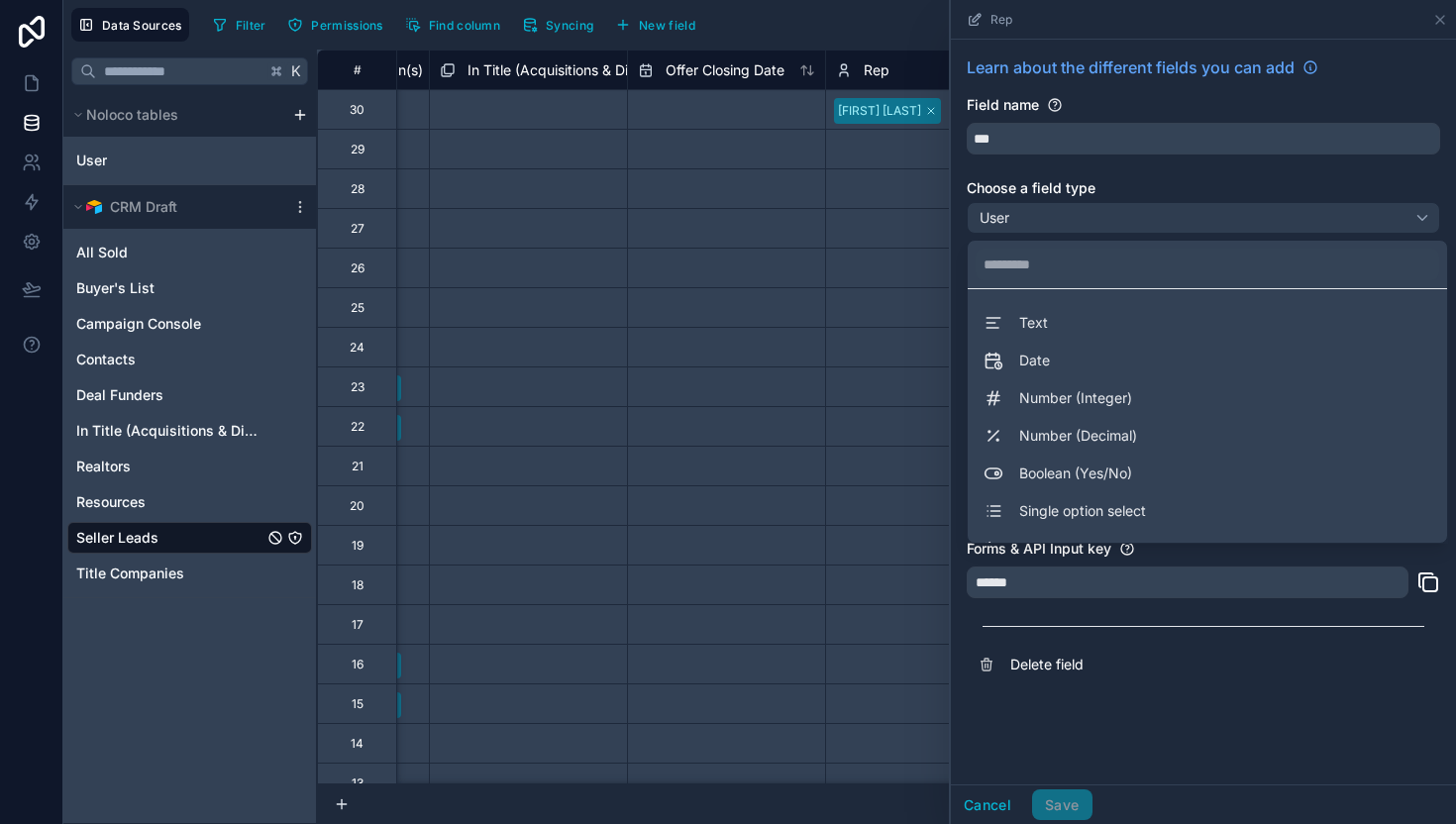 click at bounding box center [1203, 412] 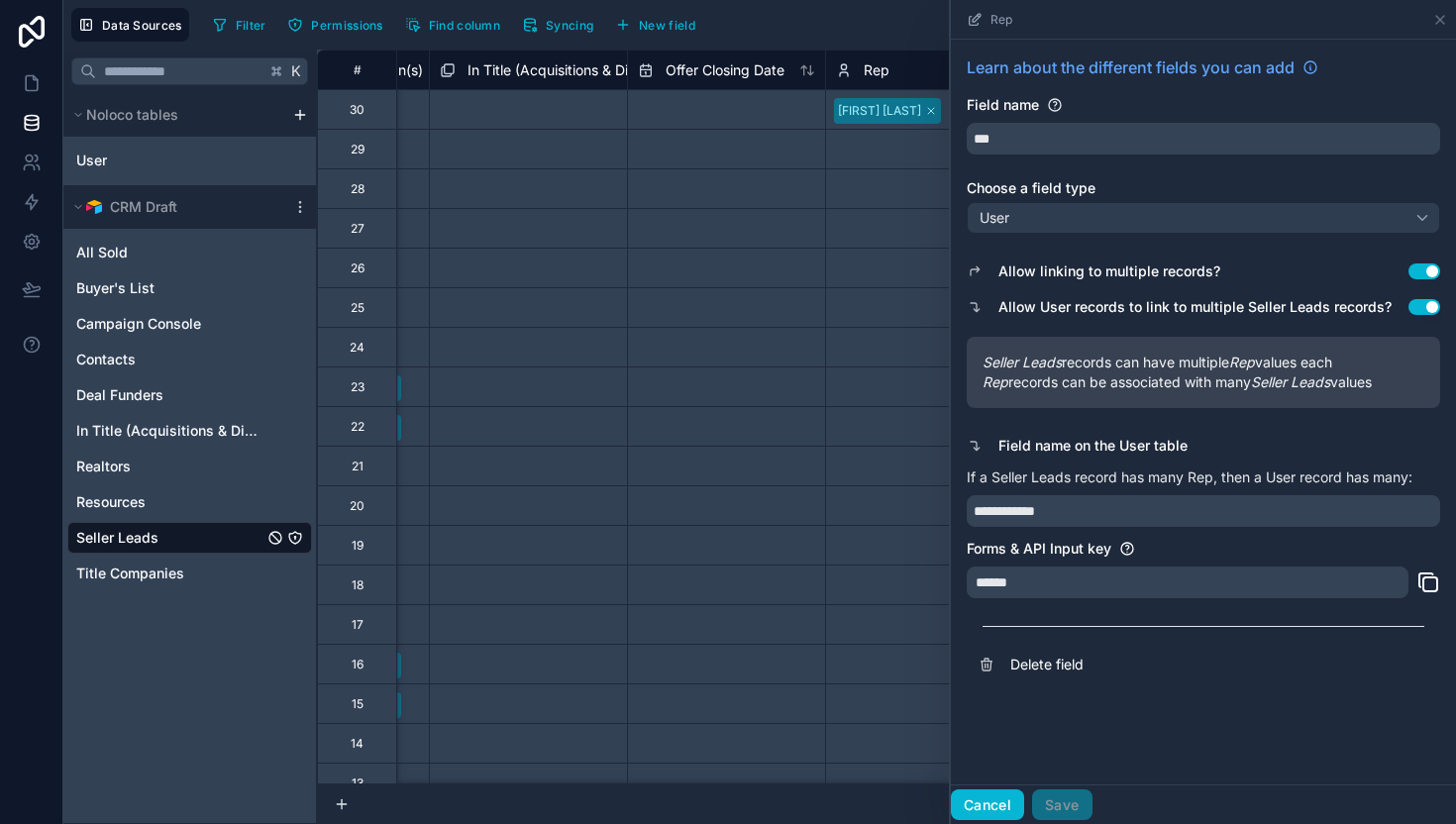 click on "Cancel" at bounding box center (988, 805) 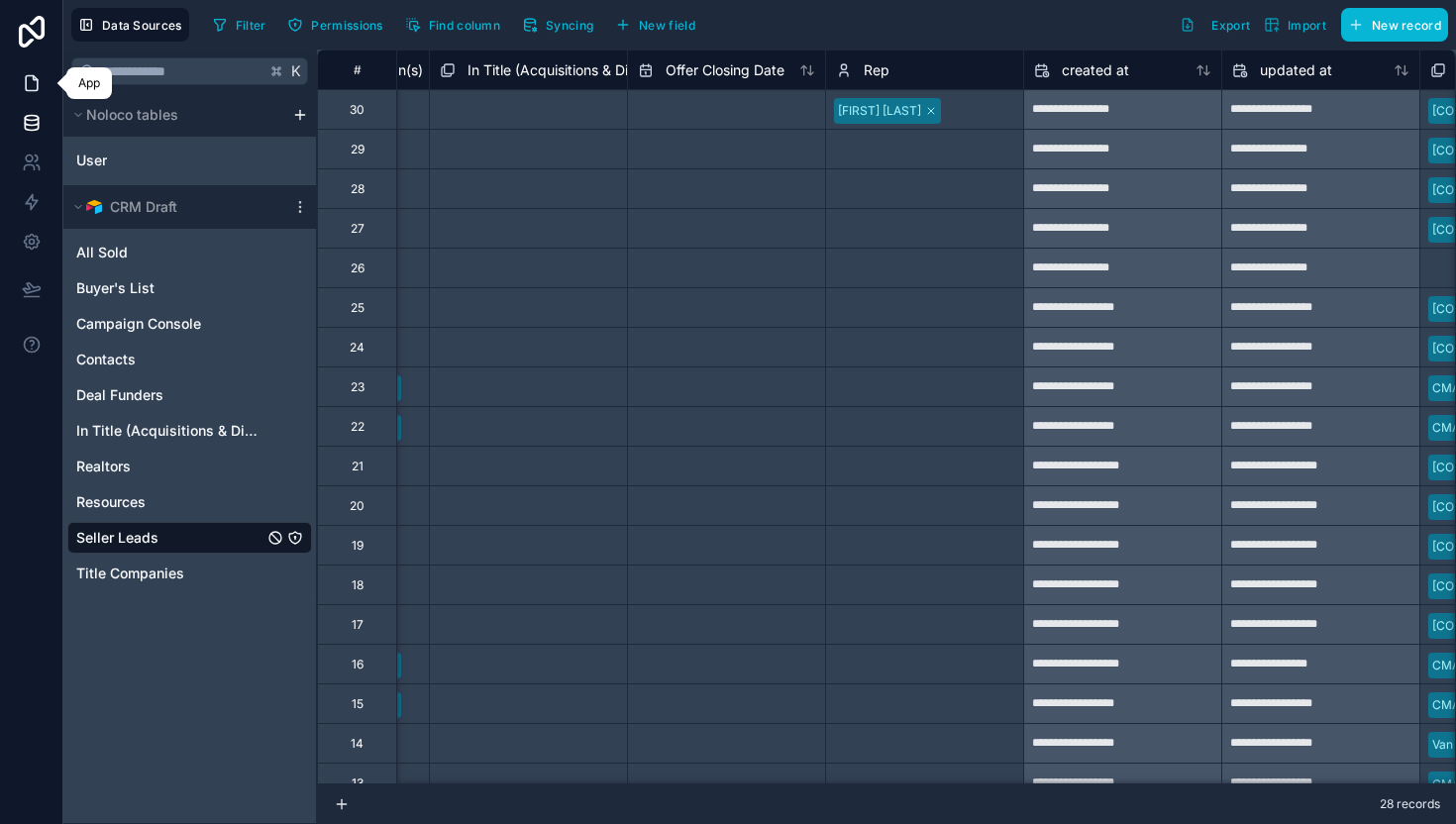 click 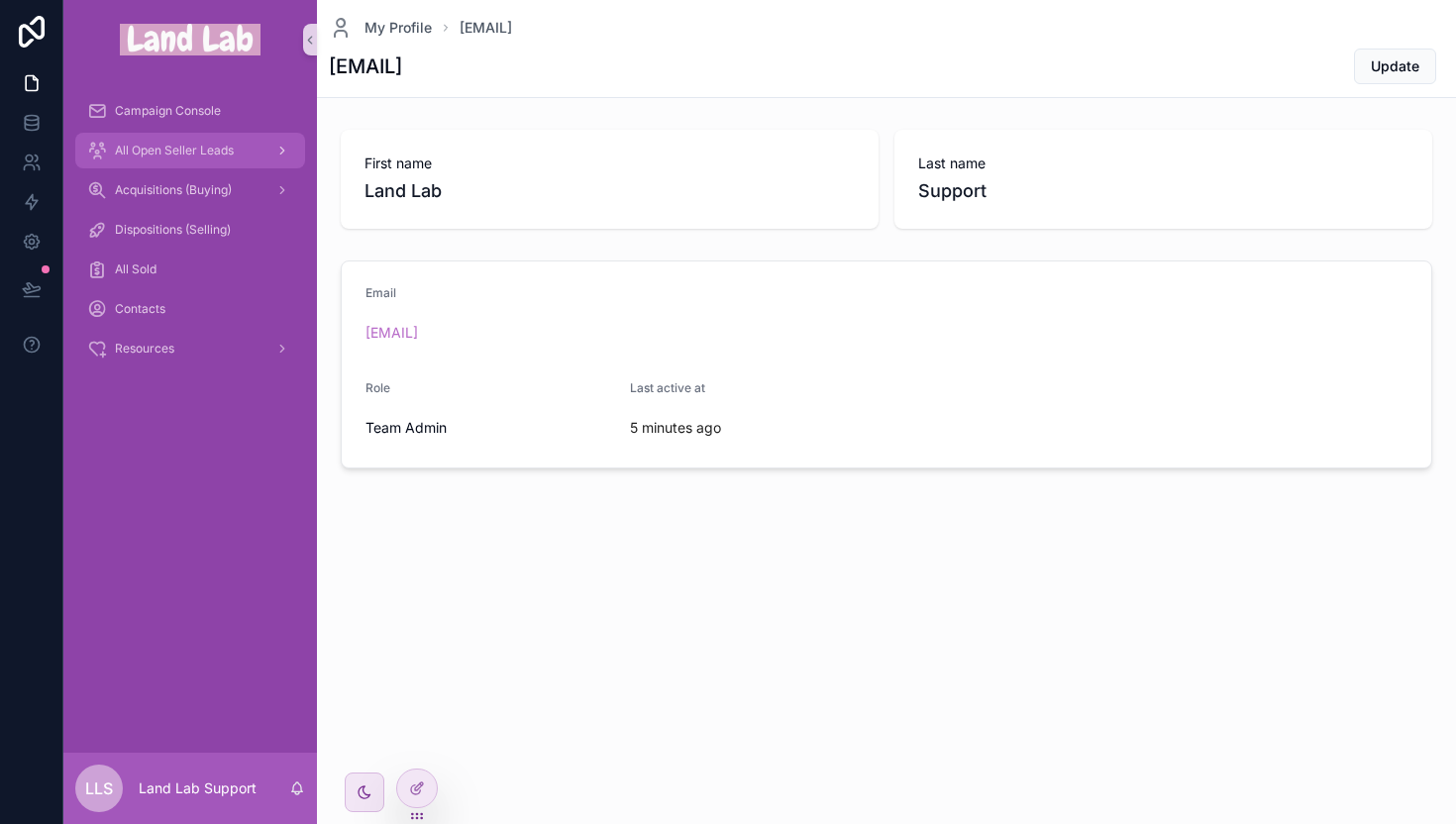click on "All Open Seller Leads" at bounding box center [190, 151] 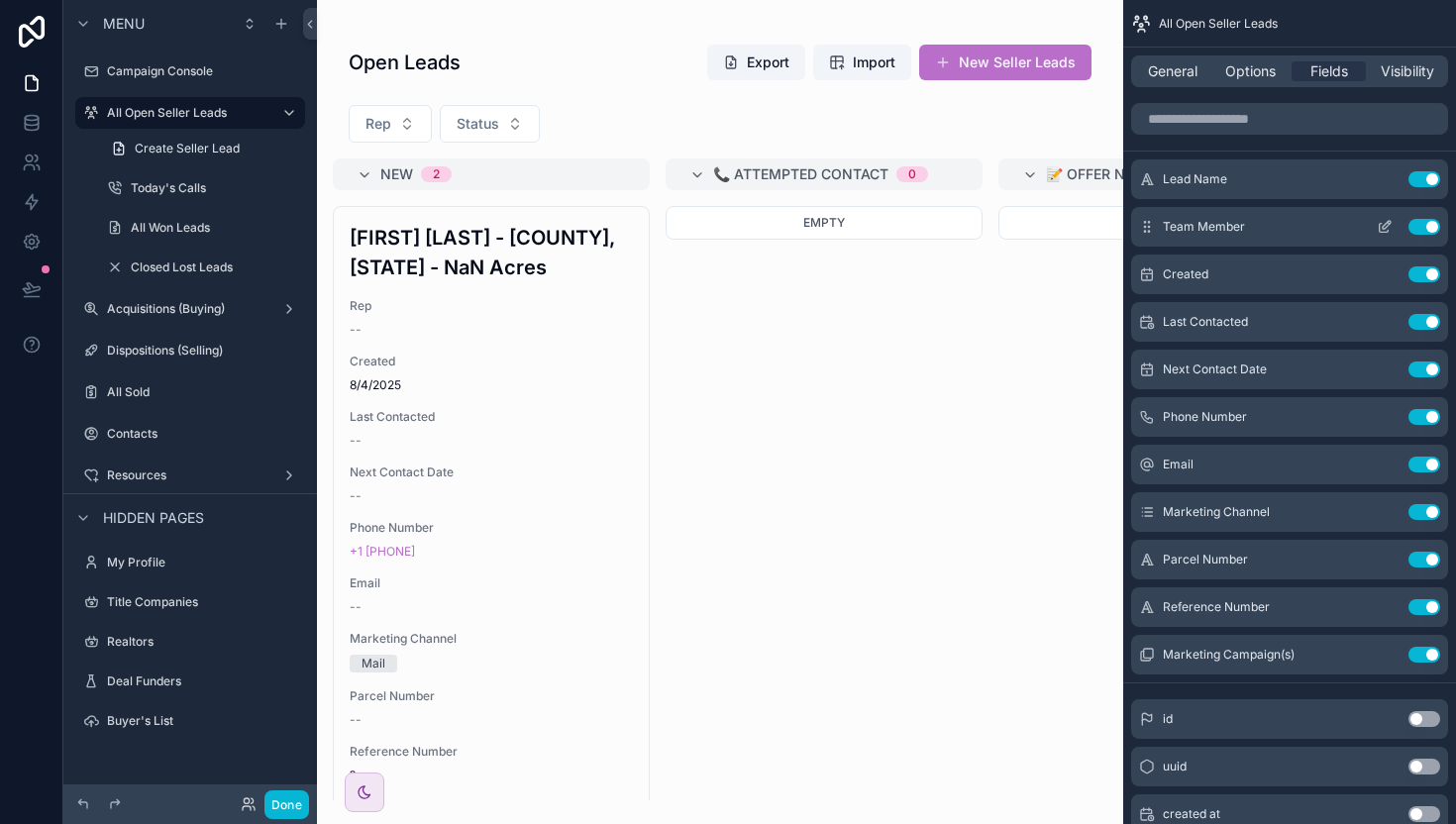 click on "Use setting" at bounding box center (1424, 227) 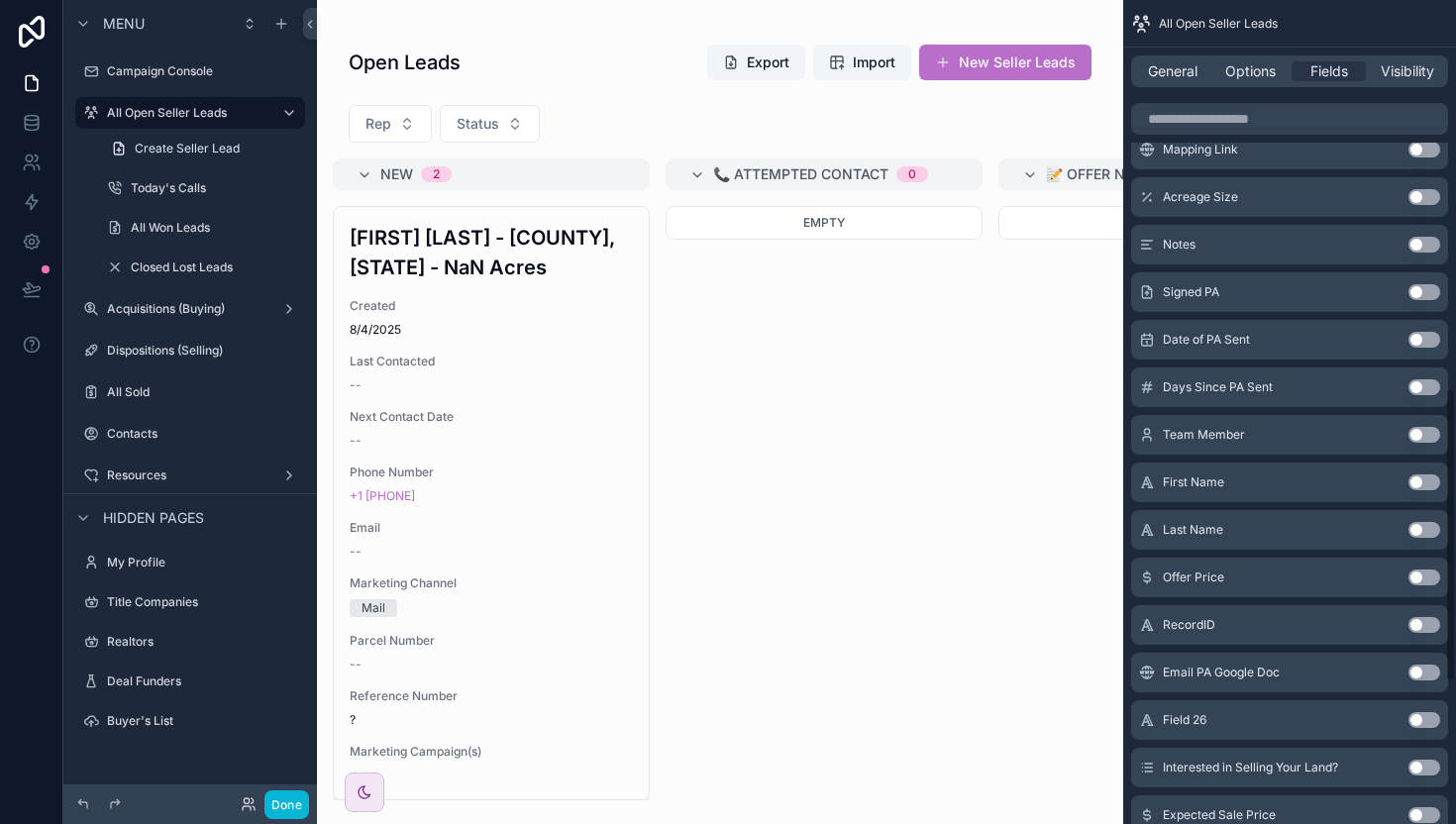 scroll, scrollTop: 635, scrollLeft: 0, axis: vertical 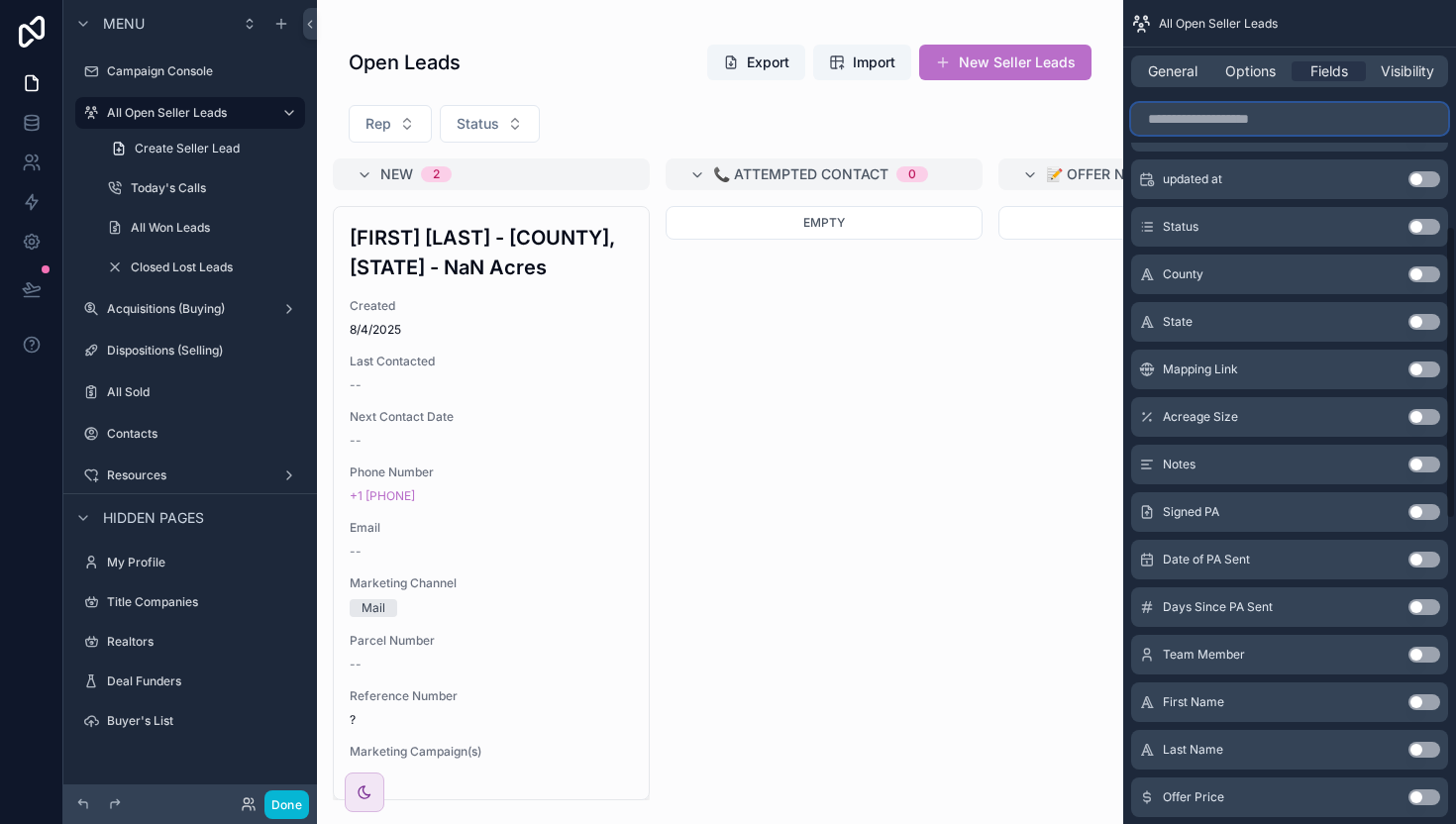 click at bounding box center (1290, 119) 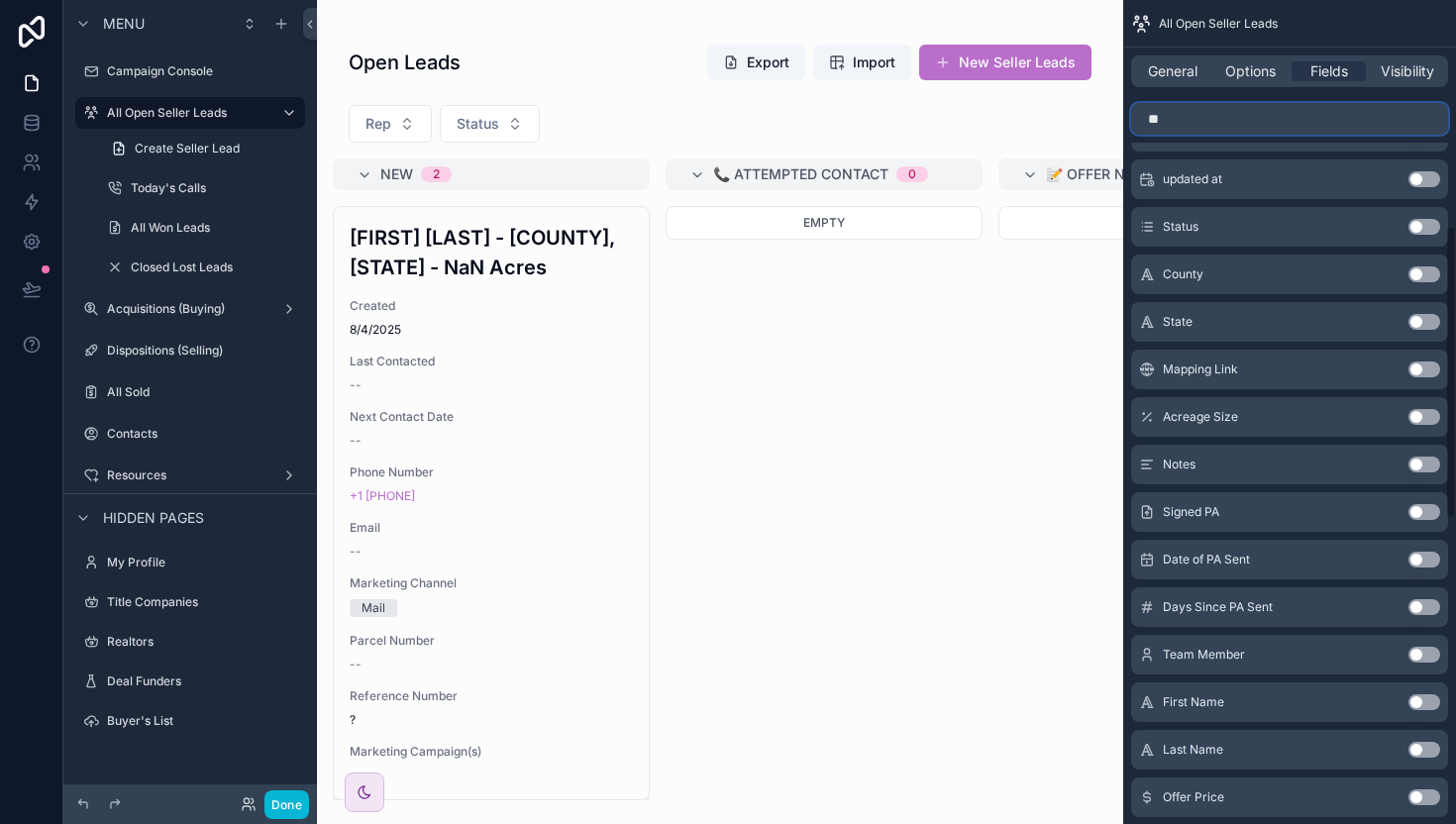 scroll, scrollTop: 0, scrollLeft: 0, axis: both 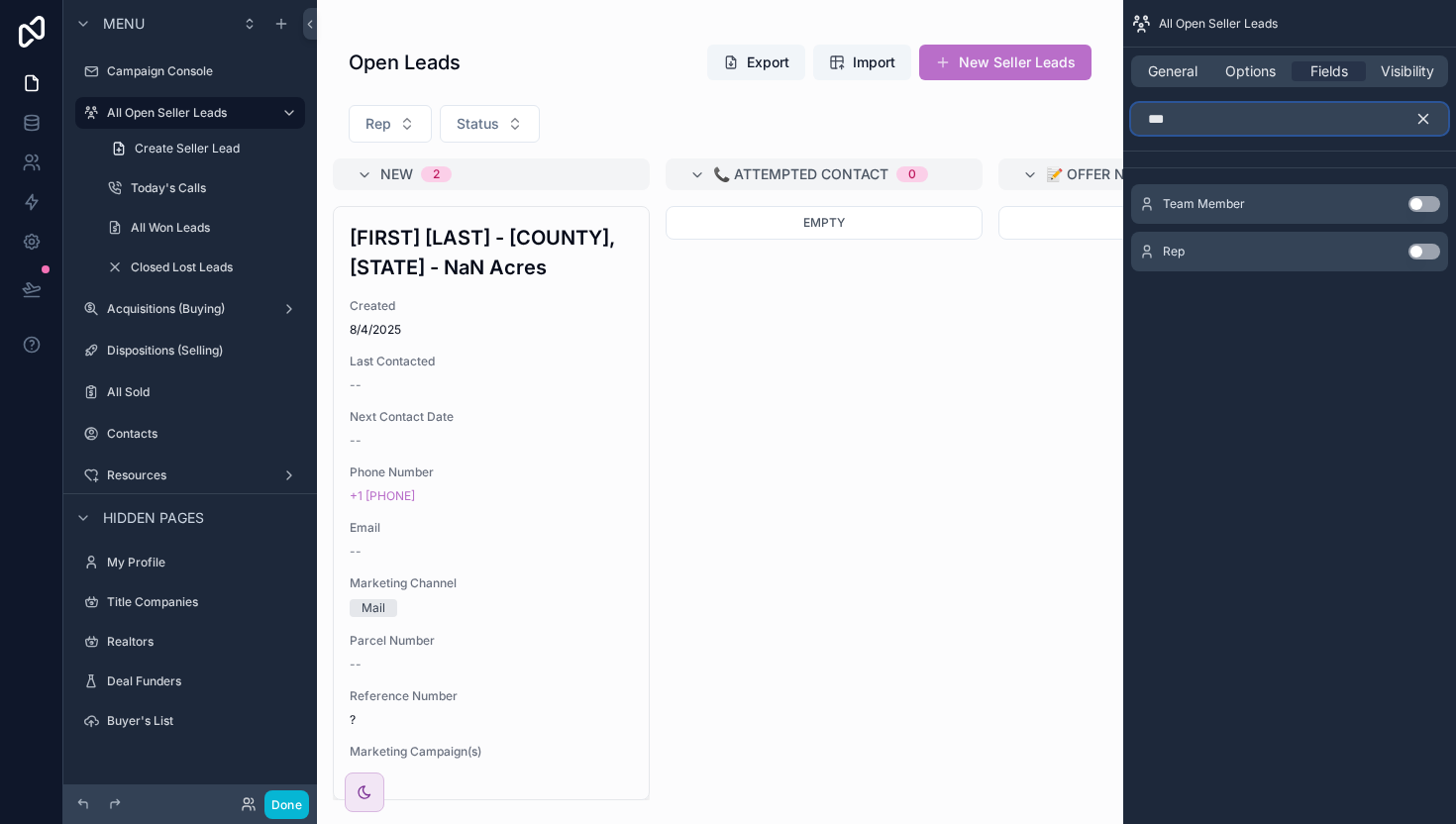 type on "***" 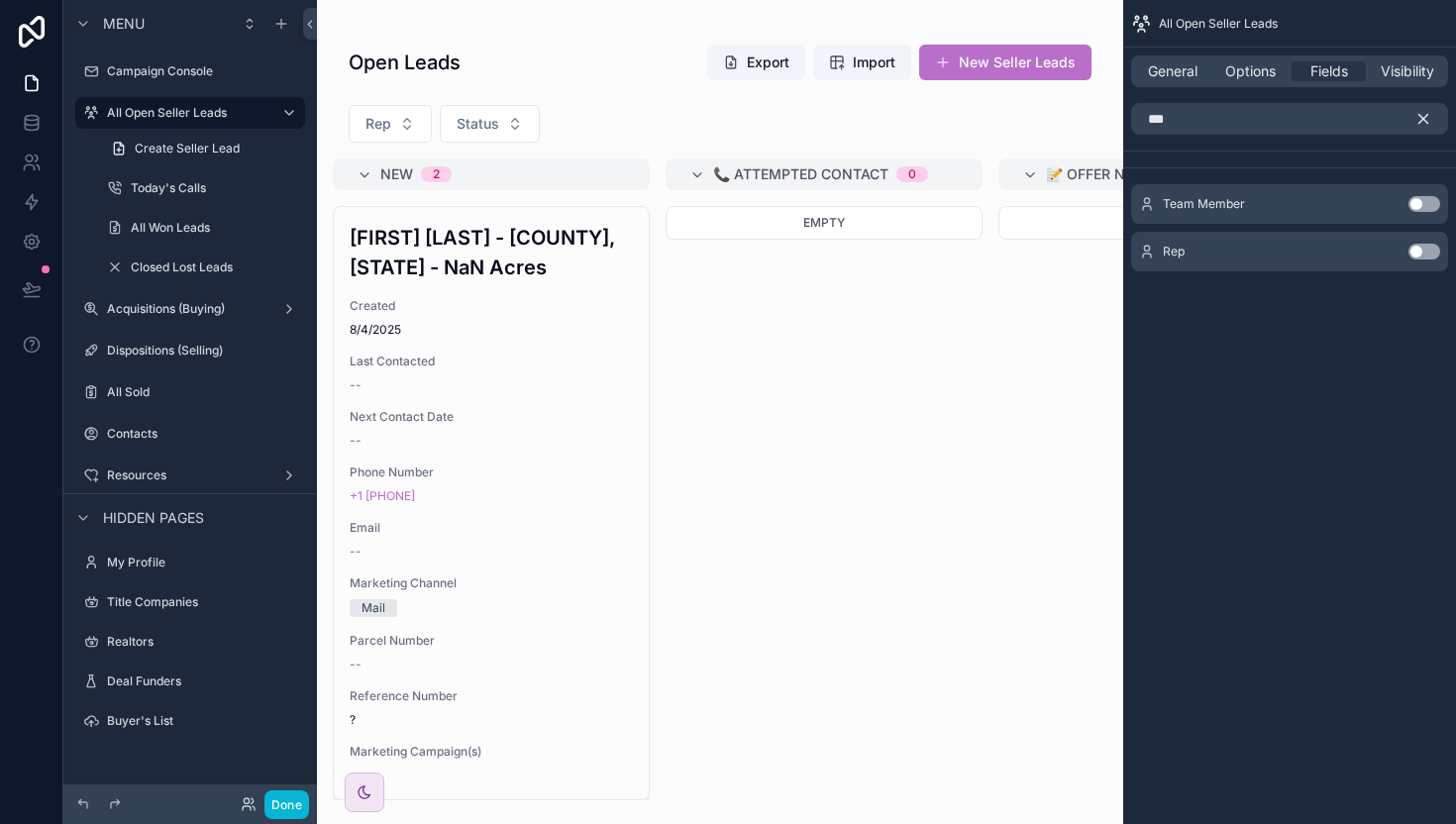 click on "Rep Use setting" at bounding box center (1290, 252) 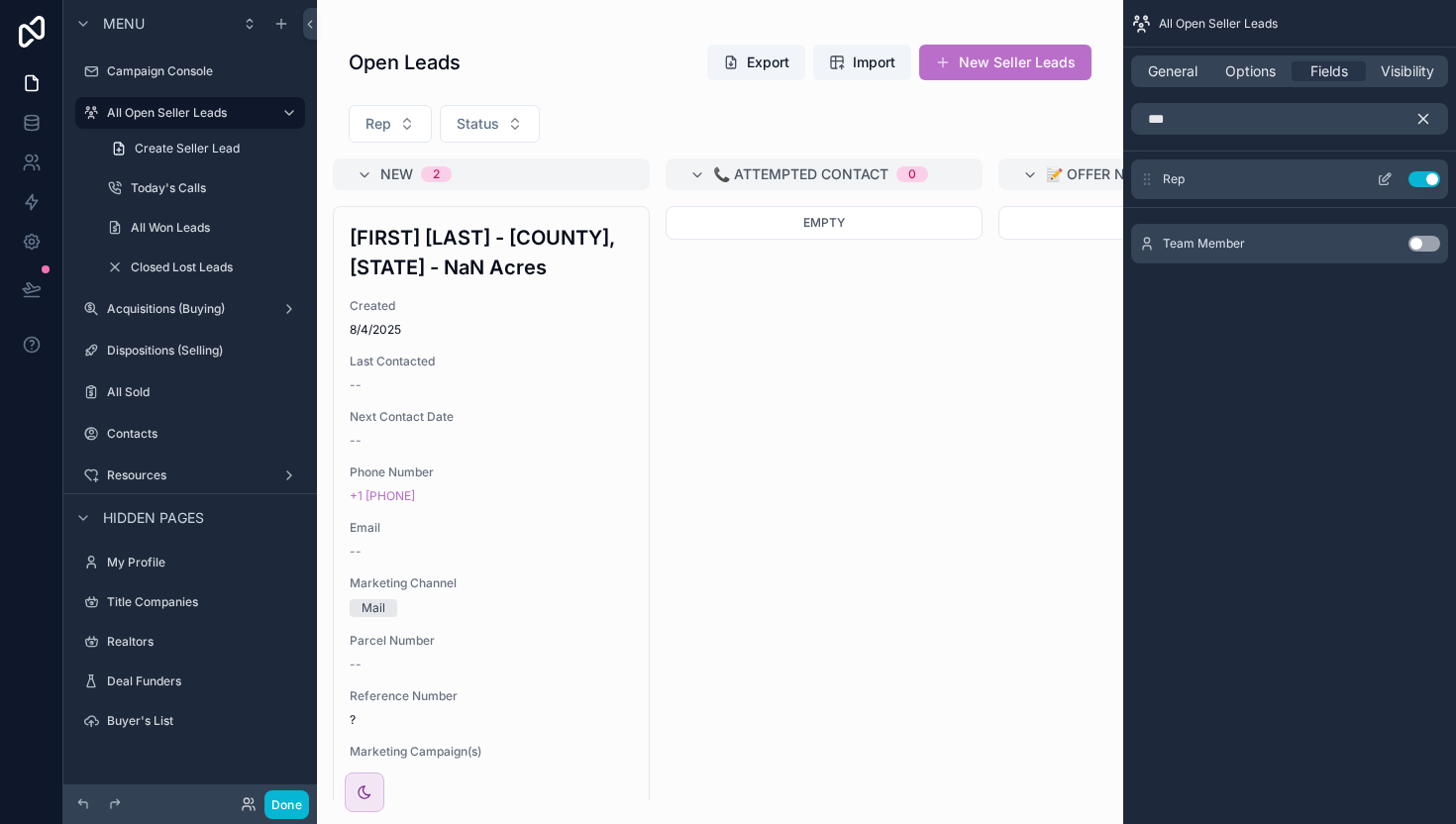 click 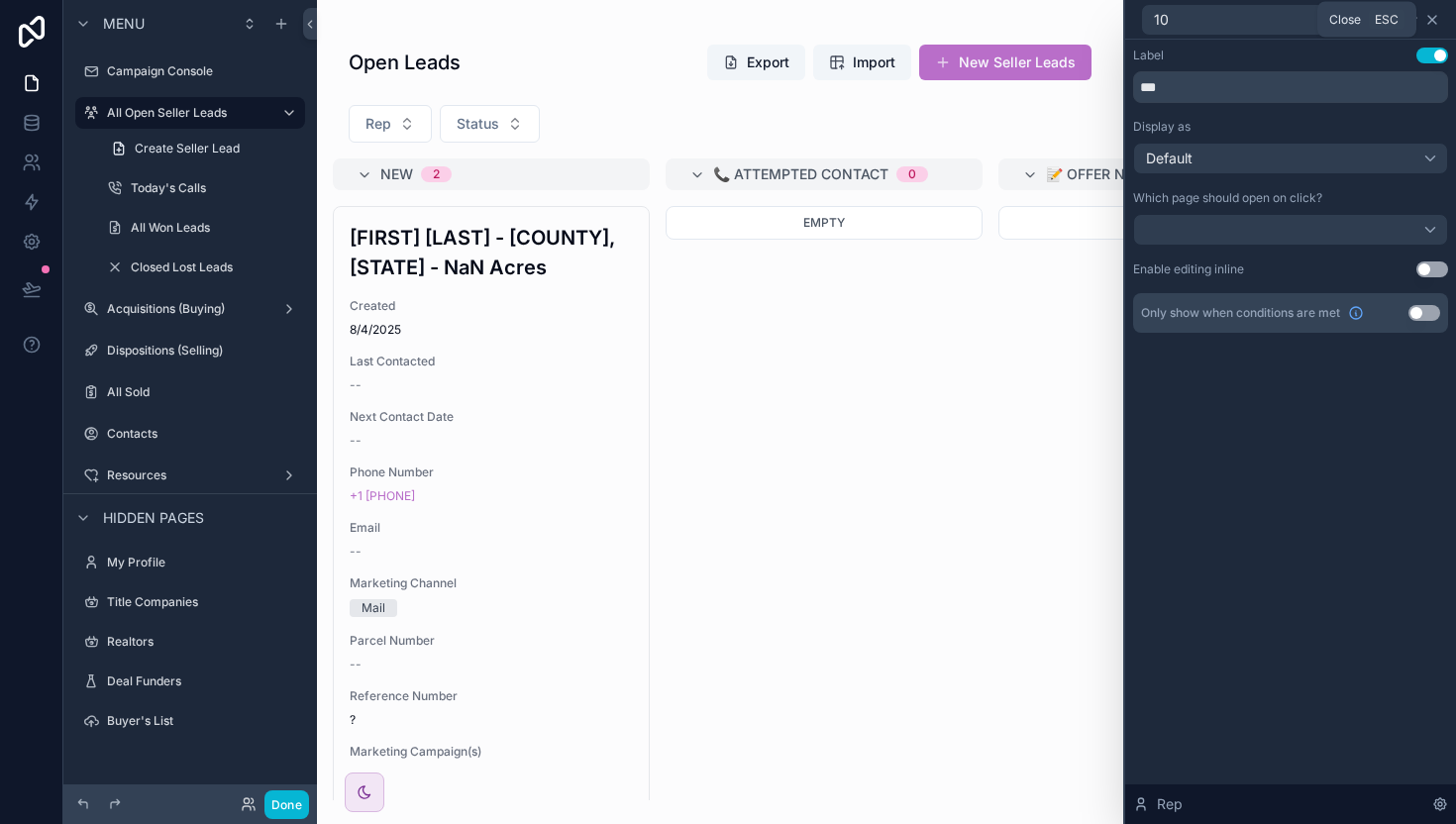 click 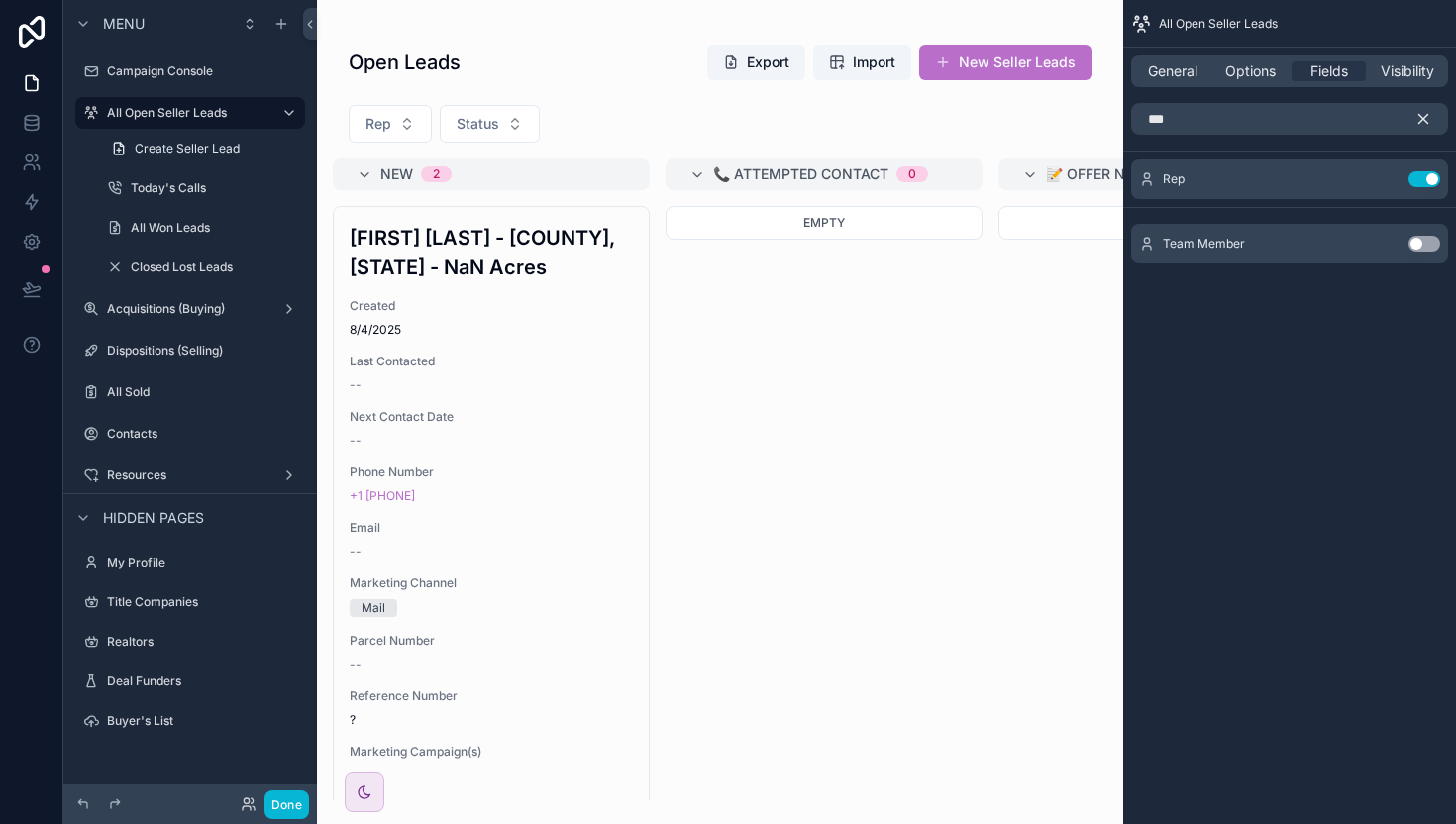 click at bounding box center [720, 412] 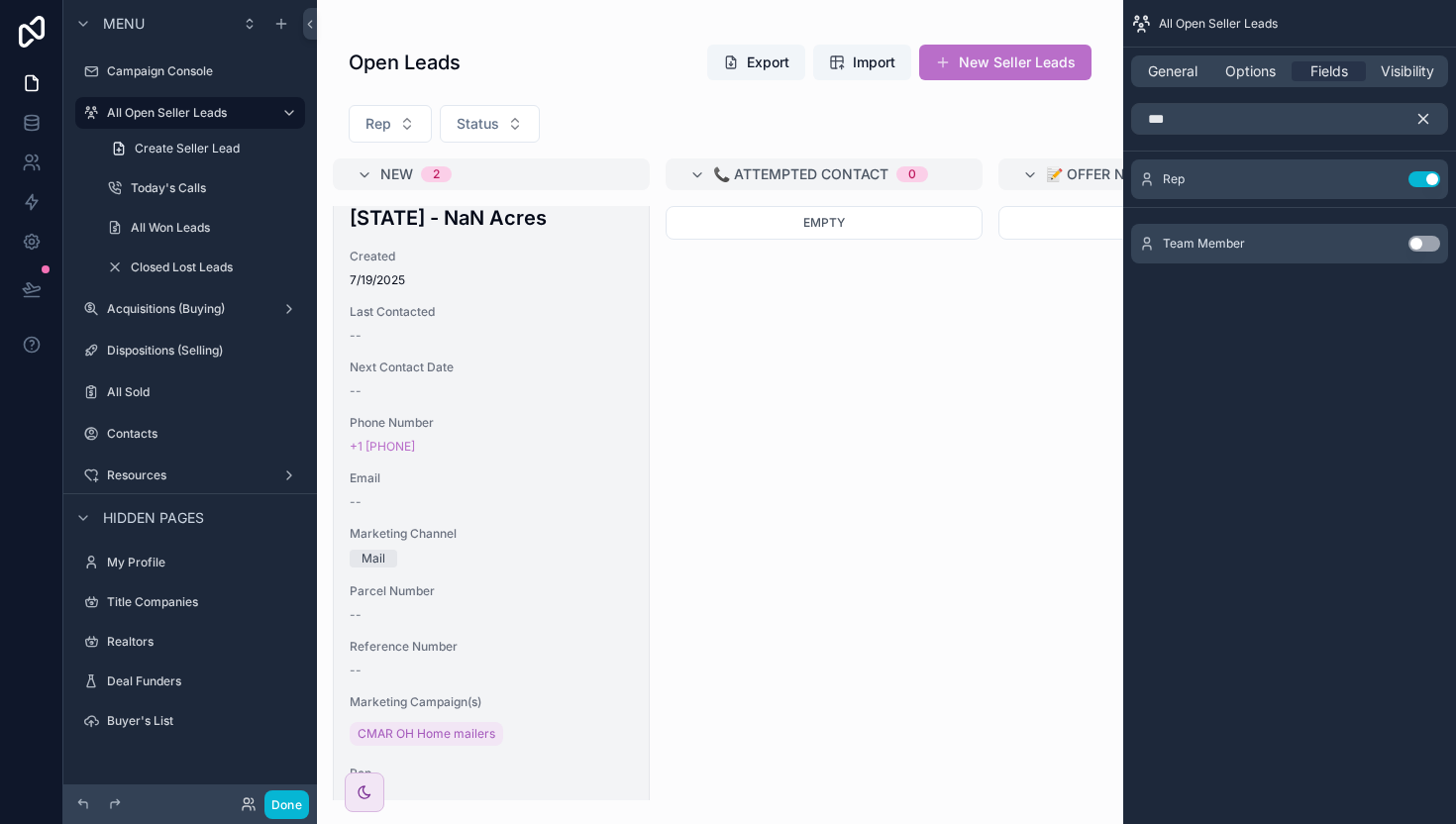 scroll, scrollTop: 761, scrollLeft: 0, axis: vertical 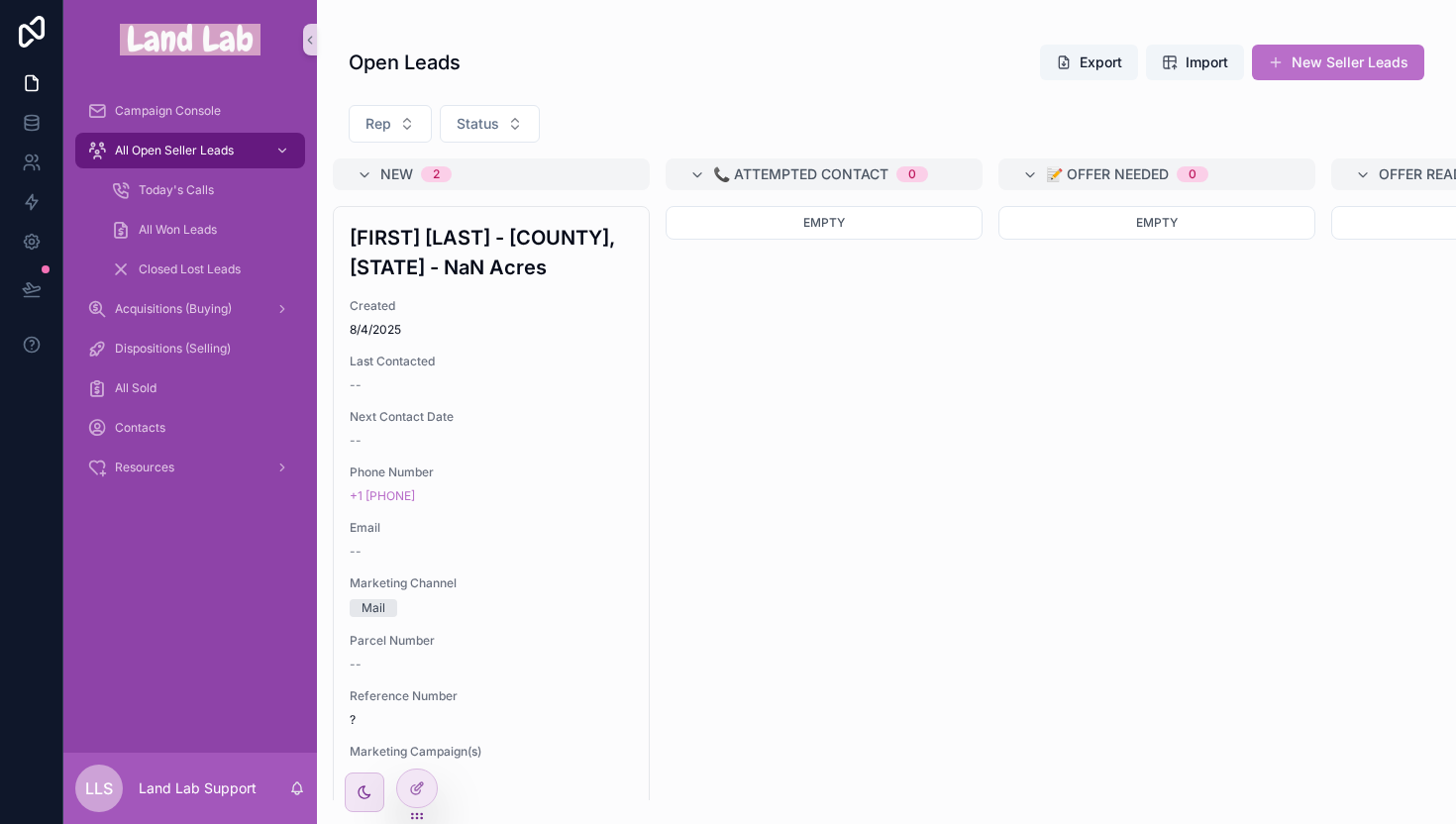 click on "Diana  Fowel -  County,  - NaN Acres Created 8/4/2025 Last Contacted -- Next Contact Date -- Phone Number +1 937-446-2955 Email -- Marketing Channel Mail Parcel Number -- Reference Number ? Marketing Campaign(s) -- Rep --" at bounding box center [491, 531] 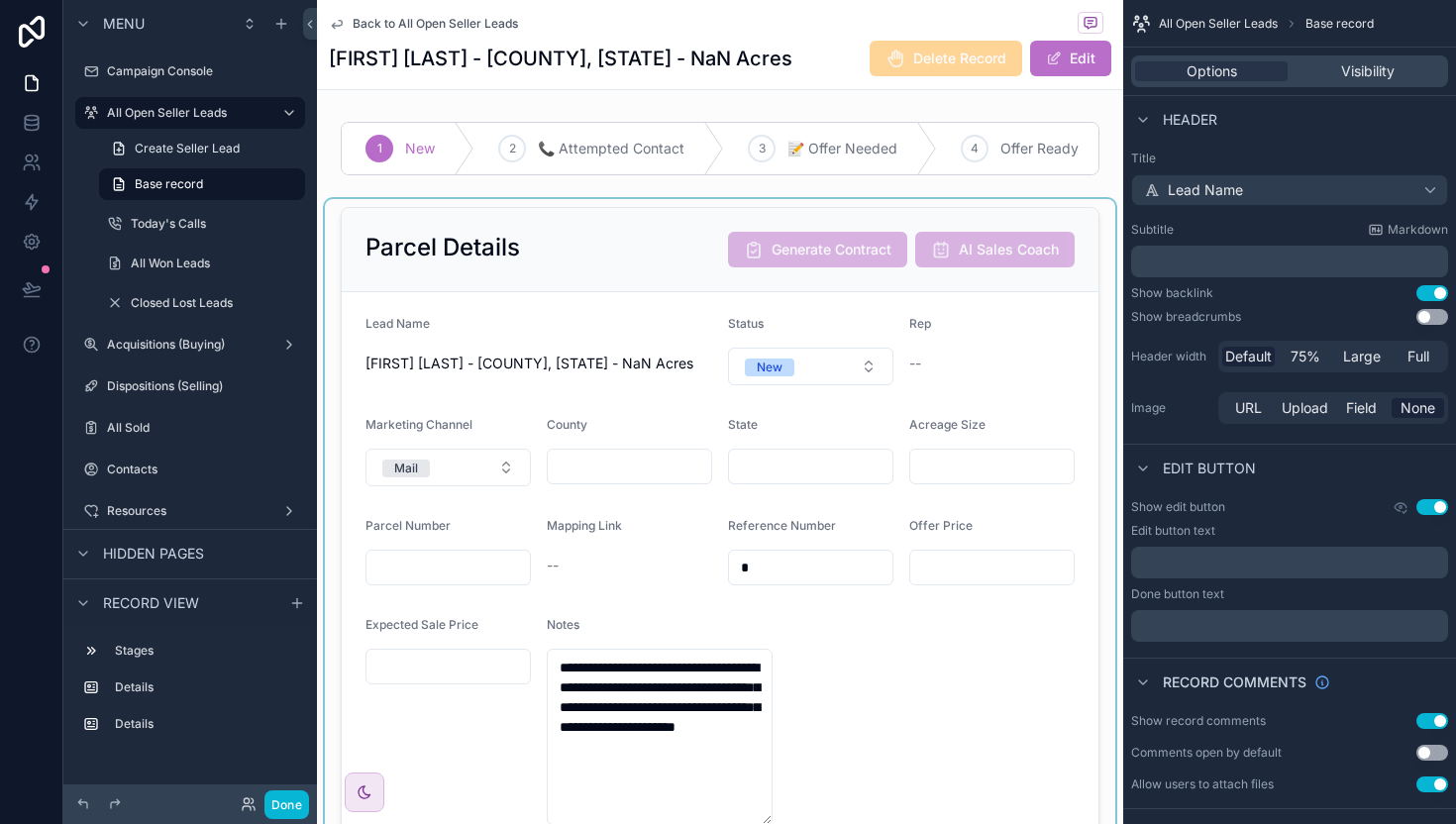 click at bounding box center [720, 528] 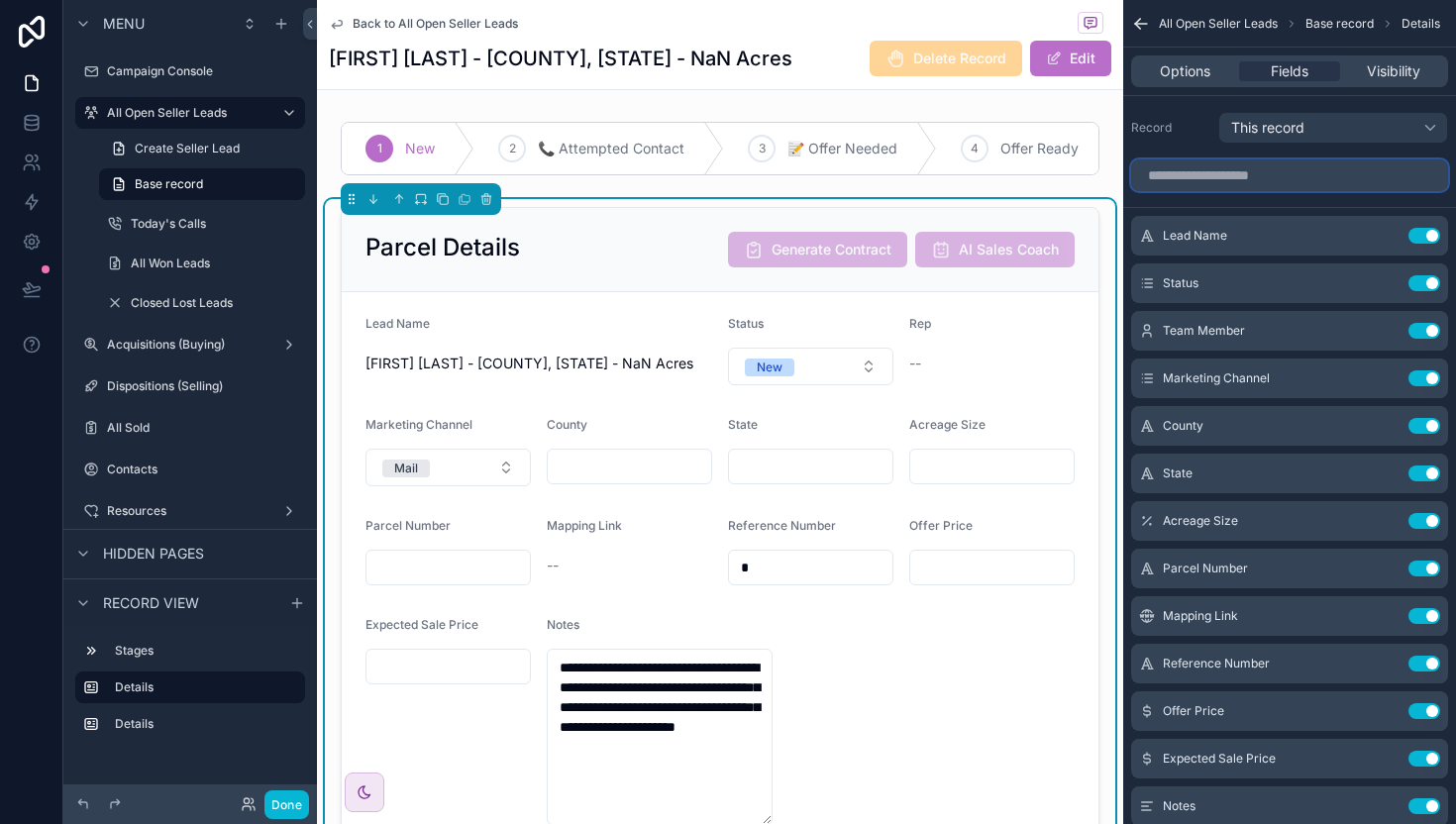click at bounding box center (1290, 175) 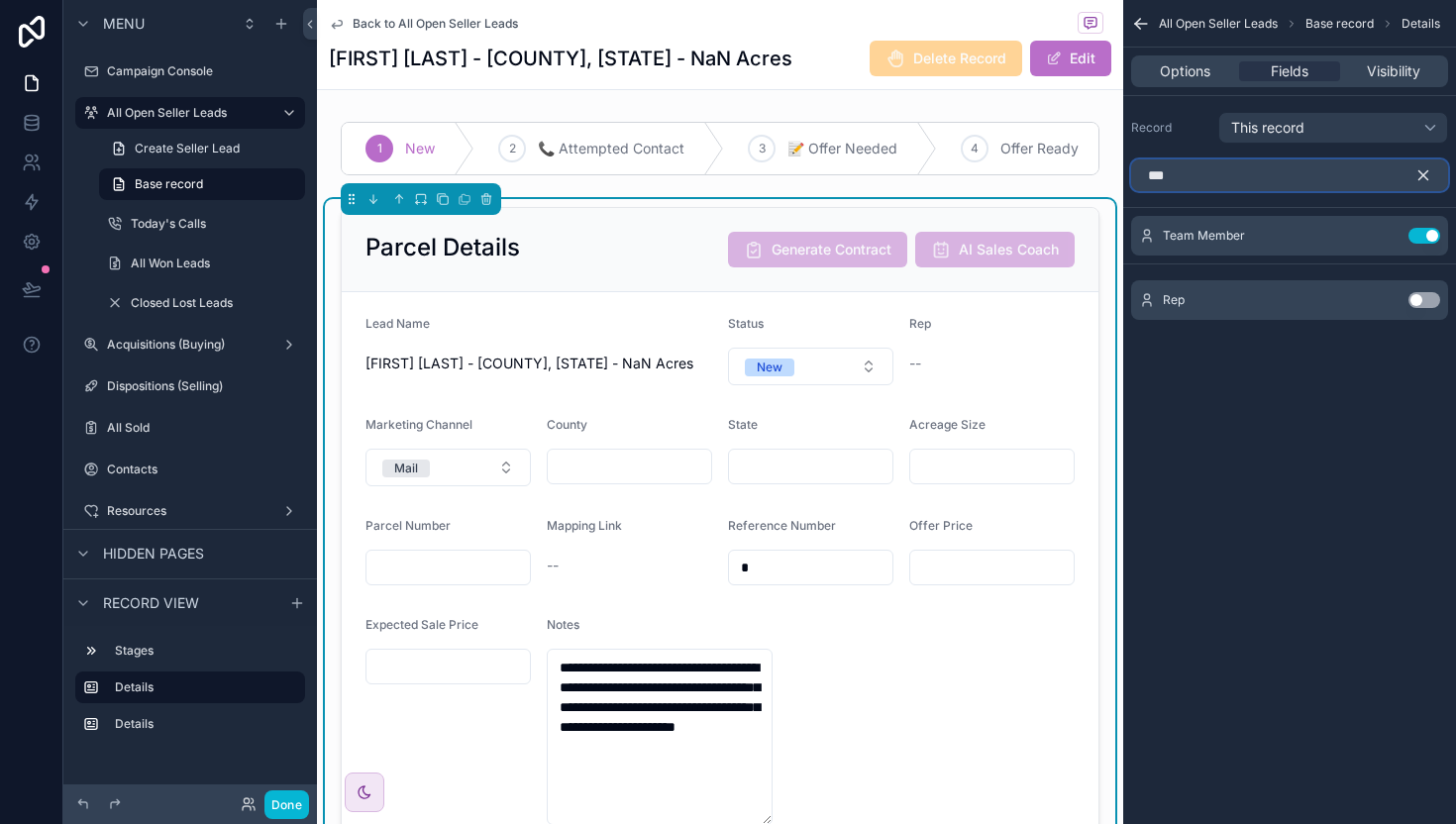 type on "***" 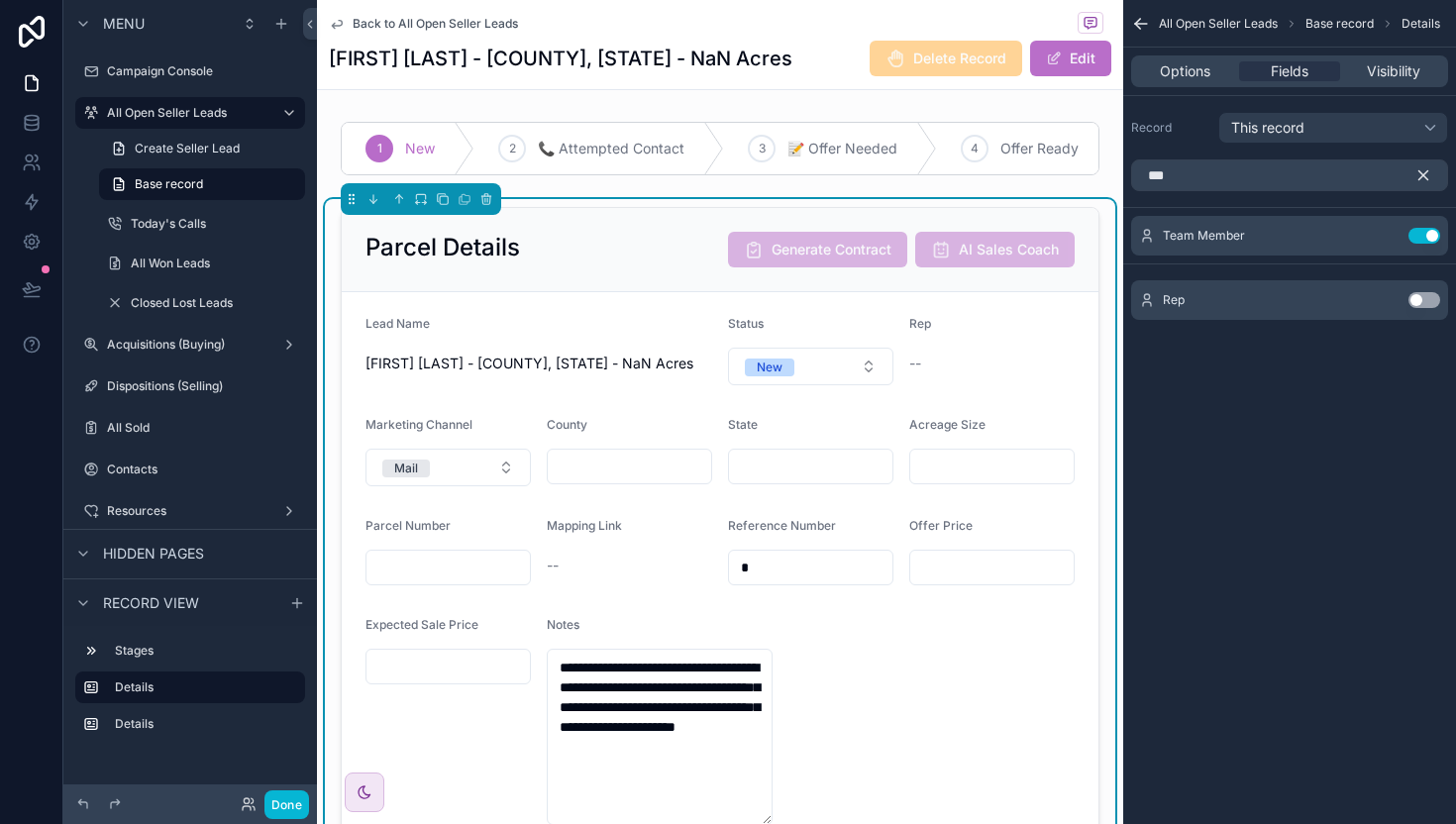 click on "Use setting" at bounding box center [1424, 300] 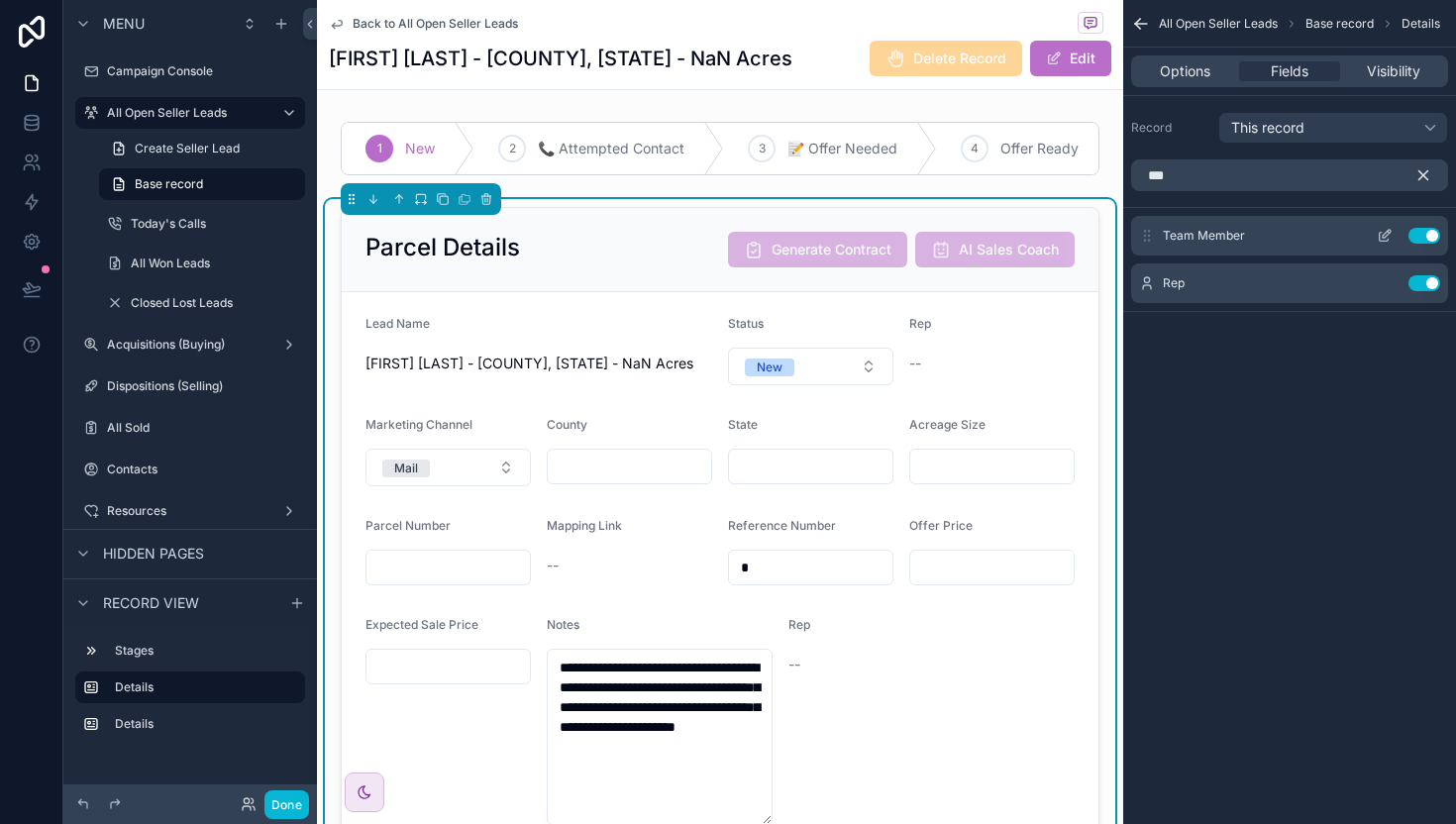 click on "Use setting" at bounding box center (1424, 236) 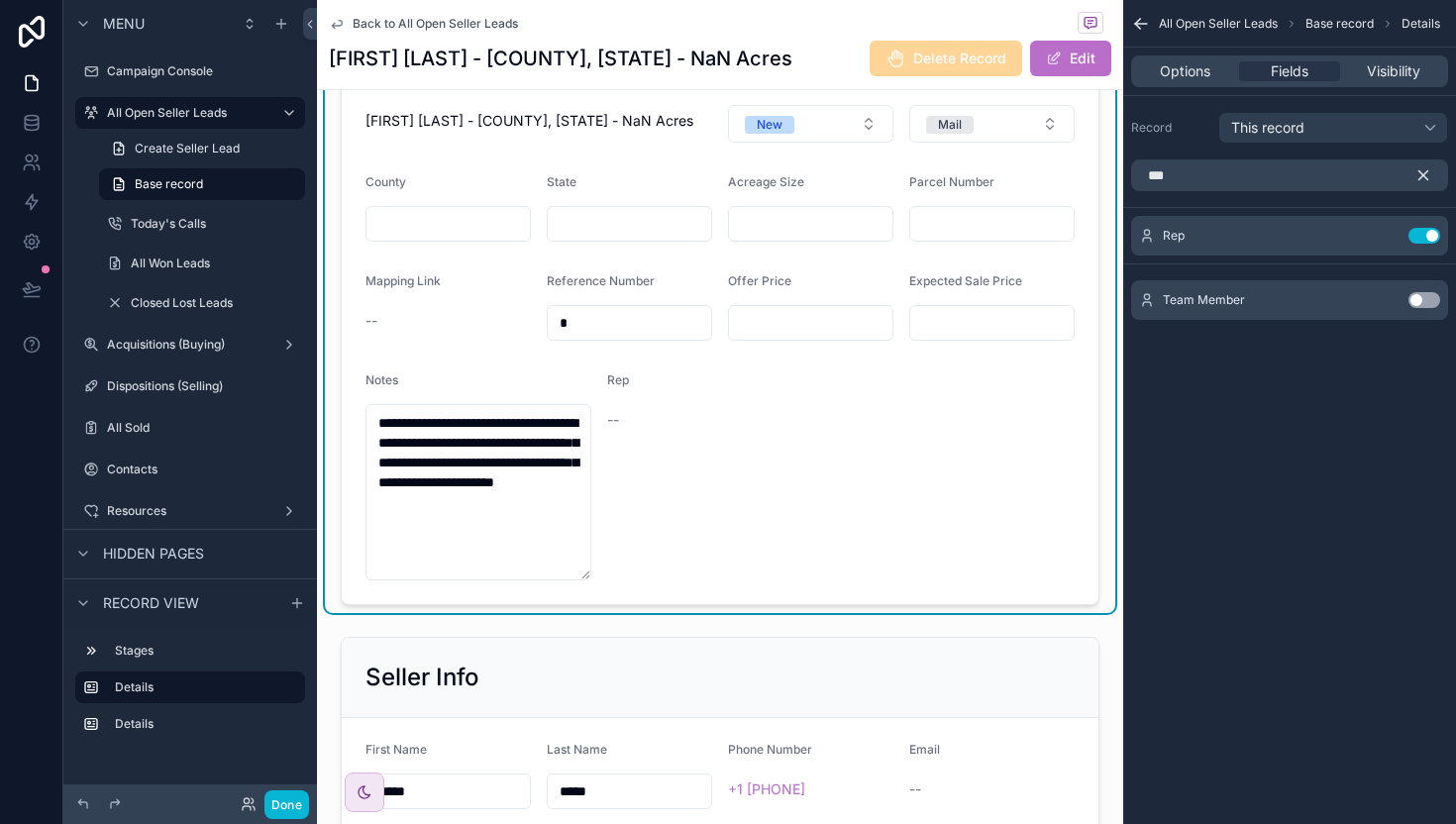 scroll, scrollTop: 248, scrollLeft: 0, axis: vertical 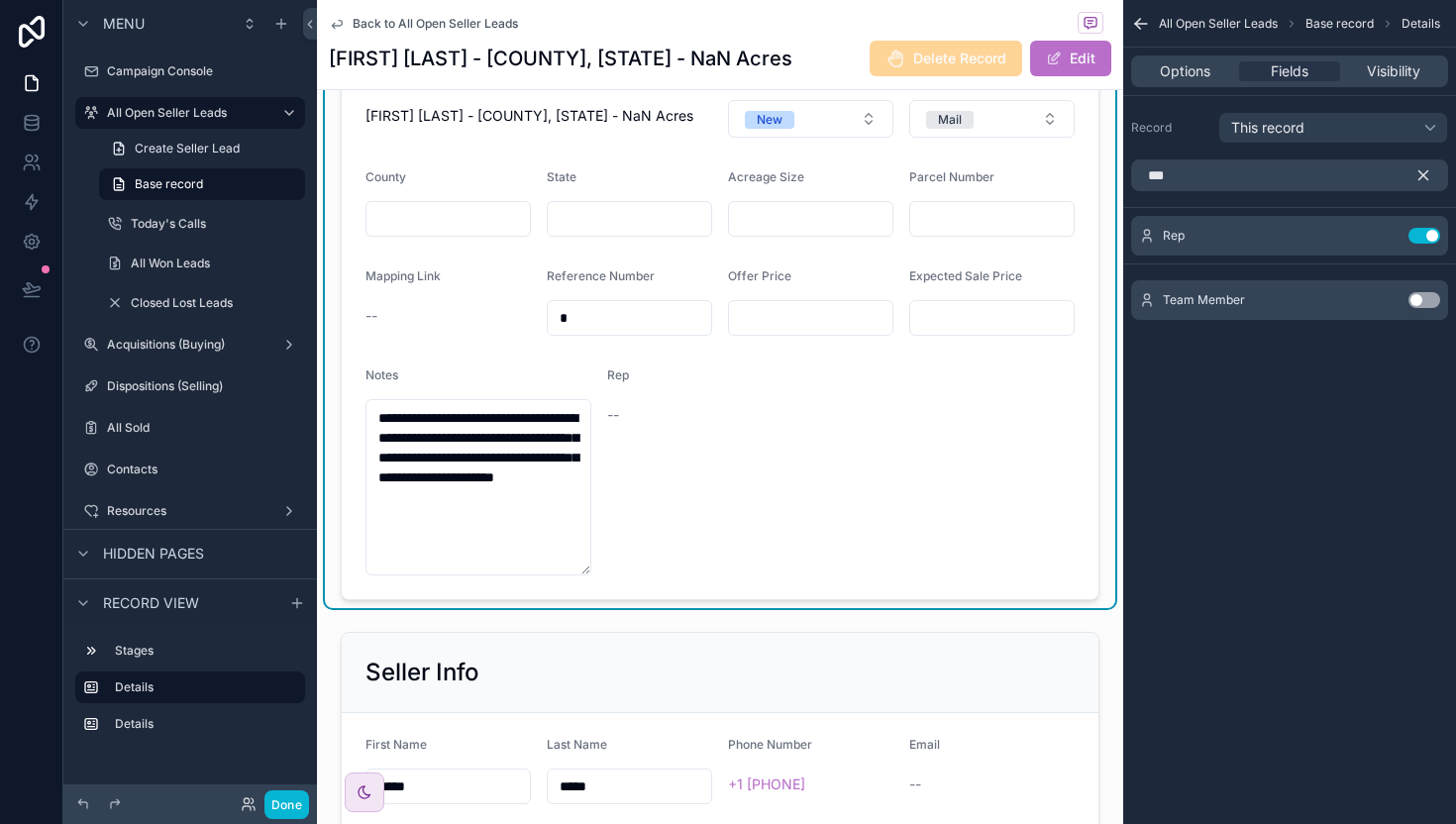click on "--" at bounding box center [689, 415] 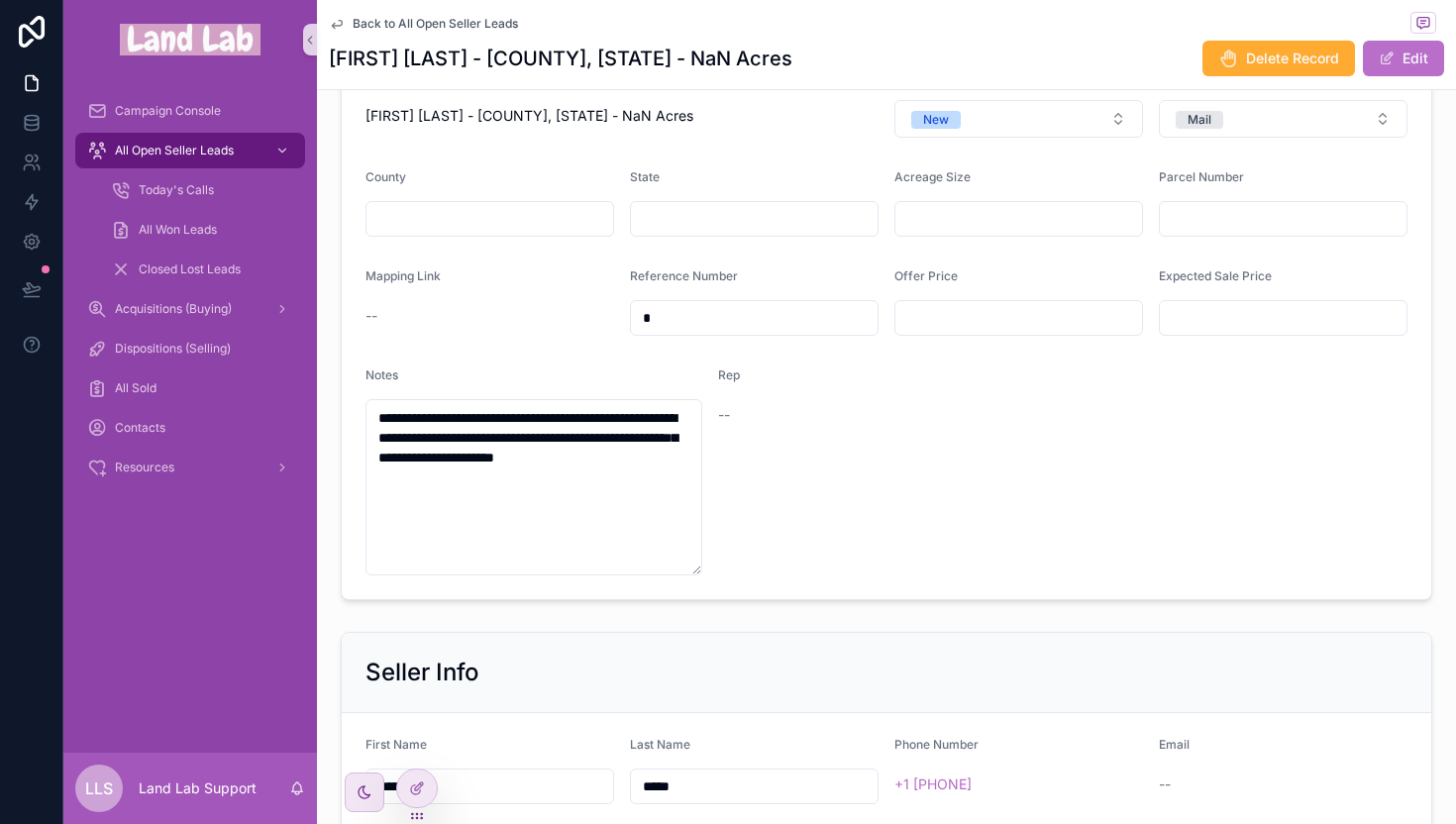 scroll, scrollTop: 0, scrollLeft: 0, axis: both 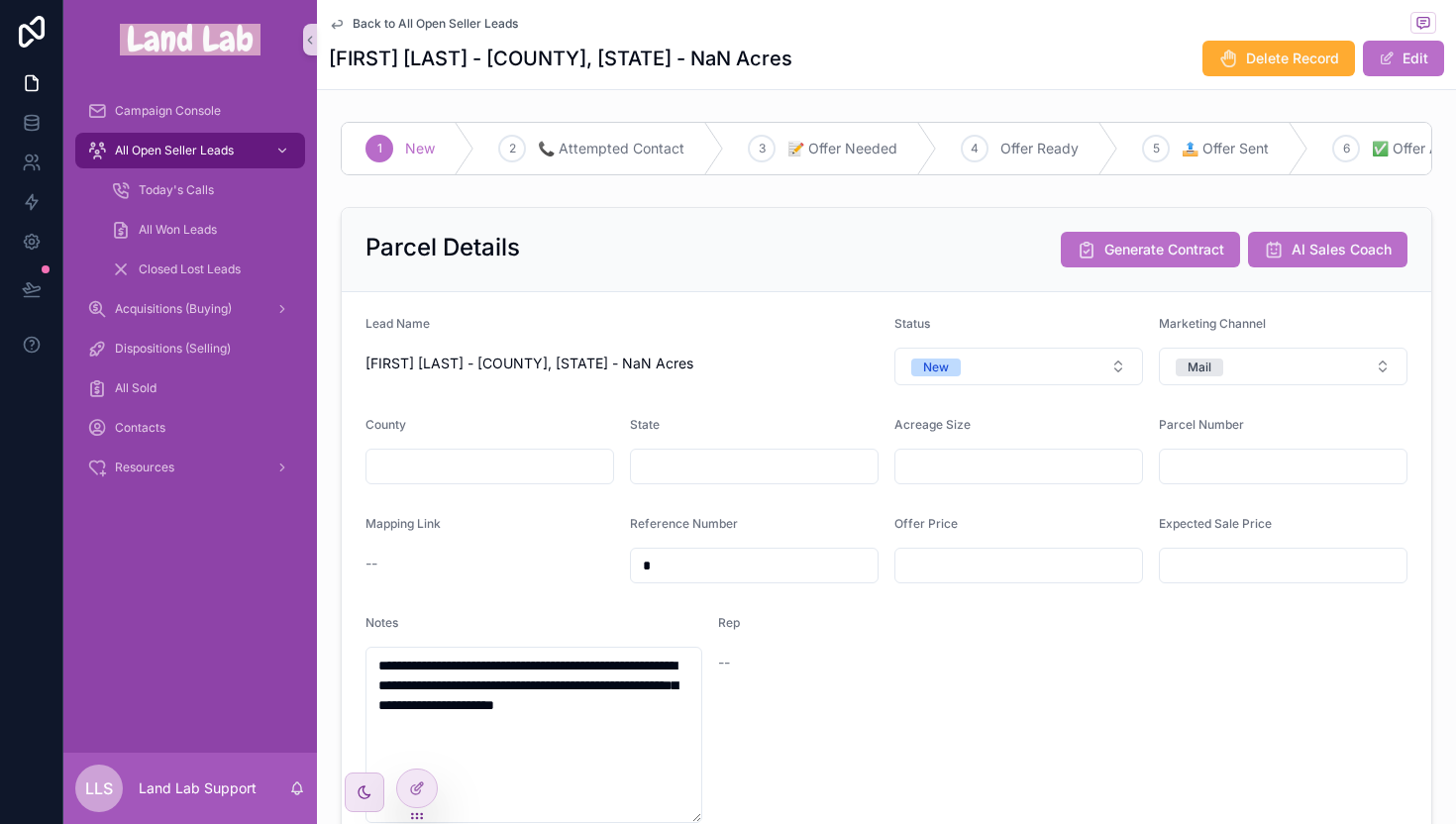click on "Delete Record Edit" at bounding box center (1315, 58) 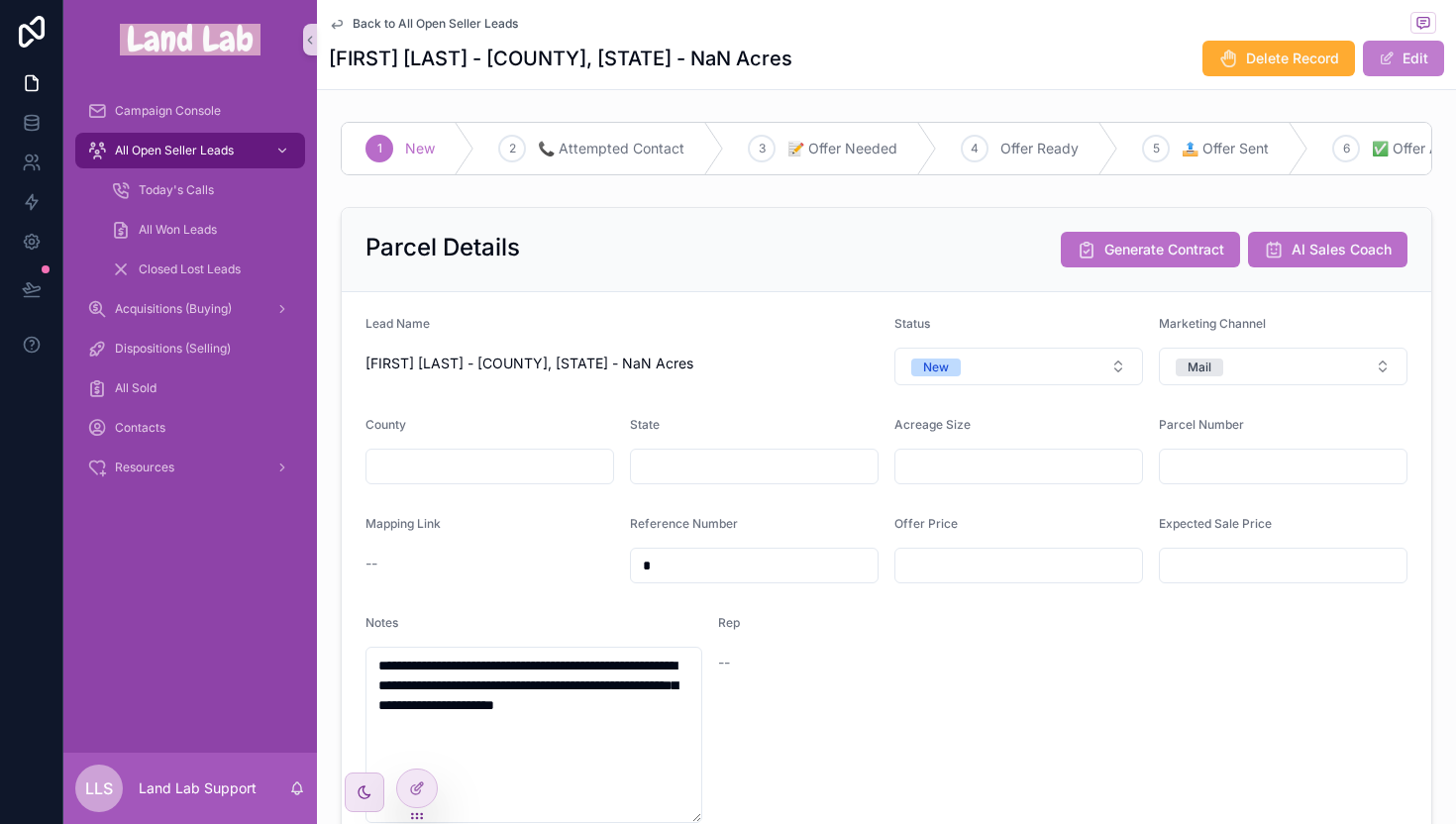 click on "Edit" at bounding box center (1404, 58) 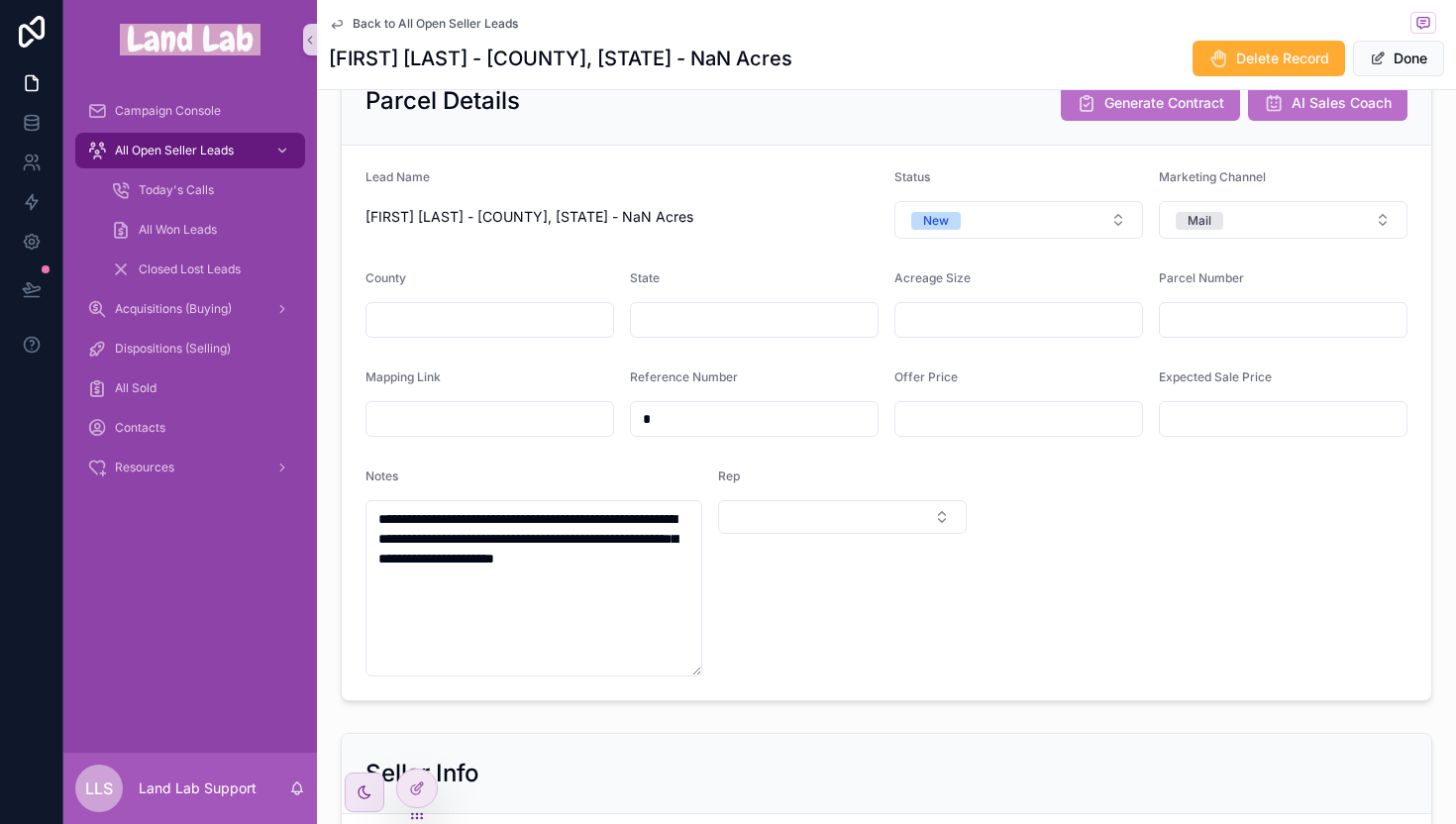 scroll, scrollTop: 213, scrollLeft: 0, axis: vertical 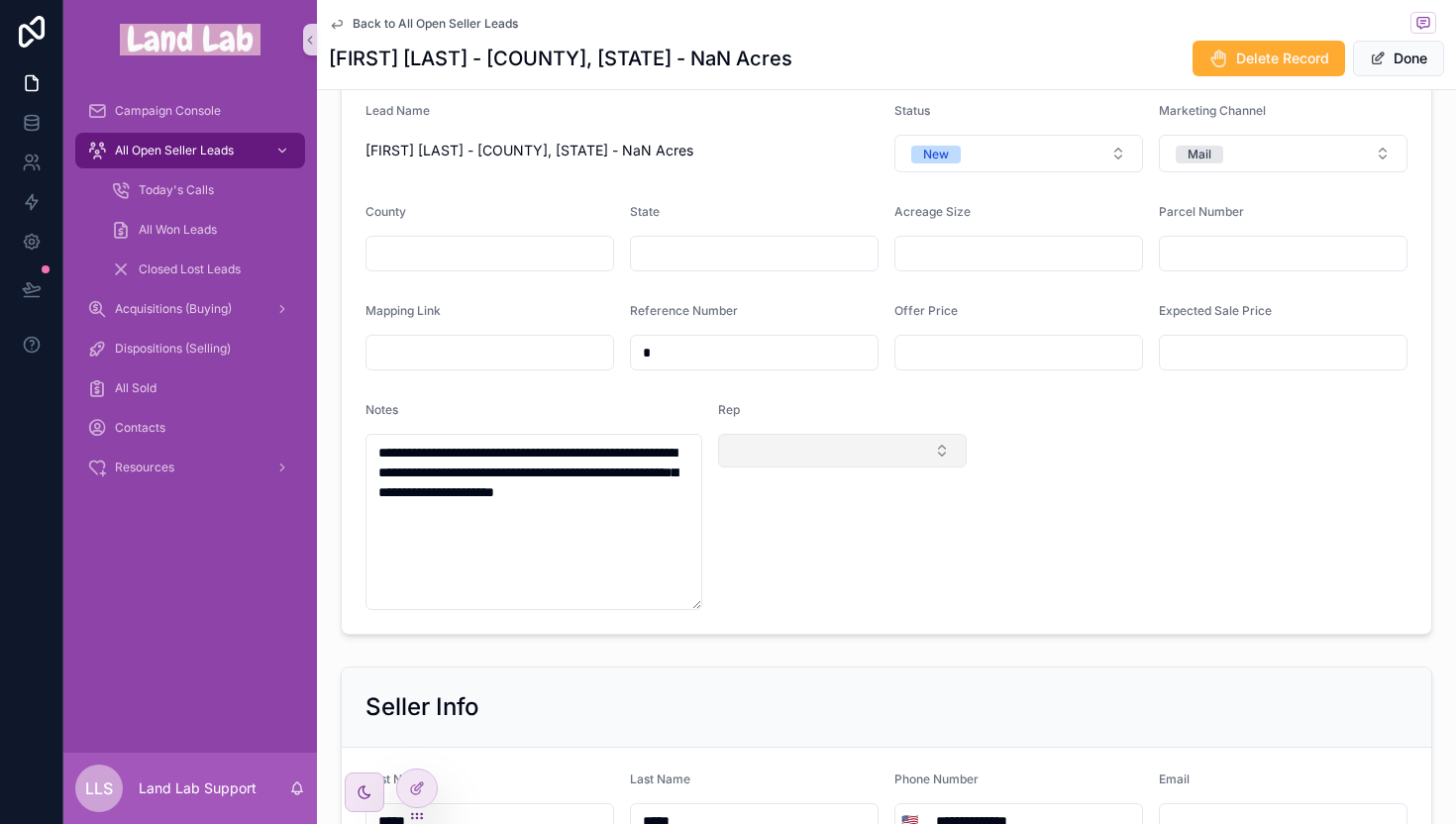 click at bounding box center (842, 451) 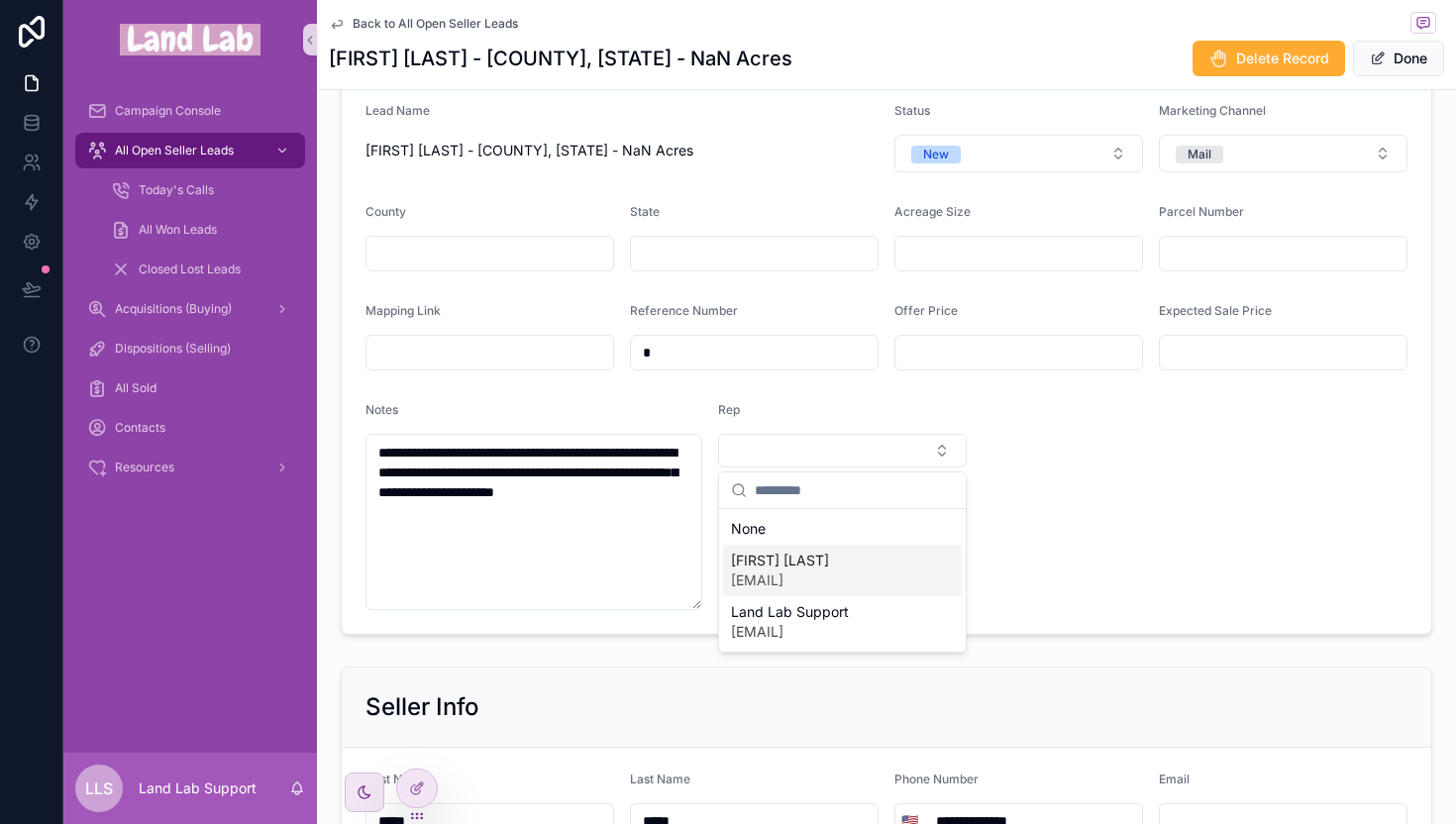 click on "Jonica Graves" at bounding box center (780, 561) 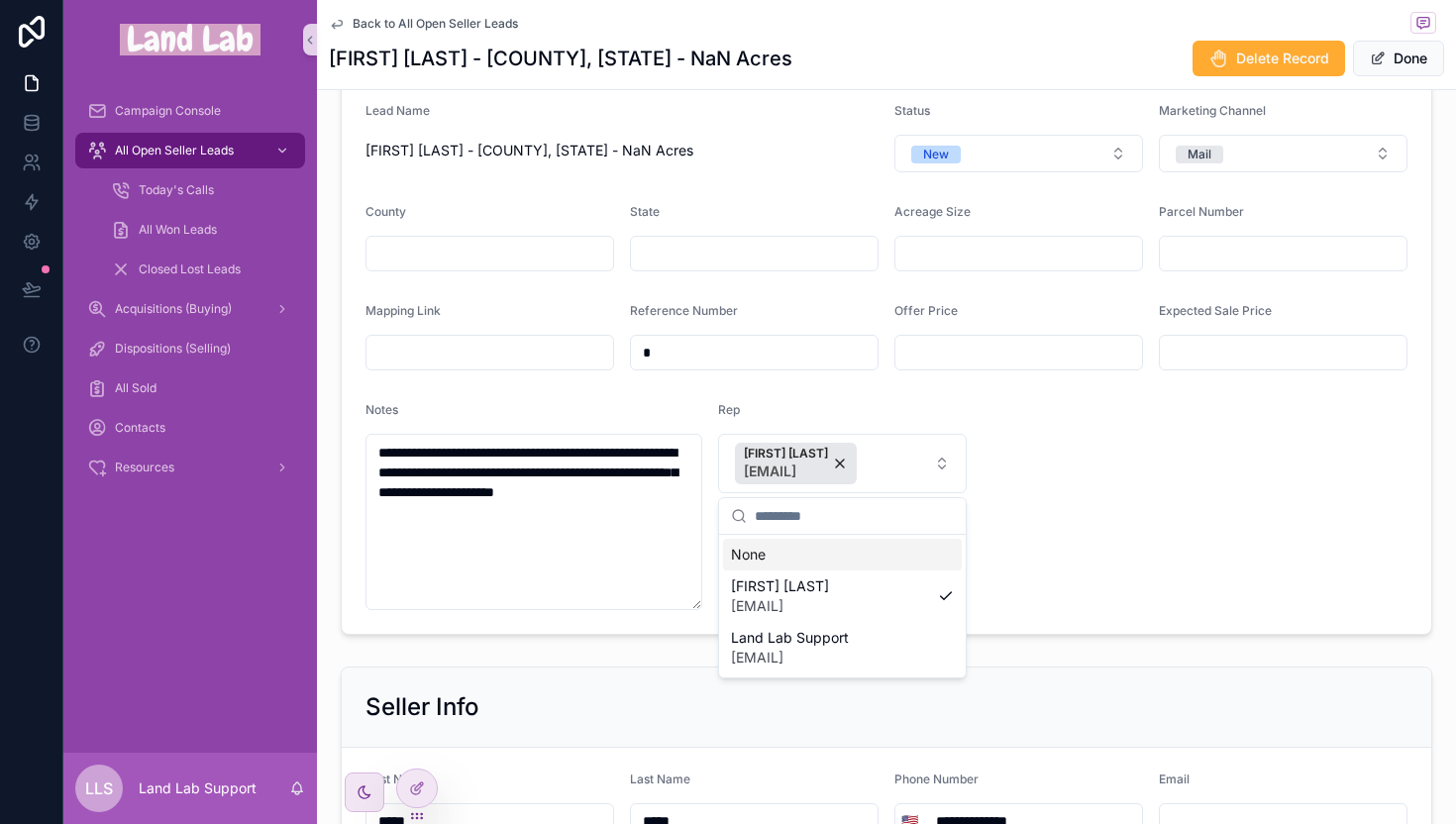 click on "**********" at bounding box center [886, 357] 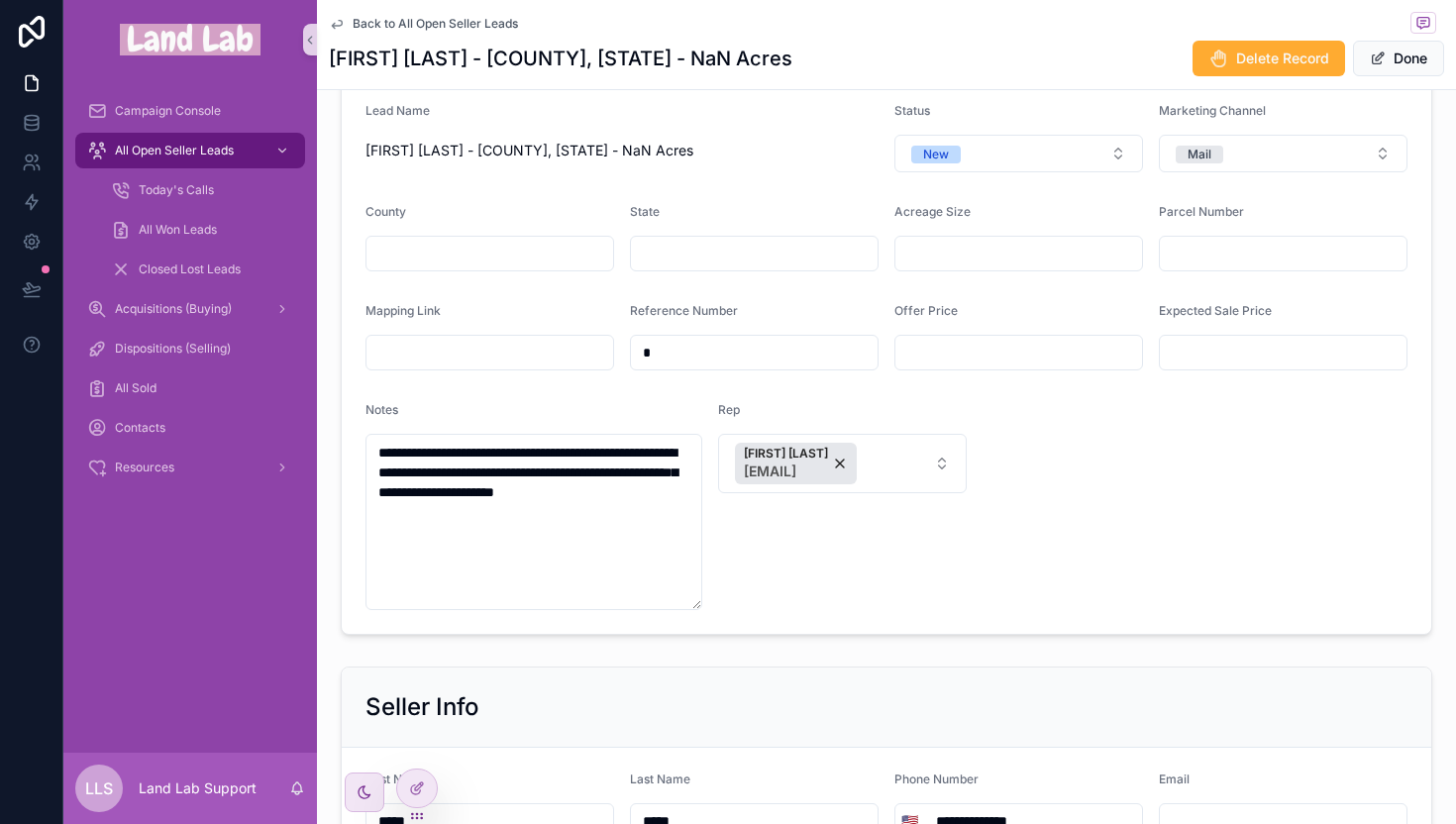 scroll, scrollTop: 136, scrollLeft: 0, axis: vertical 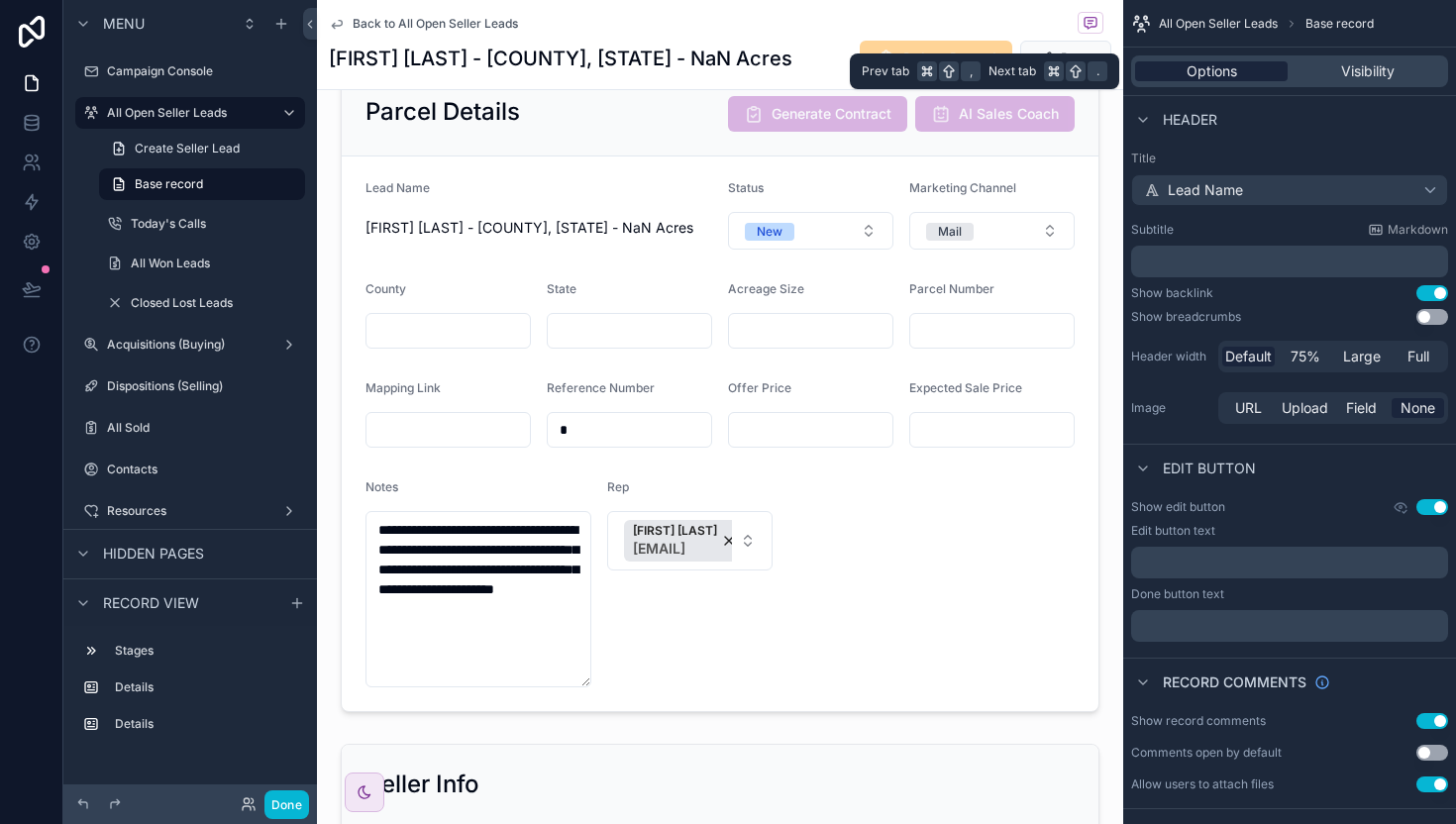 click on "Options" at bounding box center [1211, 71] 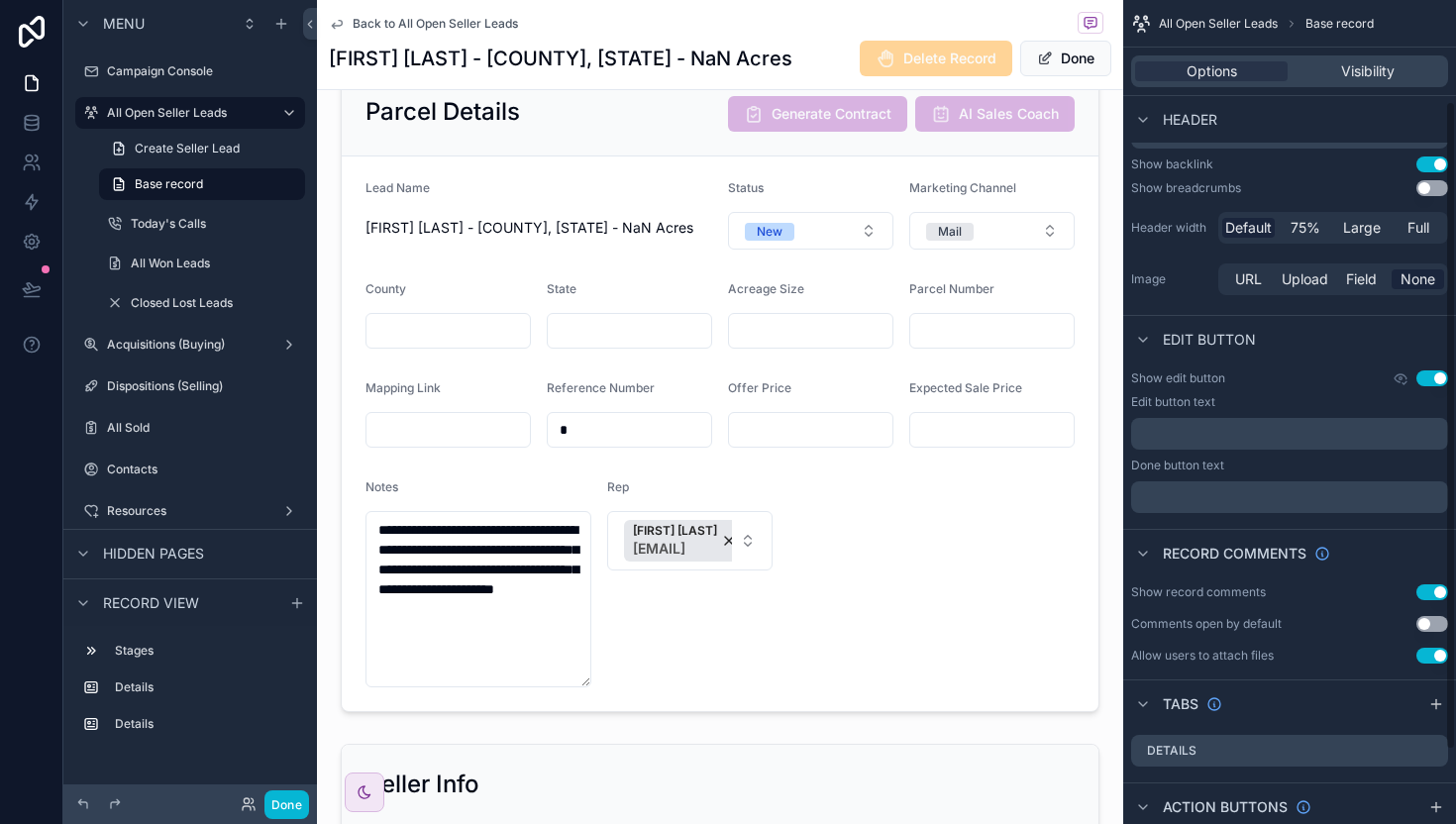 scroll, scrollTop: 0, scrollLeft: 0, axis: both 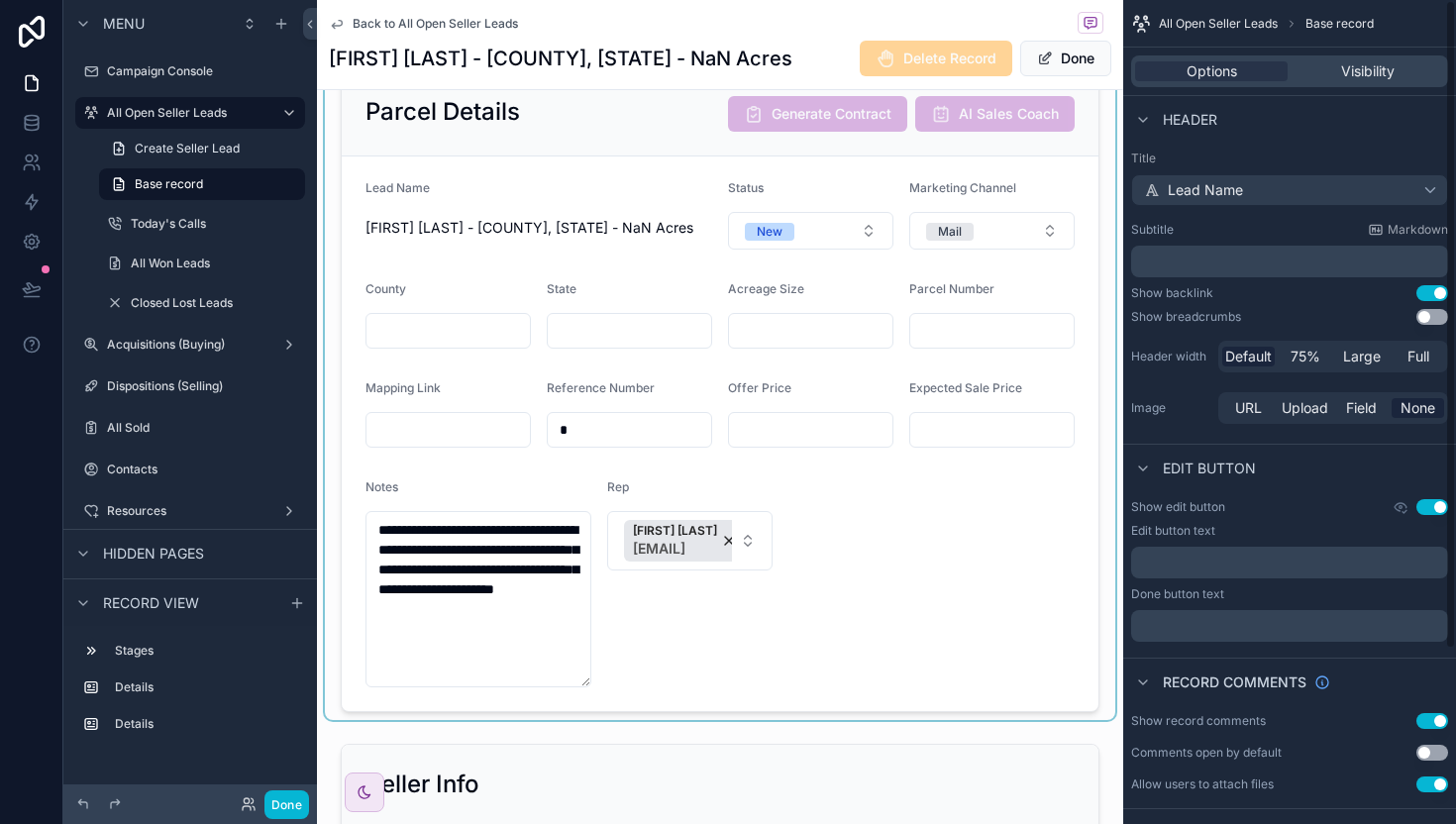 click at bounding box center (720, 391) 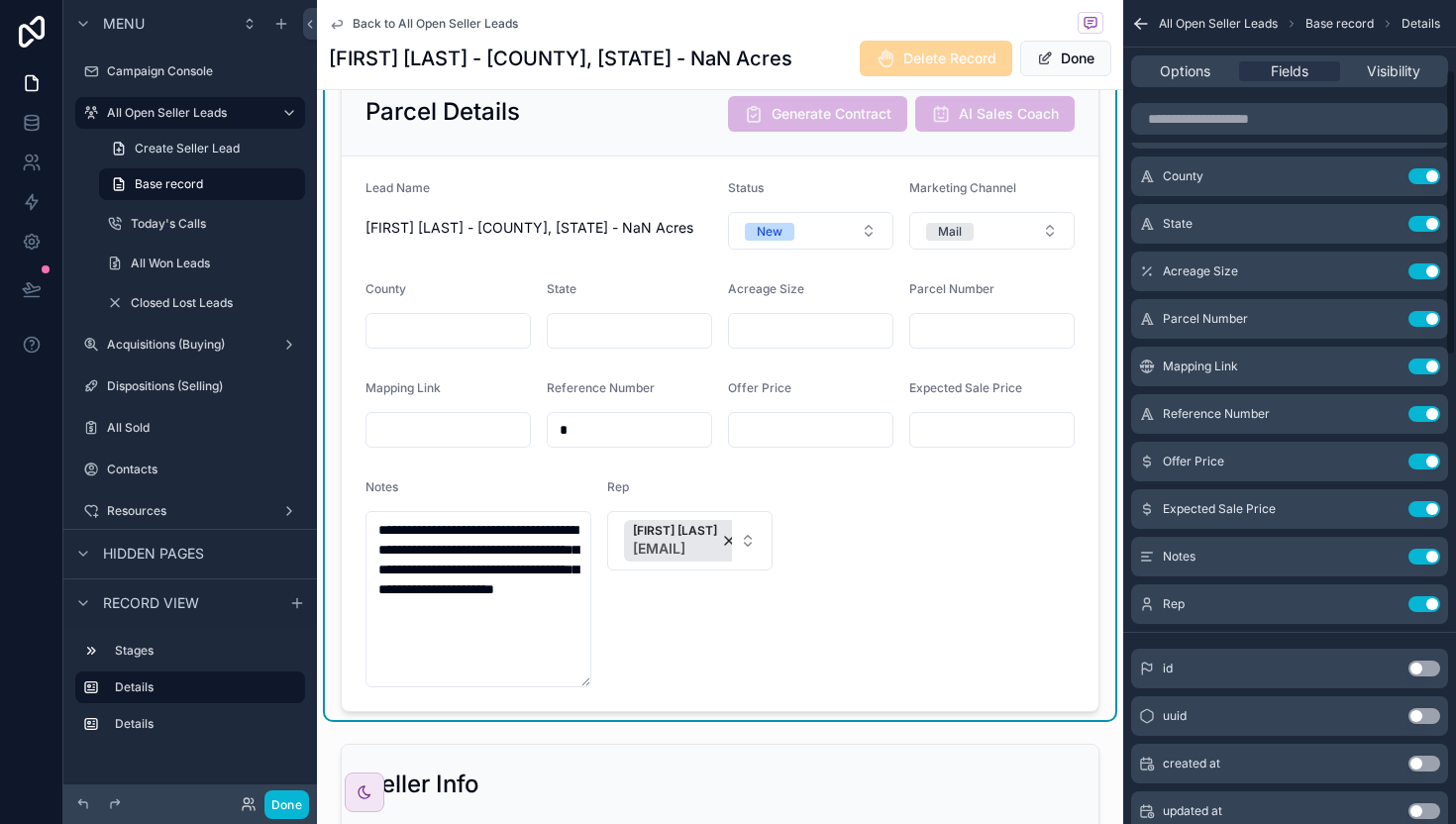 scroll, scrollTop: 269, scrollLeft: 0, axis: vertical 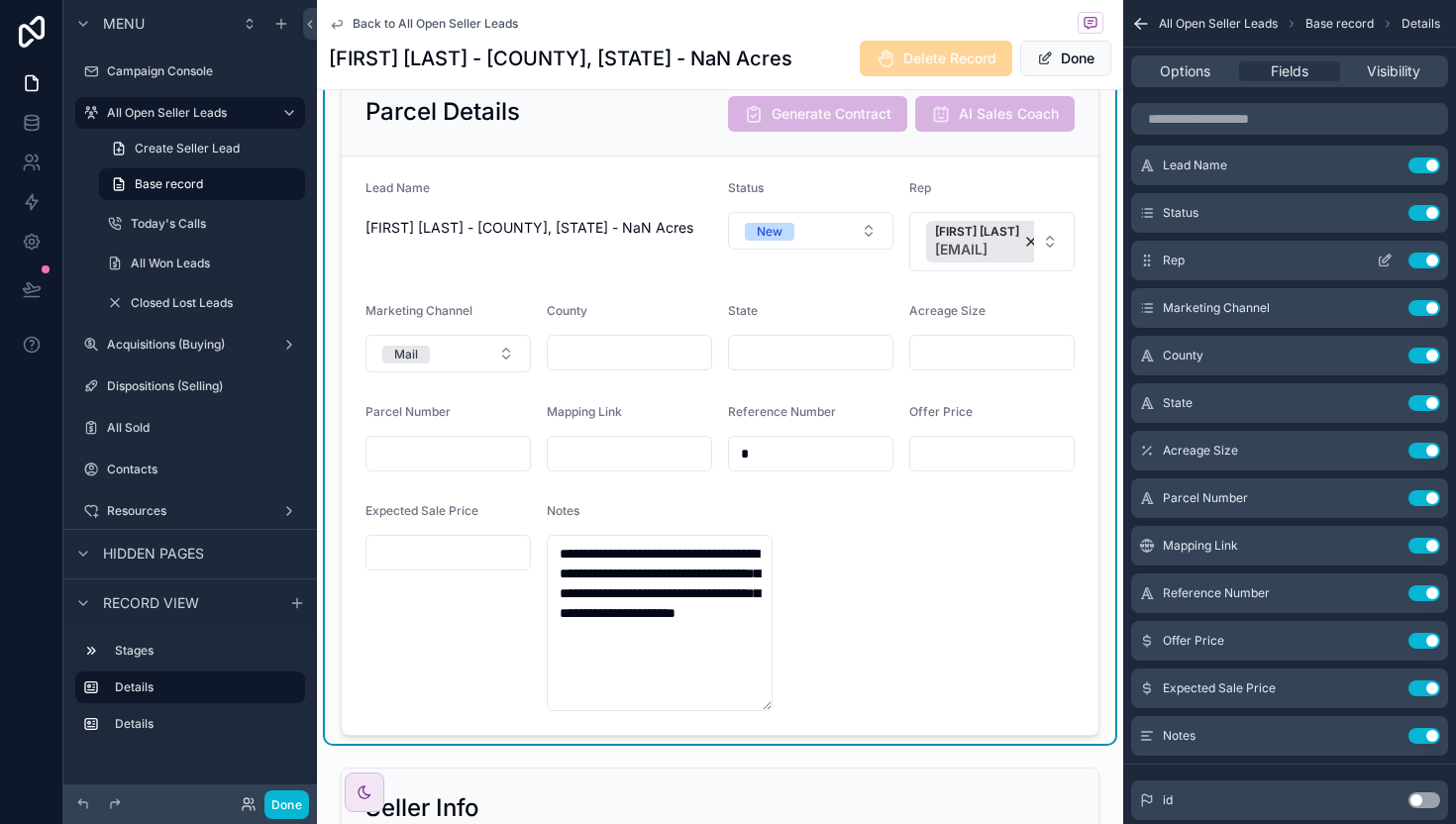 click 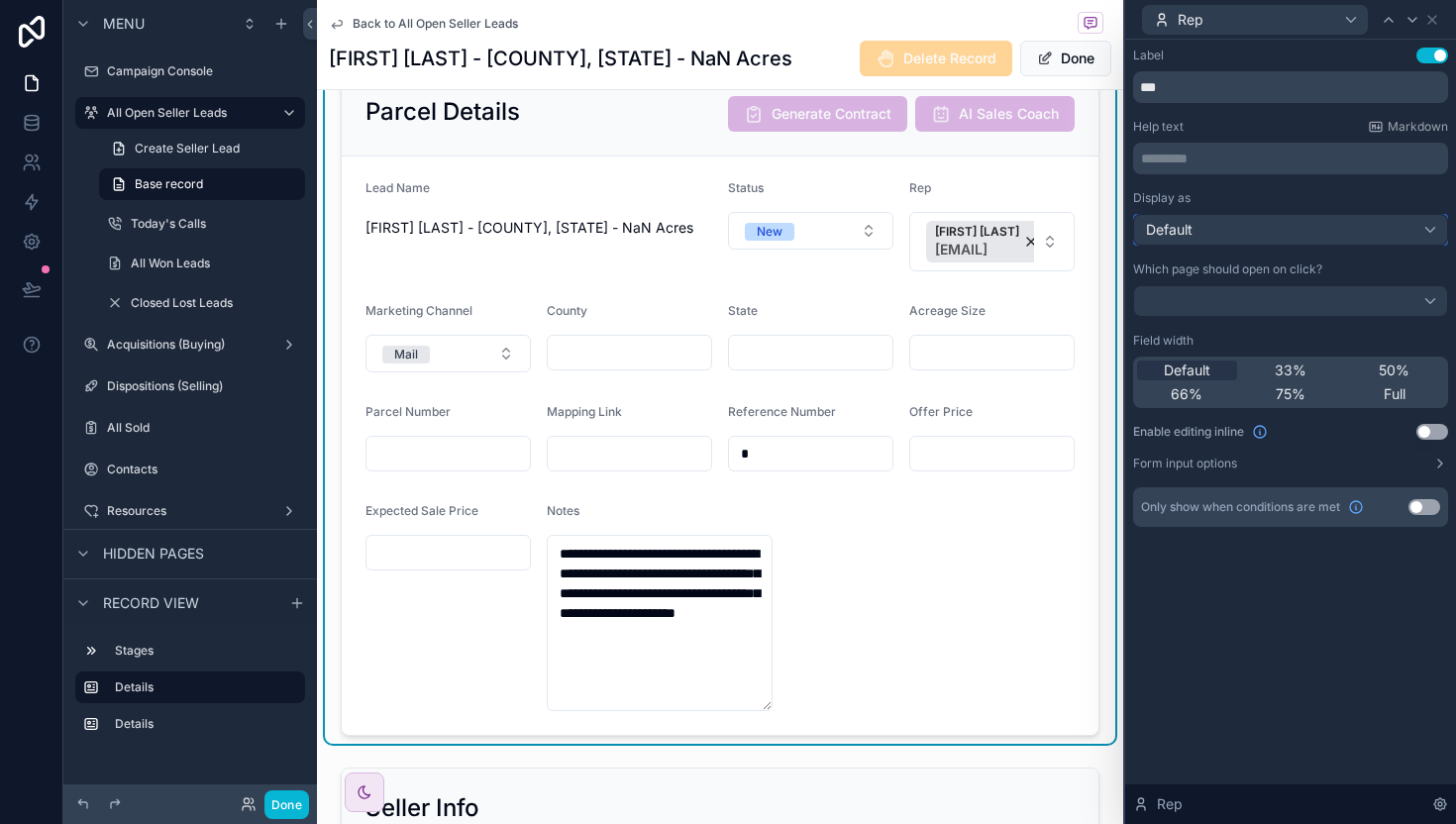 click on "Default" at bounding box center [1291, 230] 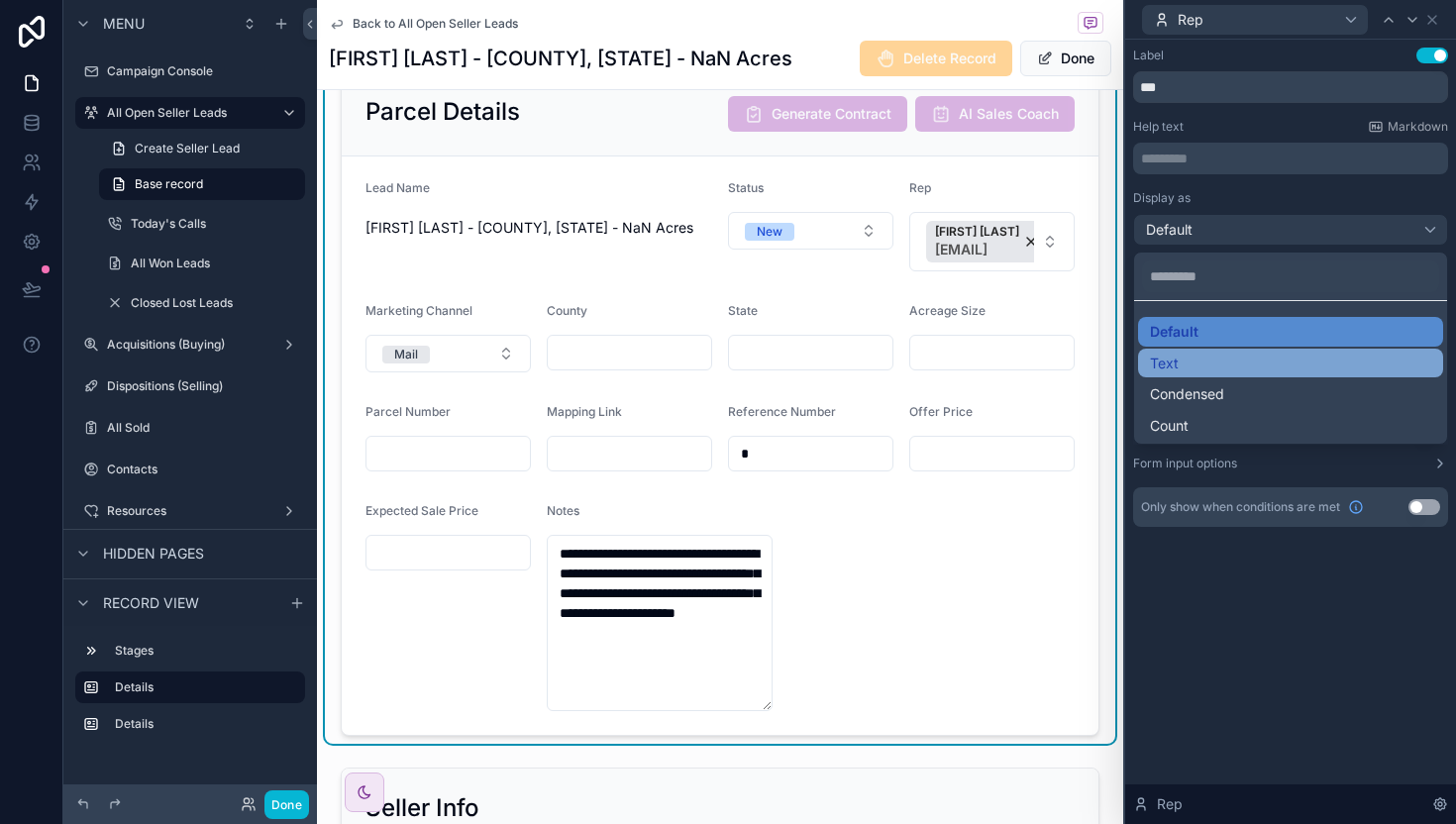 click on "Text" at bounding box center (1291, 363) 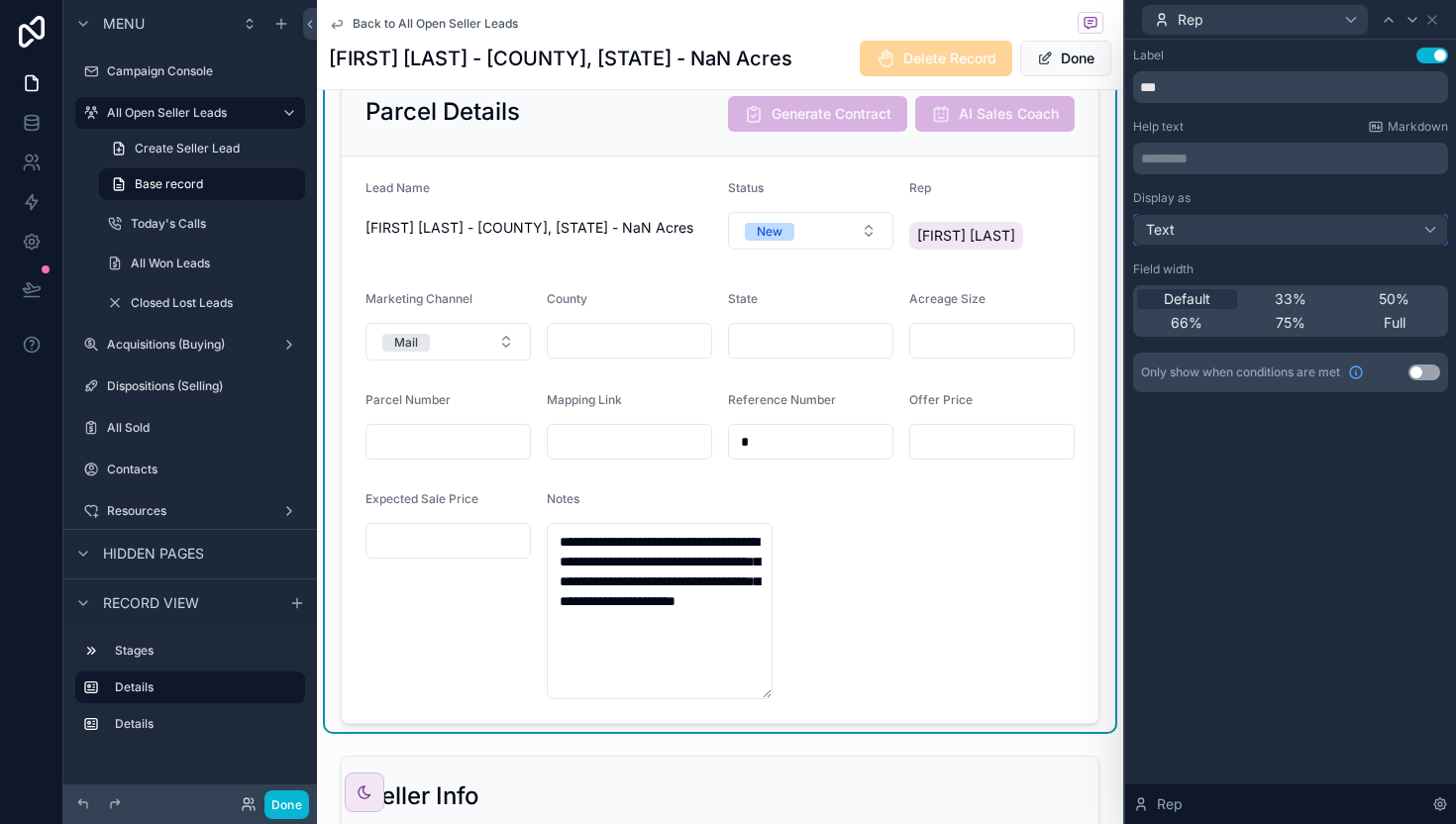 click on "Text" at bounding box center [1291, 230] 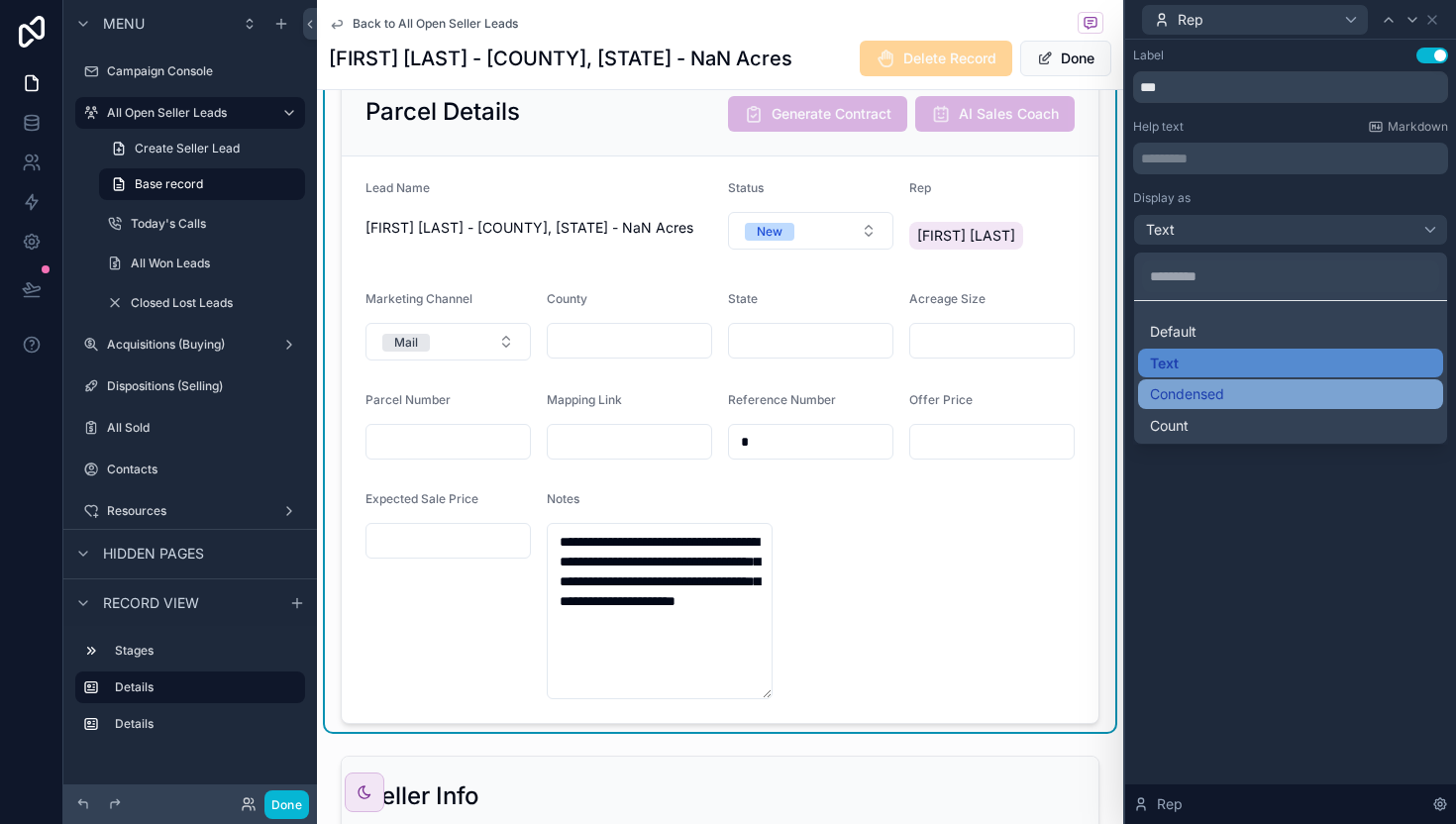 click on "Condensed" at bounding box center [1187, 394] 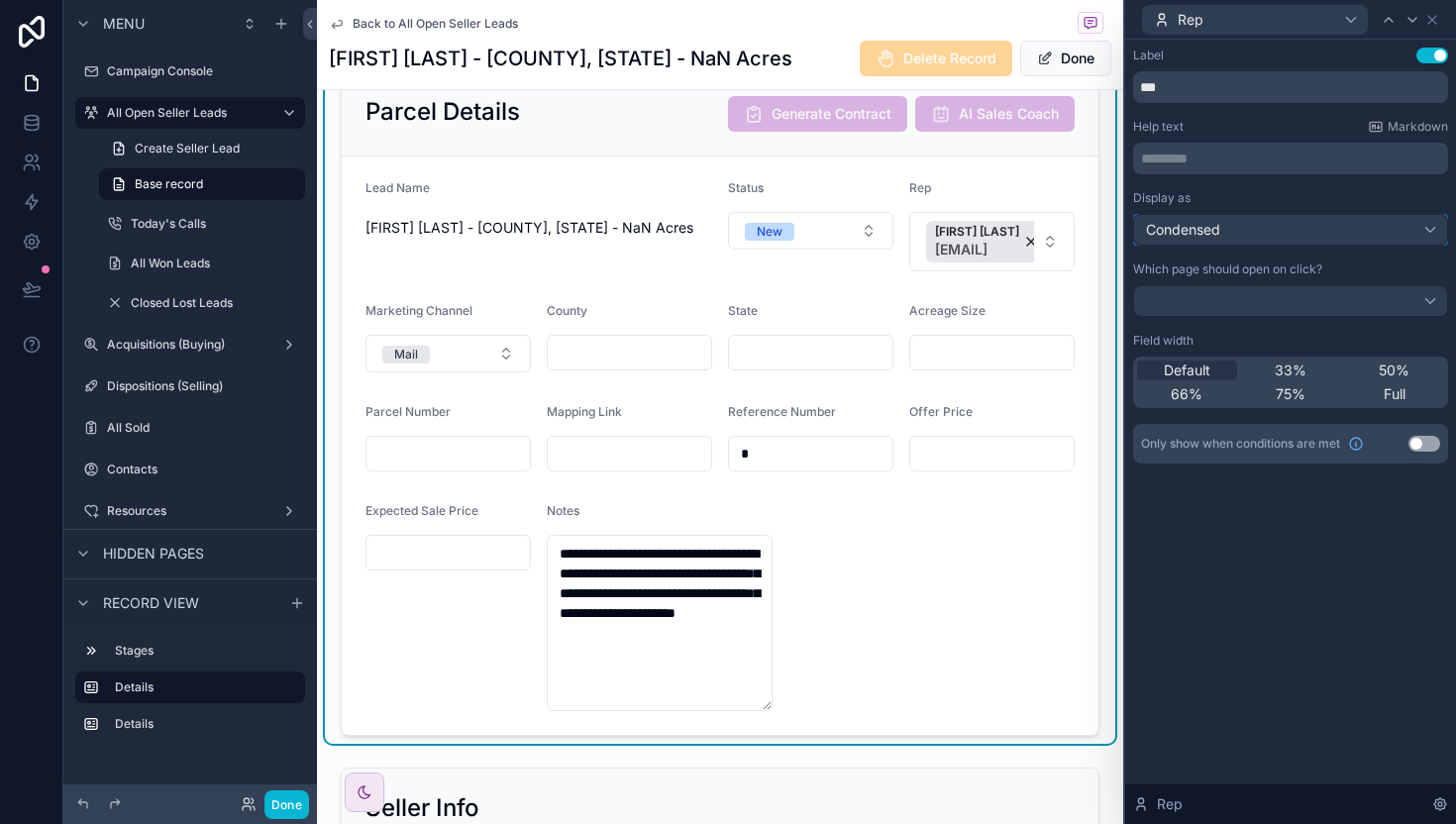 click on "Condensed" at bounding box center [1183, 230] 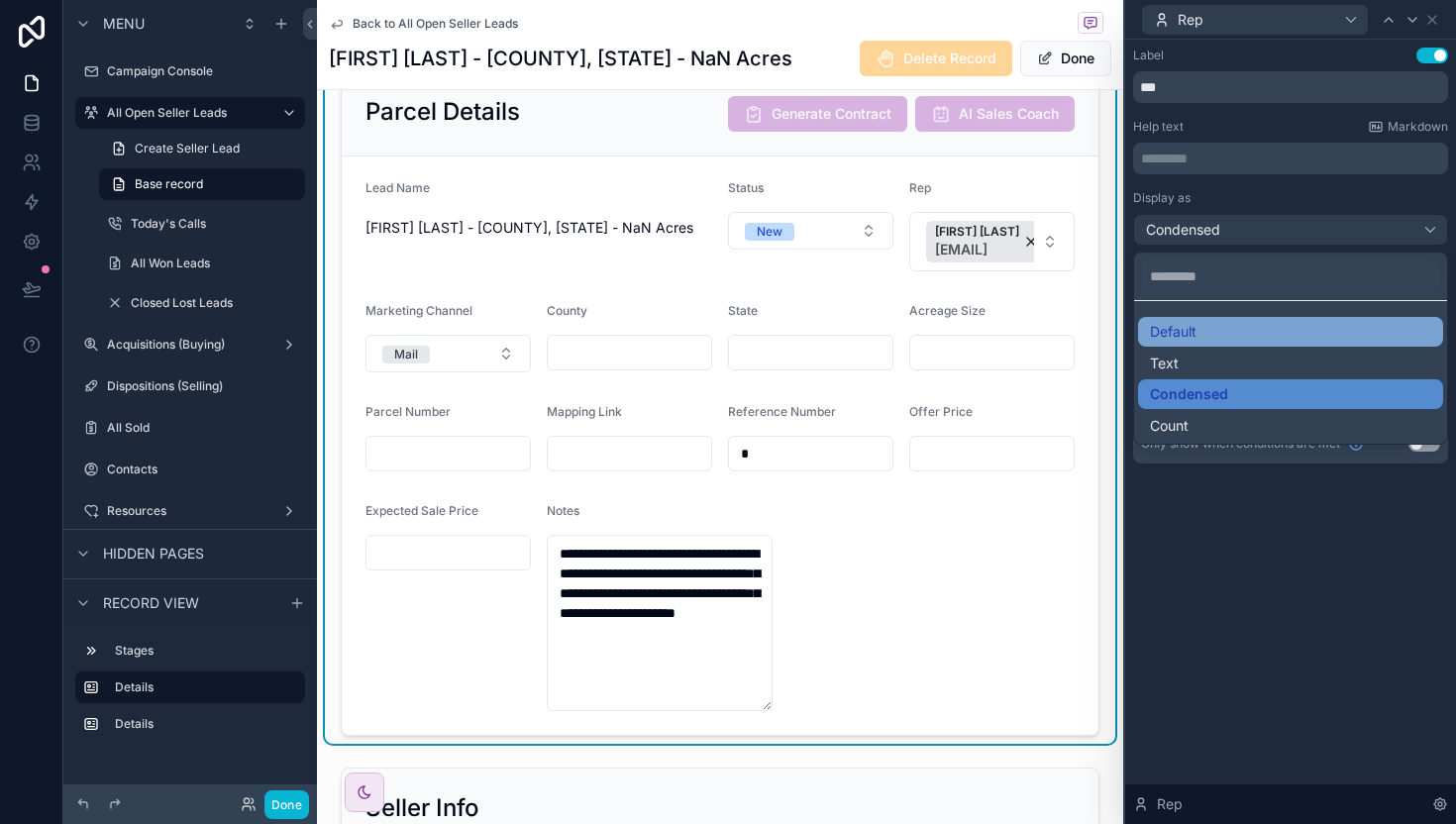 click on "Default" at bounding box center (1173, 332) 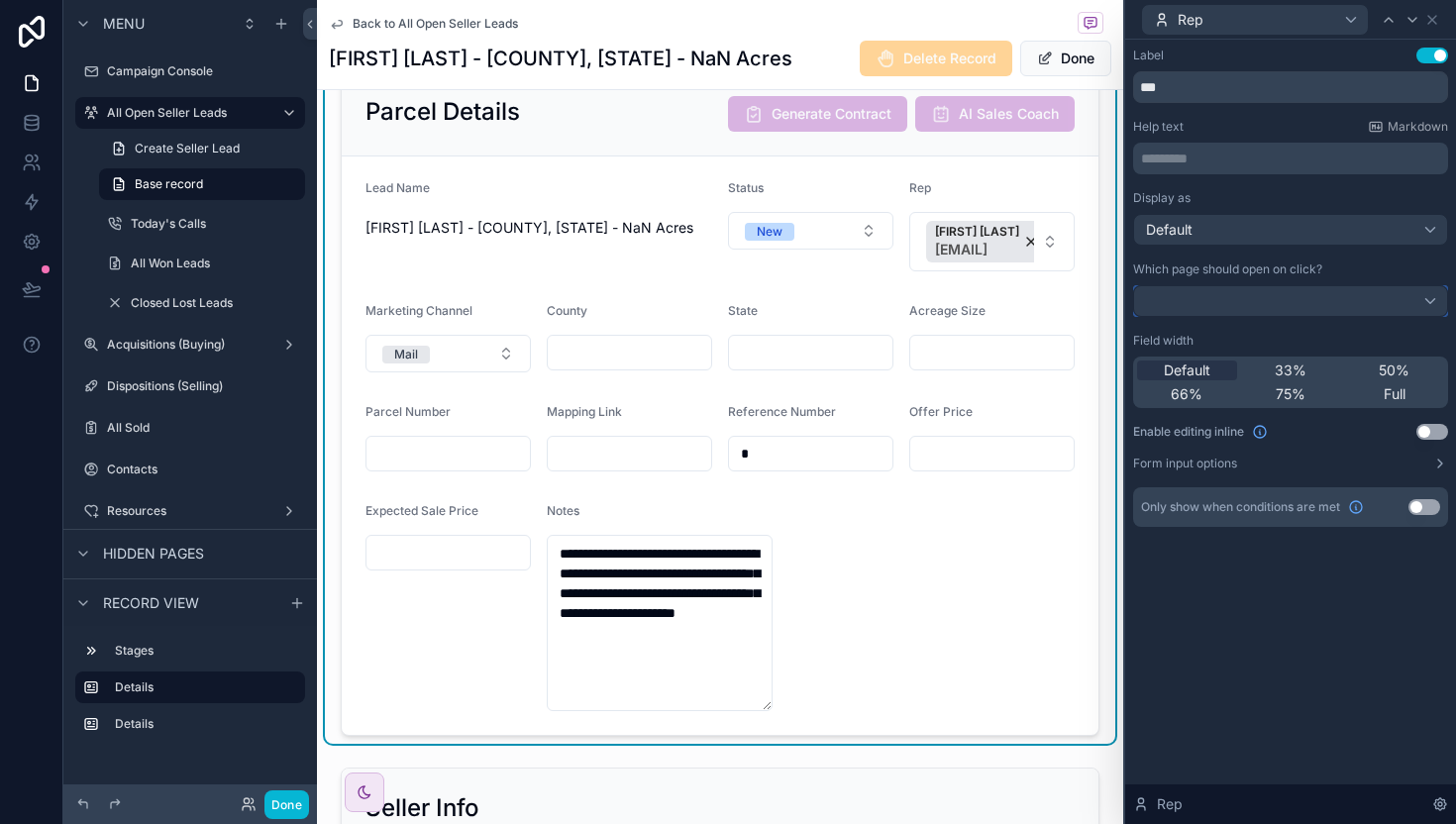 click at bounding box center (1291, 301) 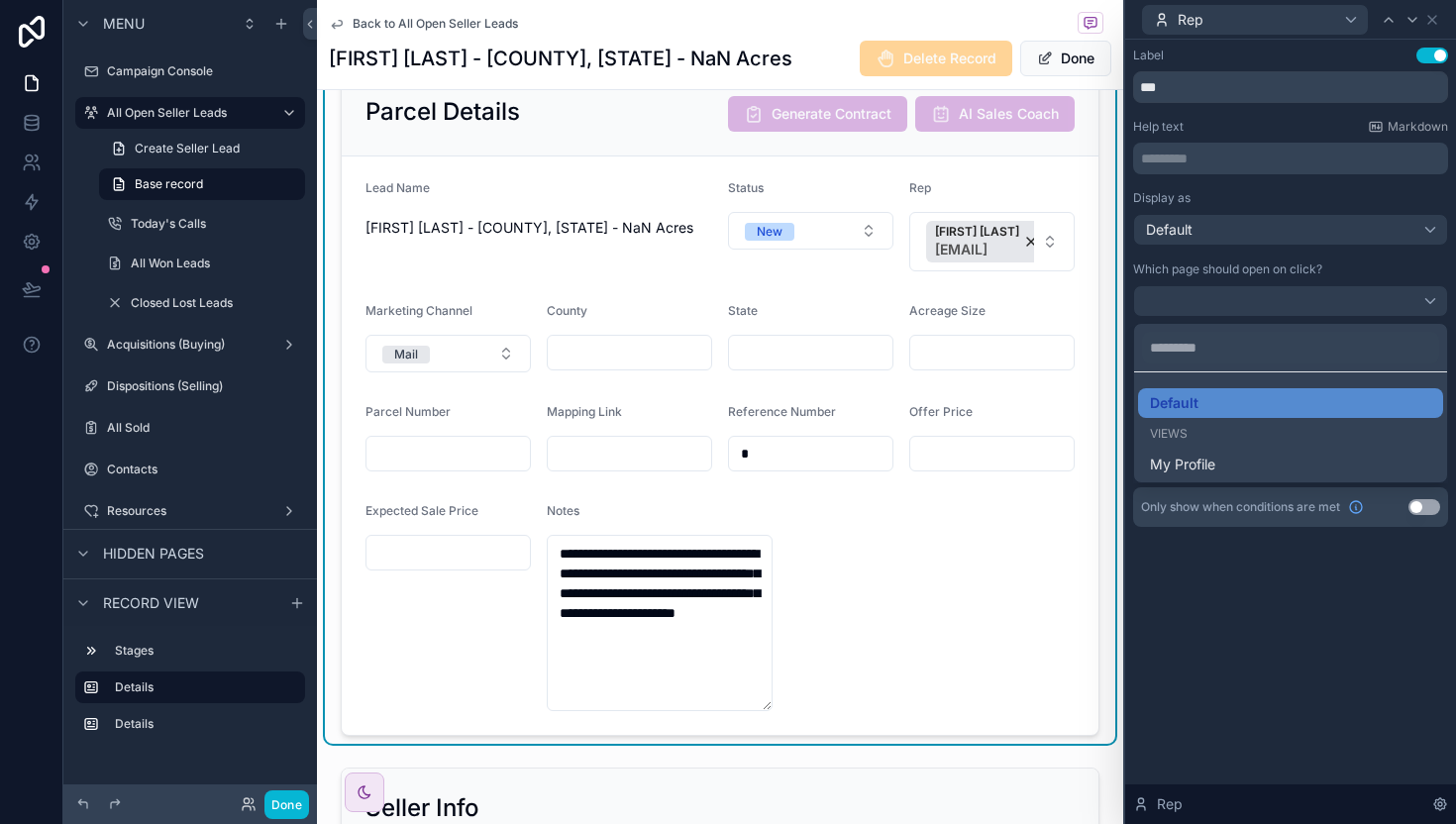 click at bounding box center [1291, 412] 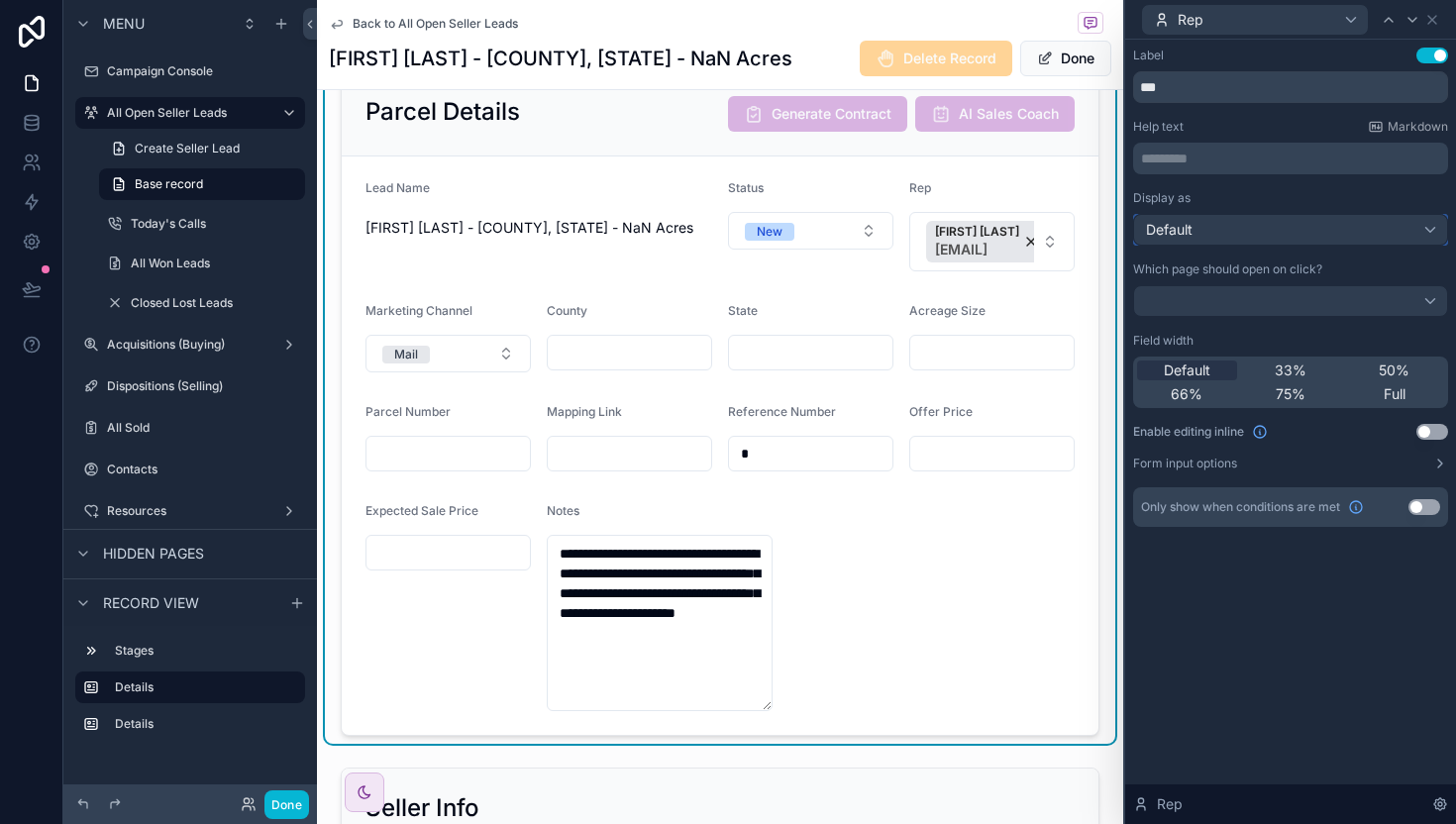 click on "Default" at bounding box center (1291, 230) 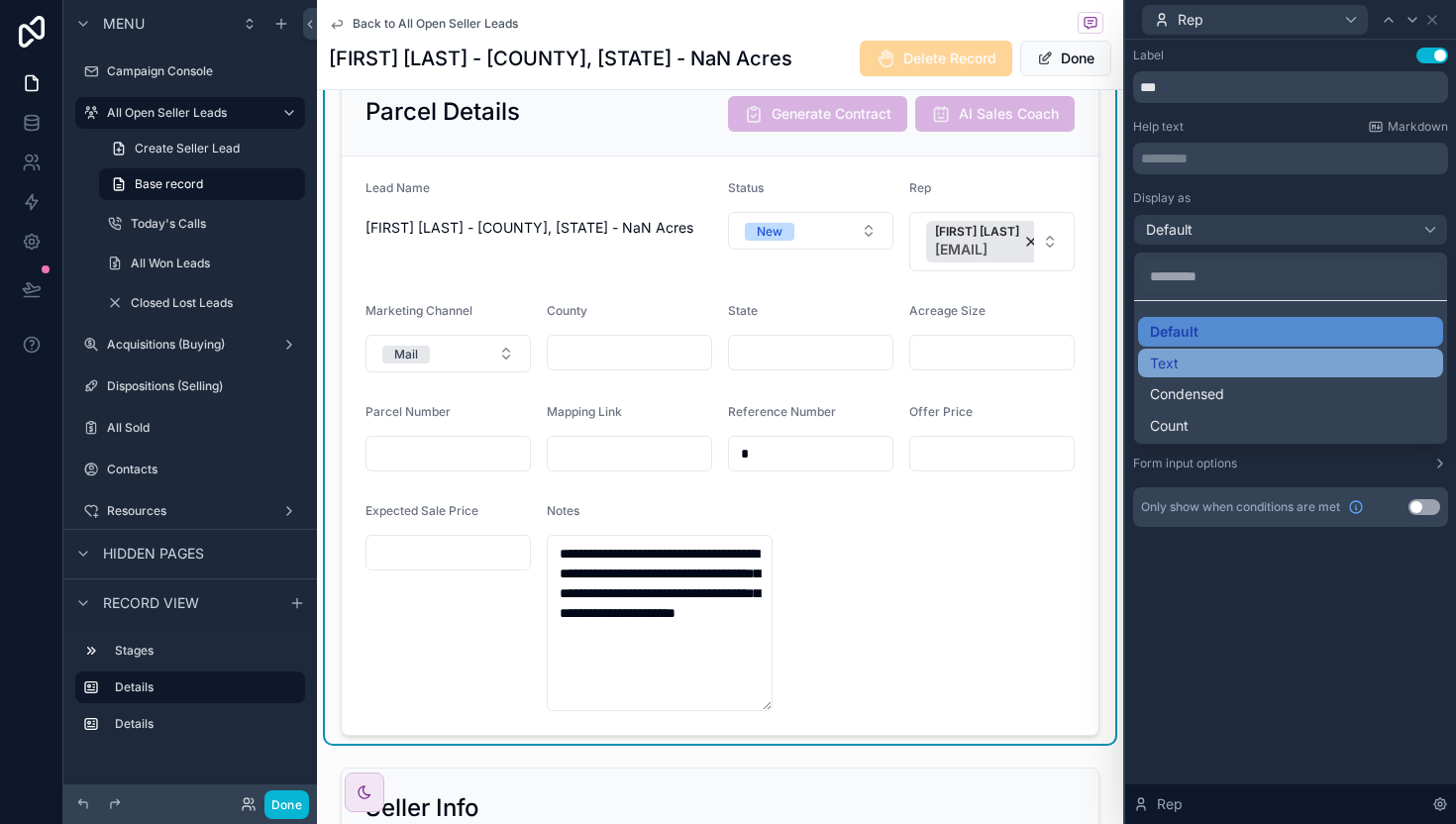 click on "Text" at bounding box center [1291, 363] 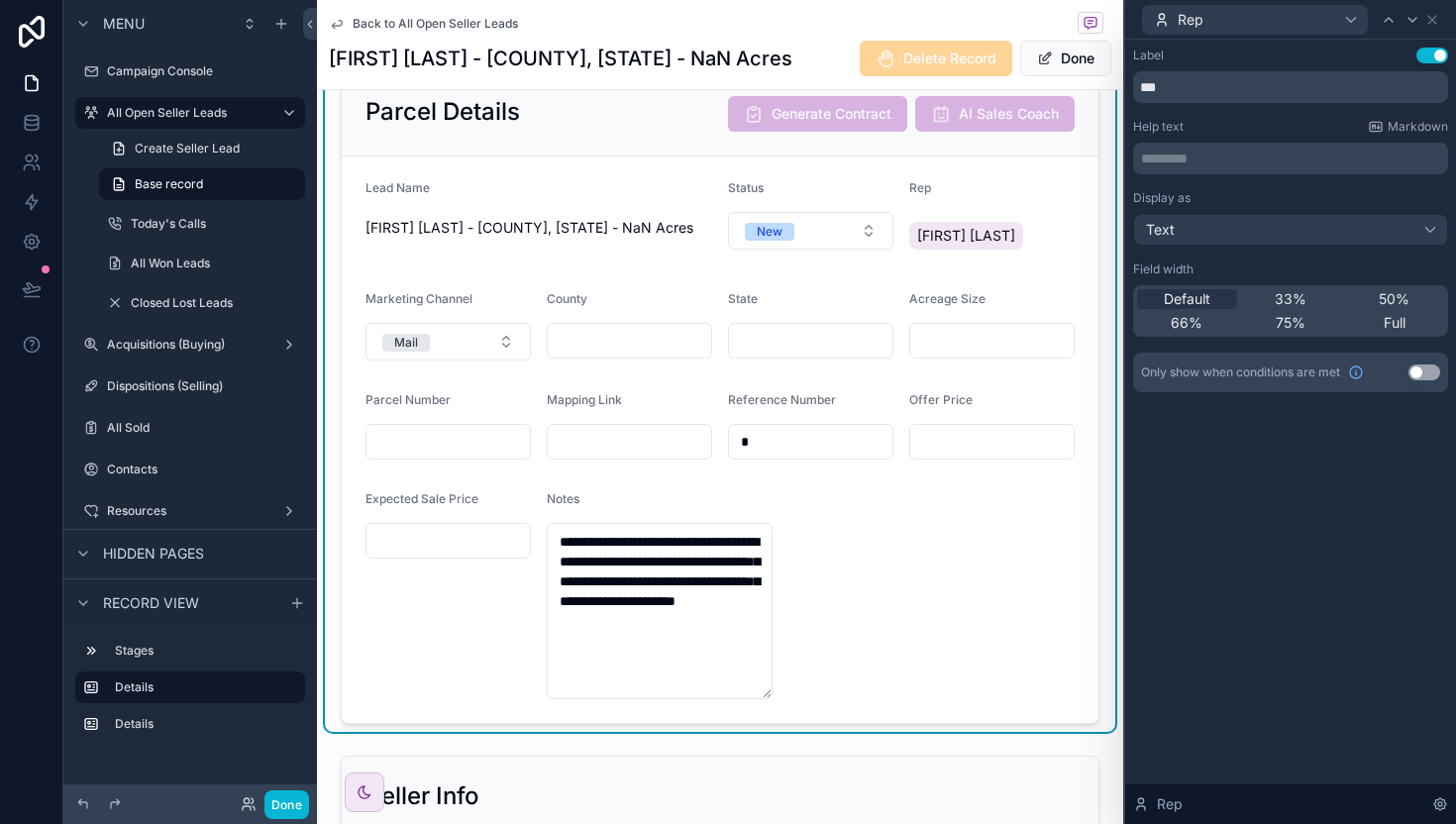 click on "Label Use setting *** Help text Markdown ********* ﻿ Display as Text Field width Default 33% 50% 66% 75% Full Only show when conditions are met Use setting Rep" at bounding box center (1291, 432) 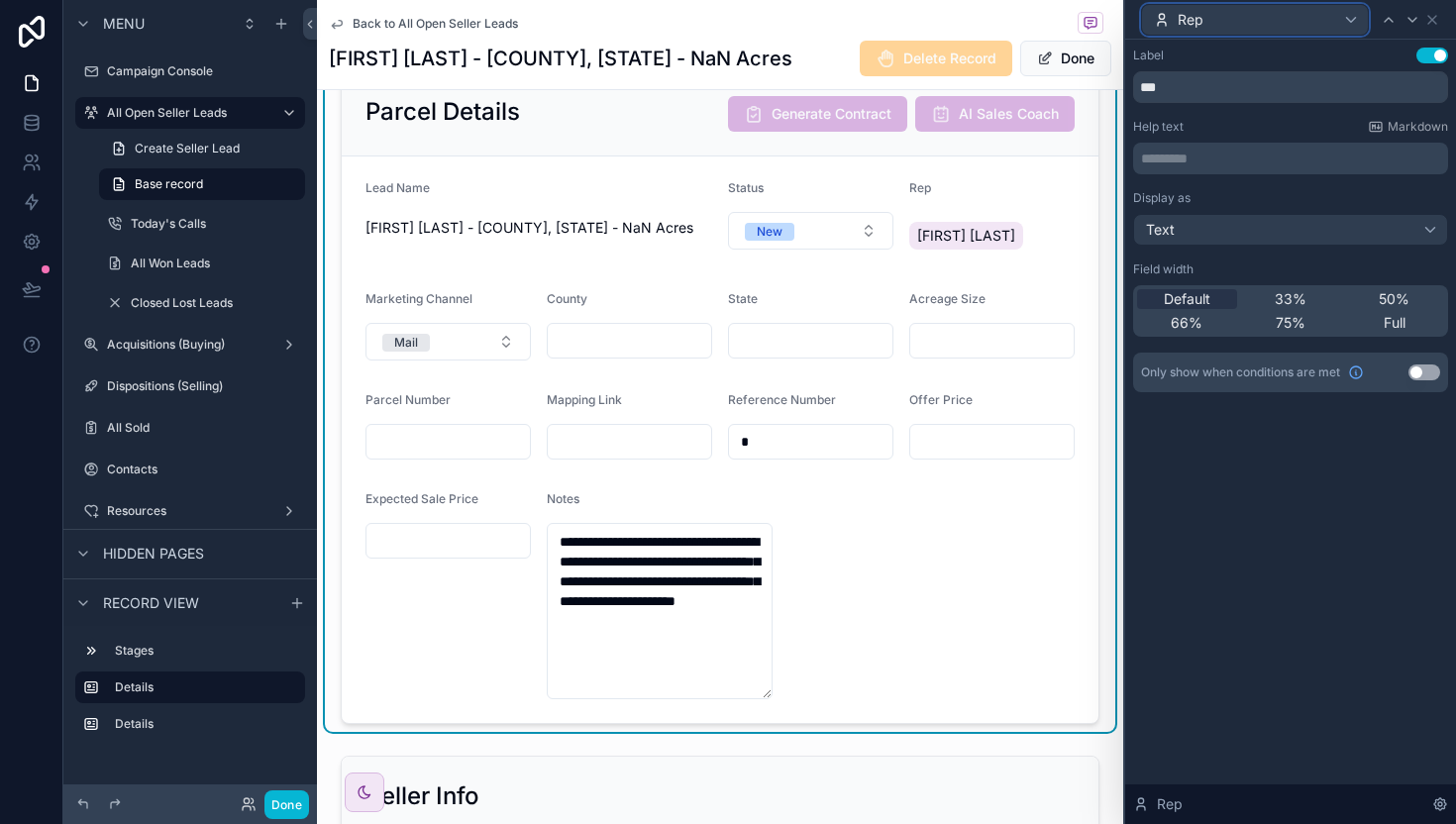 click on "Rep" at bounding box center [1255, 20] 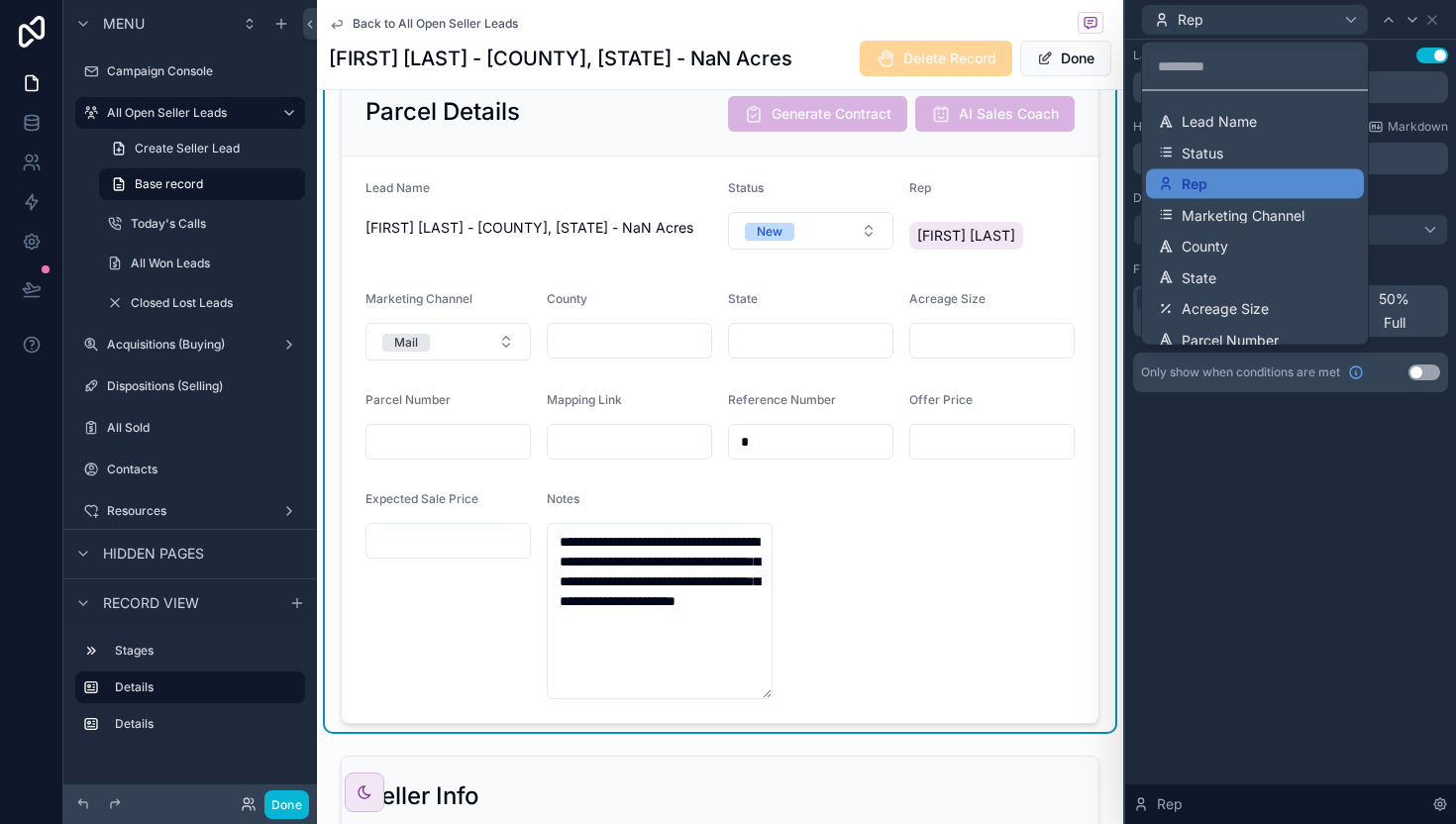 click at bounding box center (1291, 412) 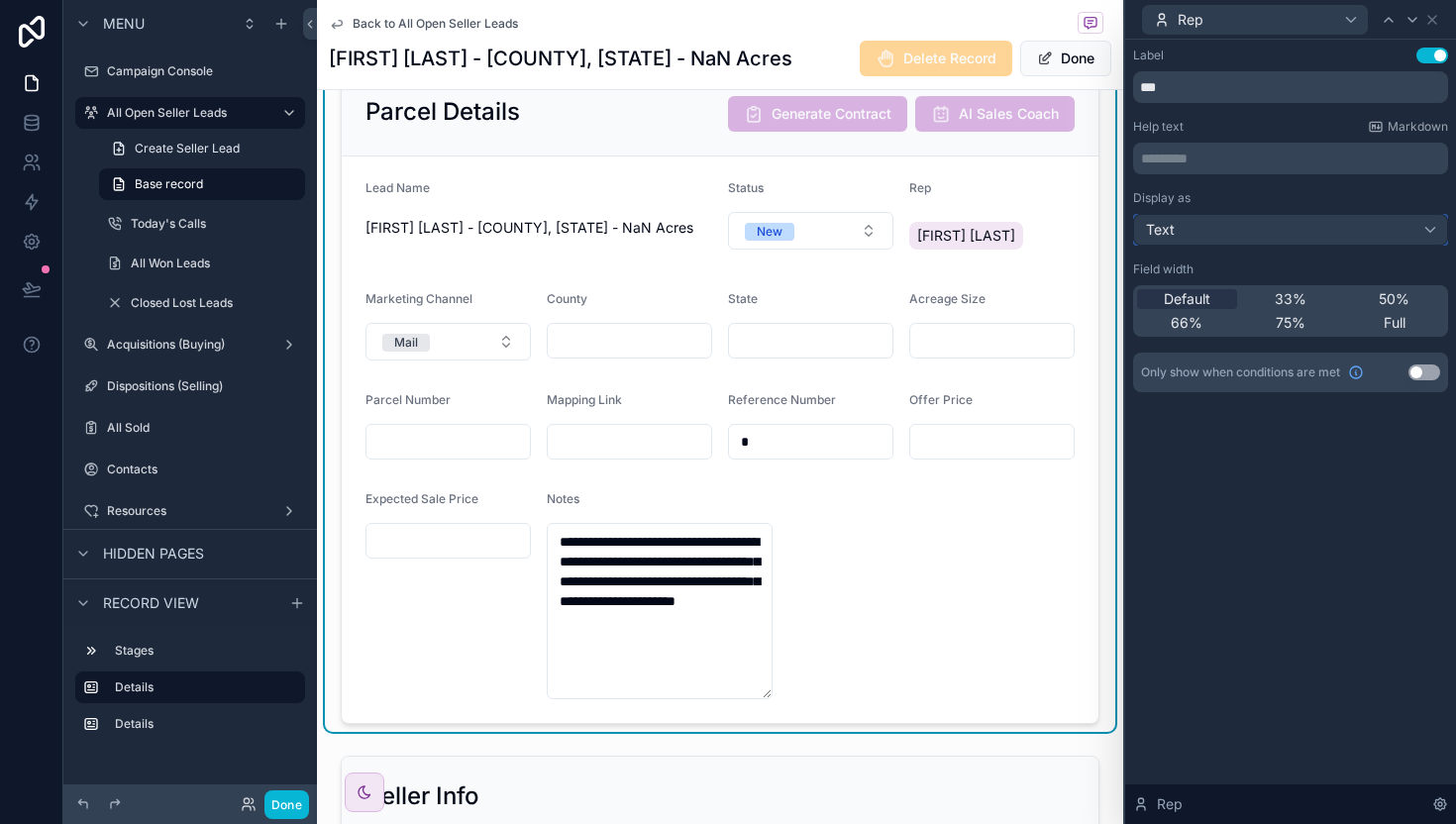 click on "Text" at bounding box center (1291, 230) 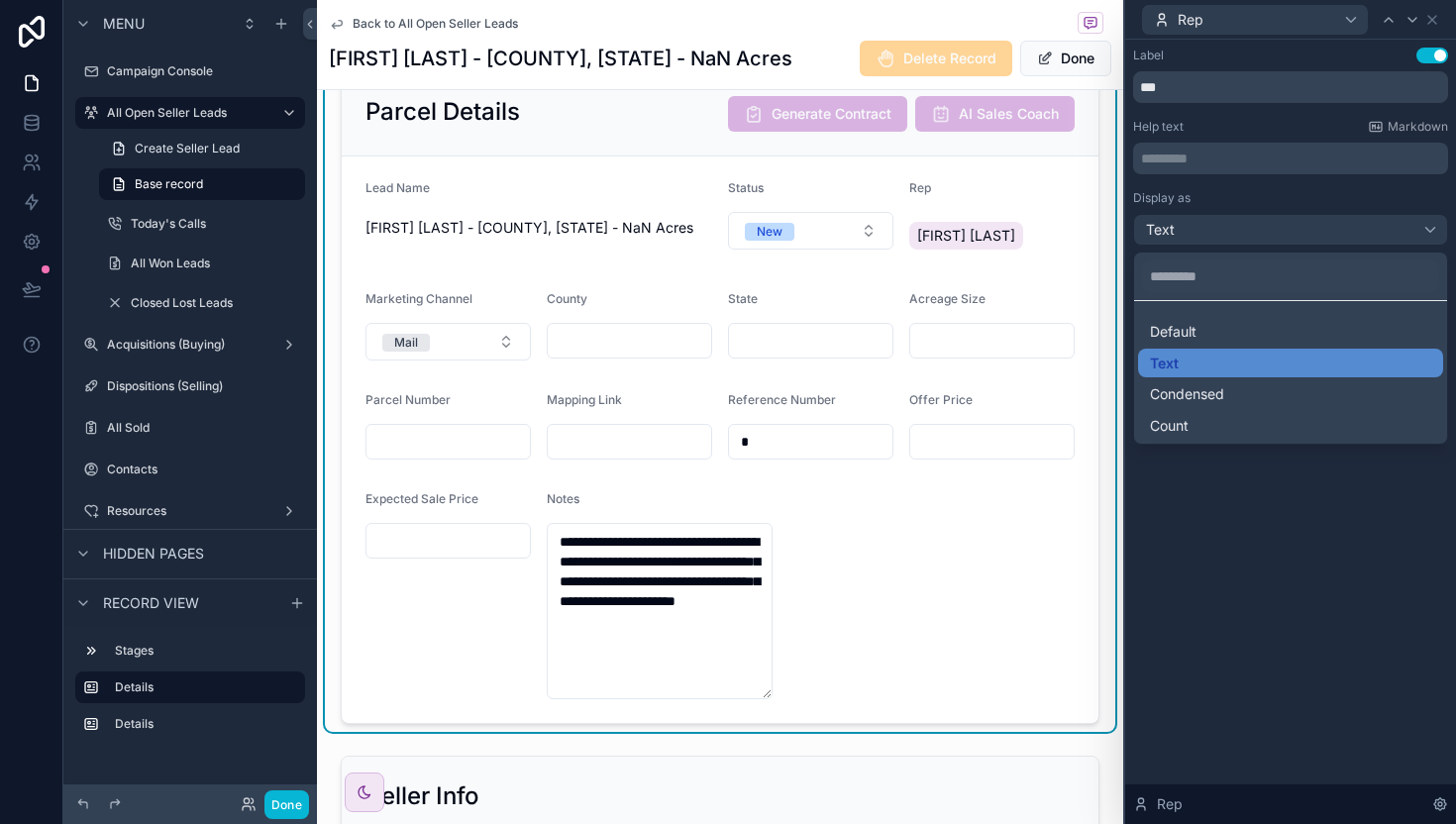 click at bounding box center (1291, 412) 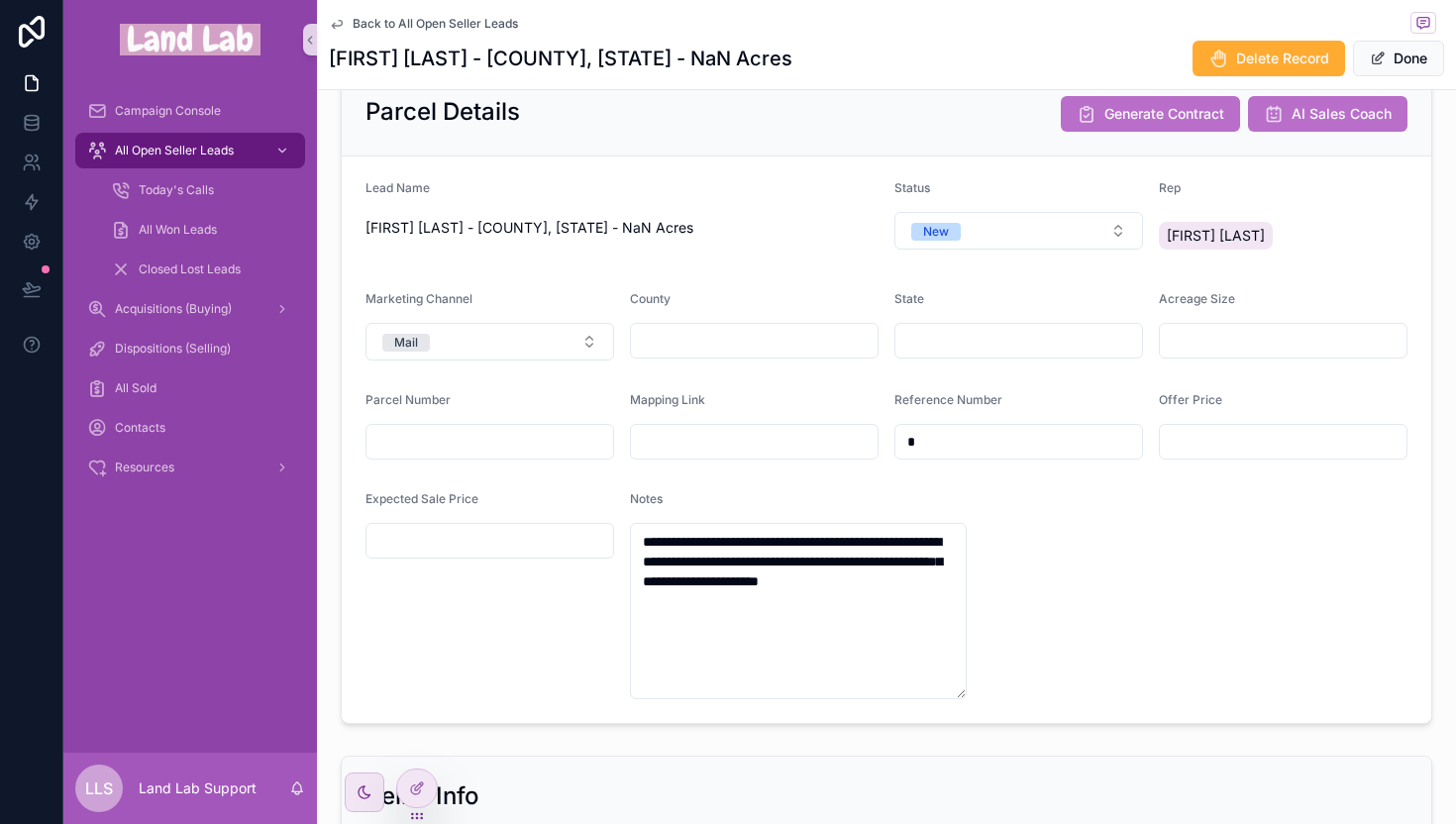 scroll, scrollTop: 0, scrollLeft: 0, axis: both 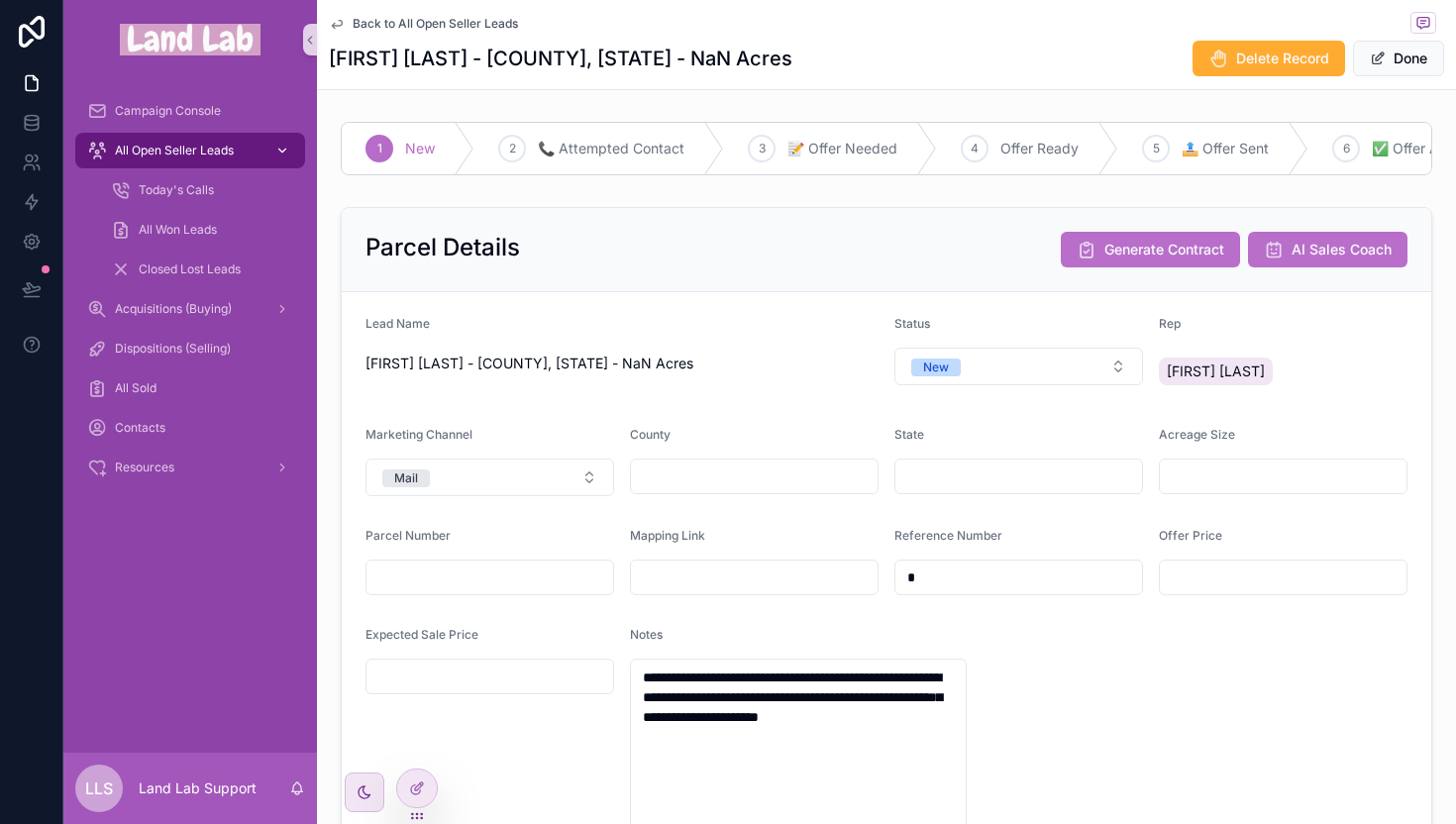 click on "All Open Seller Leads" at bounding box center [174, 151] 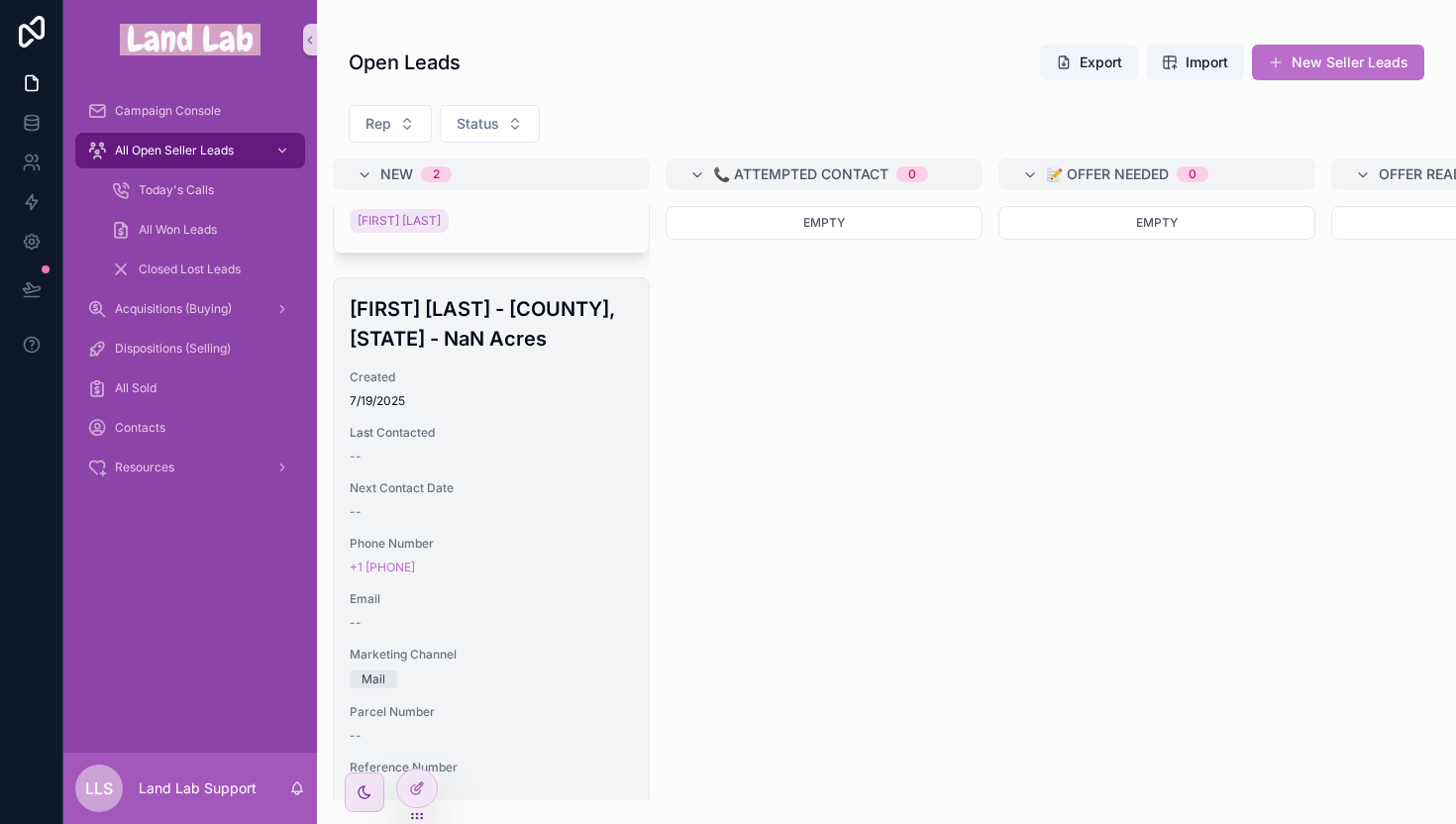 scroll, scrollTop: 562, scrollLeft: 0, axis: vertical 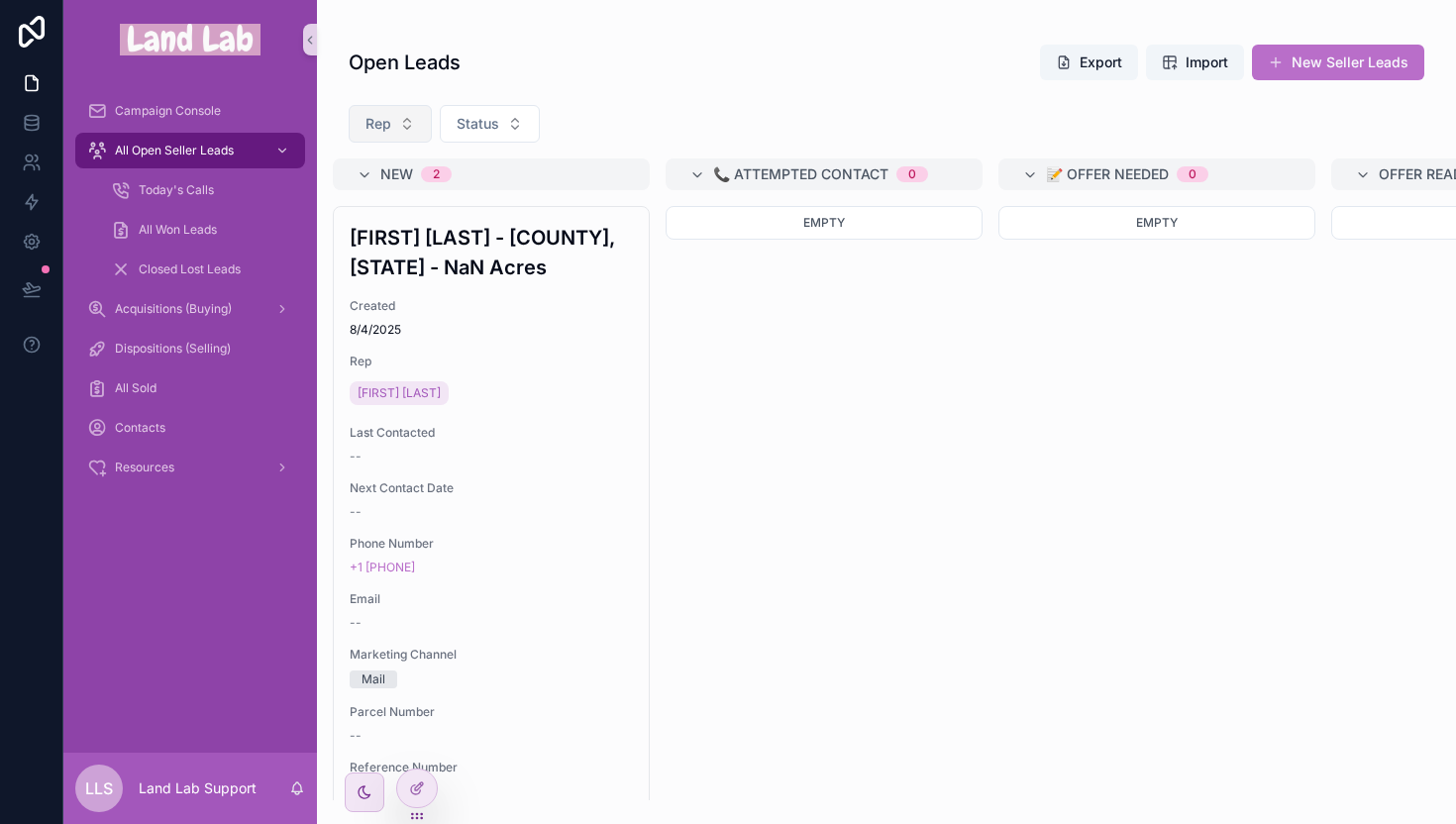 click on "Rep" at bounding box center [390, 124] 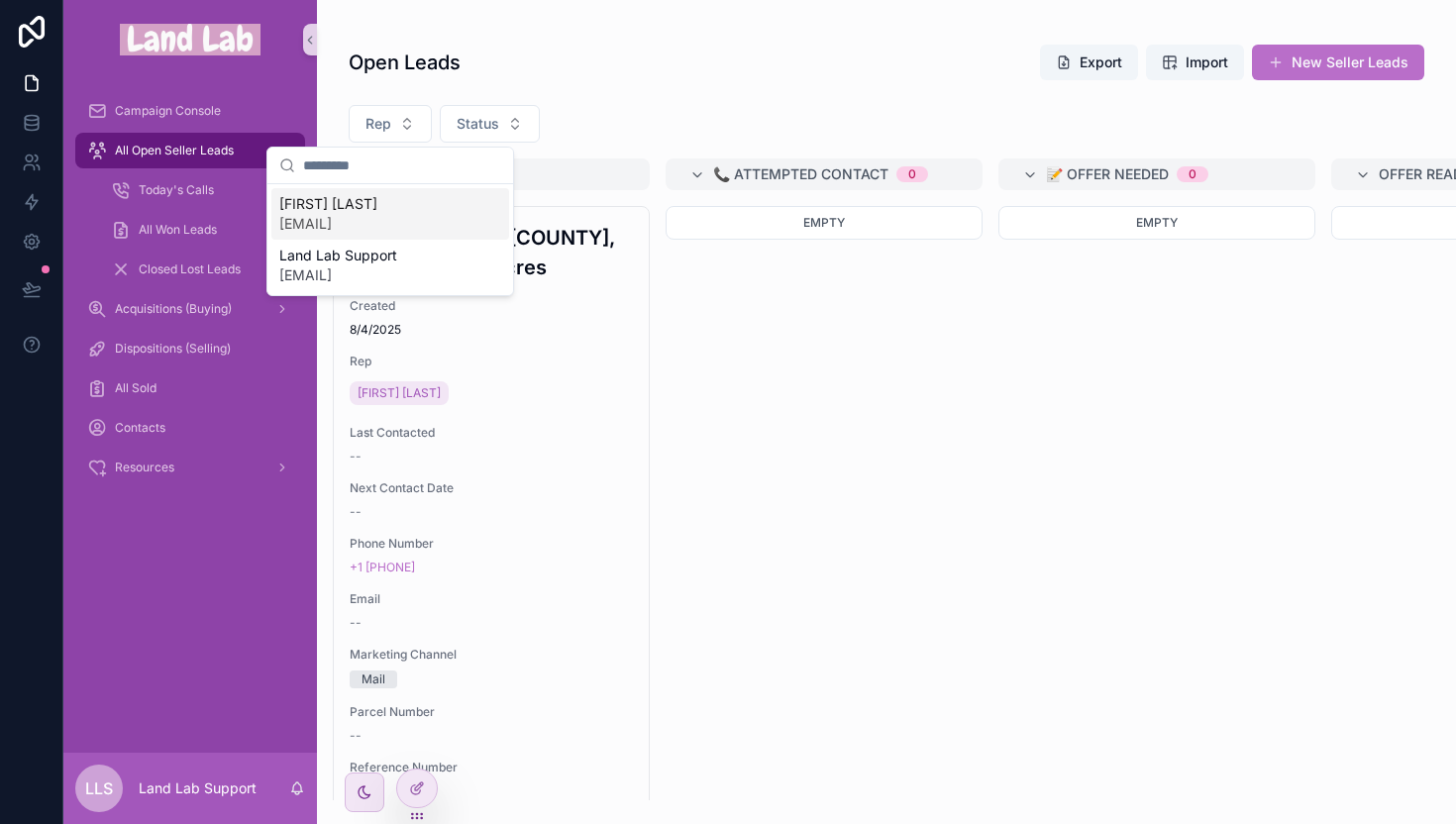 click on "Jonica Graves" at bounding box center [328, 204] 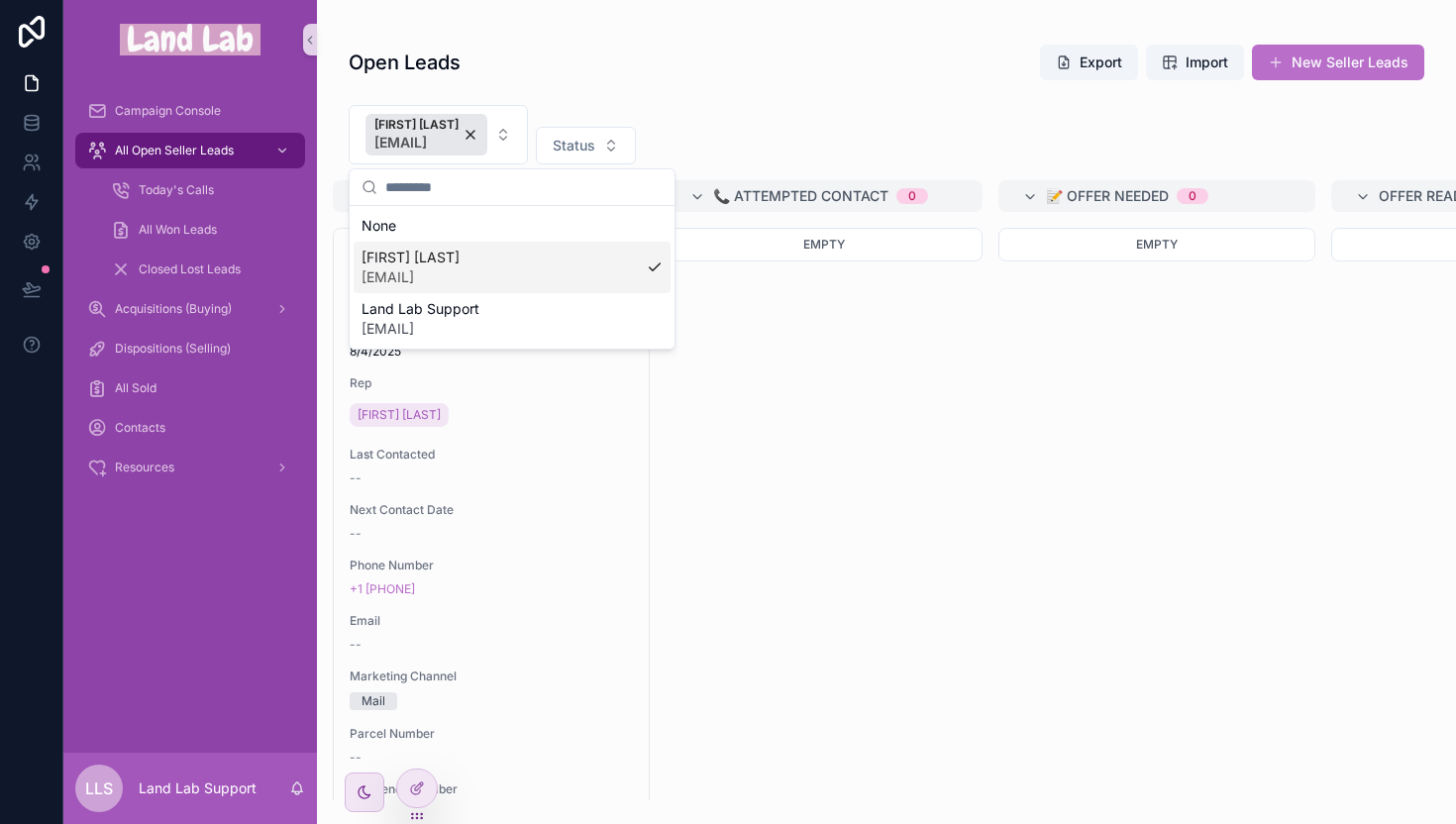 click on "Empty" at bounding box center [824, 514] 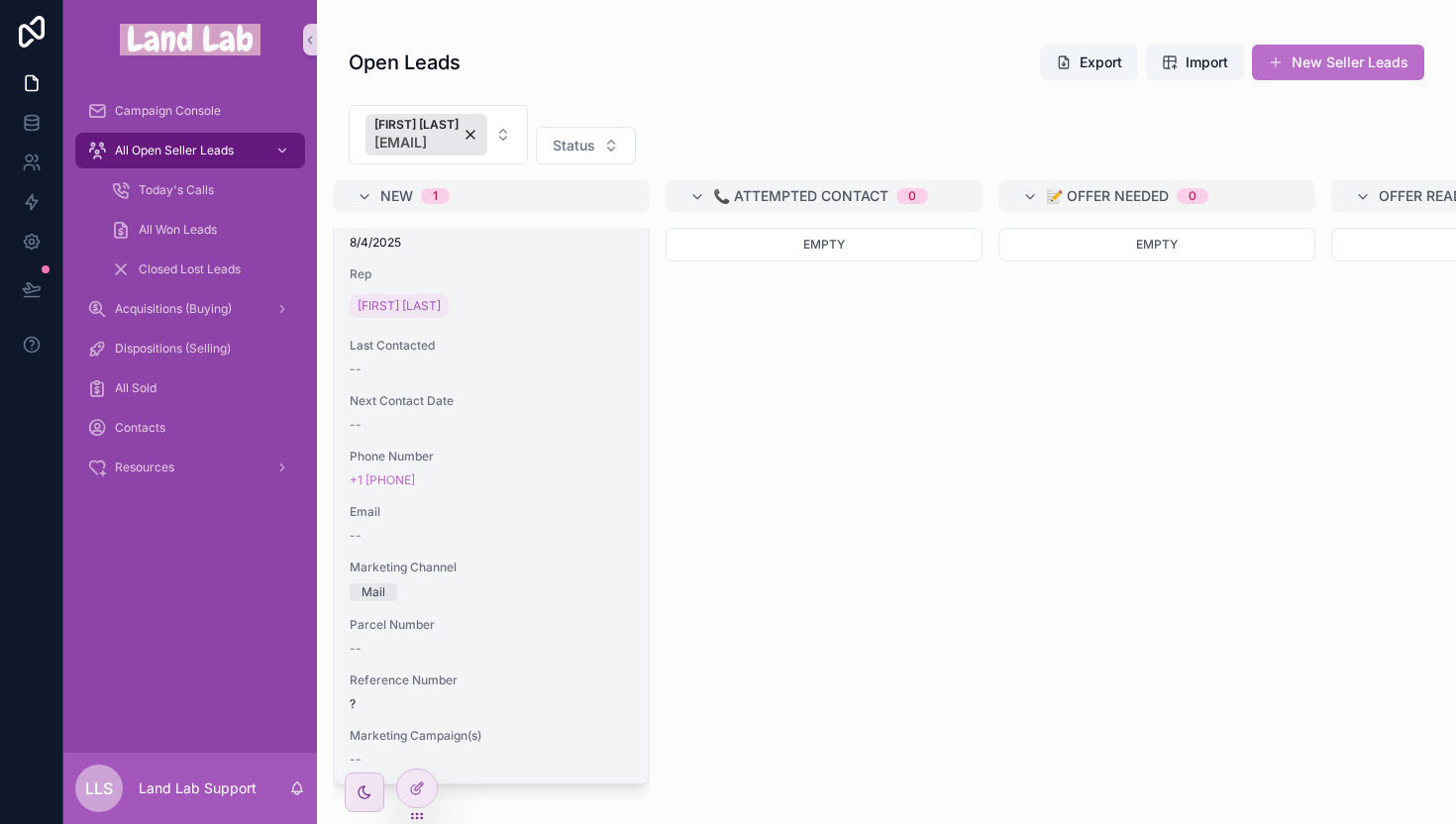 scroll, scrollTop: 0, scrollLeft: 0, axis: both 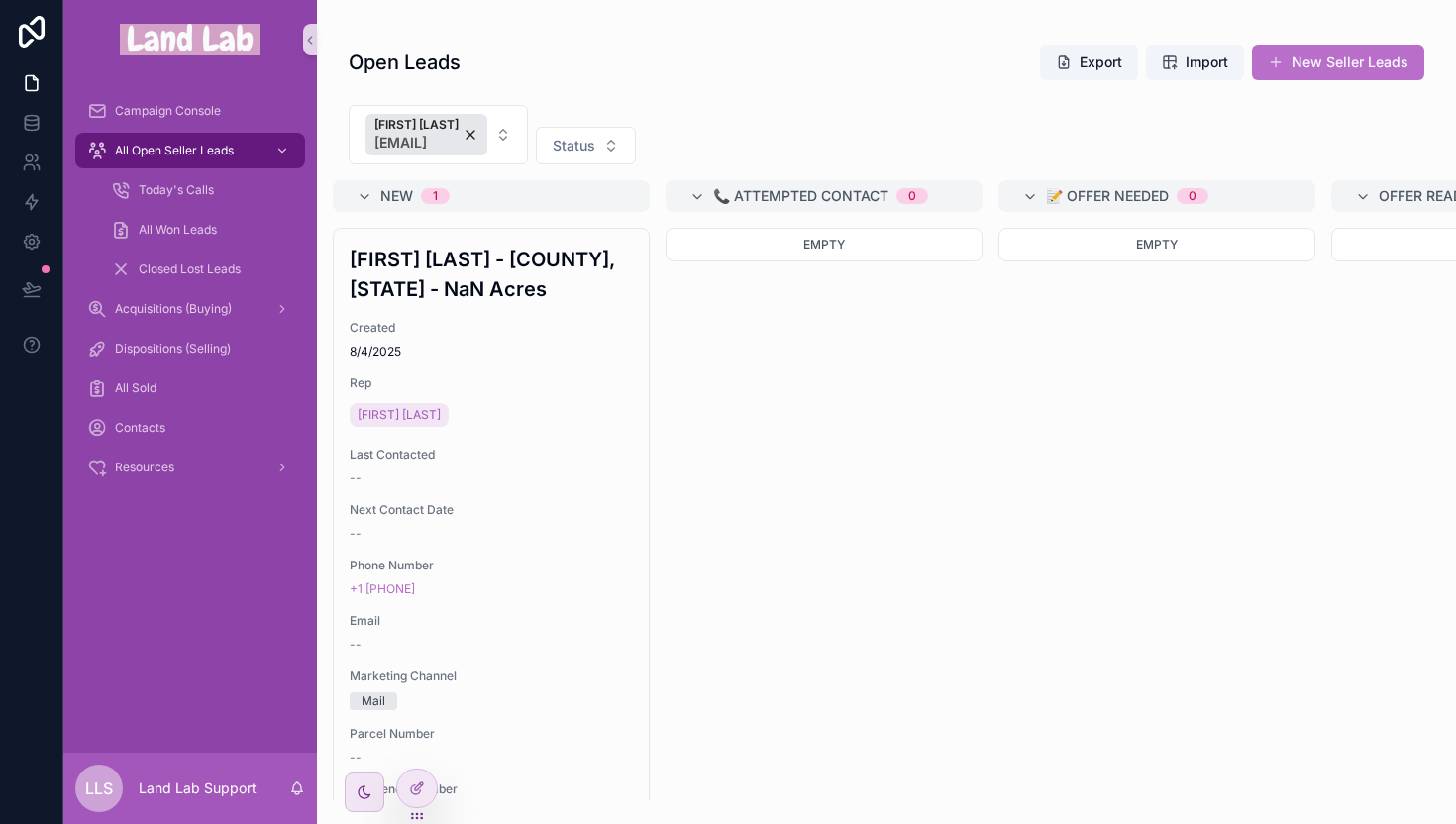click on "Empty" at bounding box center (824, 514) 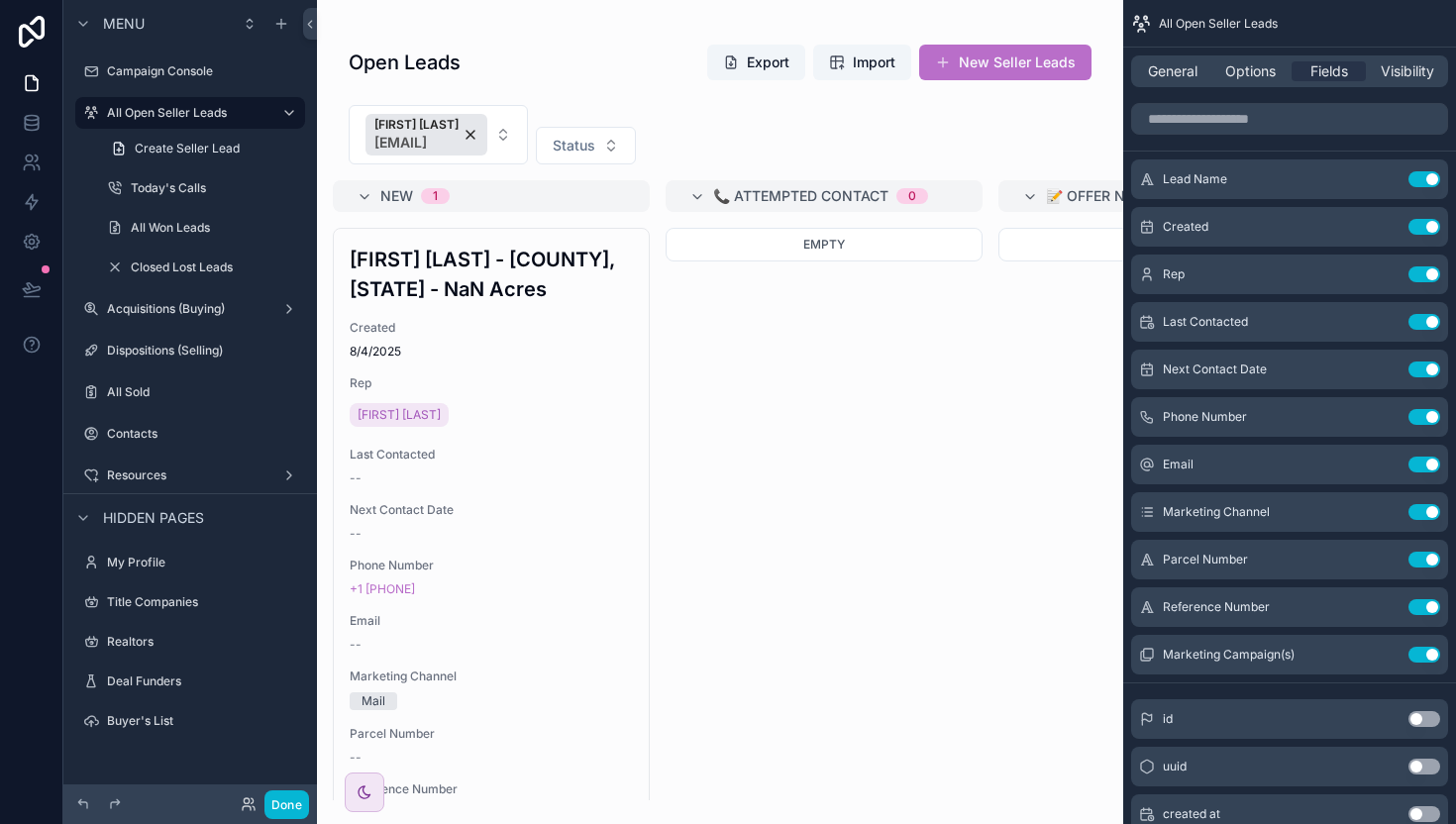 click at bounding box center (720, 412) 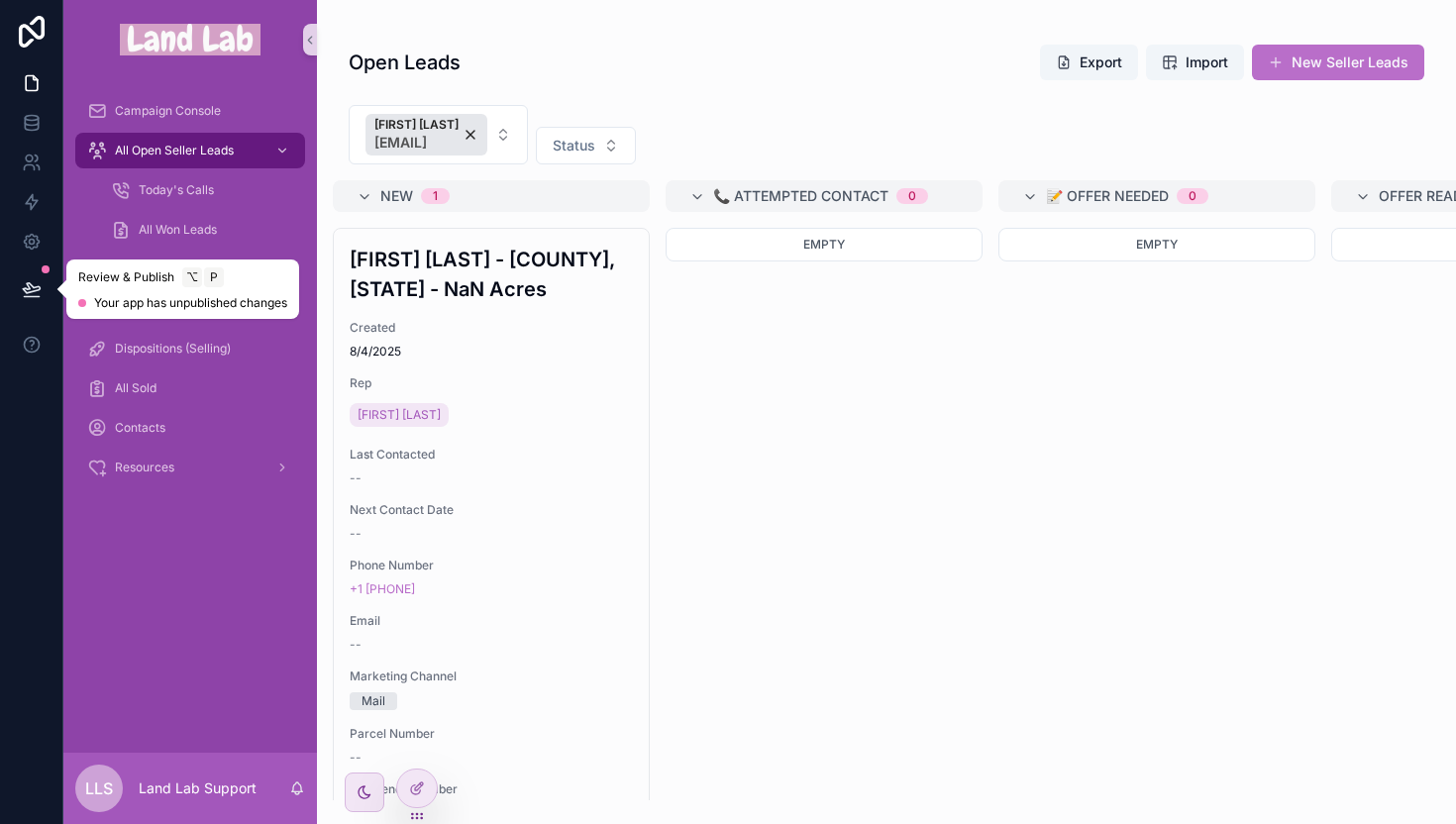 click 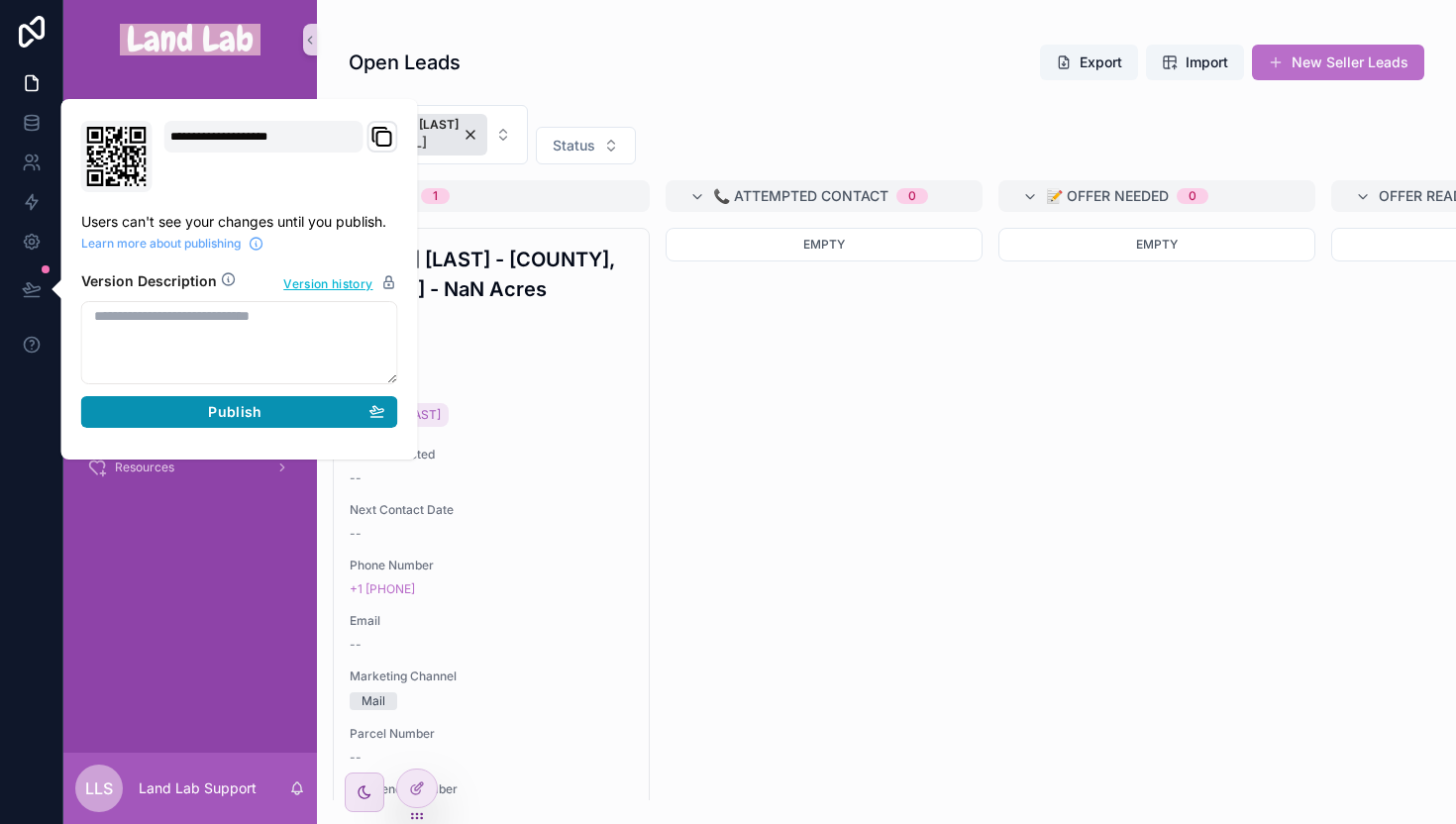 click on "Publish" at bounding box center [240, 412] 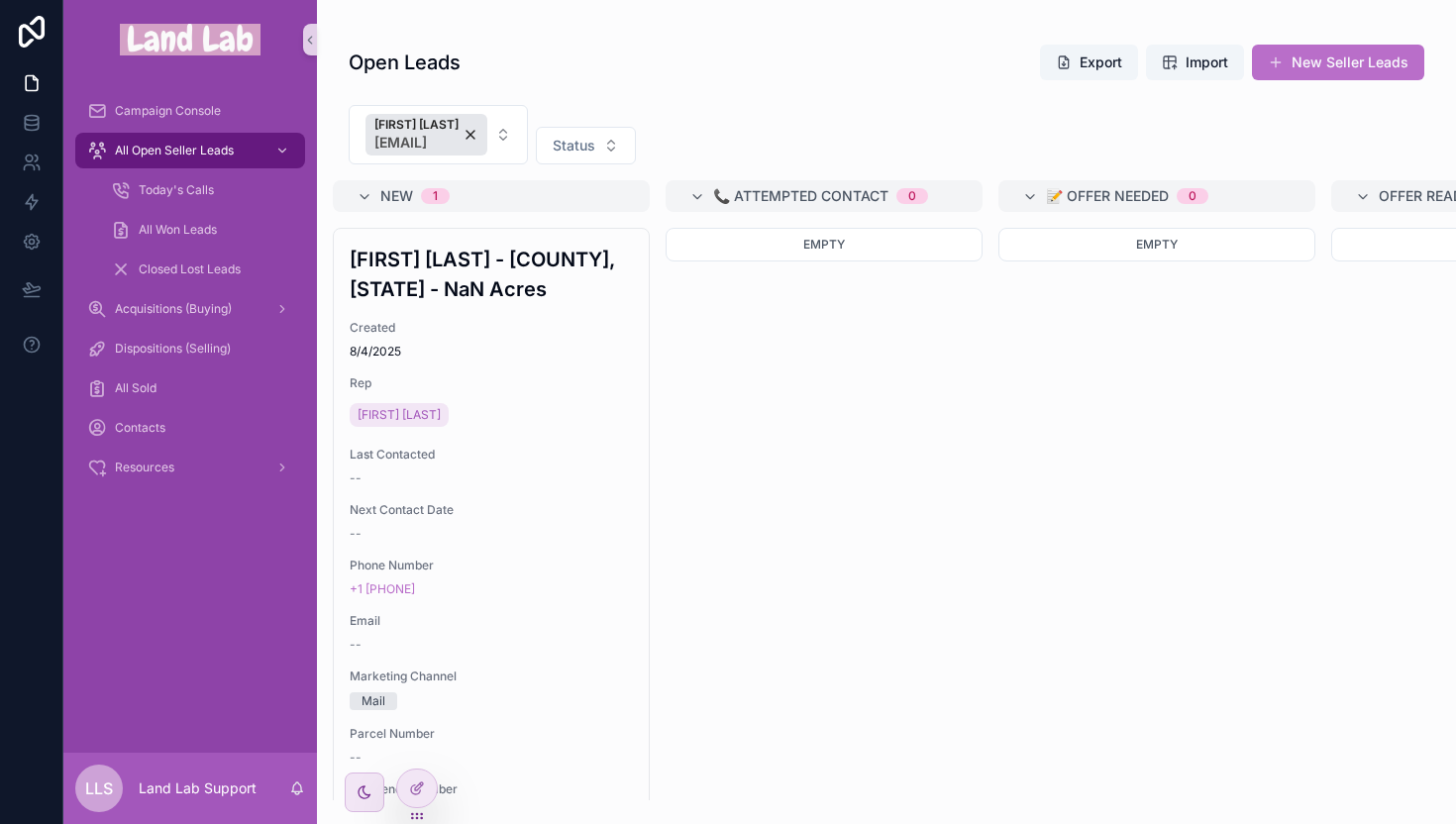 click on "Empty" at bounding box center [824, 514] 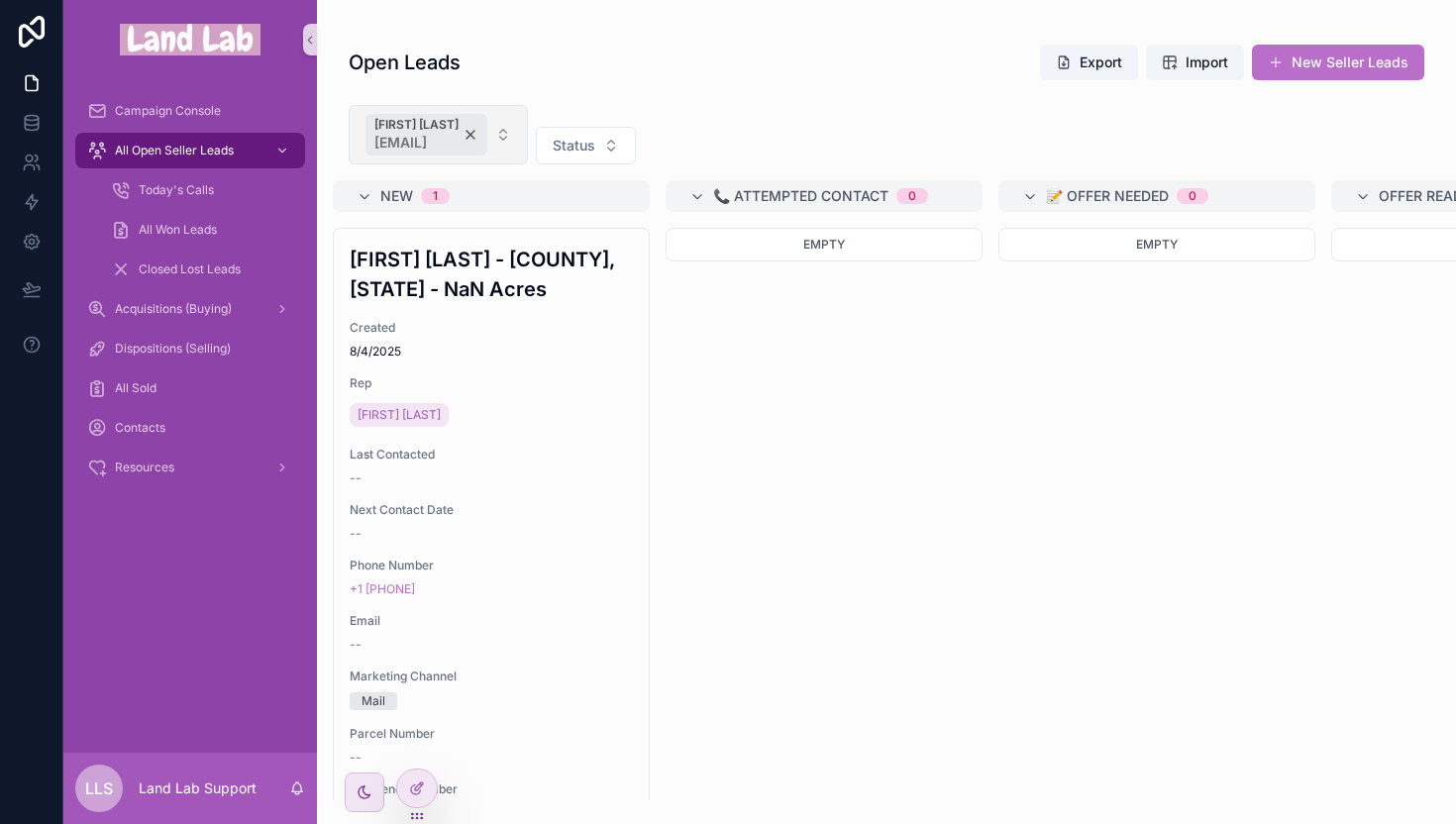 click on "[FIRST] [LAST] [EMAIL]" at bounding box center [426, 135] 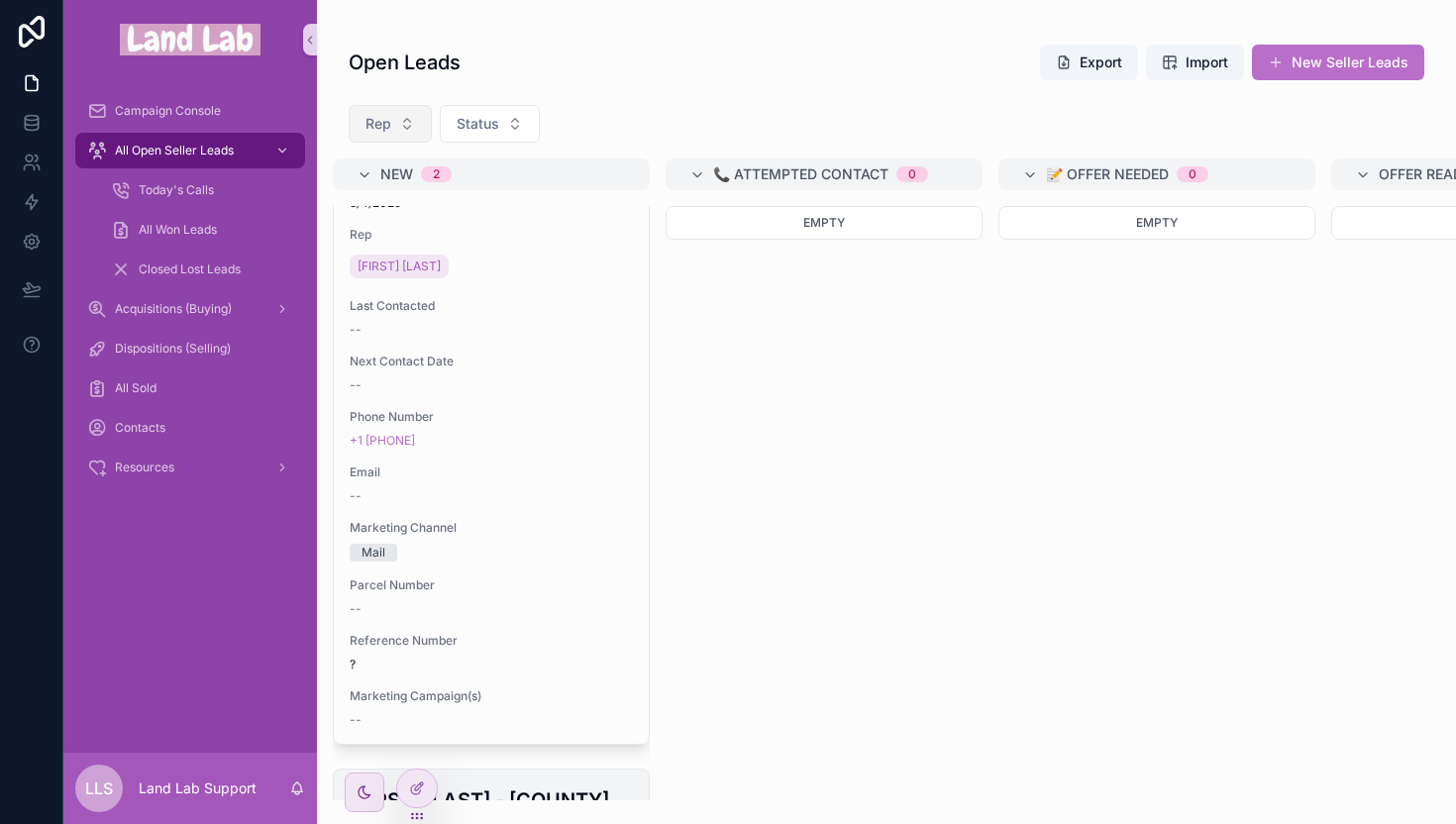scroll, scrollTop: 0, scrollLeft: 0, axis: both 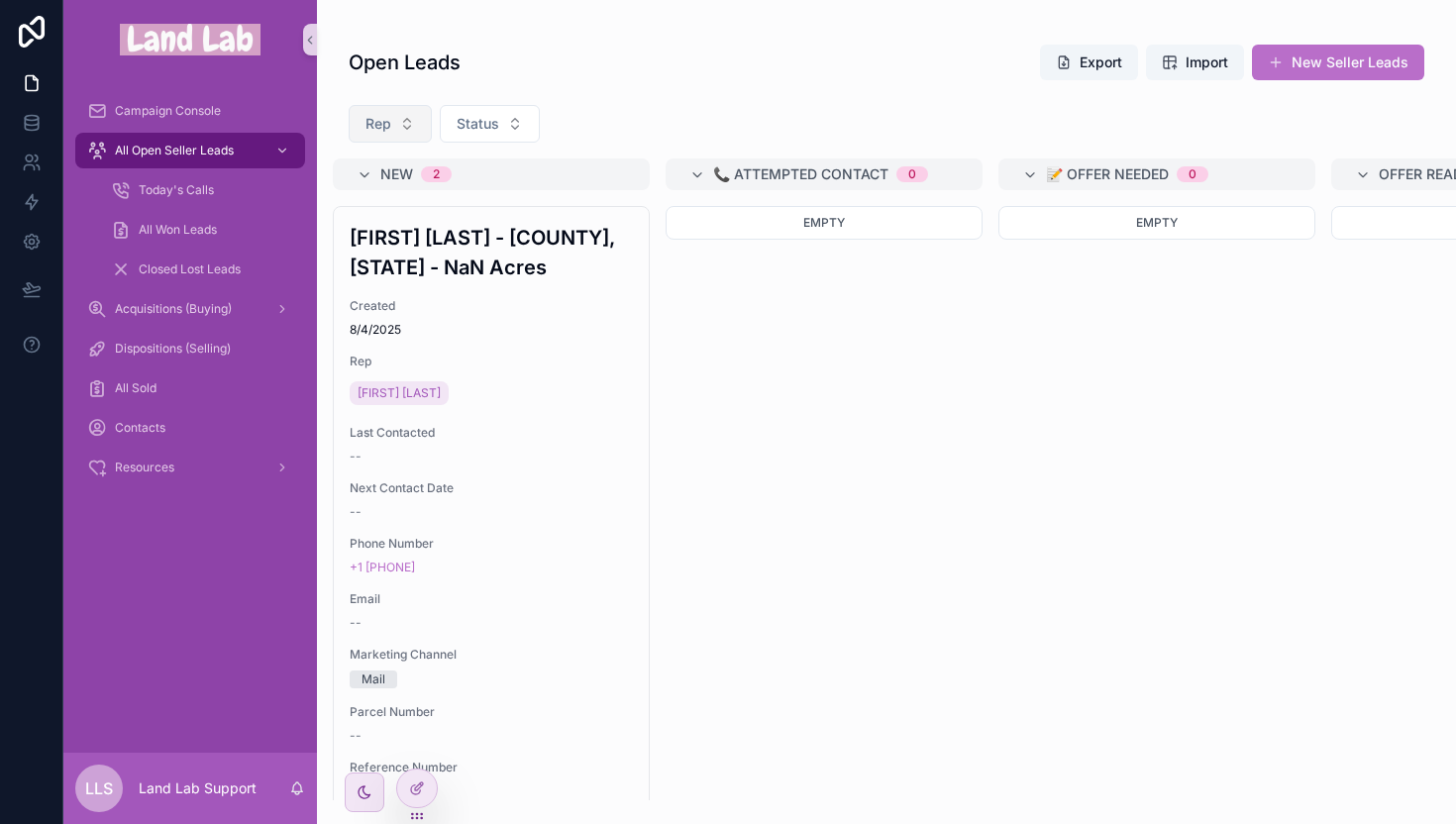 click on "Empty" at bounding box center (824, 503) 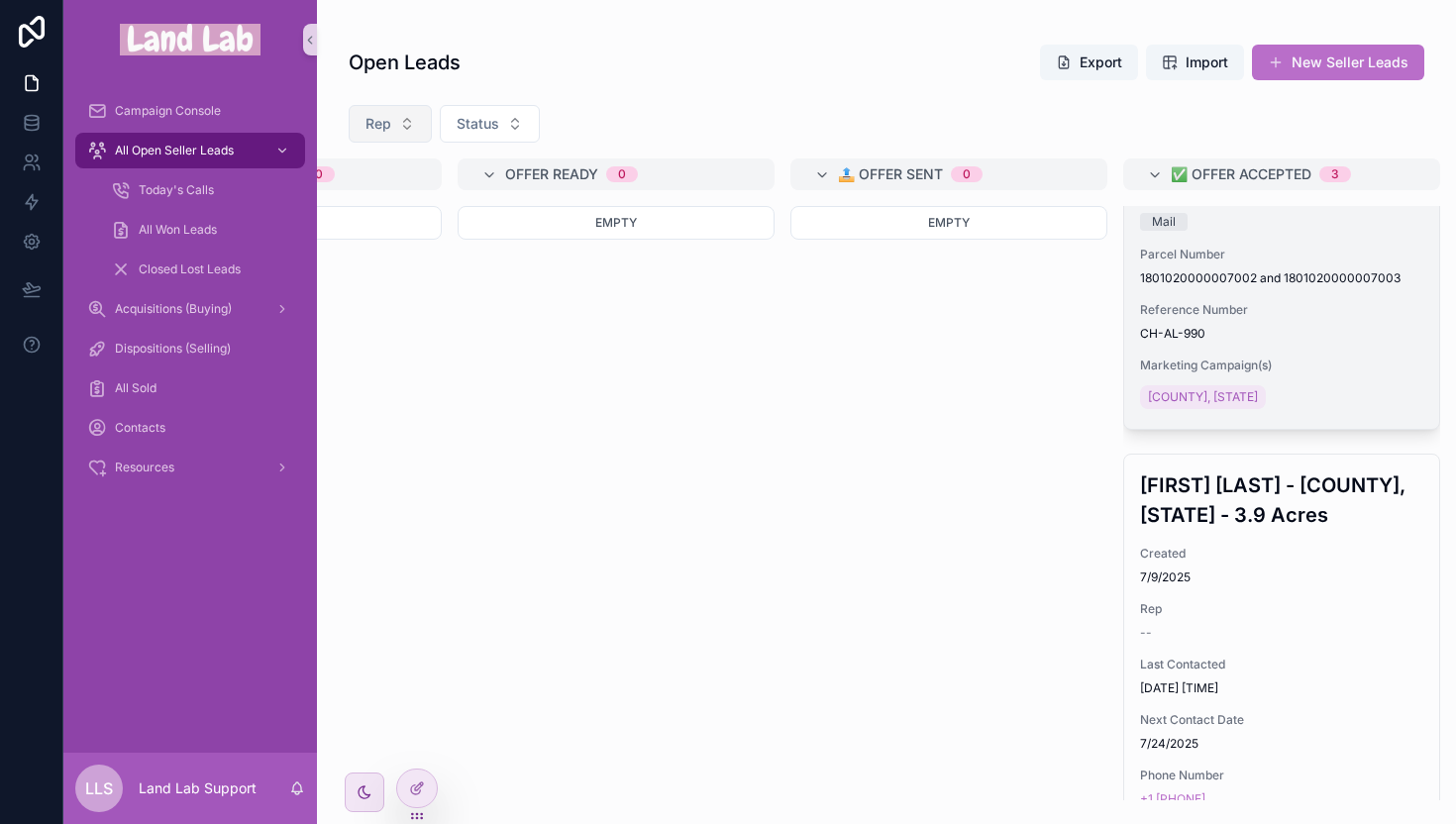 scroll, scrollTop: 0, scrollLeft: 0, axis: both 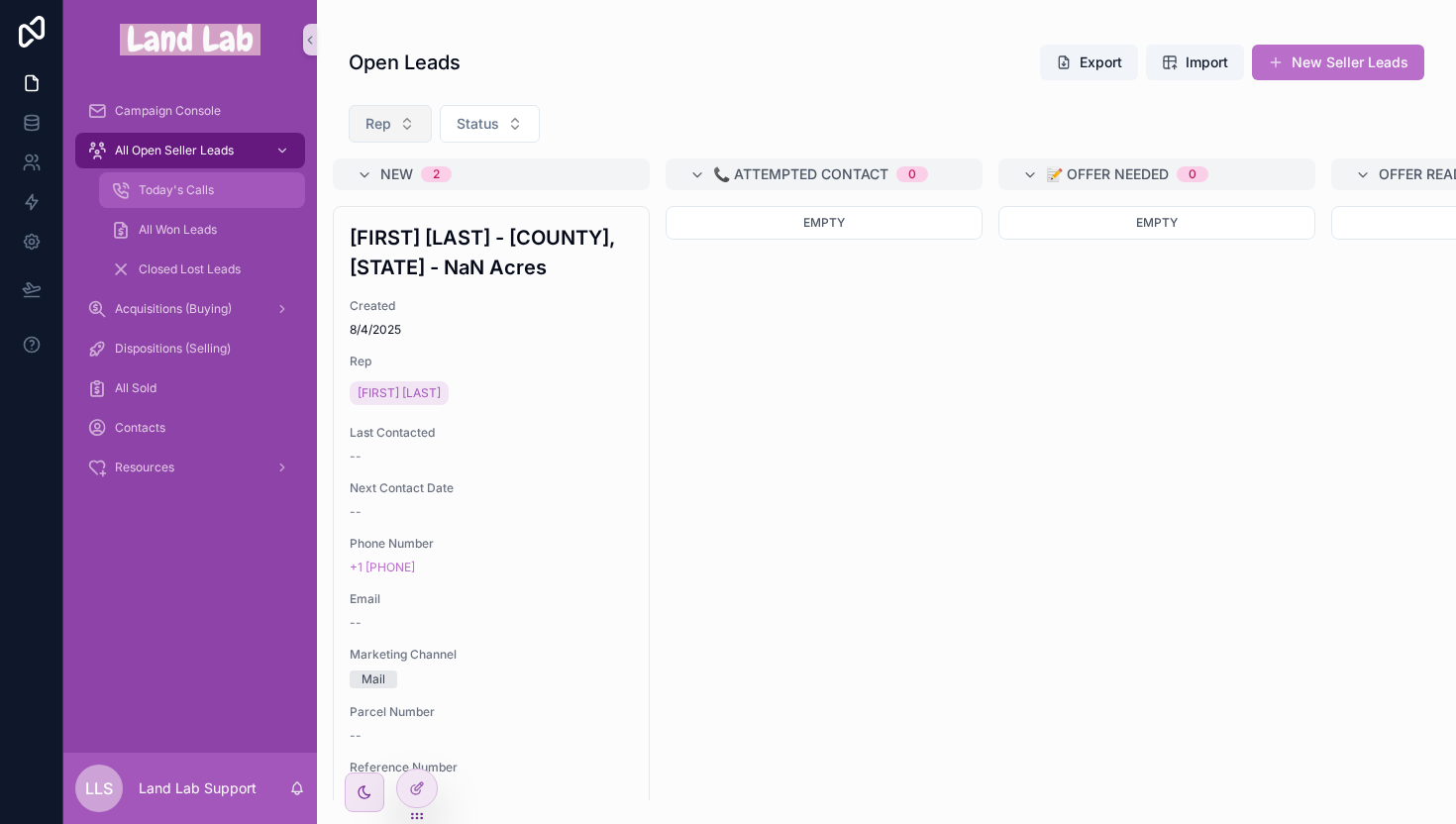 click on "Today's Calls" at bounding box center [176, 190] 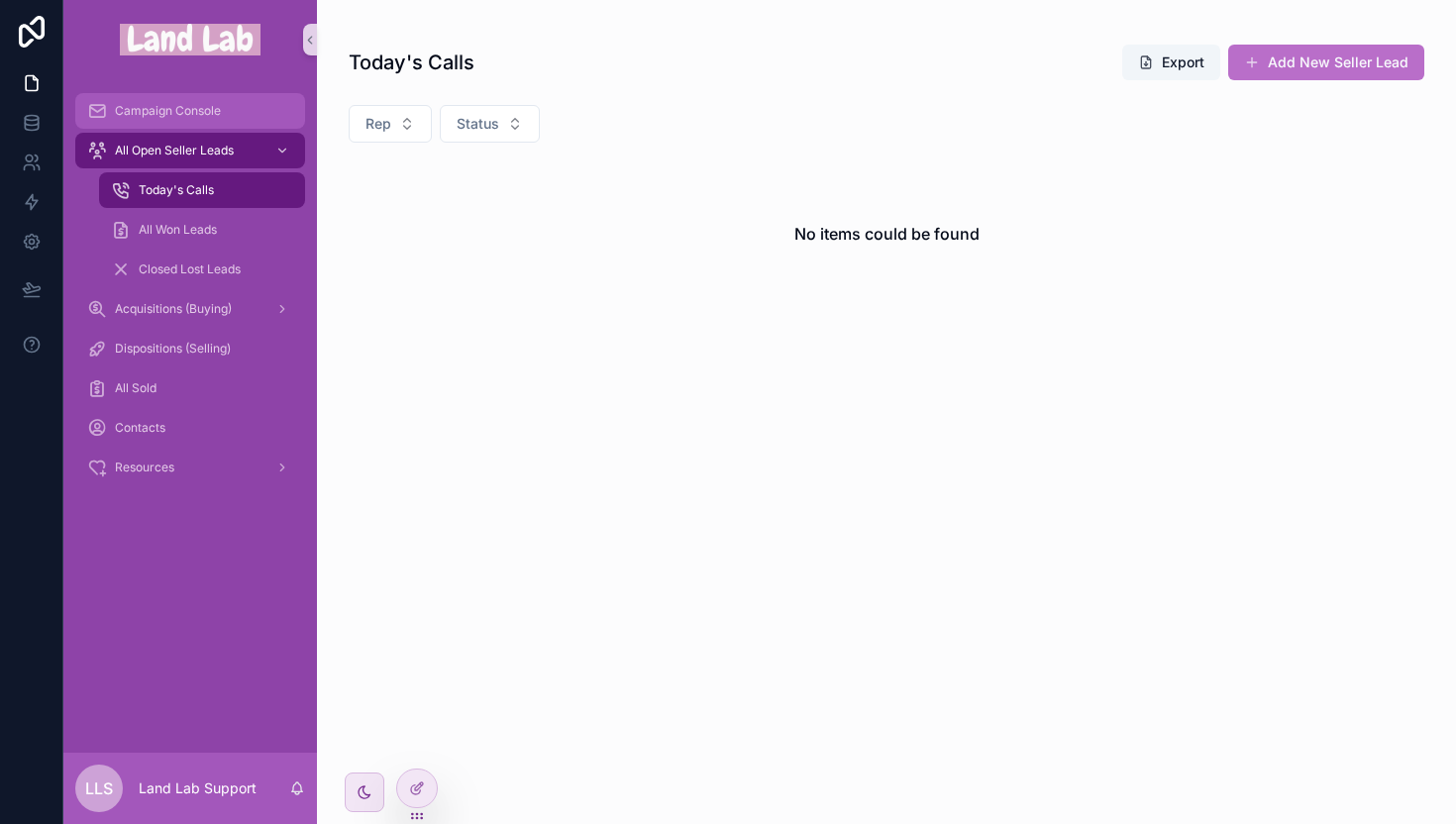 click on "Campaign Console" at bounding box center (167, 111) 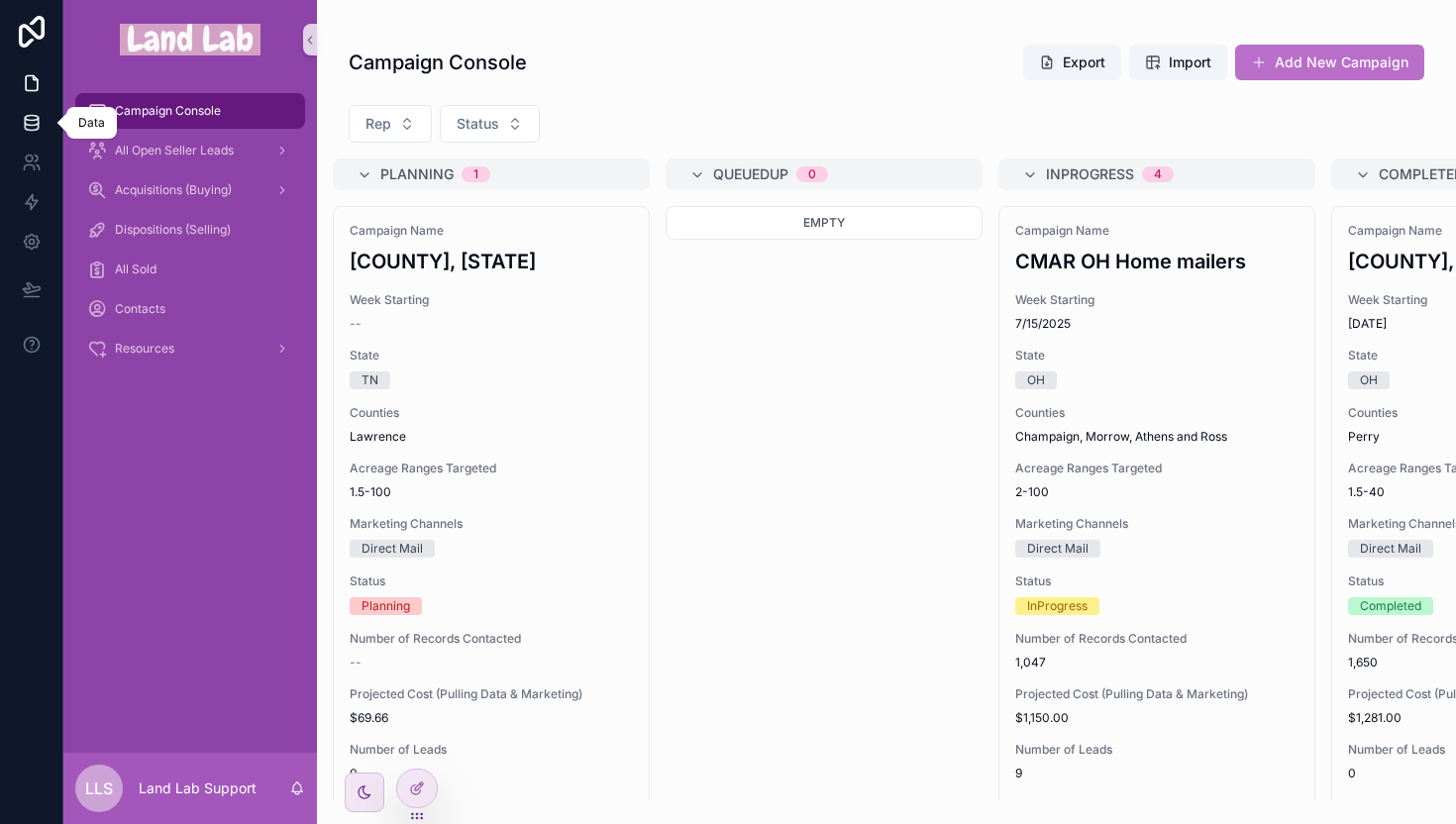 click 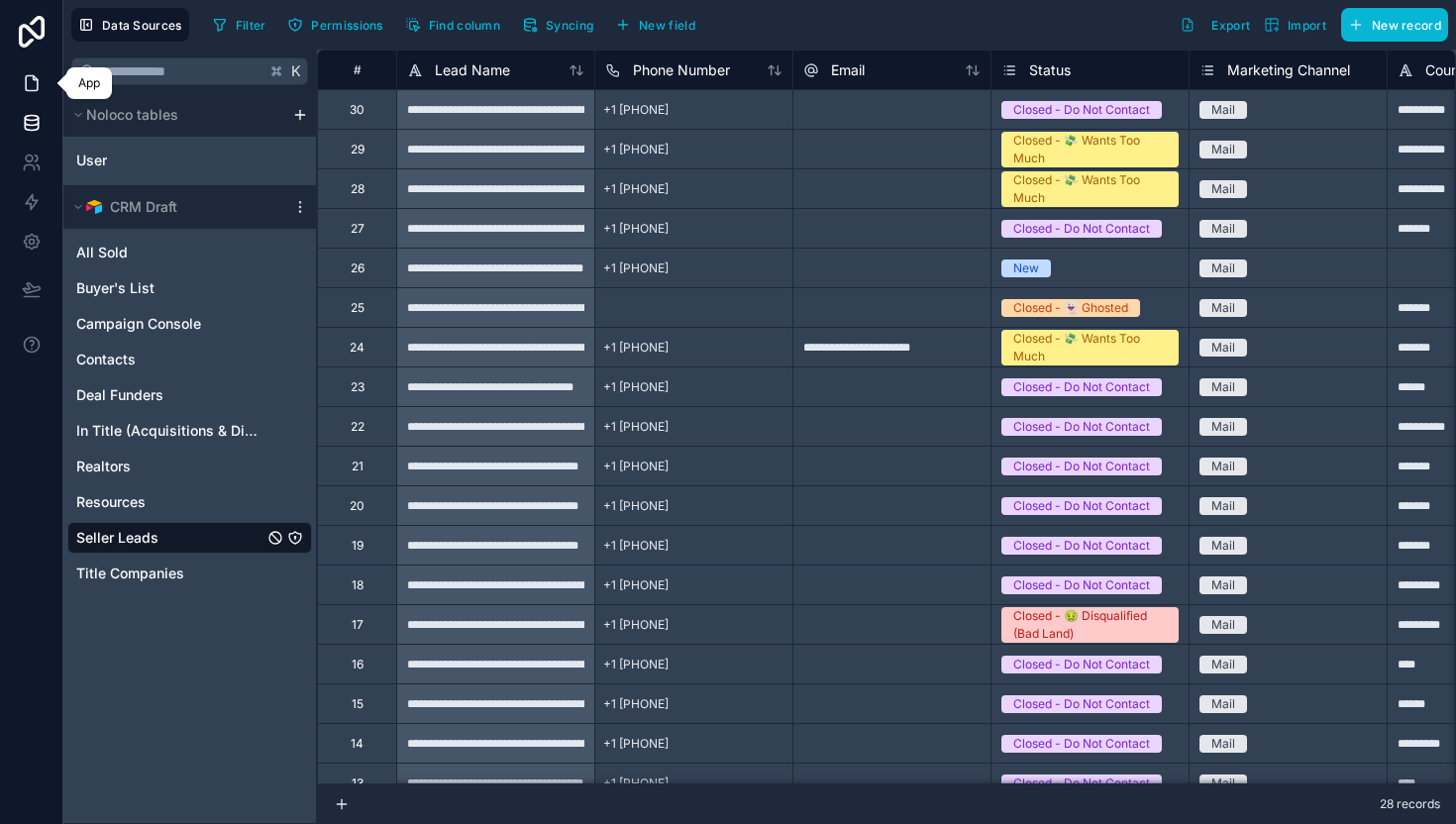 click 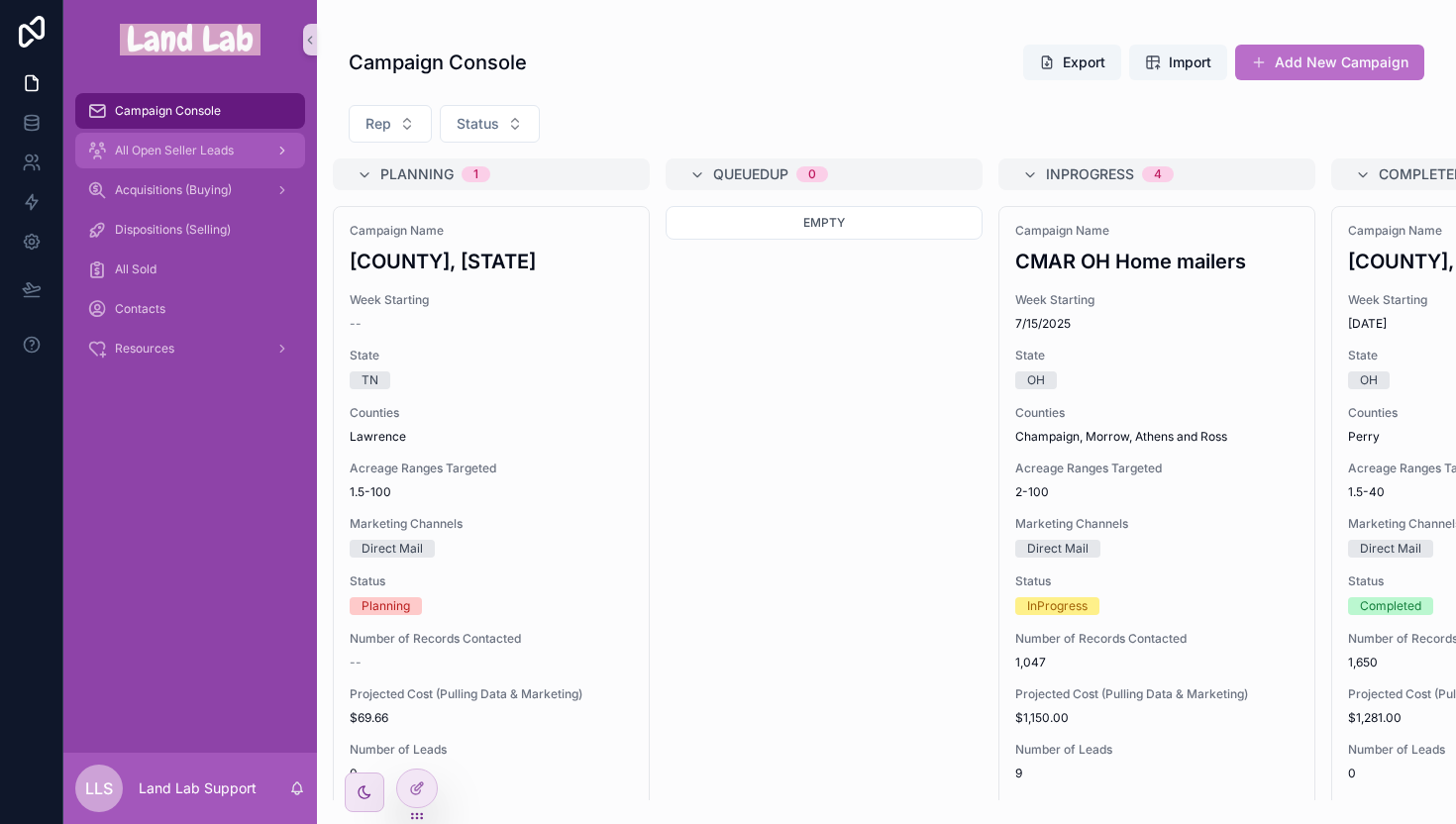 click on "All Open Seller Leads" at bounding box center (174, 151) 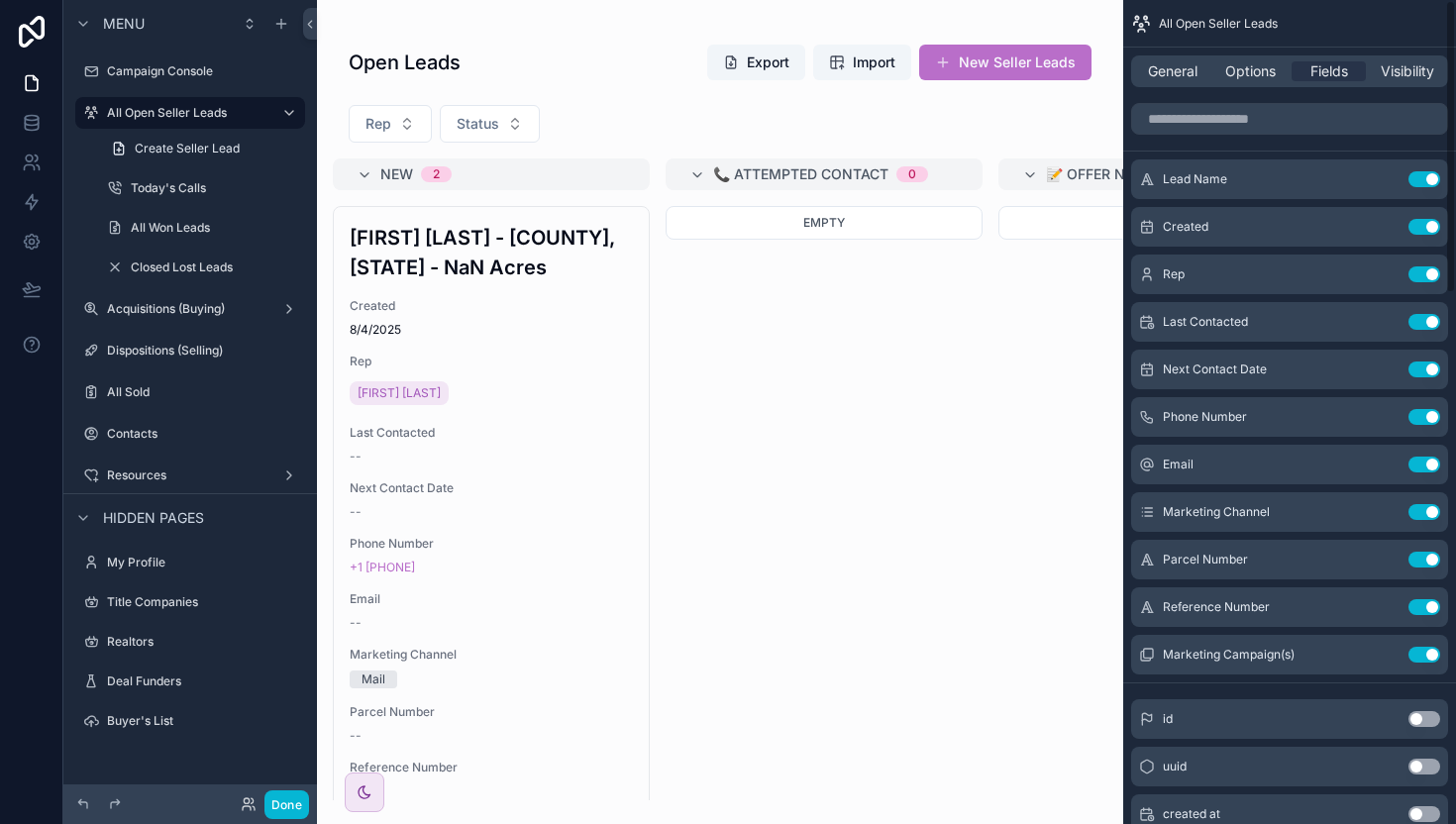 click at bounding box center [720, 412] 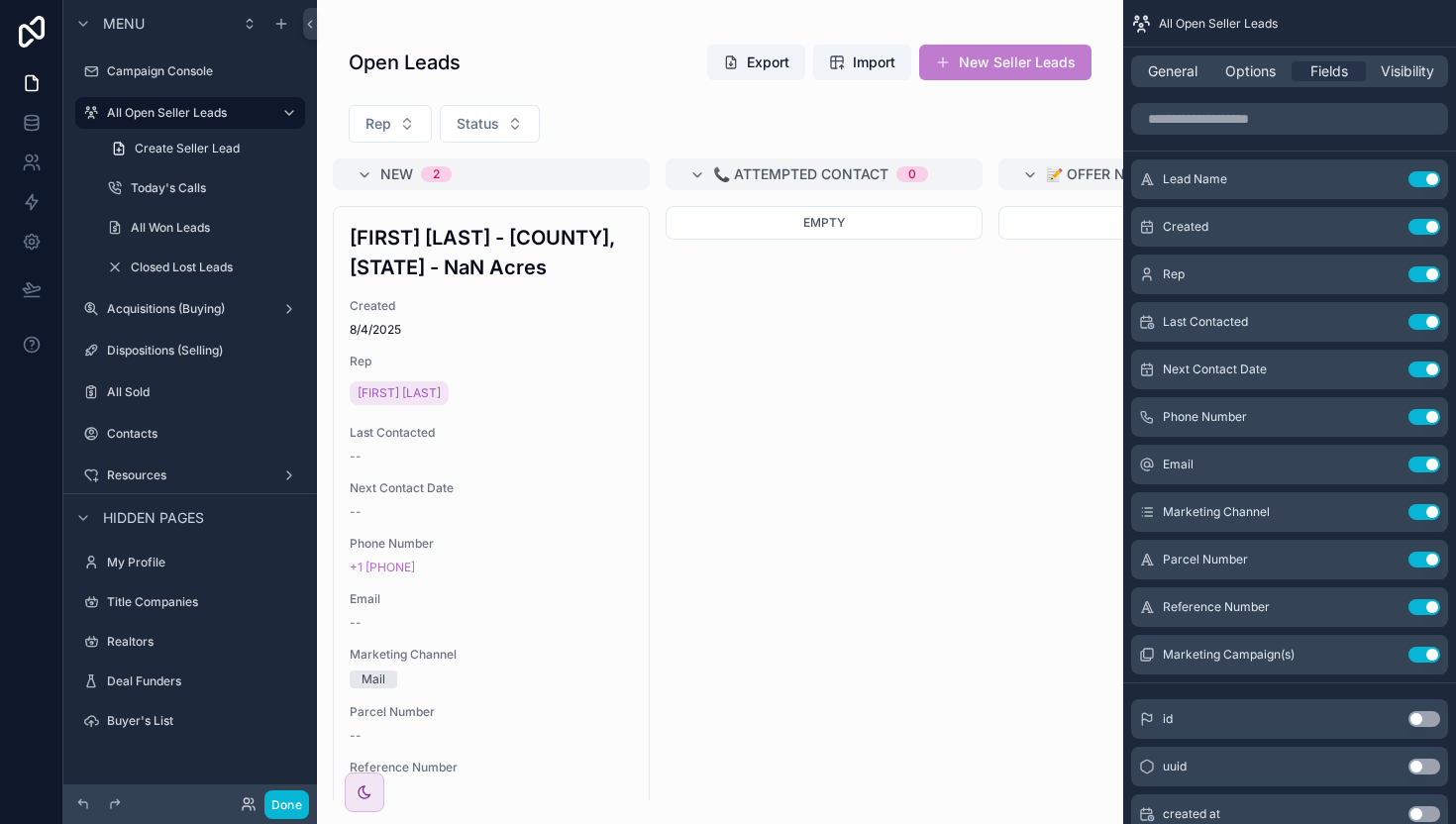 click on "New Seller Leads" at bounding box center [1005, 62] 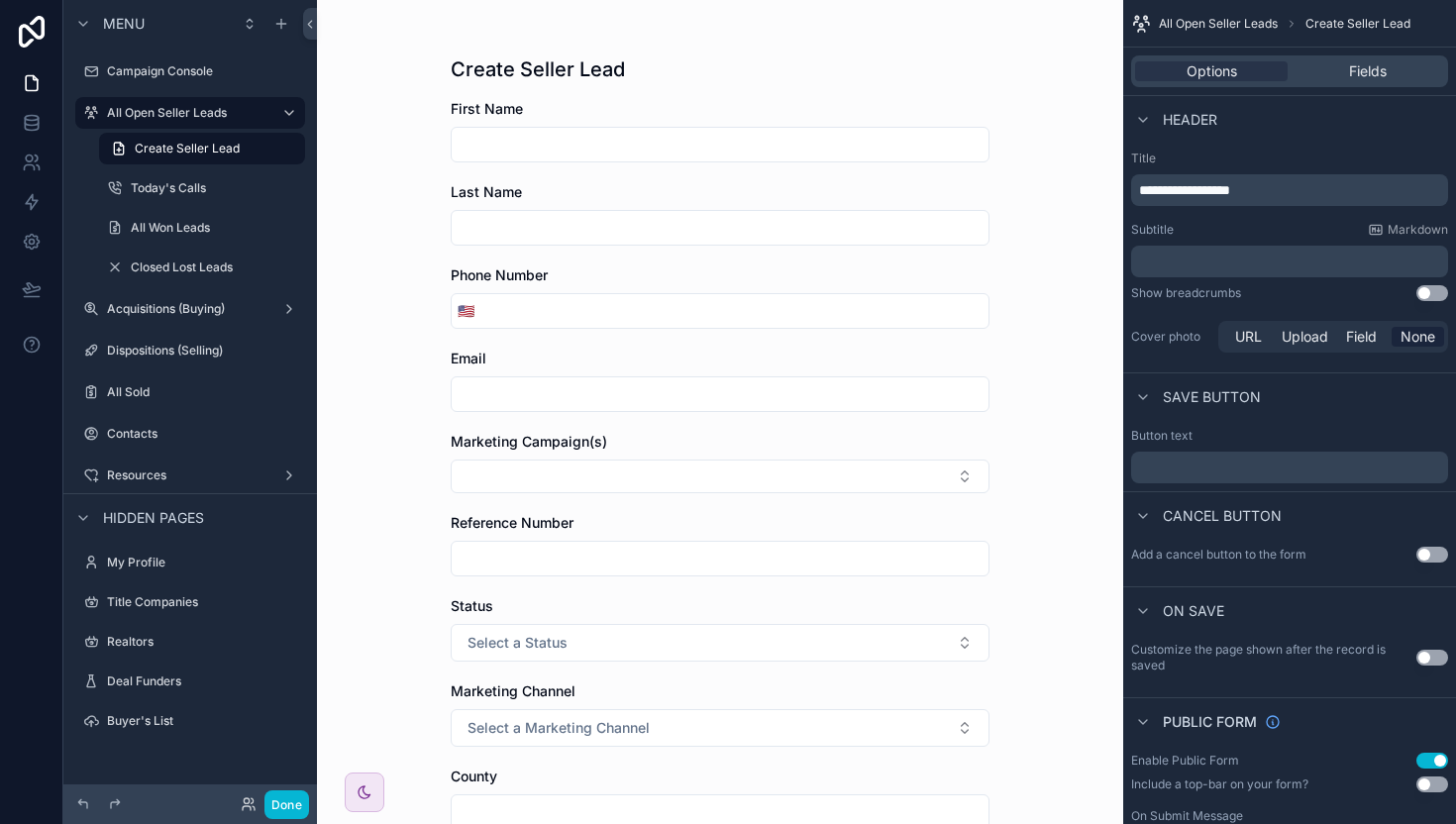 click on "First Name" at bounding box center (486, 108) 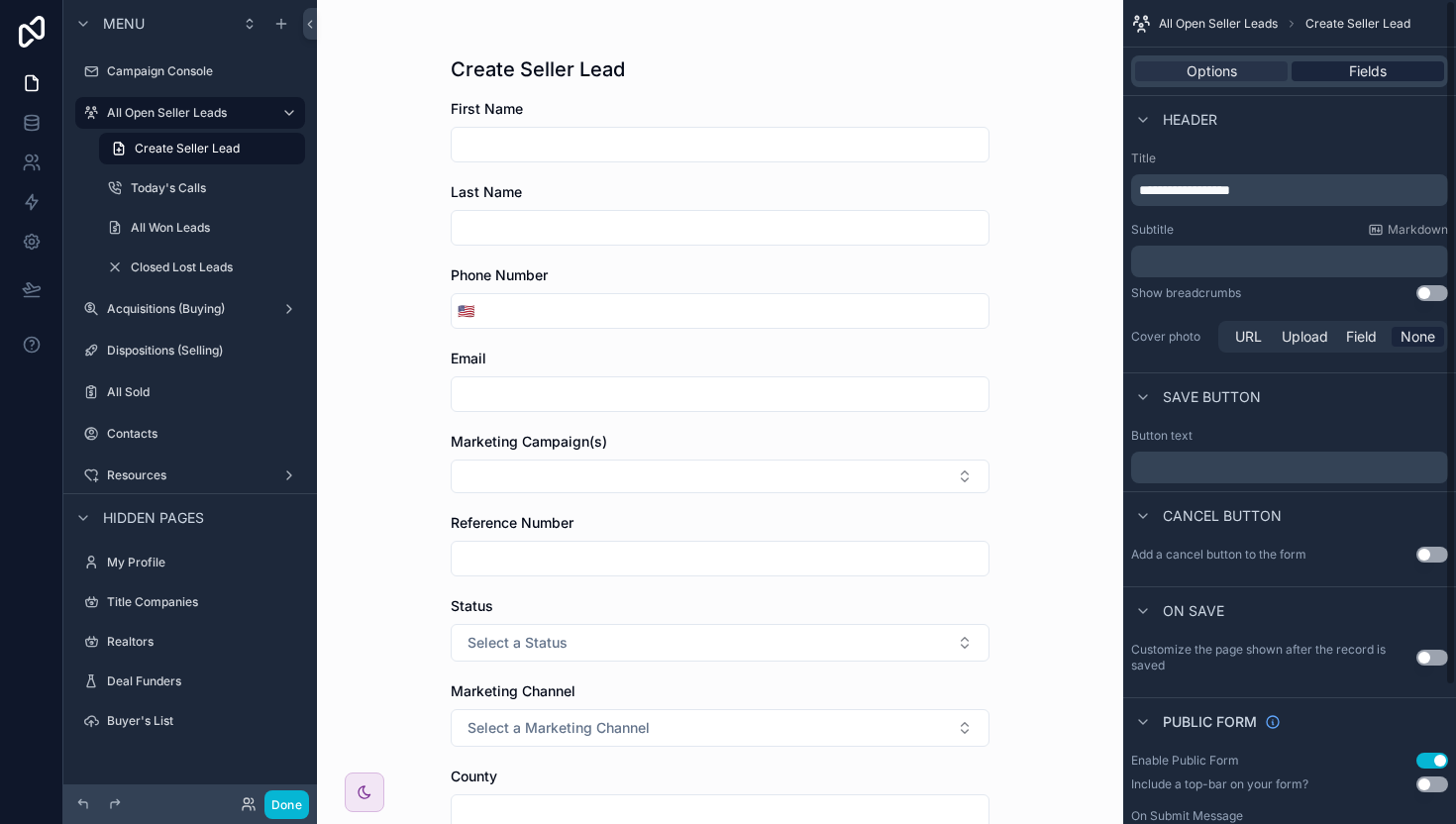 click on "Fields" at bounding box center (1368, 71) 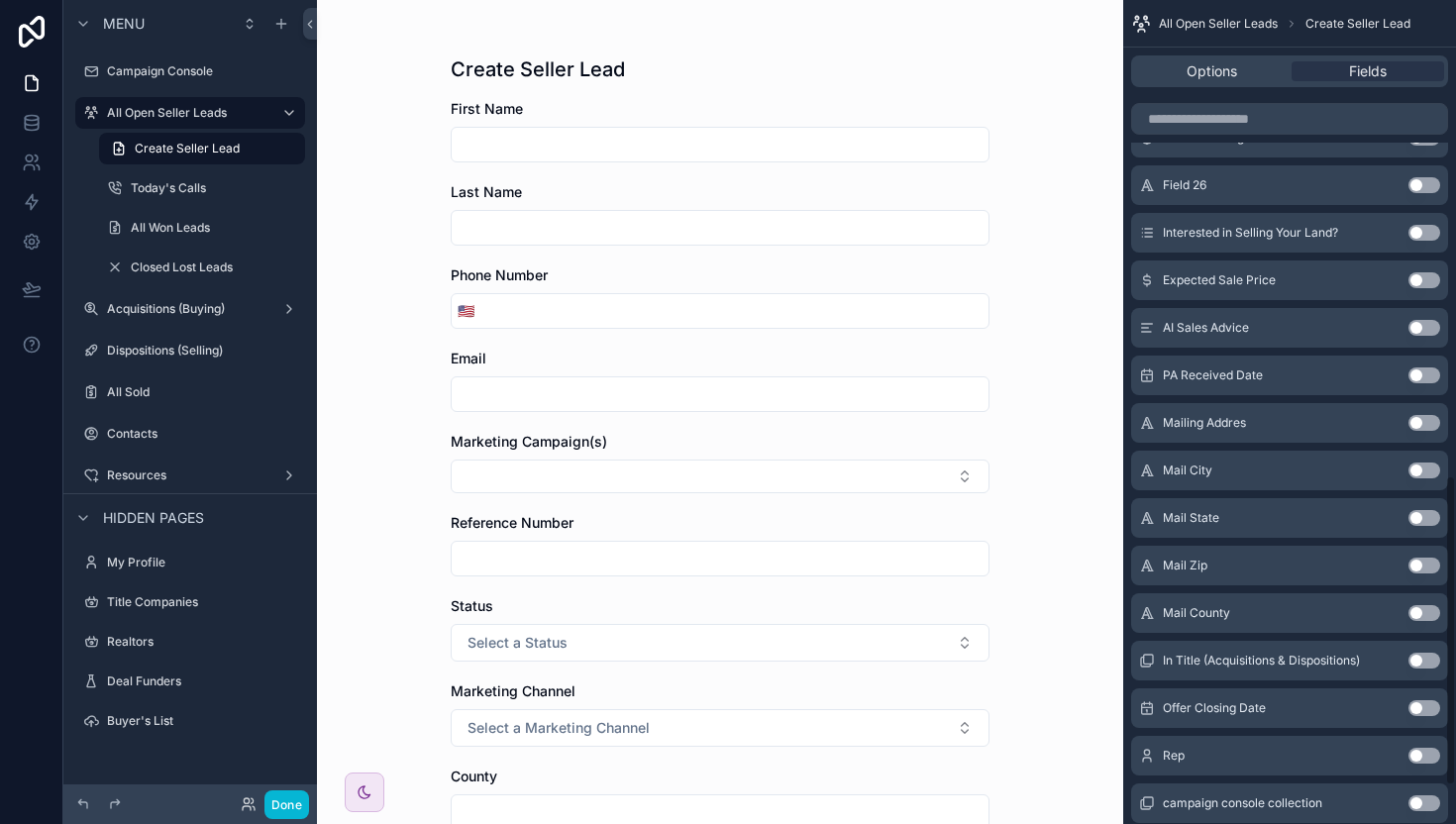 scroll, scrollTop: 1361, scrollLeft: 0, axis: vertical 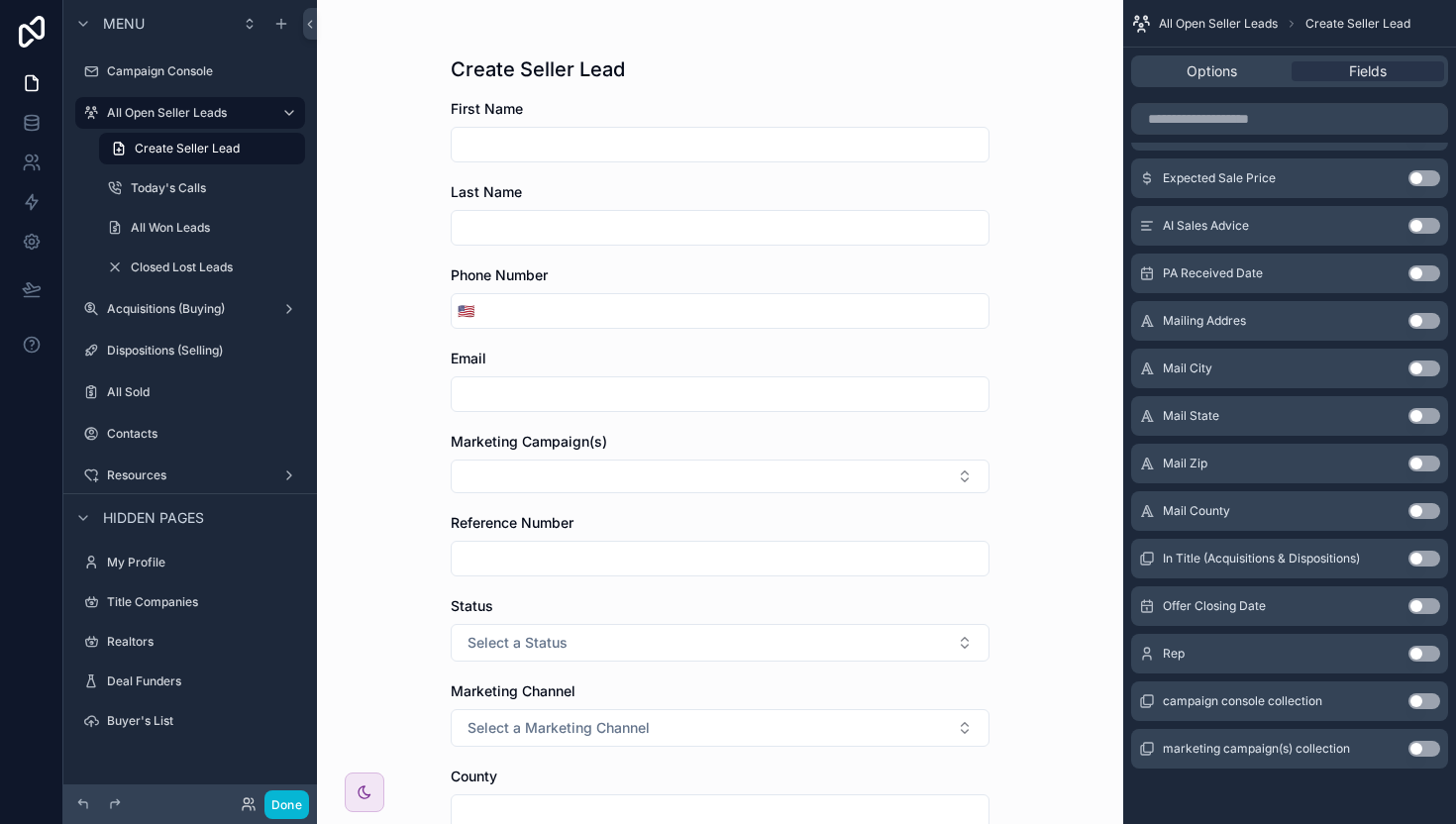 click on "First Name Last Name Phone Number 🇺🇸 Email Marketing Campaign(s) Reference Number Status Select a Status Marketing Channel Select a Marketing Channel County State Parcel Number Mapping Link Acreage Size Notes Save" at bounding box center (720, 781) 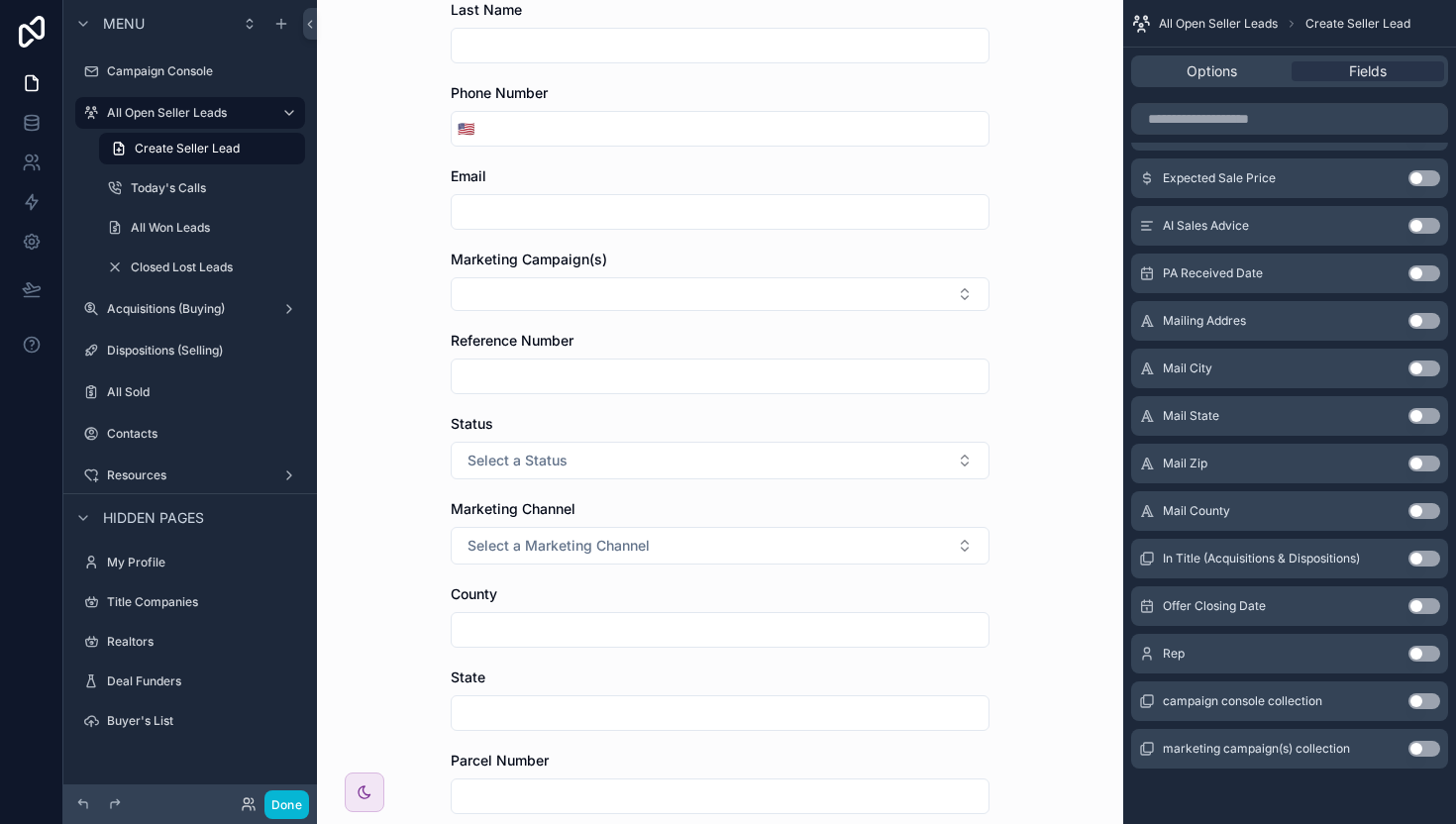 scroll, scrollTop: 265, scrollLeft: 0, axis: vertical 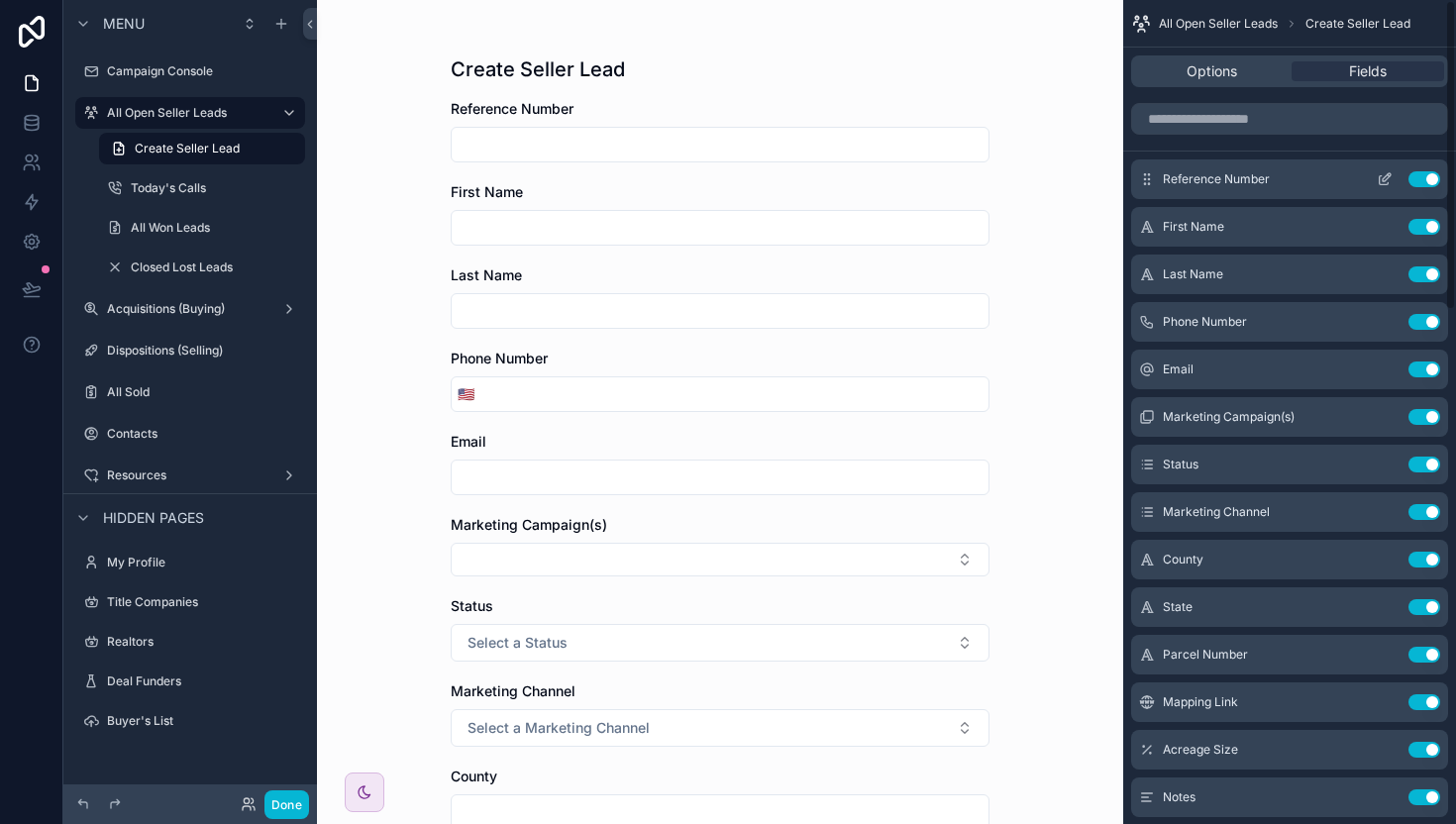 click 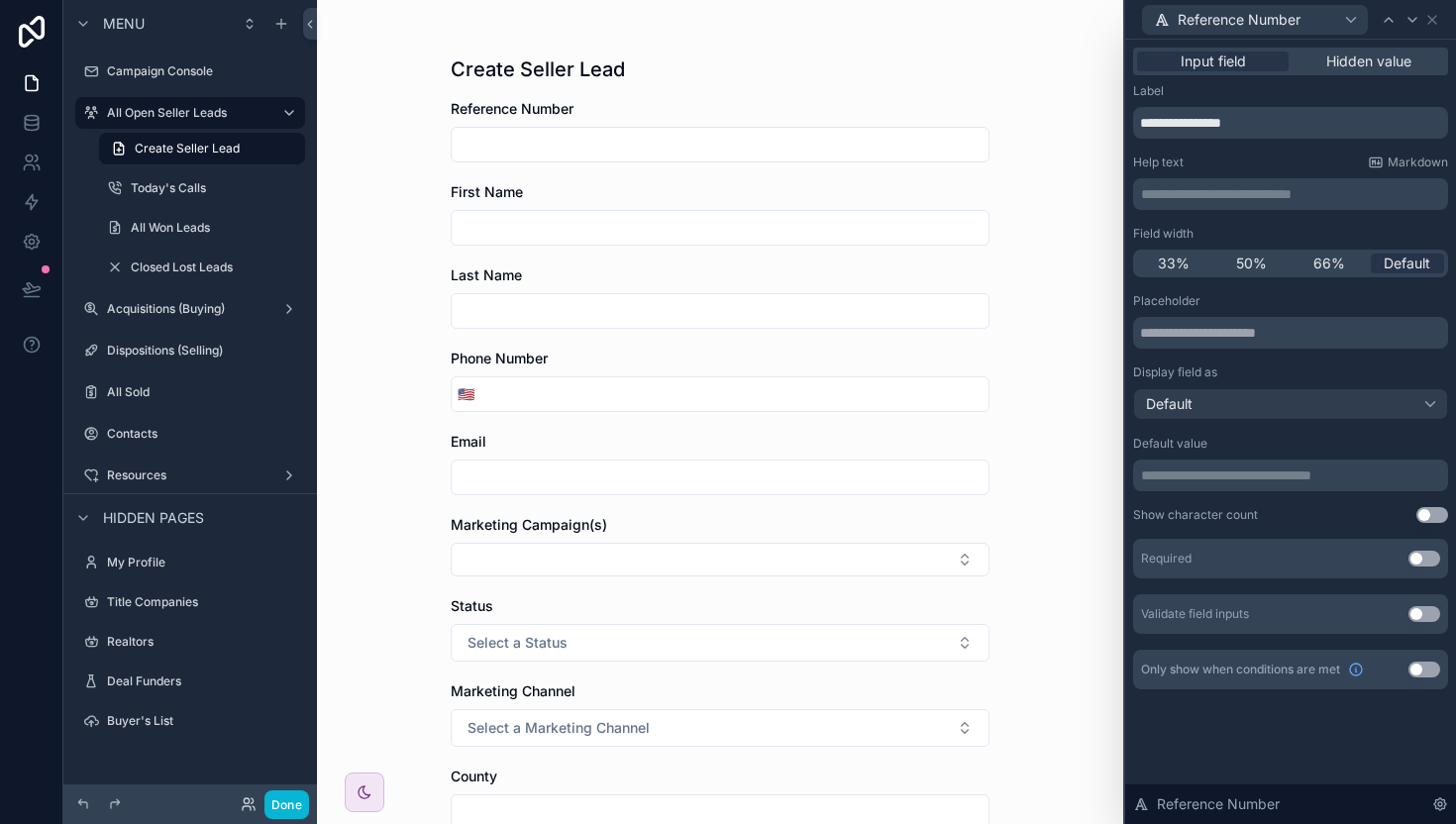 click on "**********" at bounding box center (1293, 194) 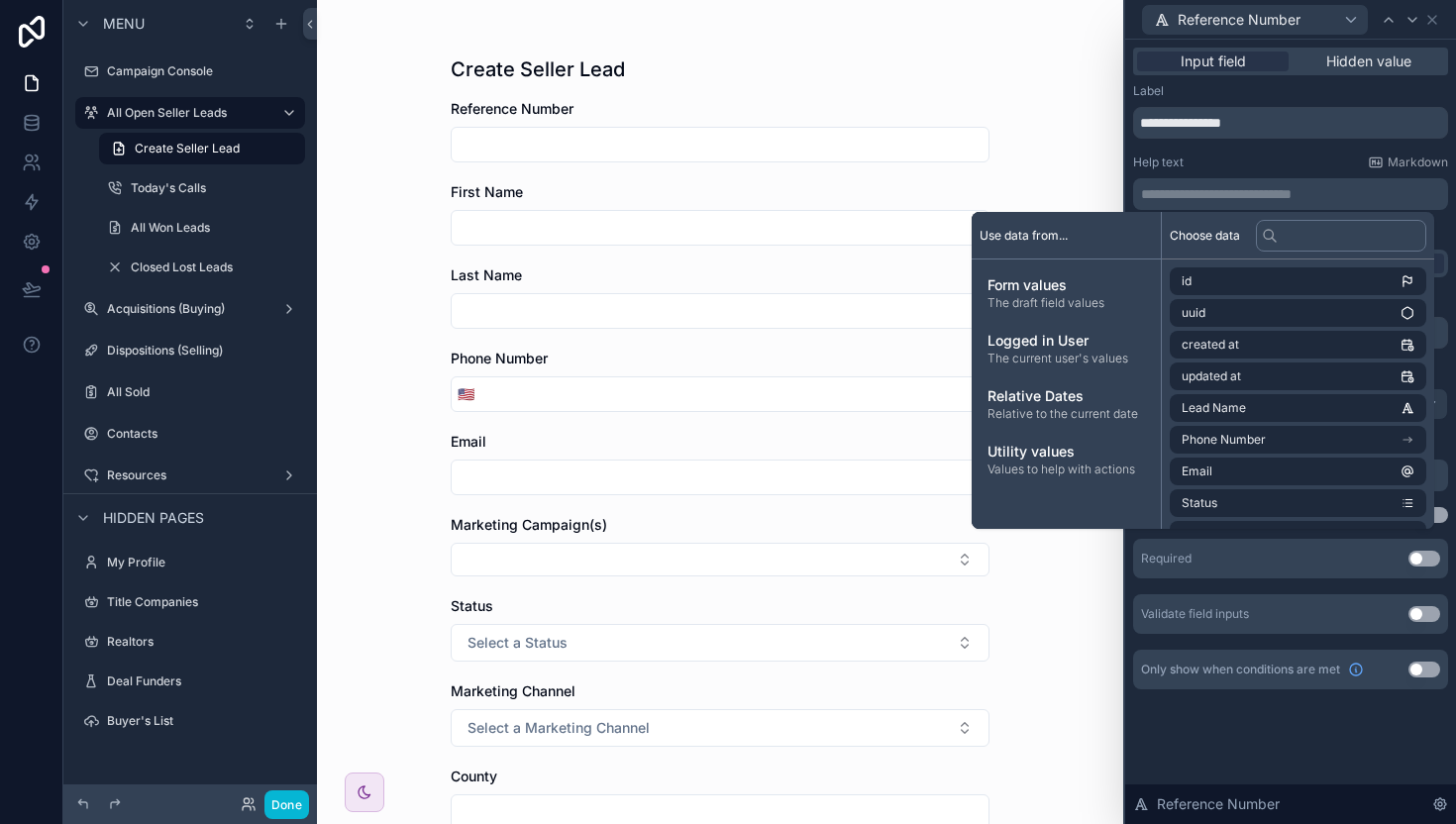 click on "**********" at bounding box center [1293, 194] 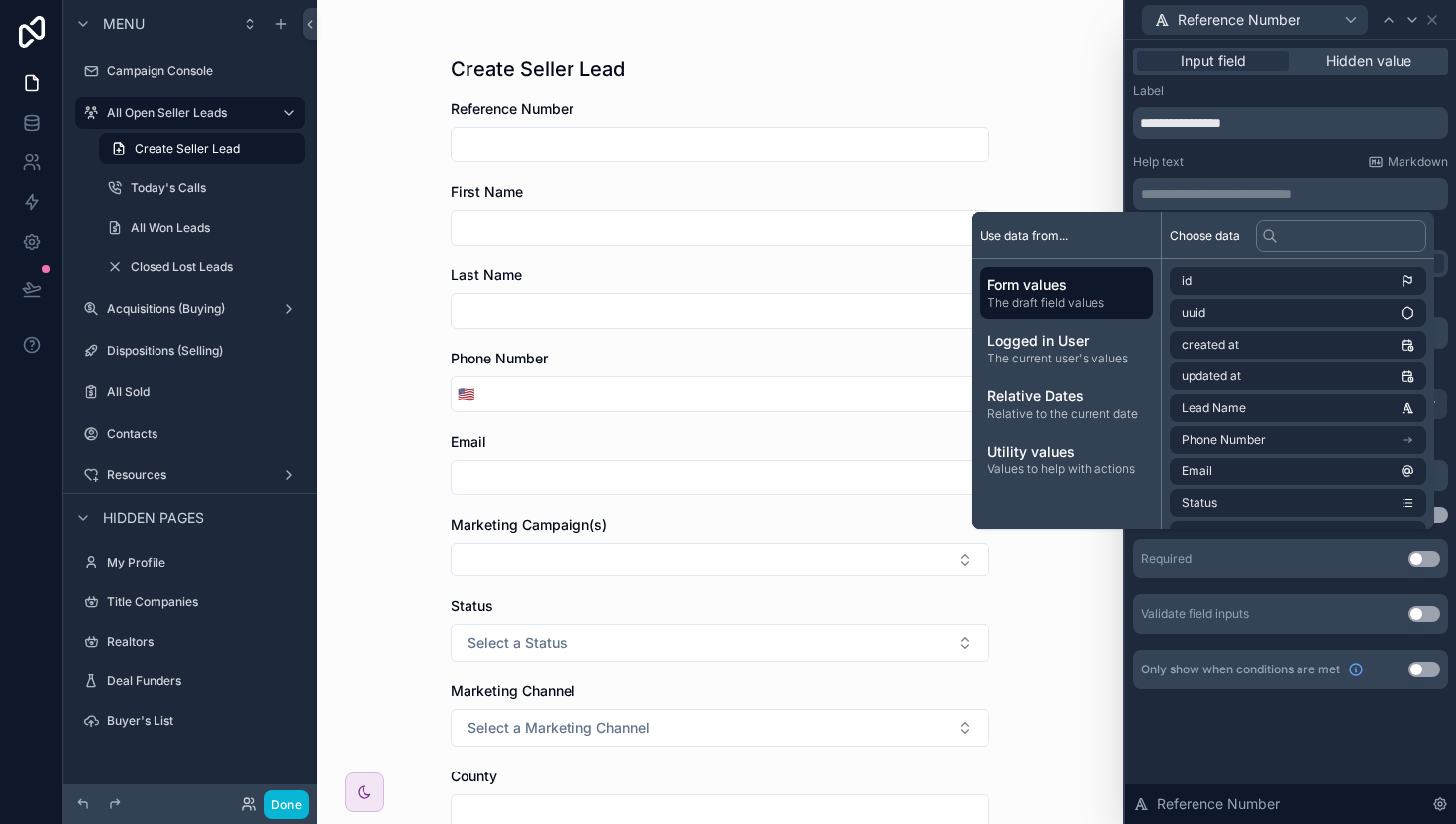 scroll, scrollTop: 0, scrollLeft: 0, axis: both 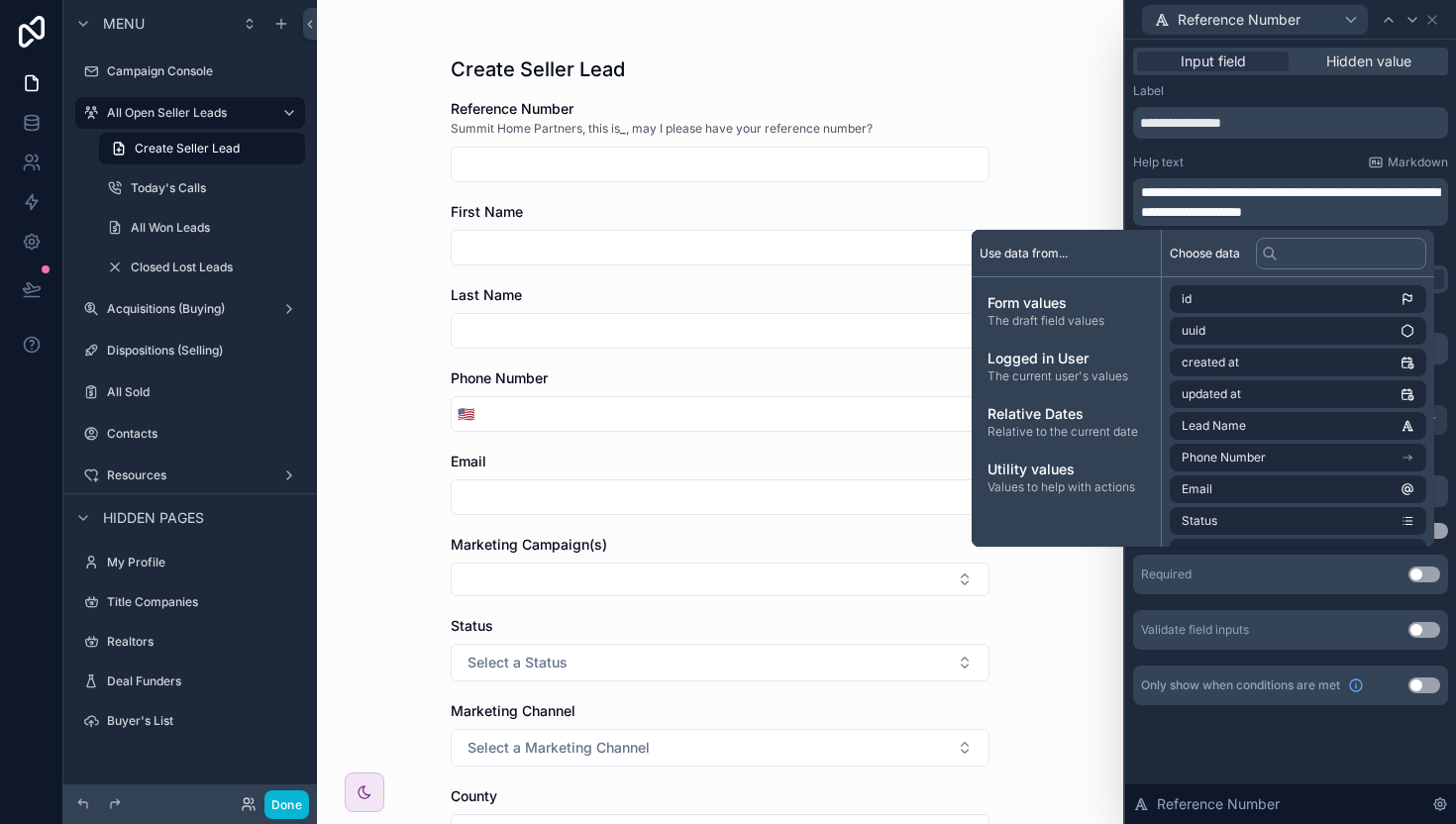 click on "Create Seller Lead Reference Number Summit Home Partners, this is   _ , may I please have your reference number? First Name Last Name Phone Number 🇺🇸 Email Marketing Campaign(s) Status Select a Status Marketing Channel Select a Marketing Channel County State Parcel Number Mapping Link Acreage Size Notes Save" at bounding box center (720, 412) 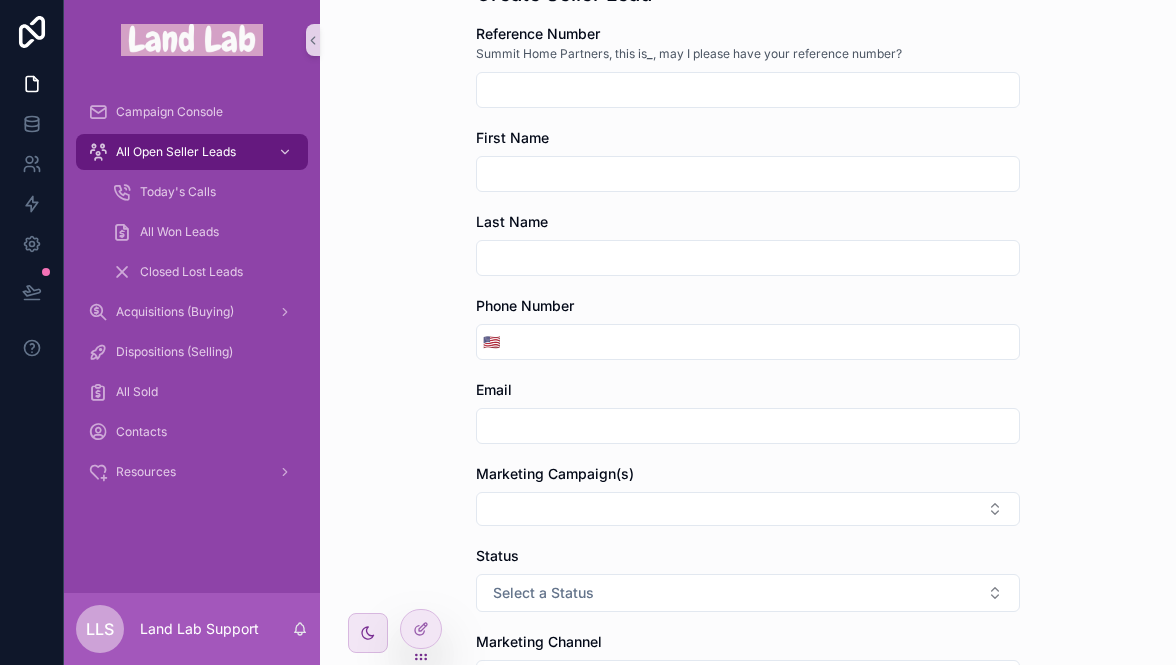 scroll, scrollTop: 0, scrollLeft: 0, axis: both 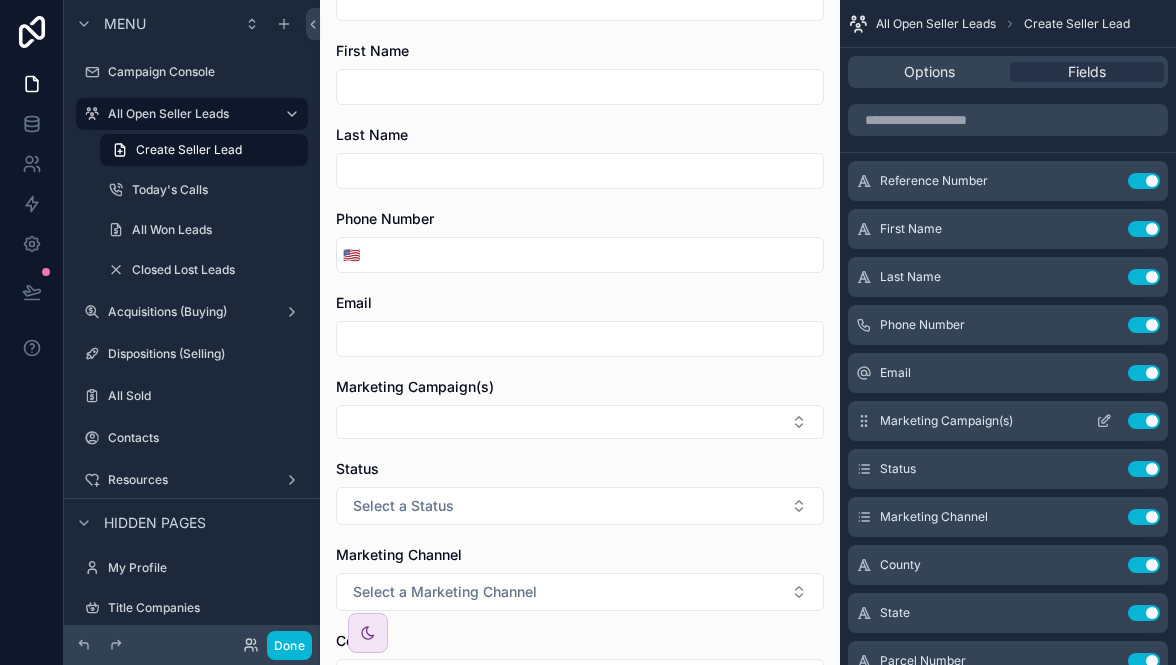 click on "Use setting" at bounding box center [1144, 421] 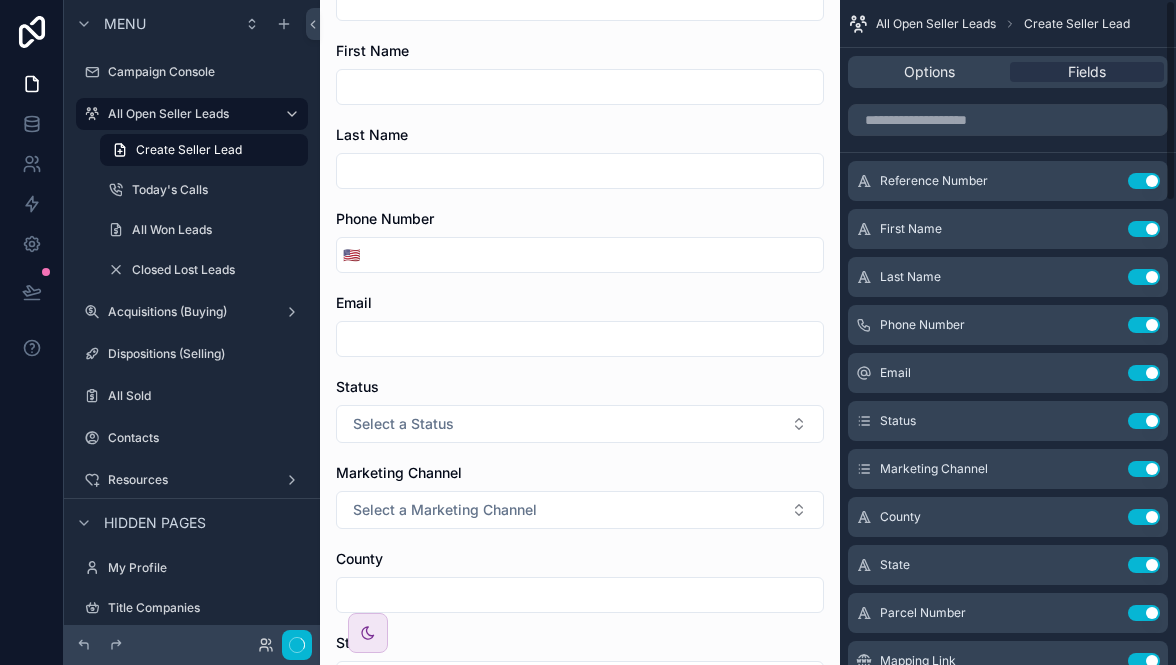 scroll, scrollTop: 0, scrollLeft: 0, axis: both 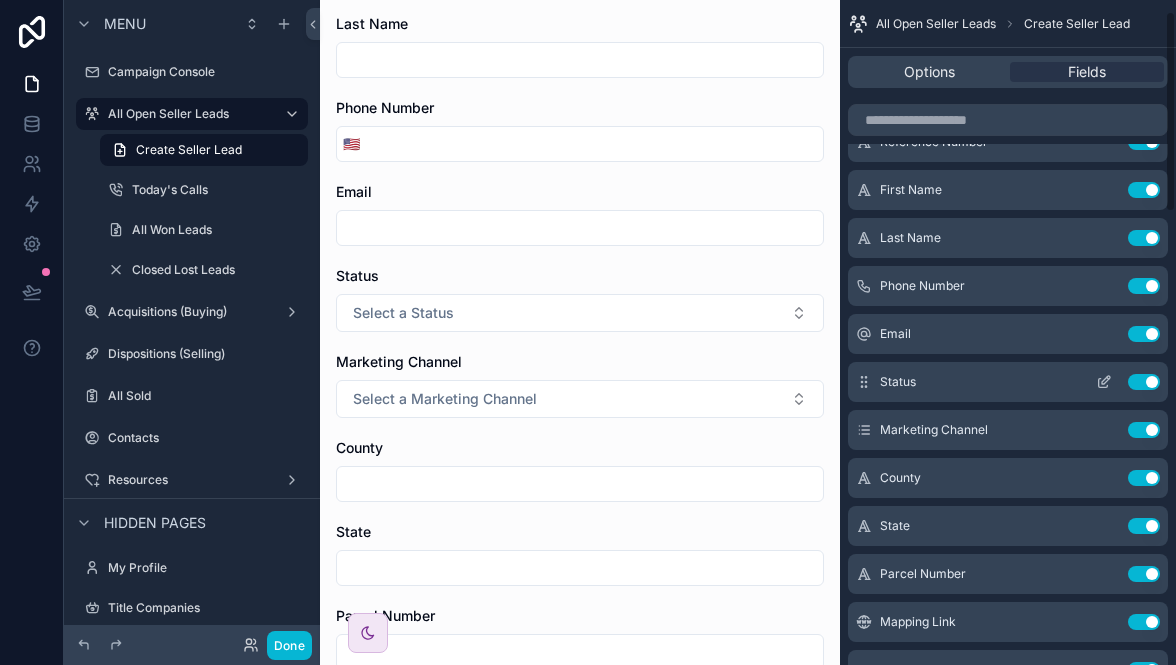 click on "Use setting" at bounding box center [1144, 382] 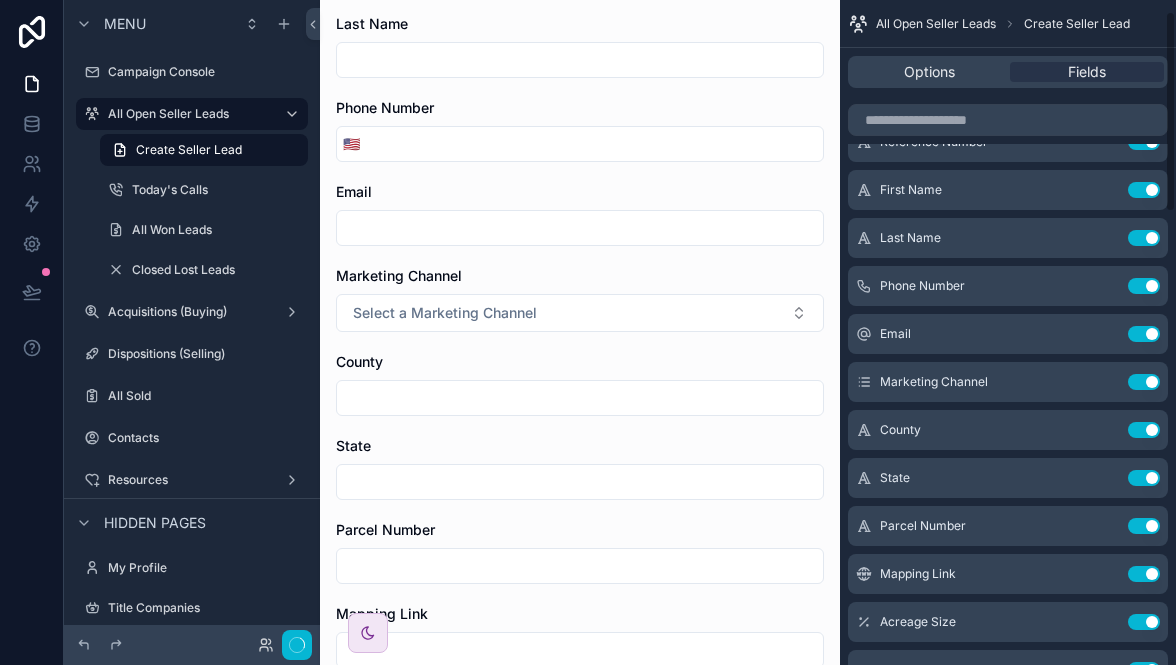 scroll, scrollTop: 0, scrollLeft: 0, axis: both 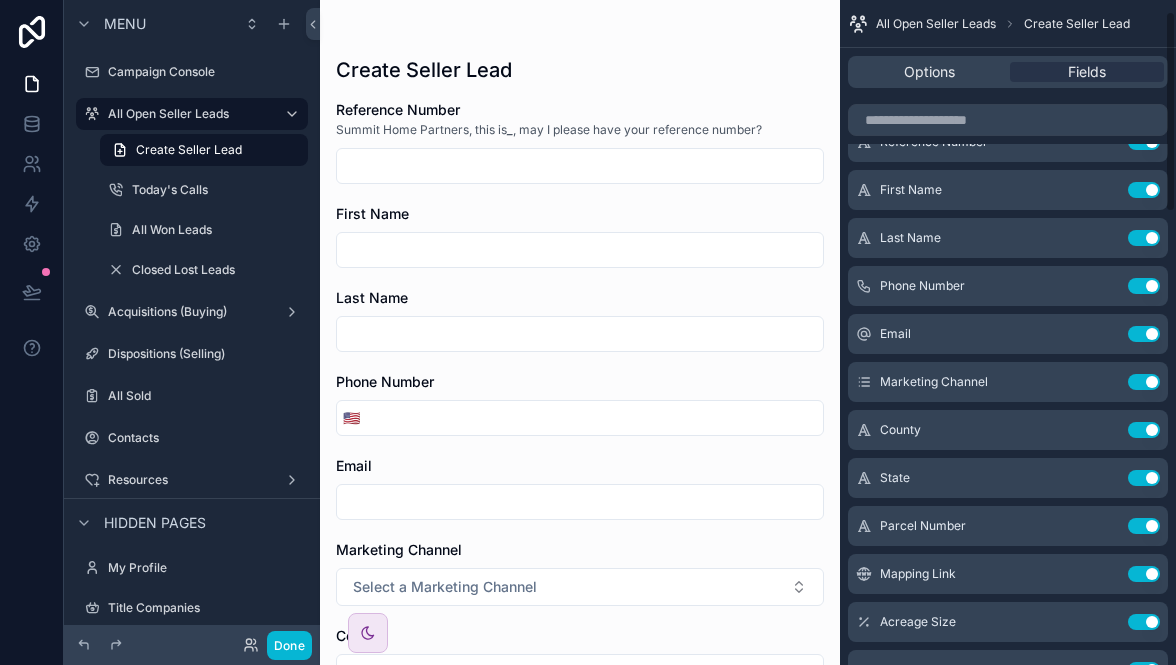 click on "Use setting" at bounding box center (1144, 382) 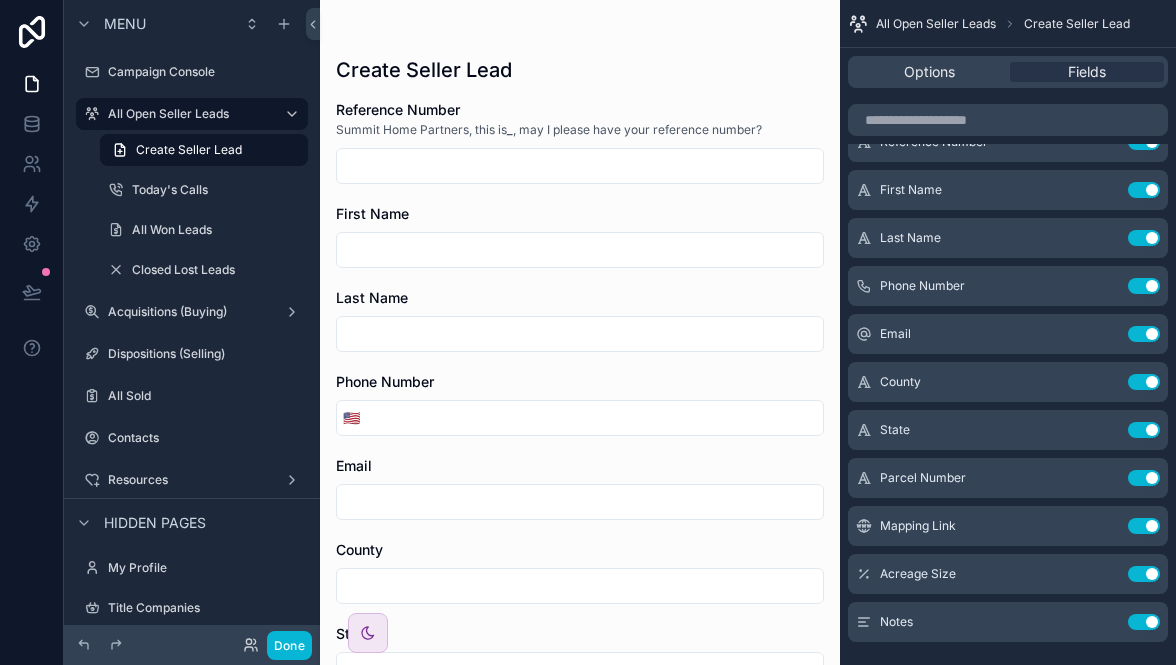 click on "Use setting" at bounding box center [1144, 382] 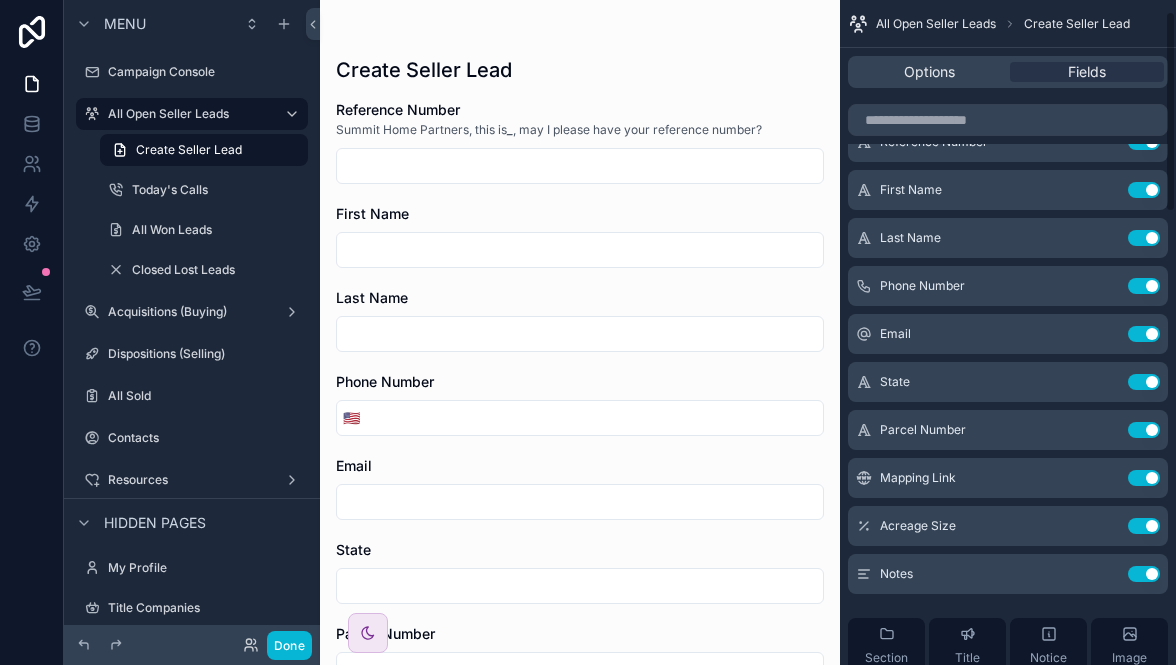click on "Use setting" at bounding box center (1144, 382) 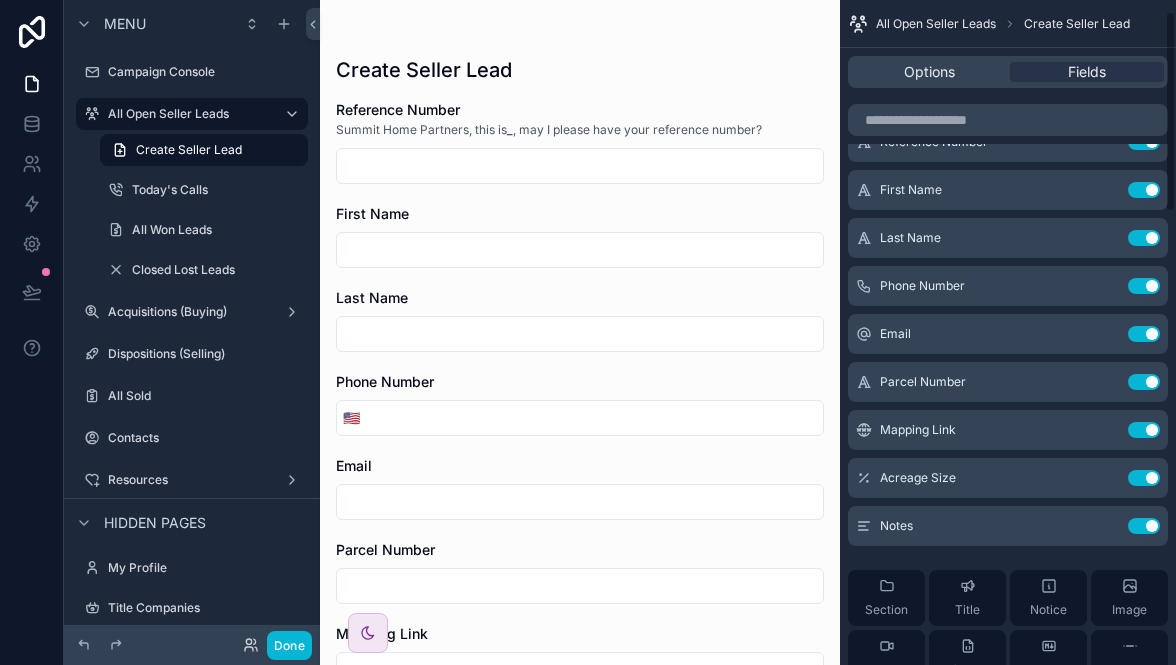 click on "Use setting" at bounding box center [1144, 382] 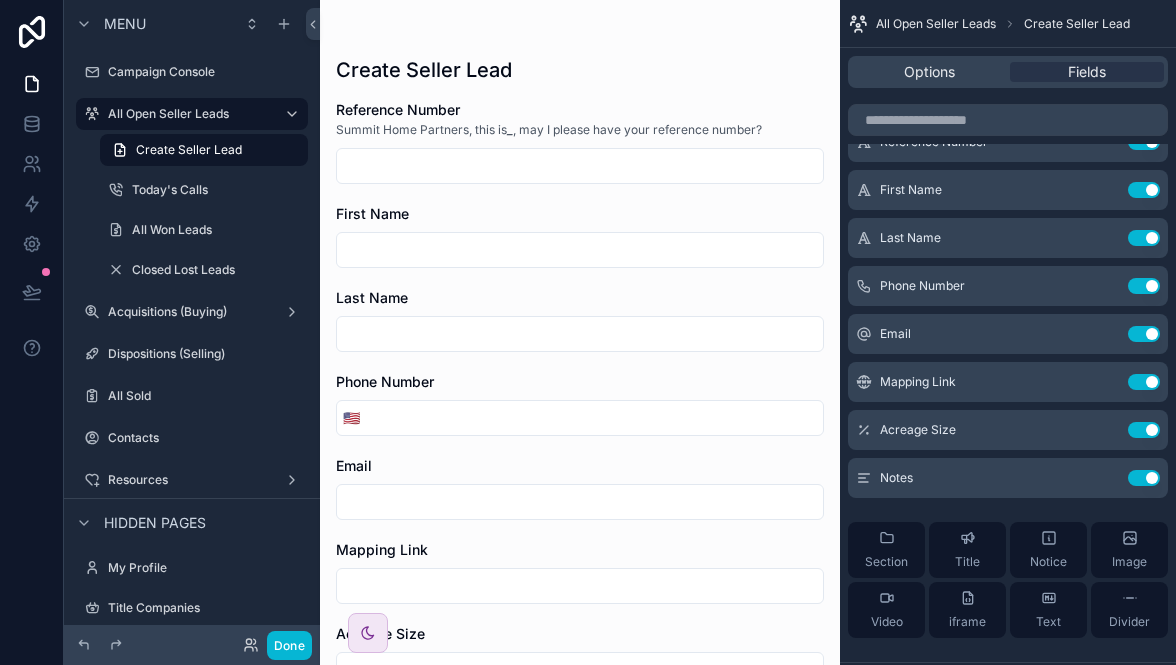 click on "Use setting" at bounding box center (1144, 382) 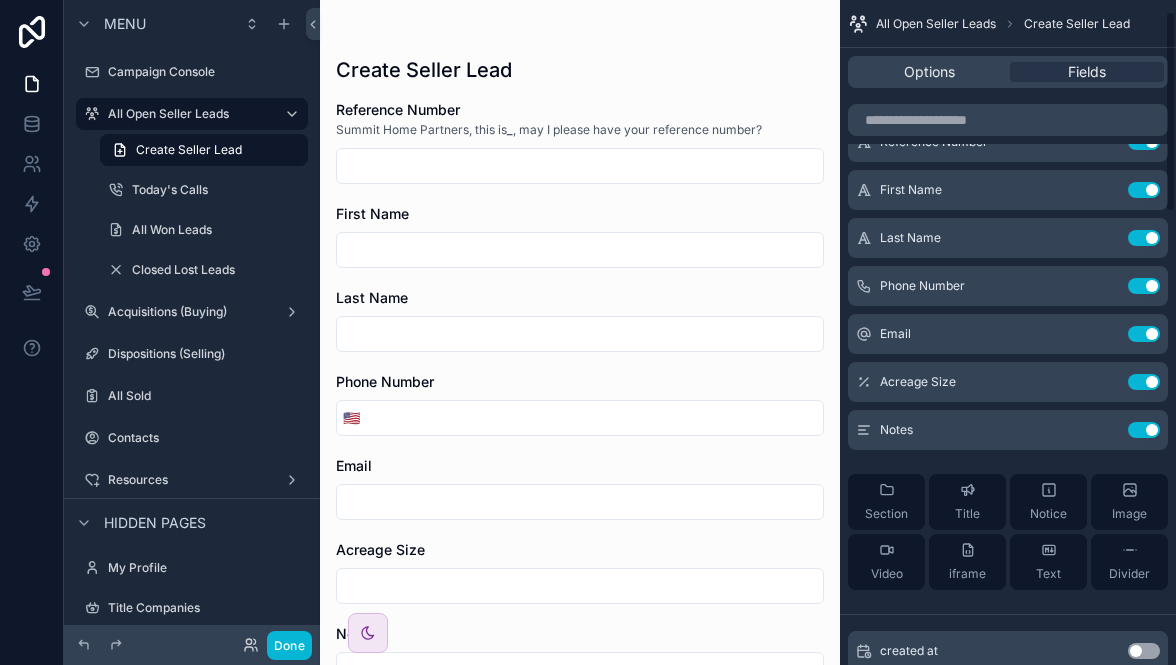 click on "Use setting" at bounding box center [1144, 382] 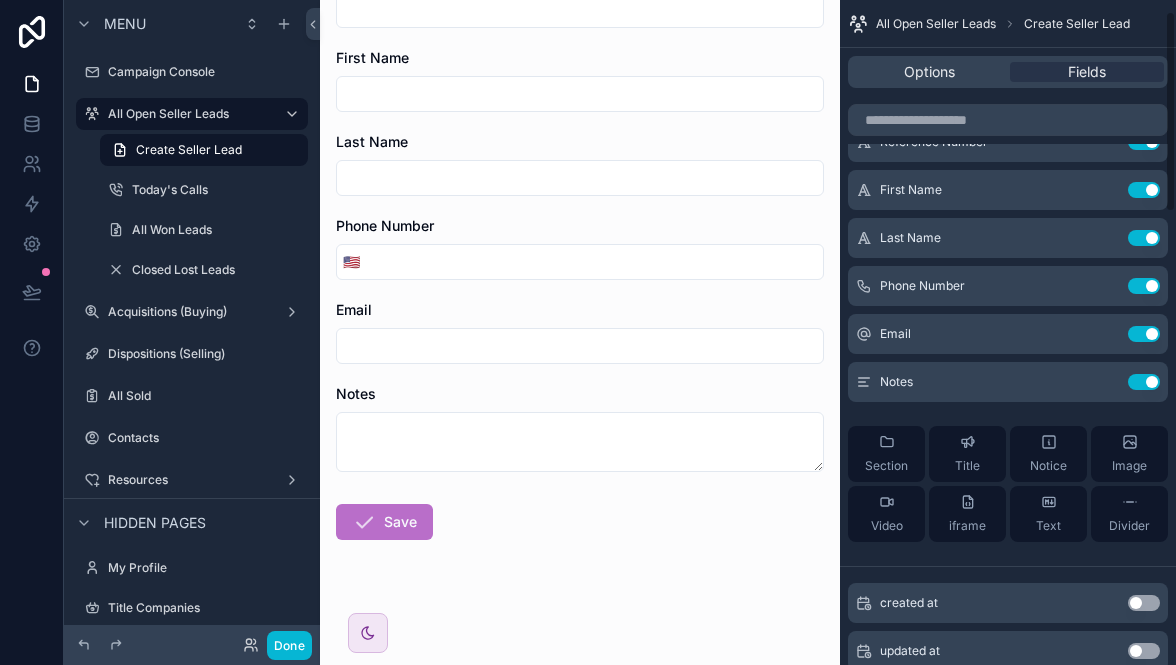 scroll, scrollTop: 158, scrollLeft: 0, axis: vertical 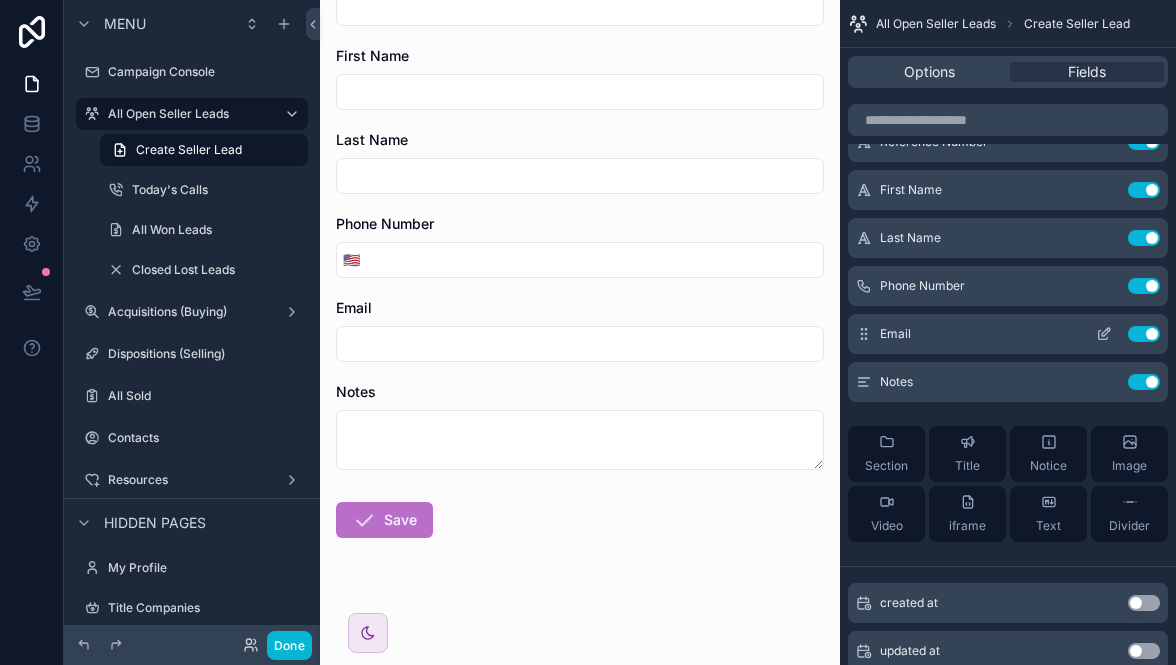 click on "Use setting" at bounding box center [1144, 334] 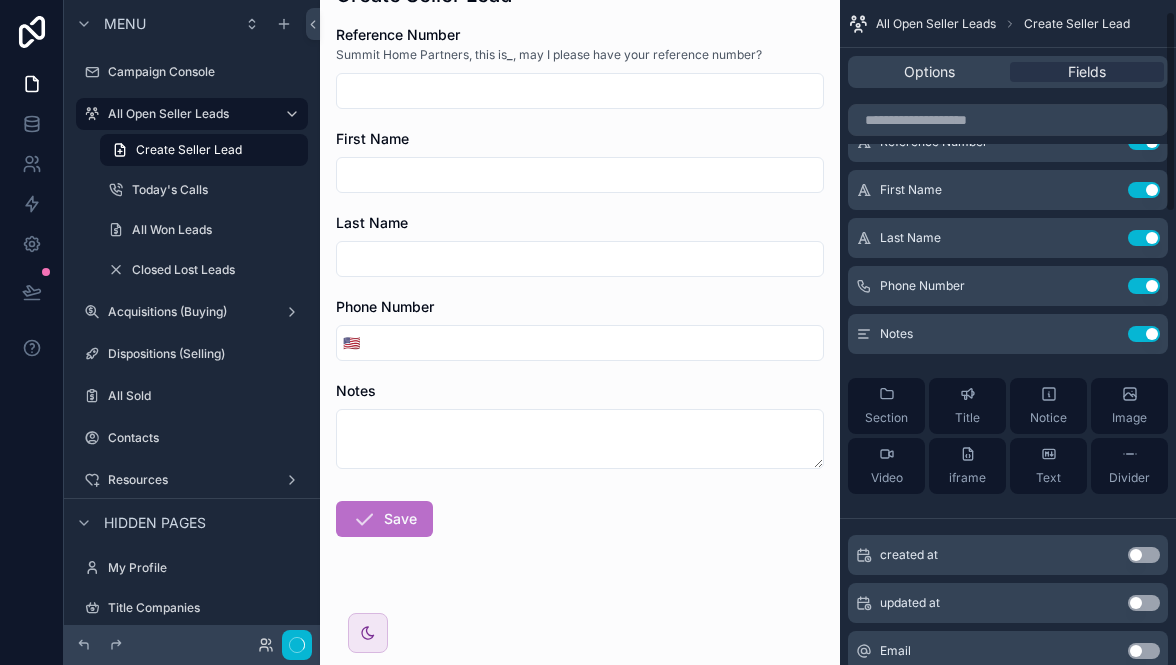 scroll, scrollTop: 0, scrollLeft: 0, axis: both 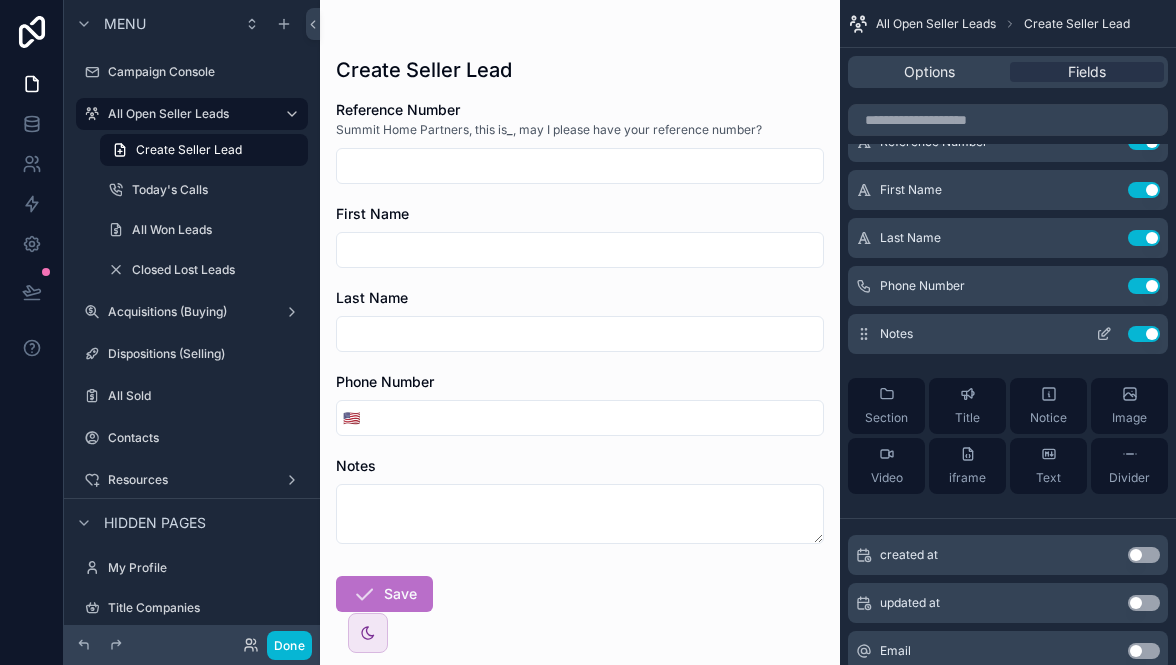 click 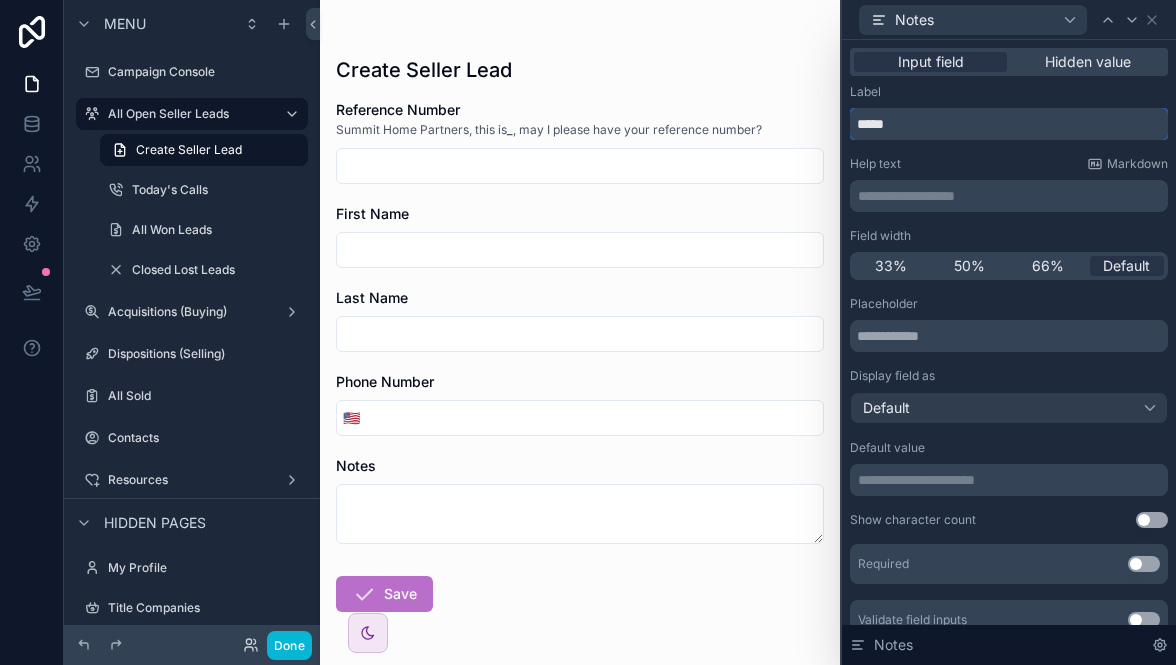 click on "*****" at bounding box center (1009, 124) 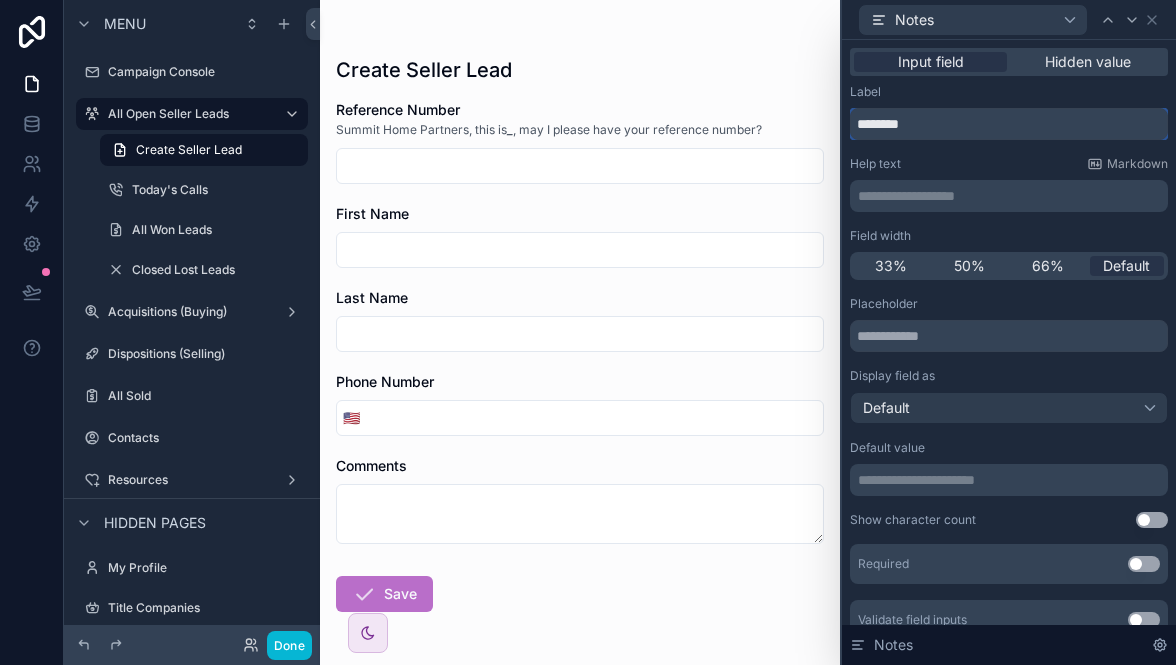 type on "********" 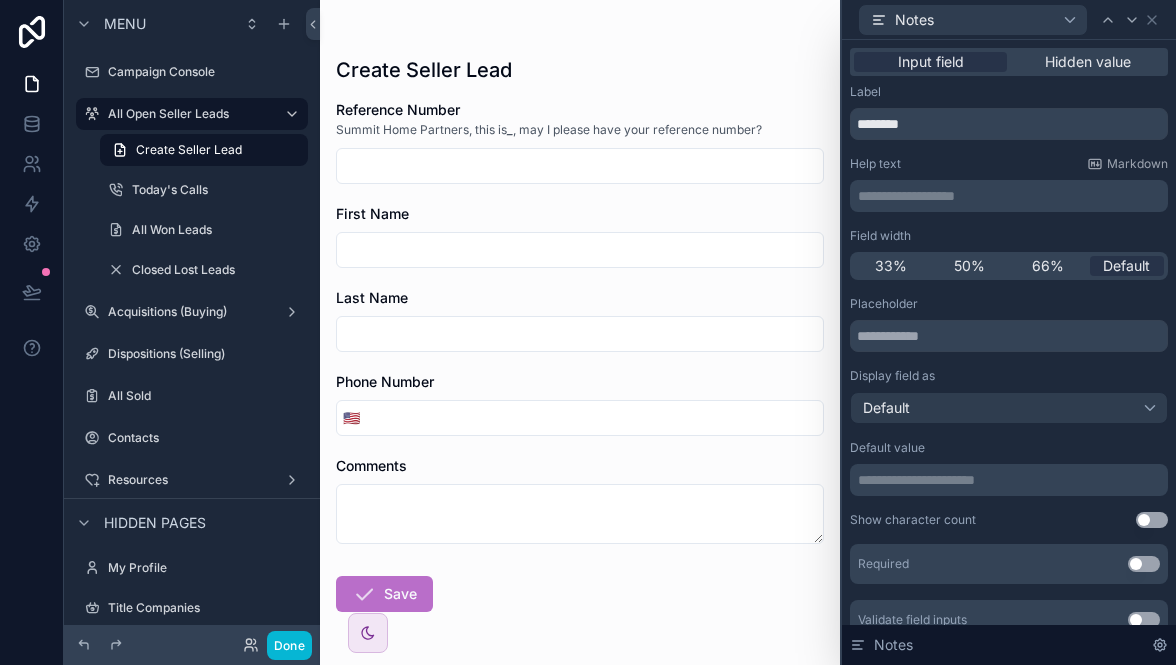 click on "**********" at bounding box center (1011, 196) 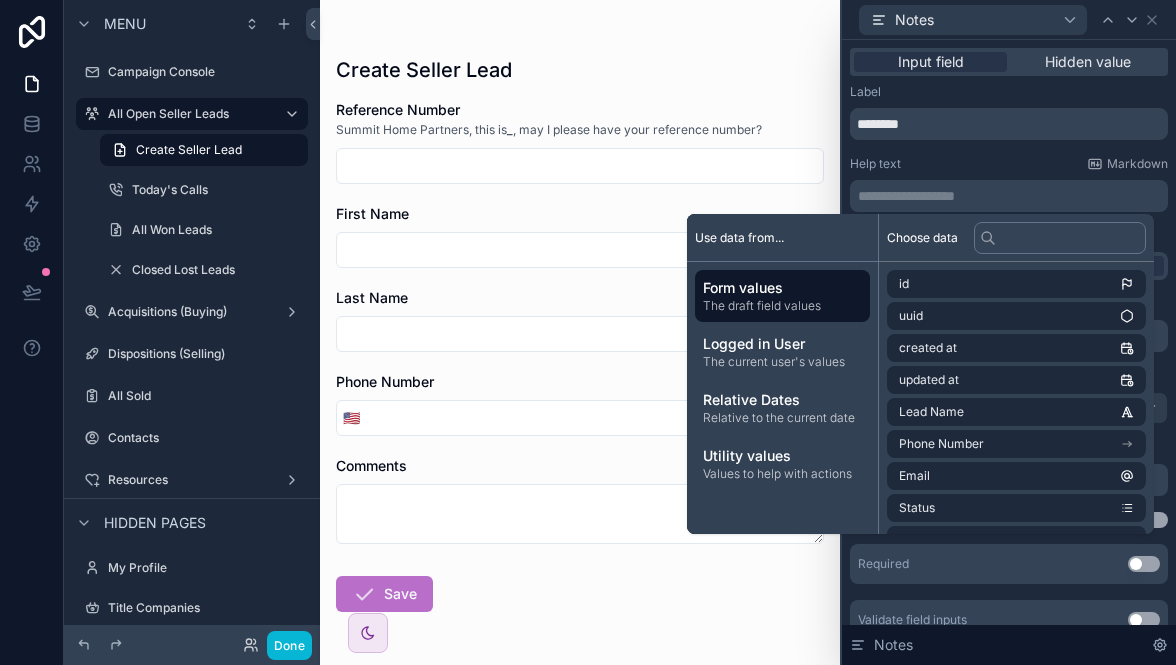 scroll, scrollTop: 0, scrollLeft: 0, axis: both 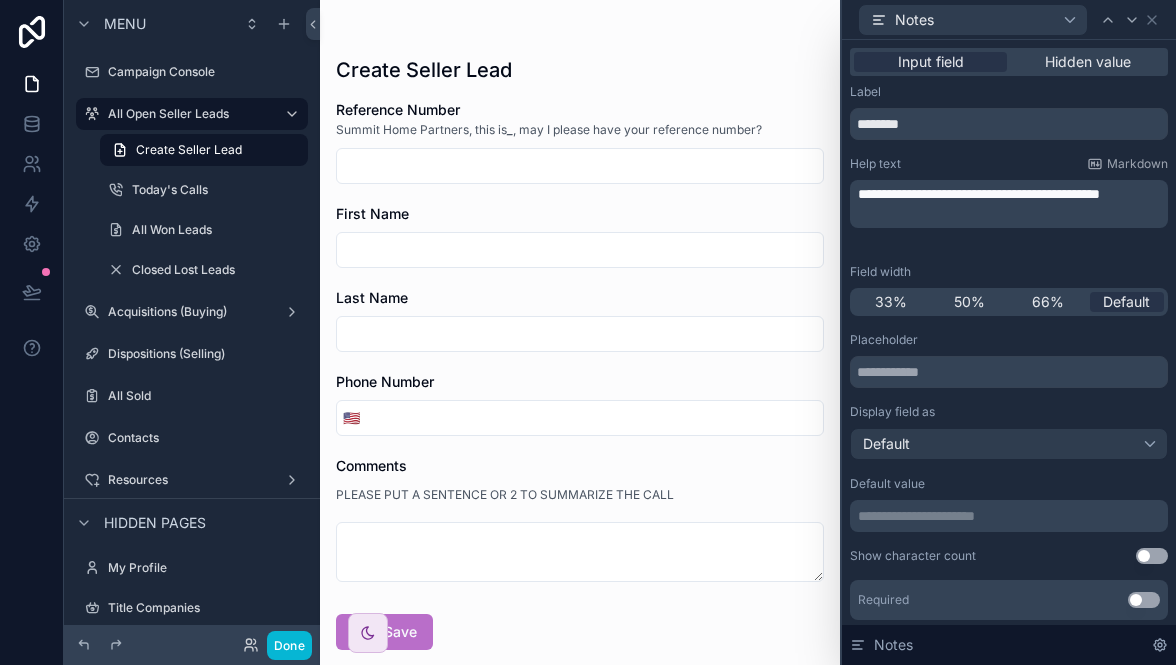 click on "Reference Number Summit Home Partners, this is   _ , may I please have your reference number? First Name Last Name Phone Number 🇺🇸 Comments PLEASE PUT A SENTENCE OR 2 TO SUMMARIZE THE CALL Save" at bounding box center (580, 439) 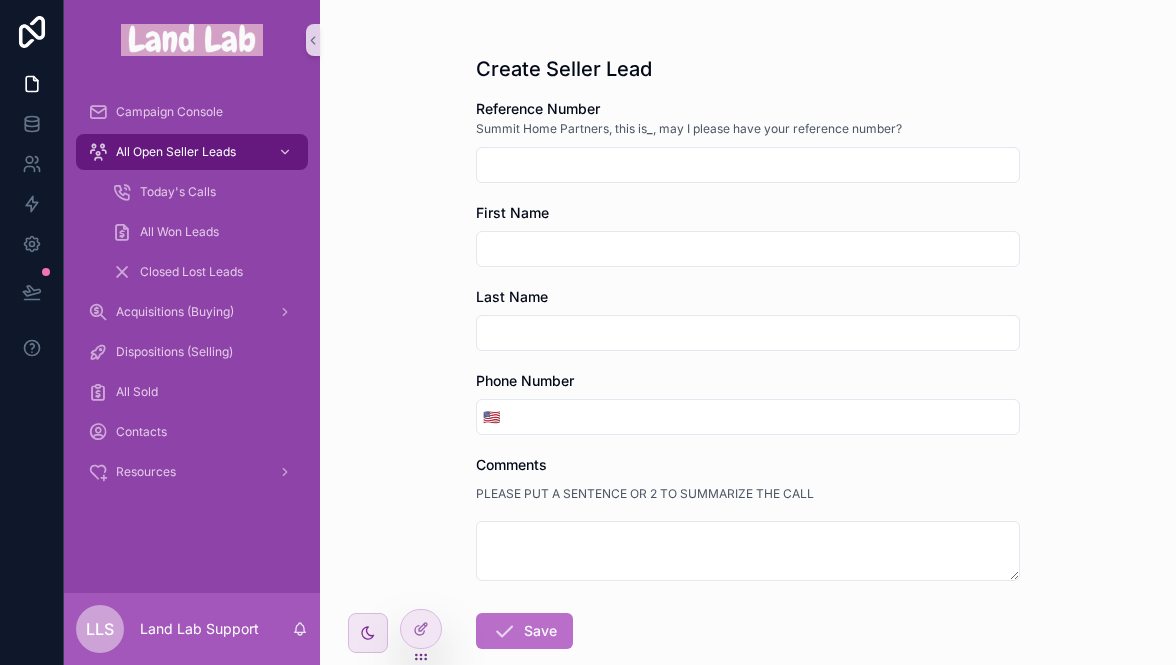scroll, scrollTop: 0, scrollLeft: 0, axis: both 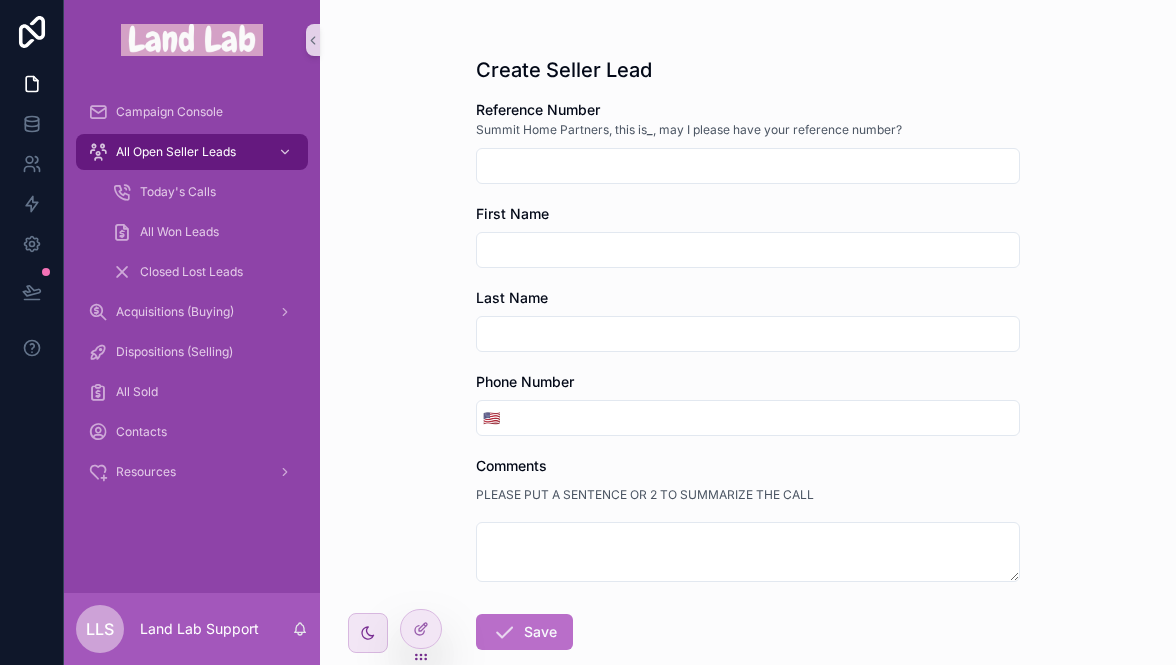 click at bounding box center (748, 250) 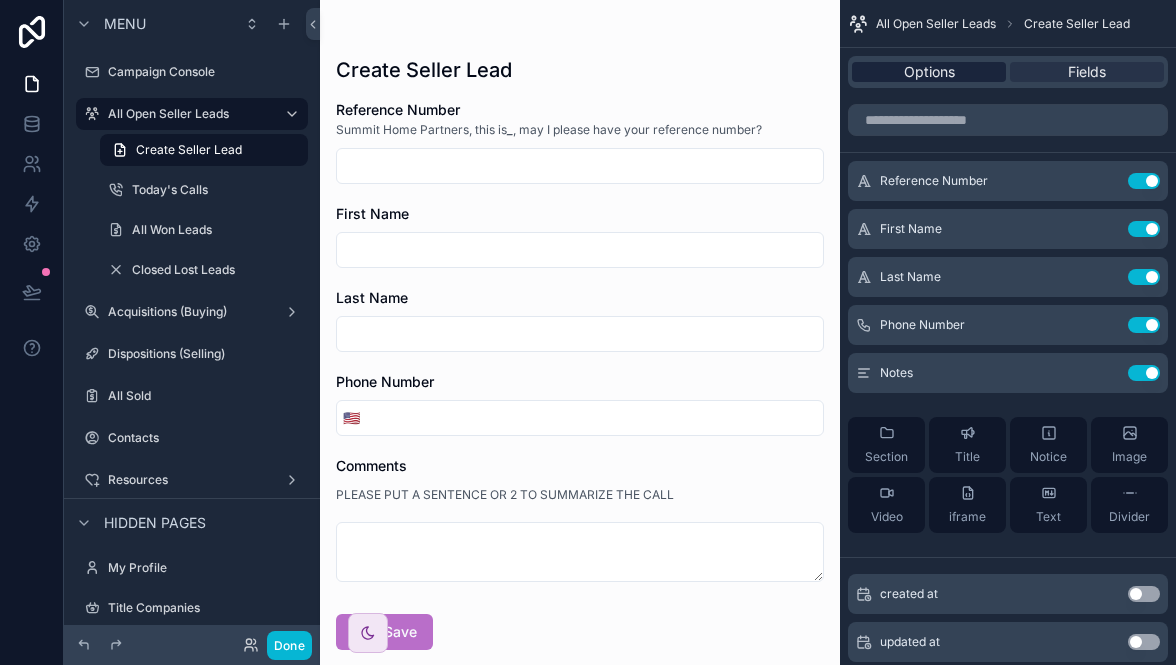 click on "Options" at bounding box center [929, 72] 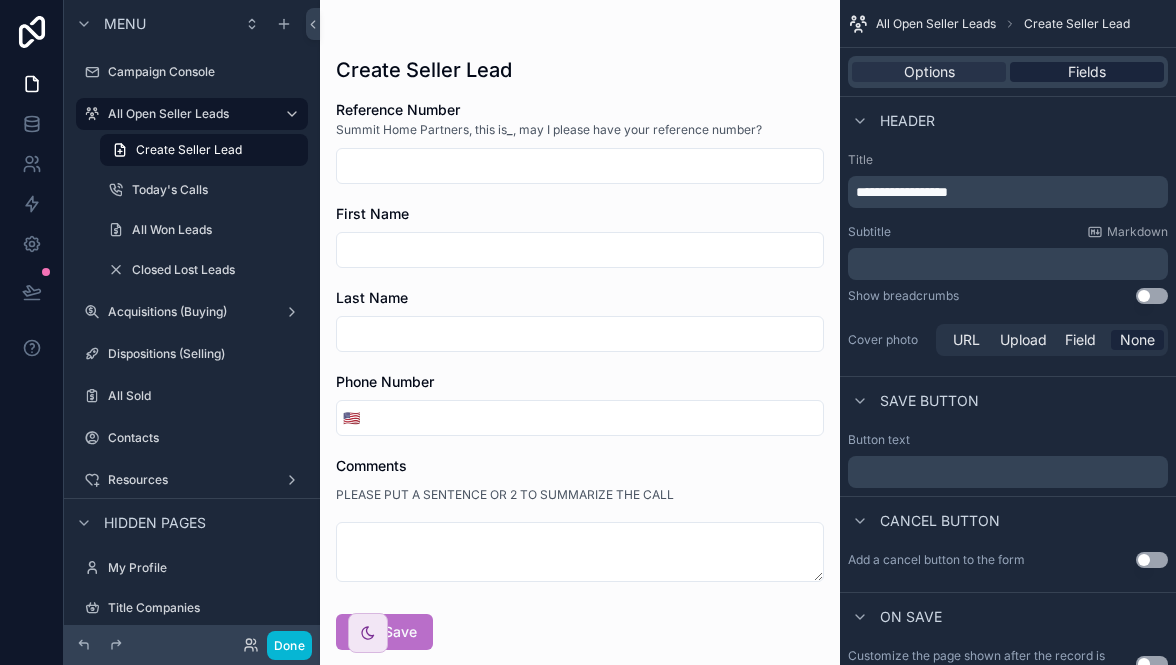 click on "Fields" at bounding box center [1087, 72] 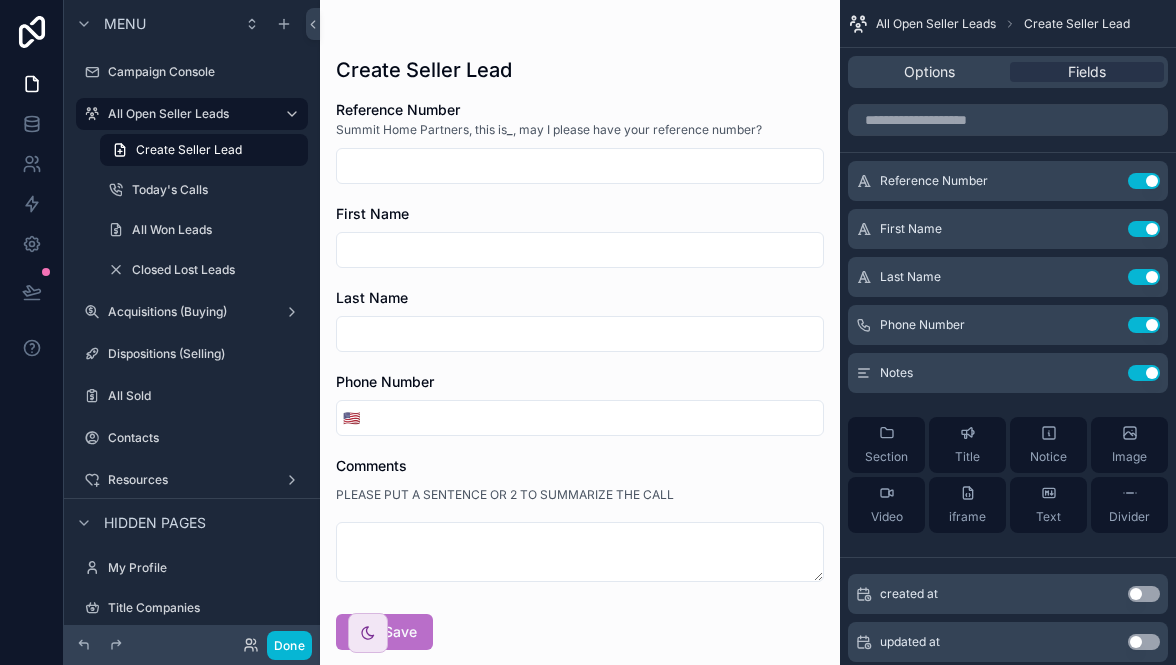 click at bounding box center (580, 166) 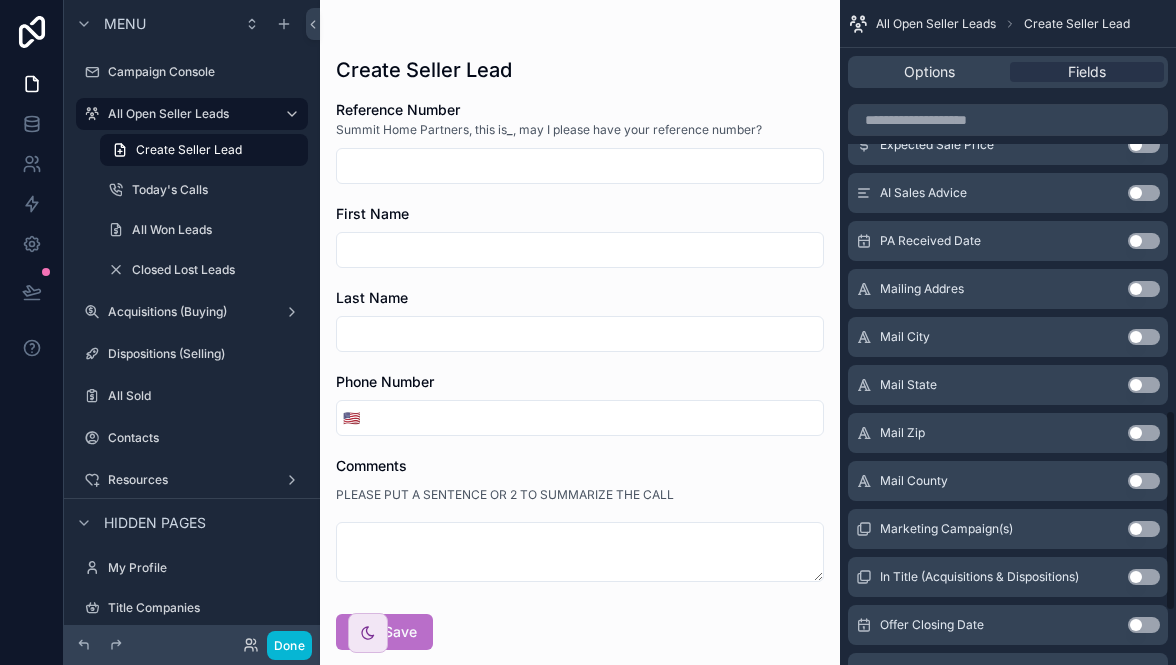 scroll, scrollTop: 1540, scrollLeft: 0, axis: vertical 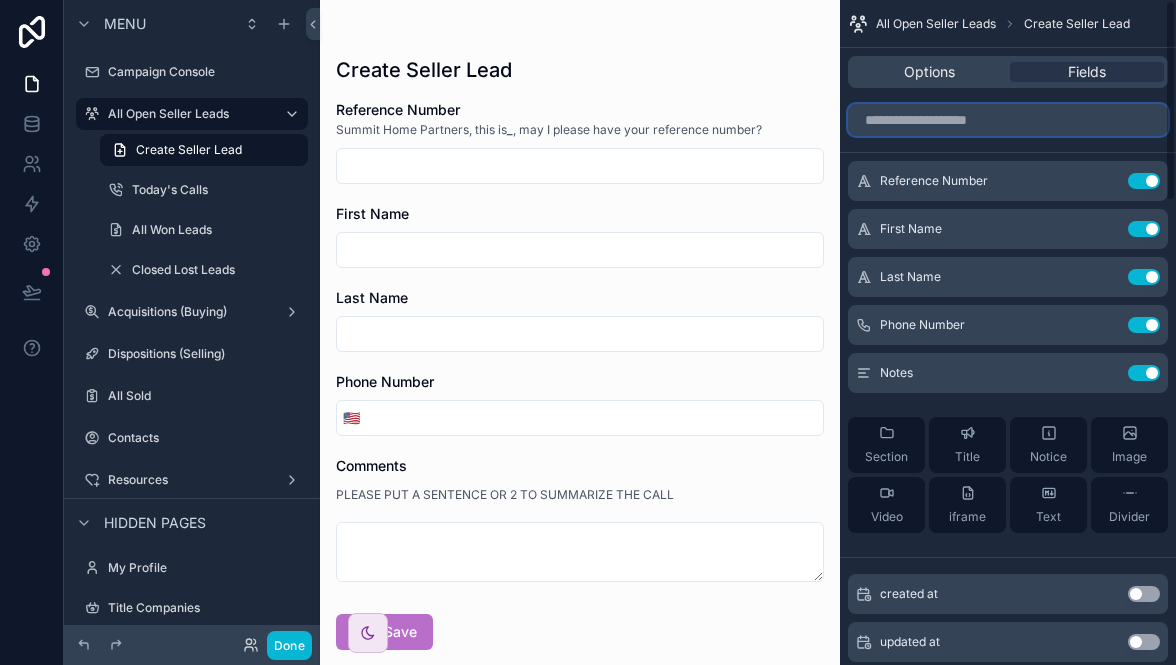 click at bounding box center (1008, 120) 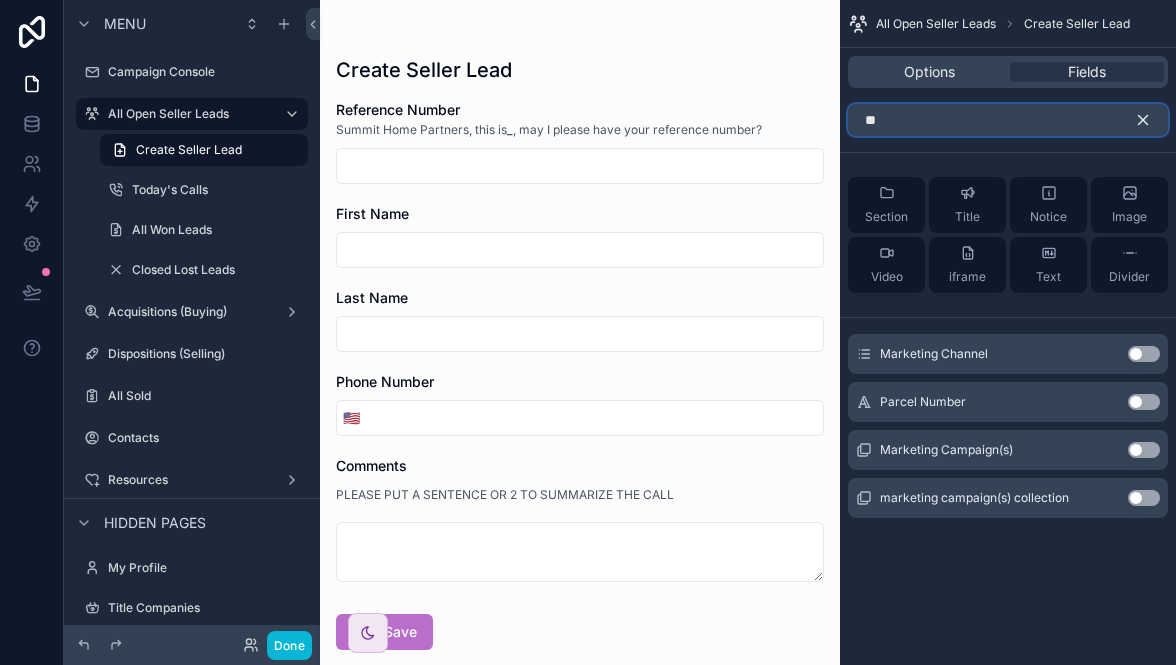 type on "*" 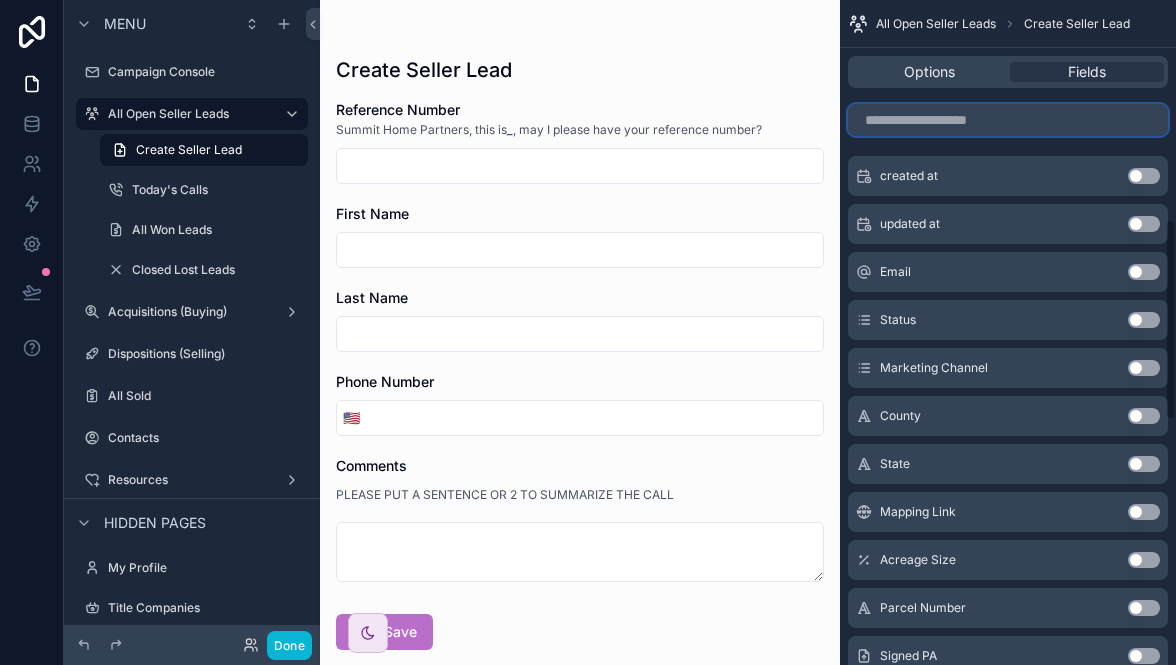 scroll, scrollTop: 0, scrollLeft: 0, axis: both 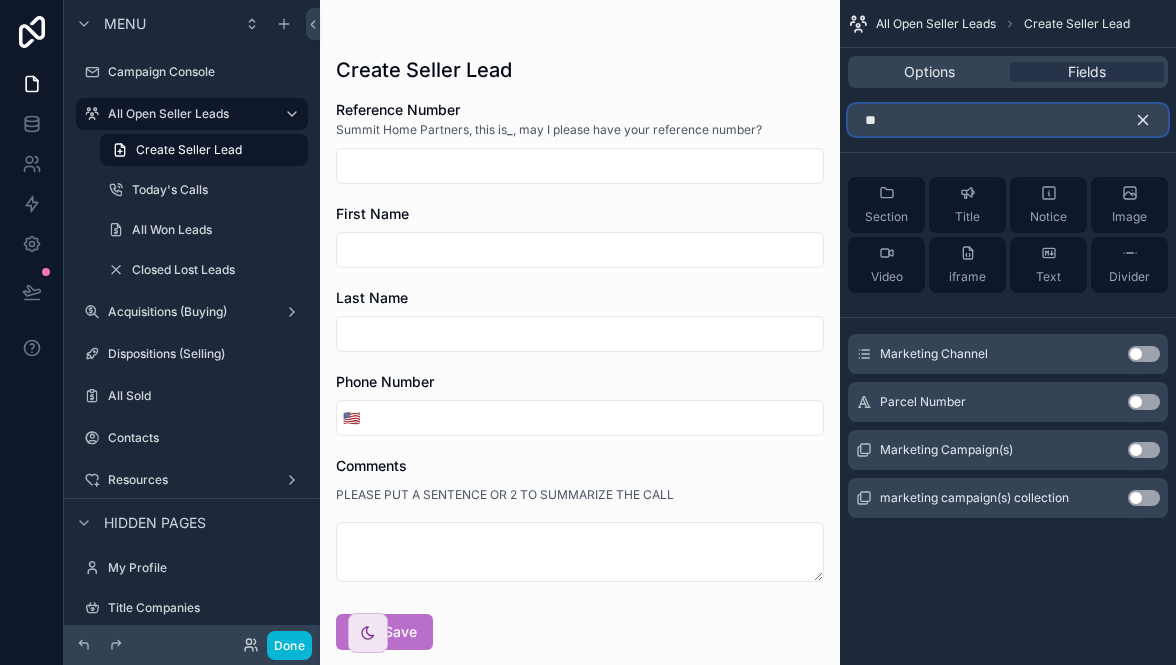 type on "*" 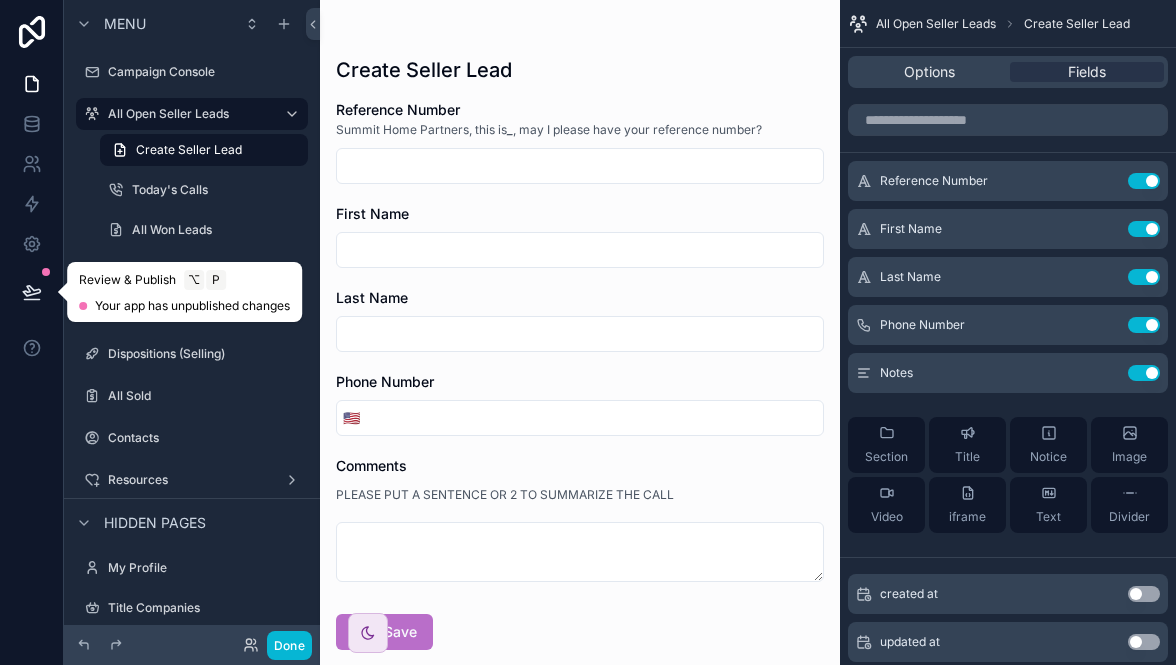 click 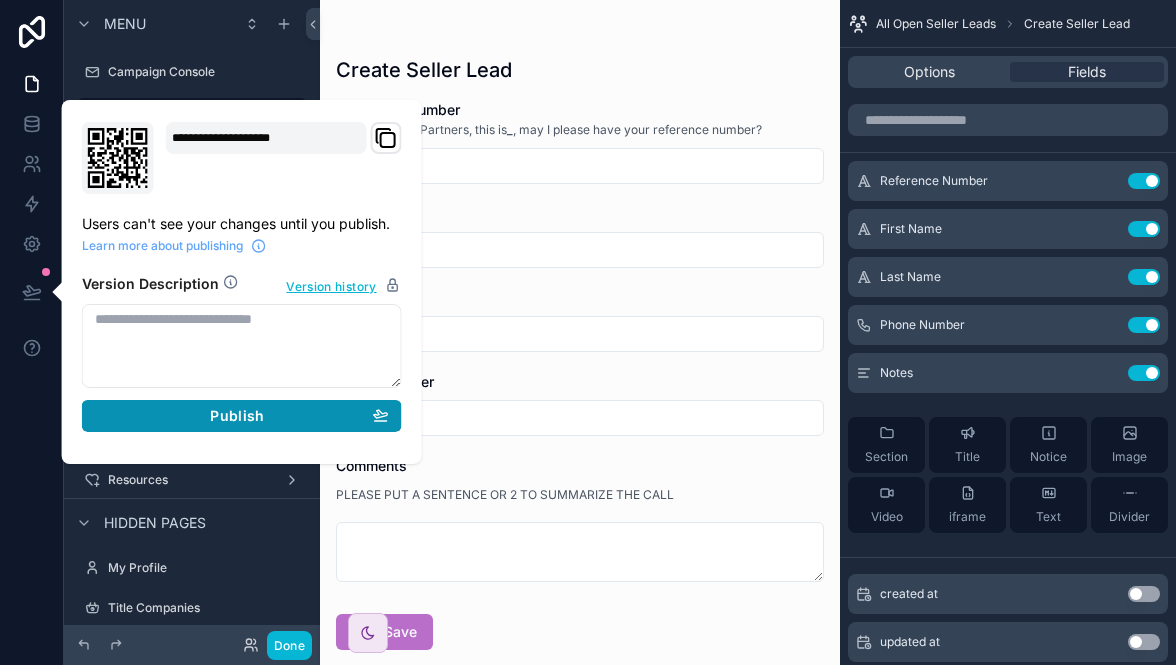 click on "Publish" at bounding box center [237, 416] 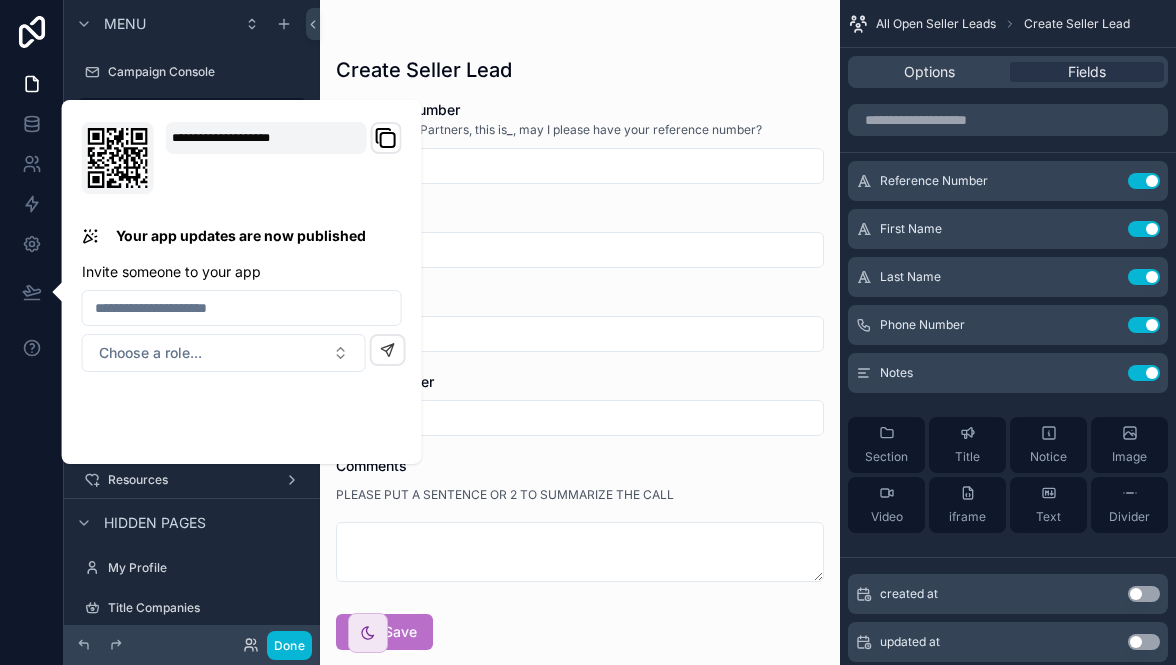 click at bounding box center [580, 250] 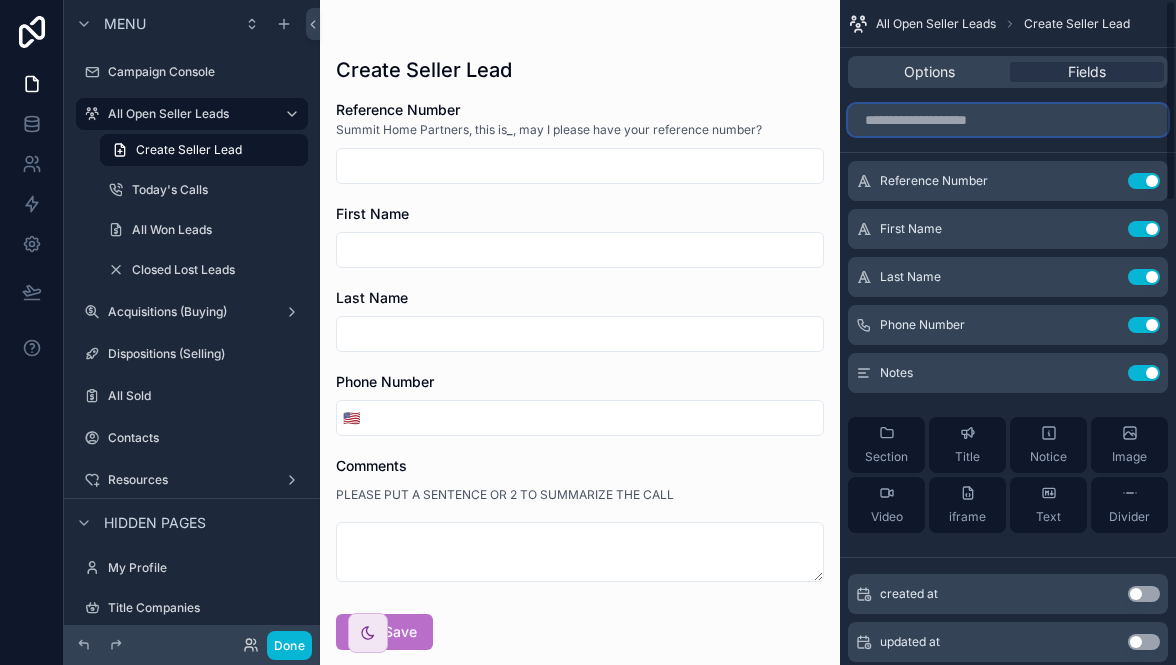click at bounding box center [1008, 120] 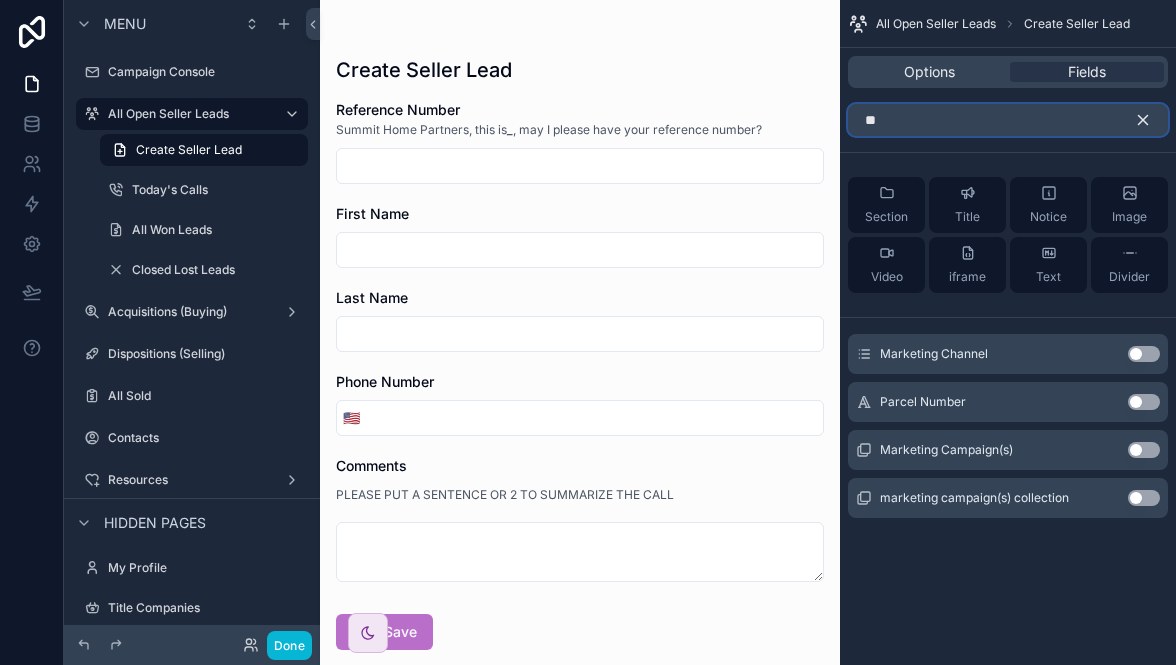 type on "*" 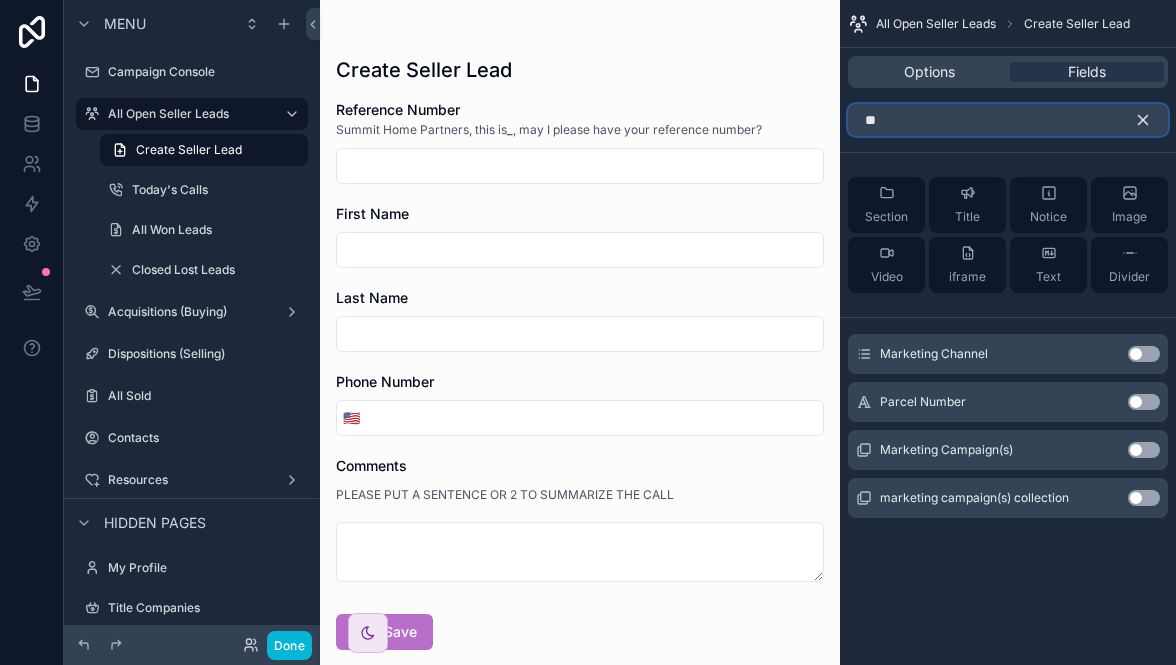 type on "*" 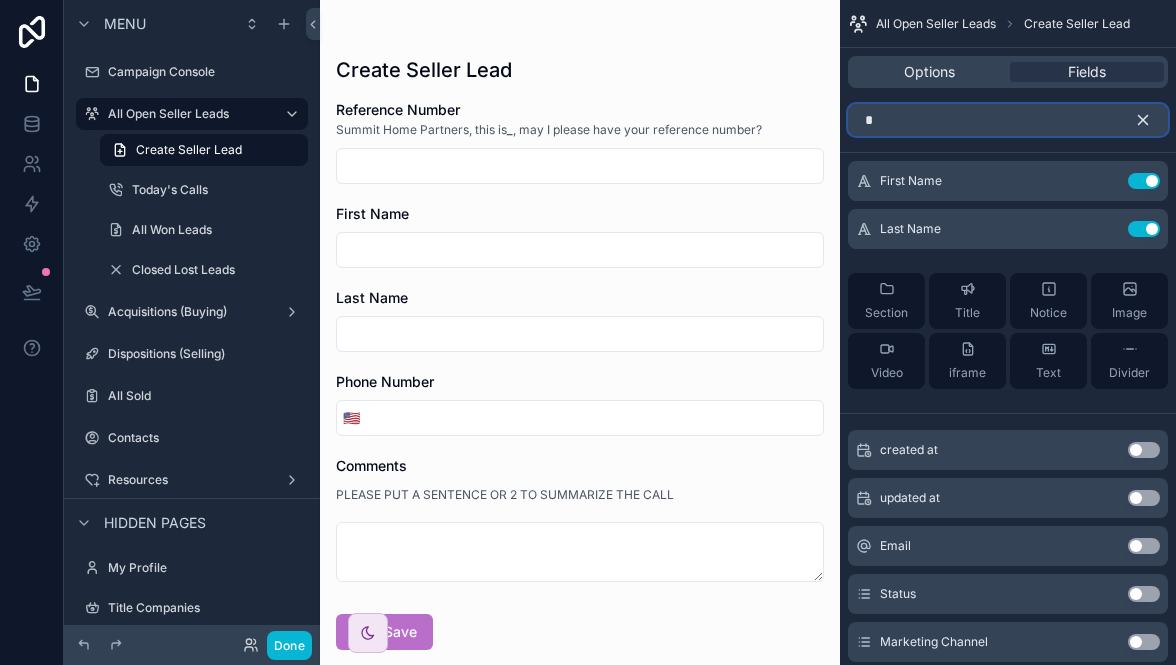 type 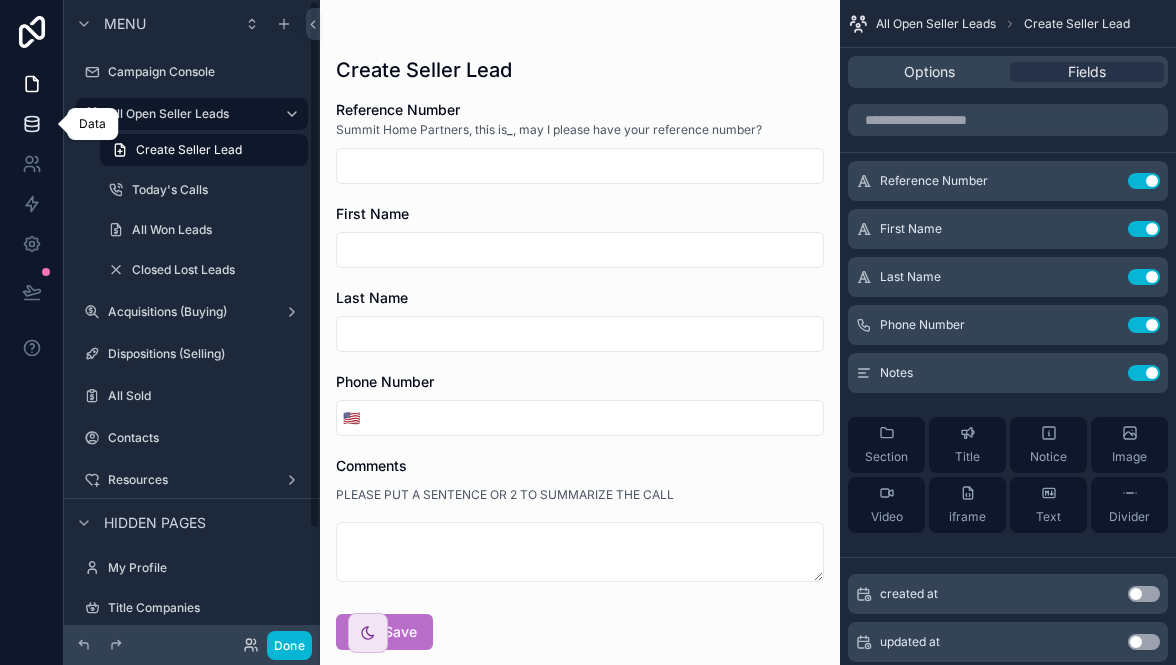 click 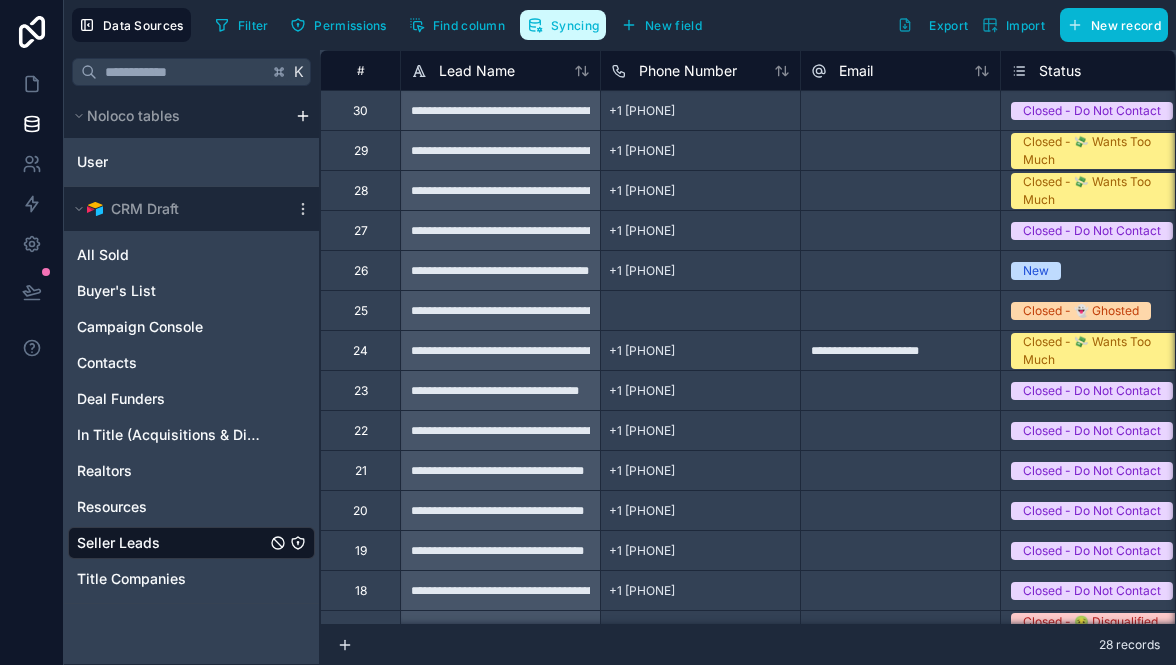 click on "Syncing" at bounding box center (563, 25) 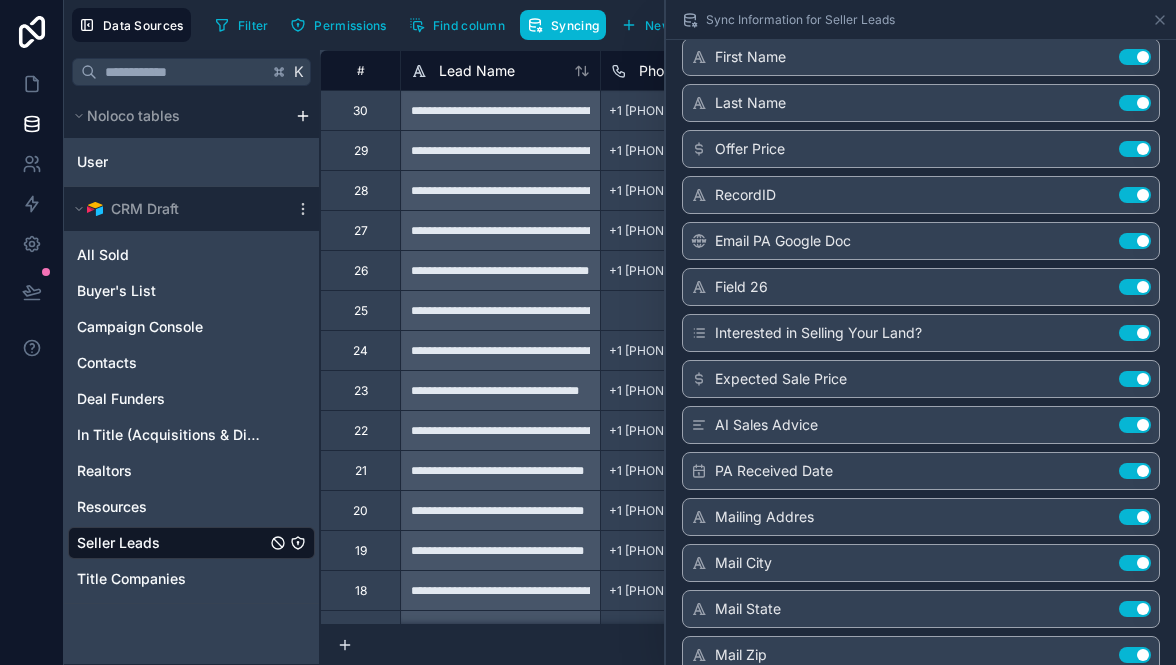 scroll, scrollTop: 1103, scrollLeft: 0, axis: vertical 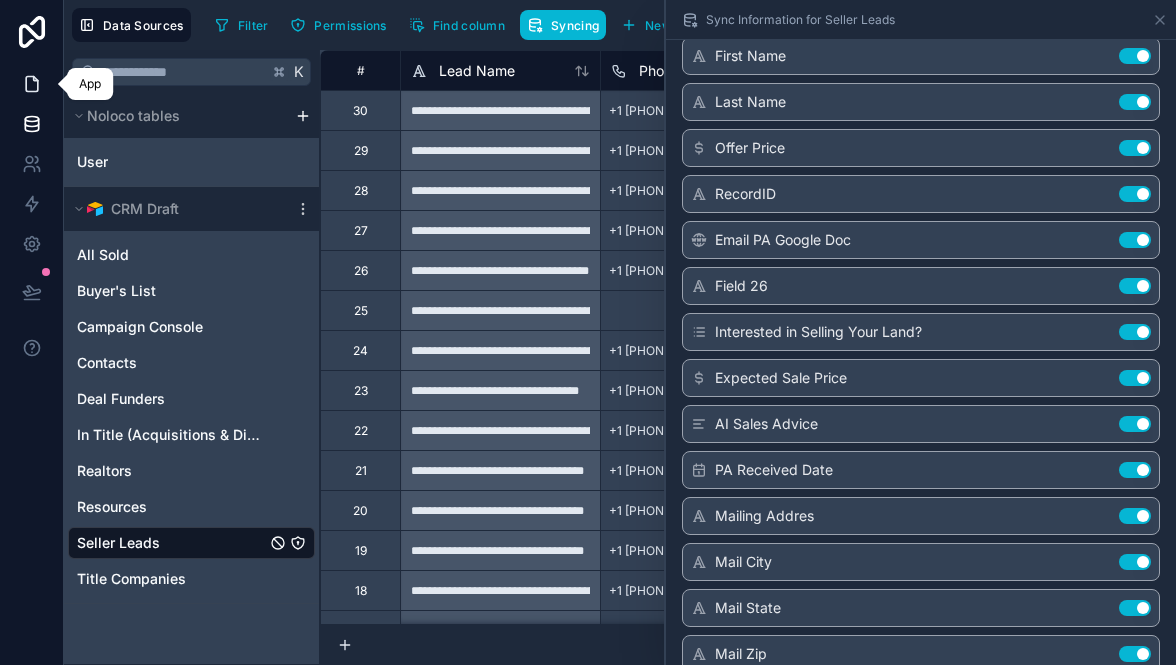 click 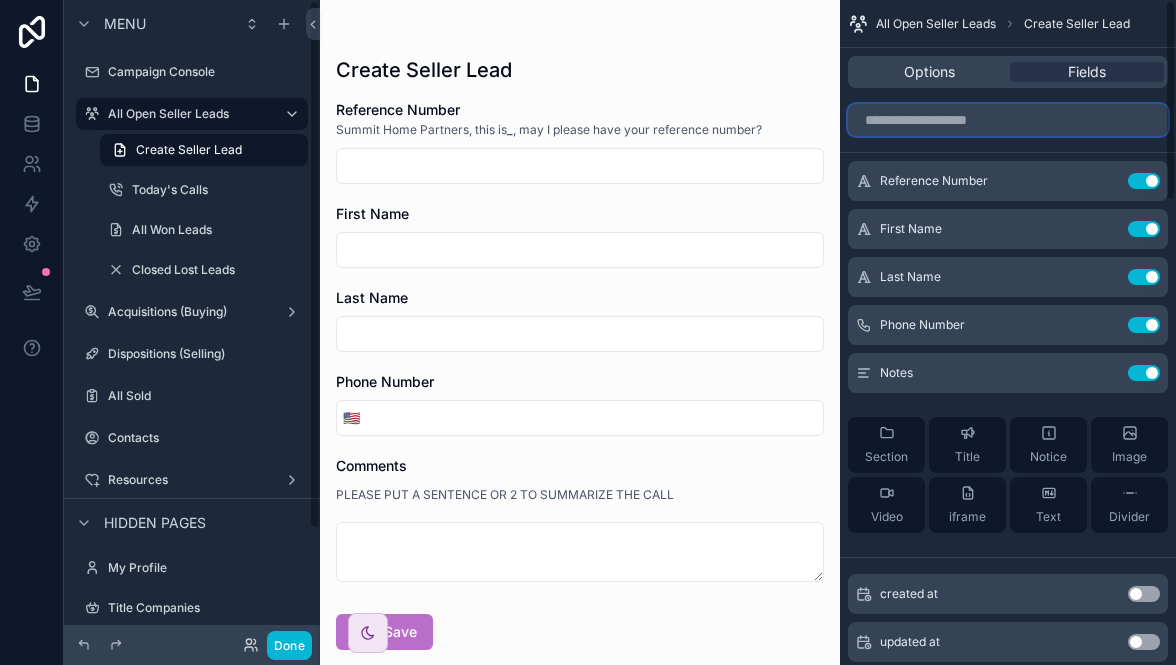 click at bounding box center [1008, 120] 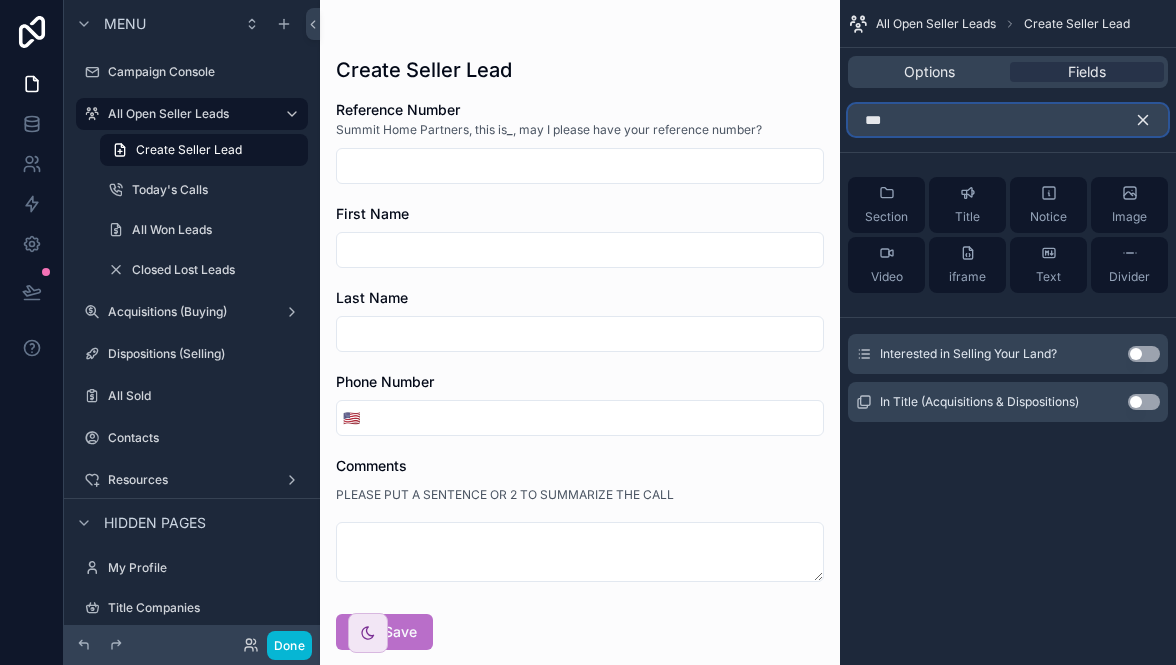 type on "***" 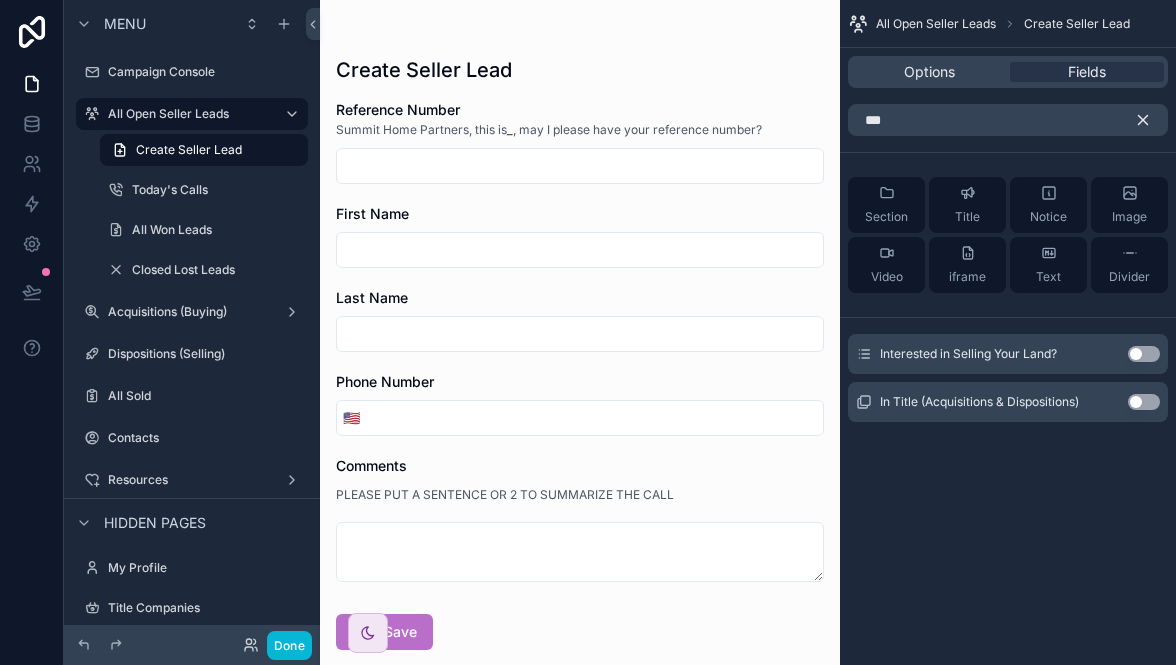 click on "Use setting" at bounding box center [1144, 354] 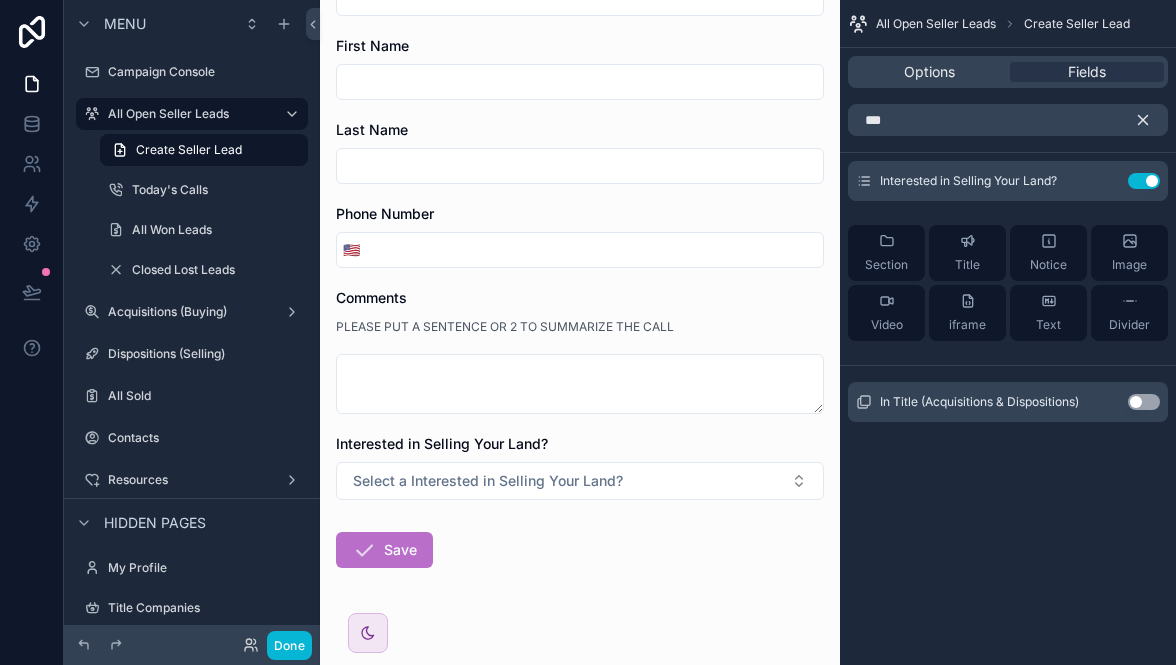 scroll, scrollTop: 198, scrollLeft: 0, axis: vertical 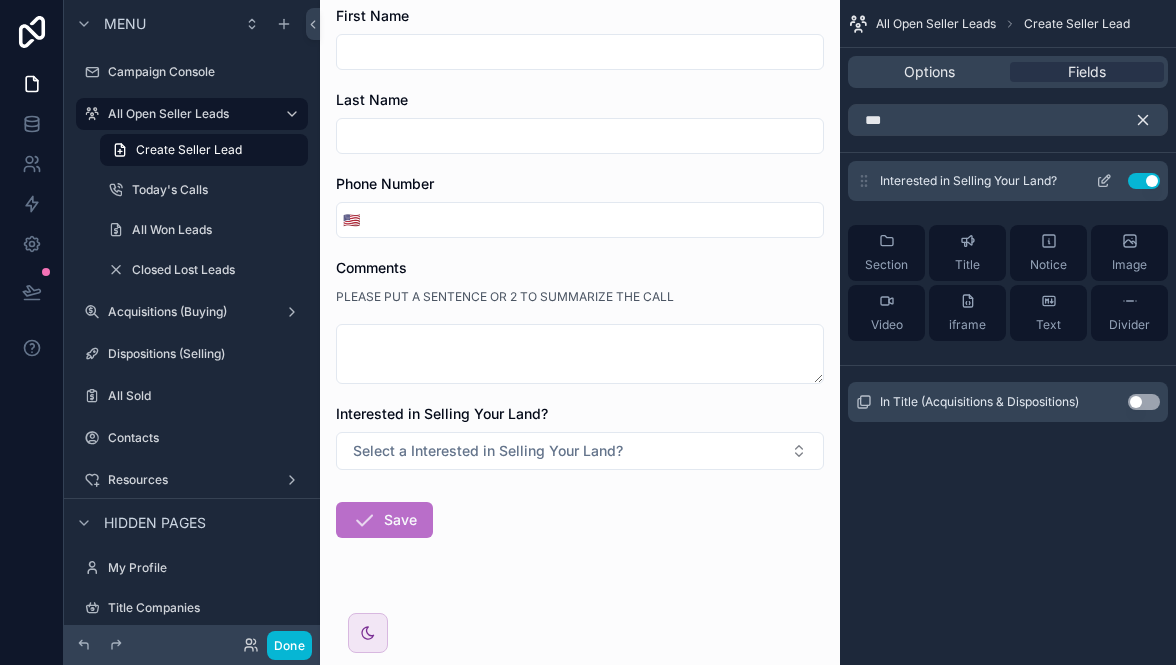 click 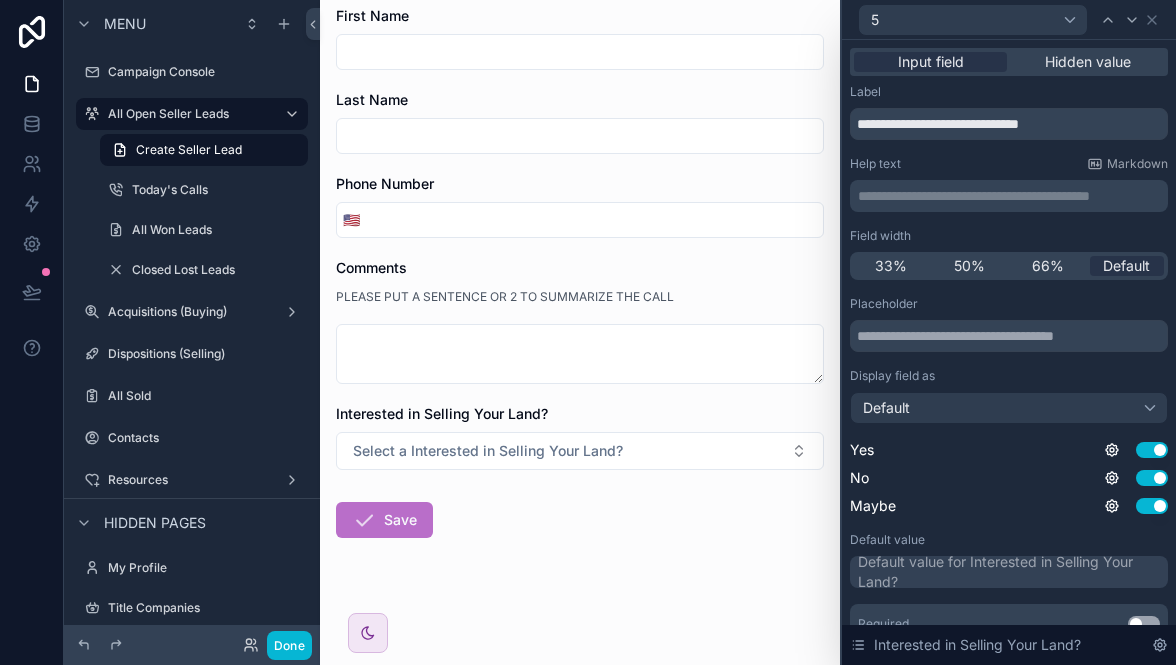 click on "**********" at bounding box center (1011, 196) 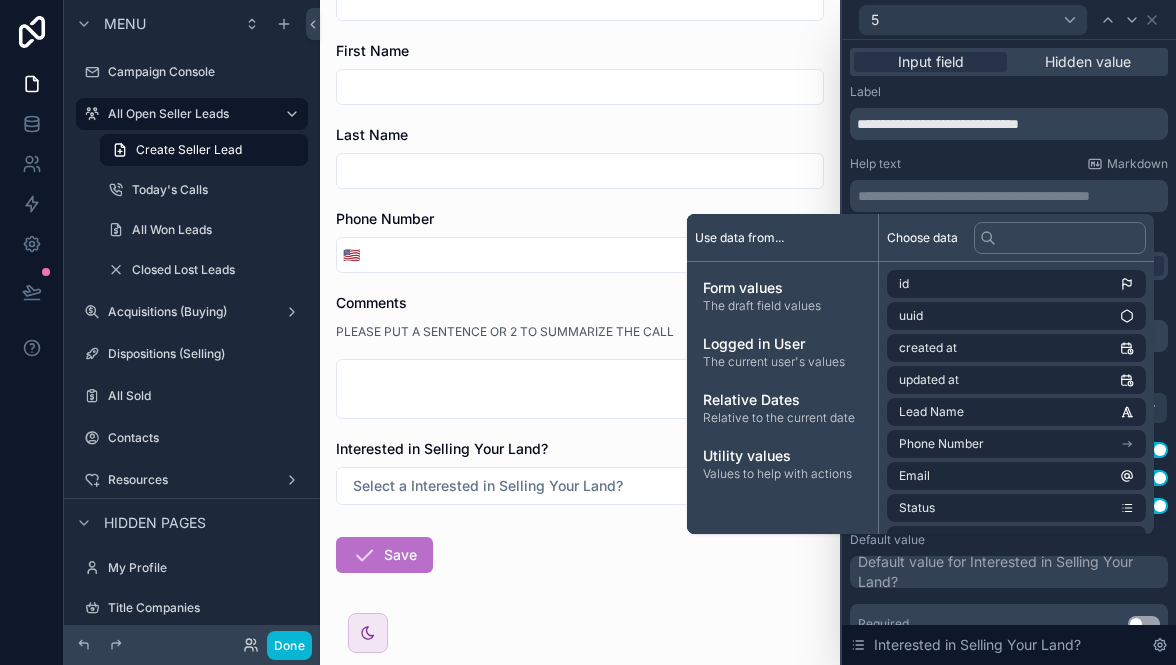 scroll, scrollTop: 198, scrollLeft: 0, axis: vertical 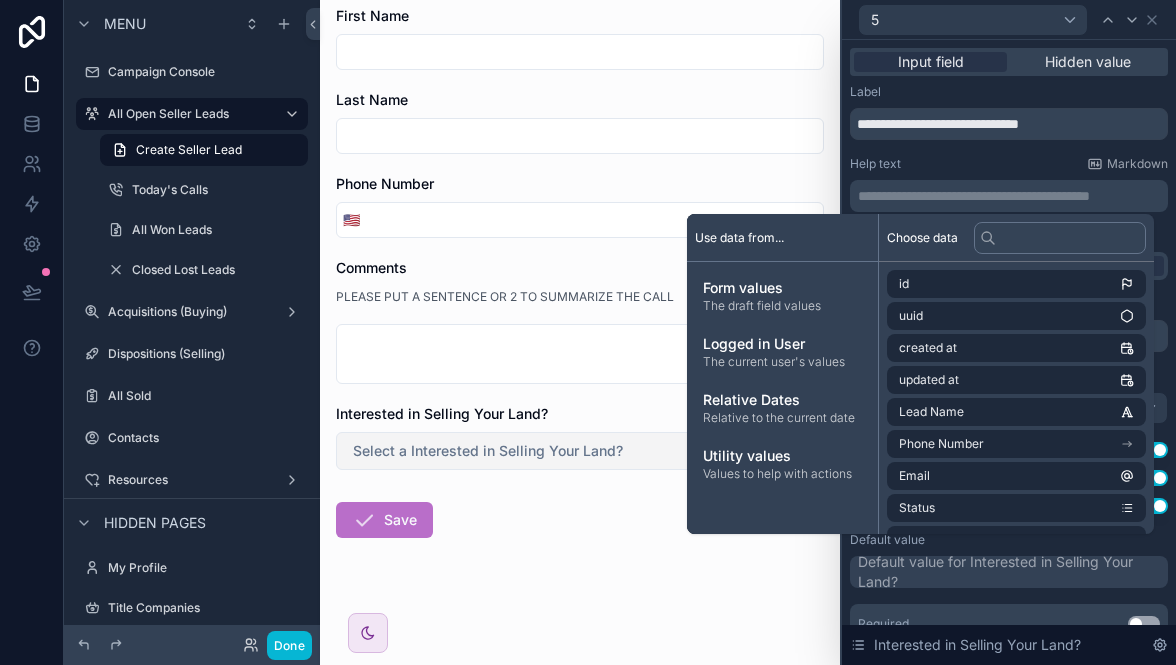click on "Select a Interested in Selling Your Land?" at bounding box center (488, 451) 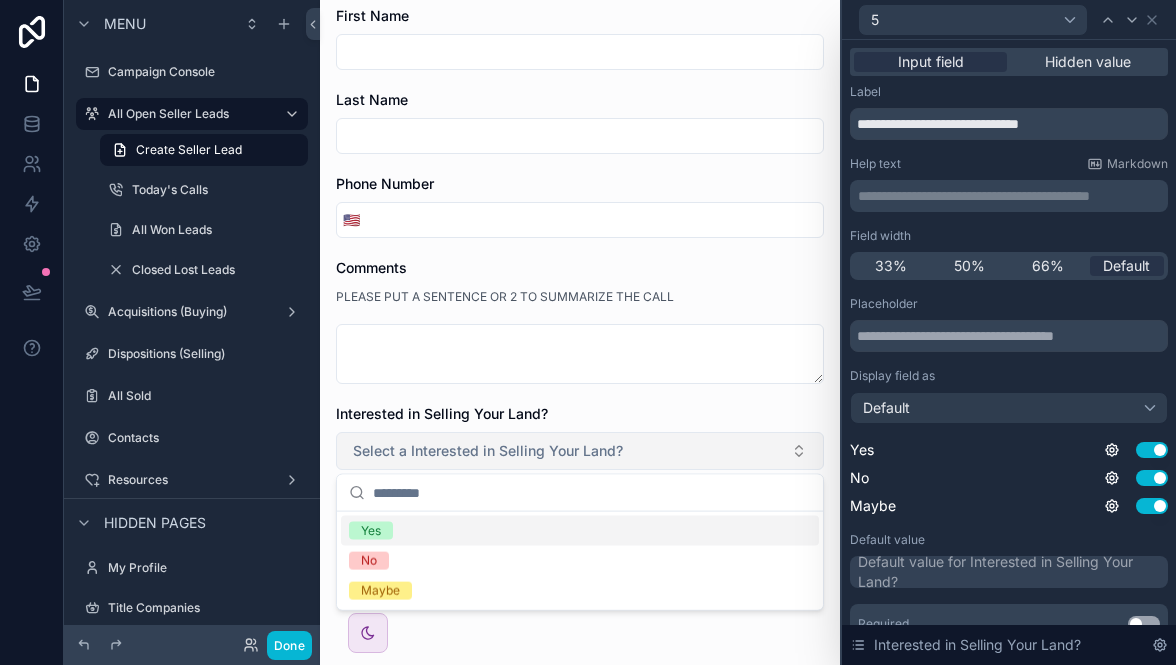 click on "Select a Interested in Selling Your Land?" at bounding box center [488, 451] 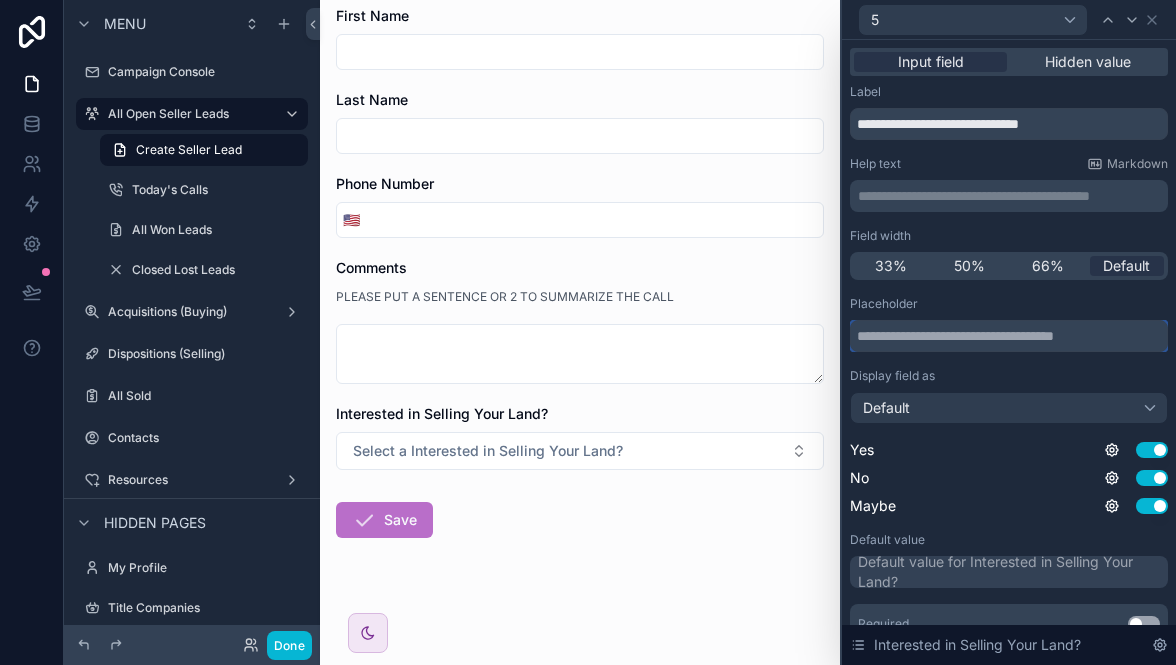 click at bounding box center (1009, 336) 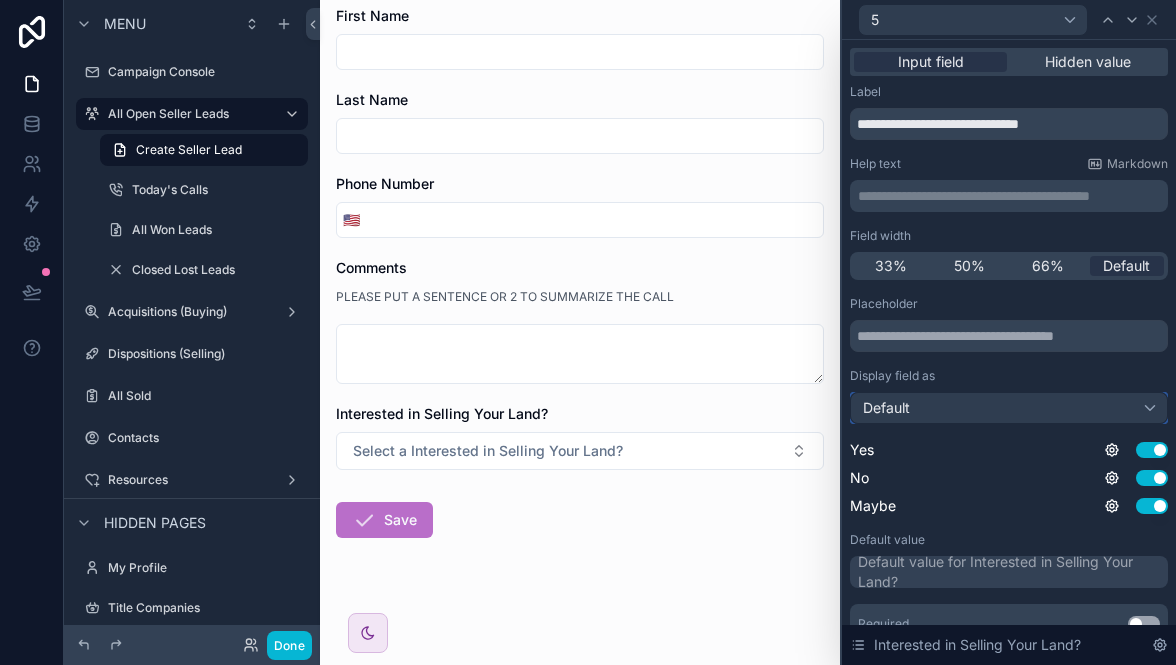 click on "Default" at bounding box center [1009, 408] 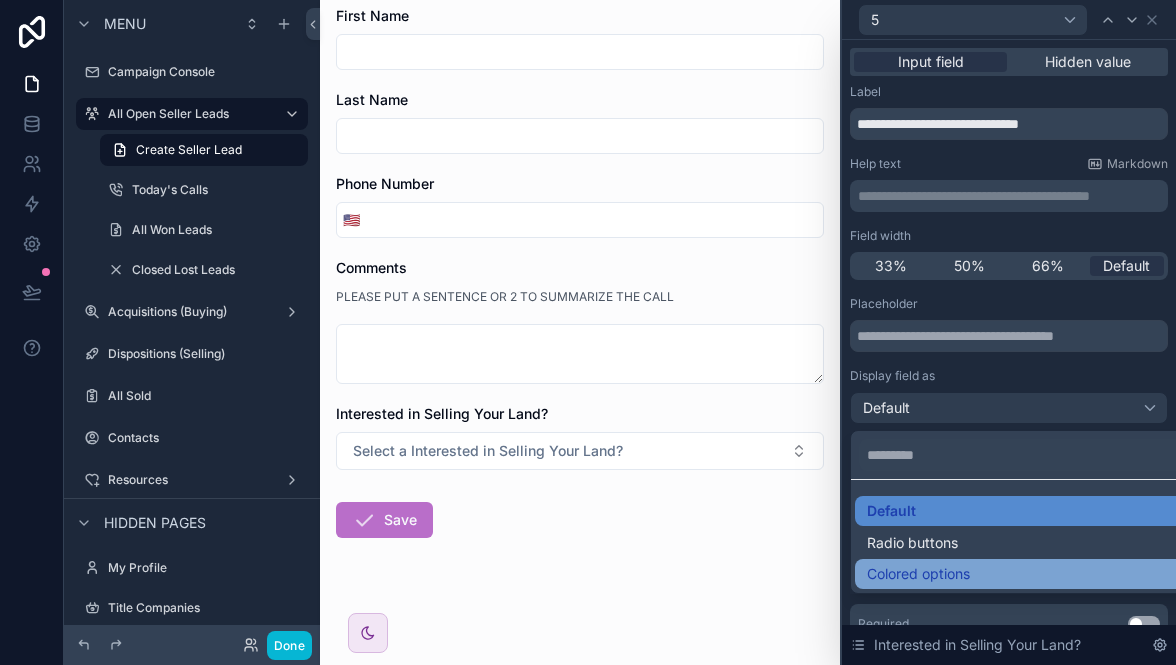 click on "Colored options" at bounding box center (918, 574) 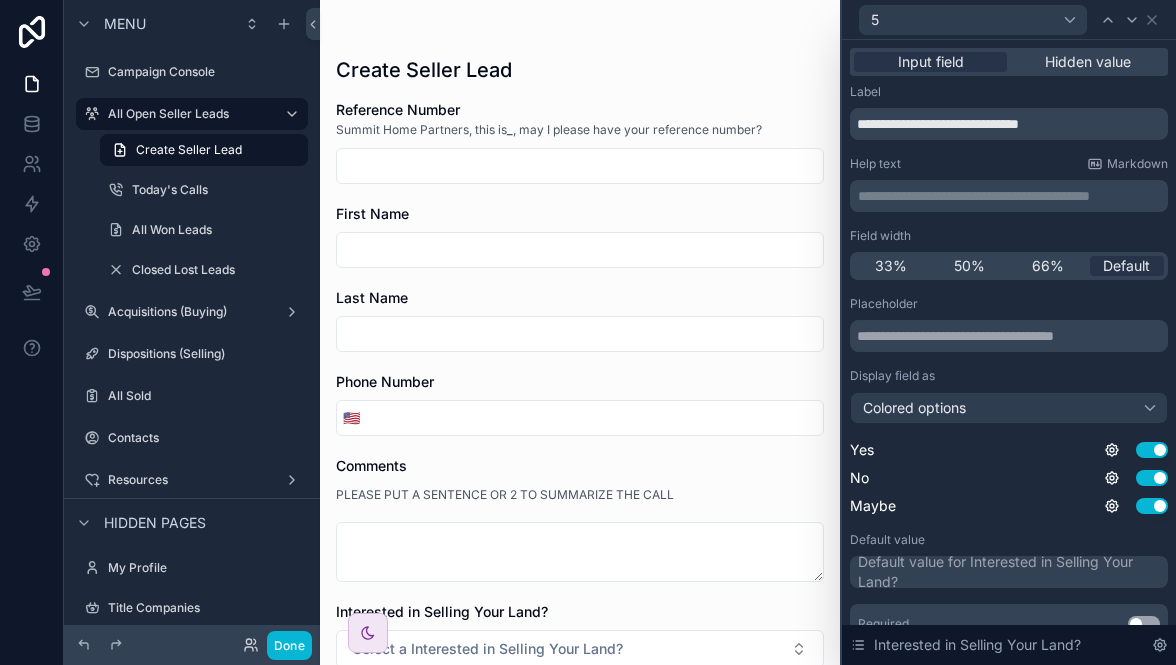 scroll, scrollTop: 198, scrollLeft: 0, axis: vertical 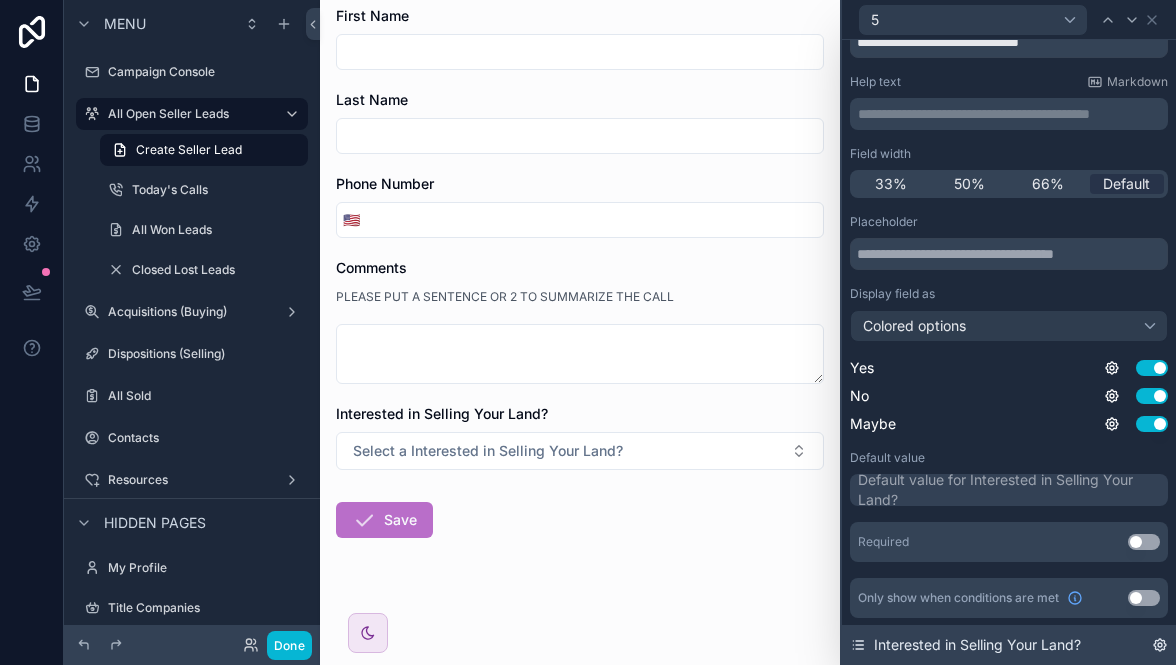 click 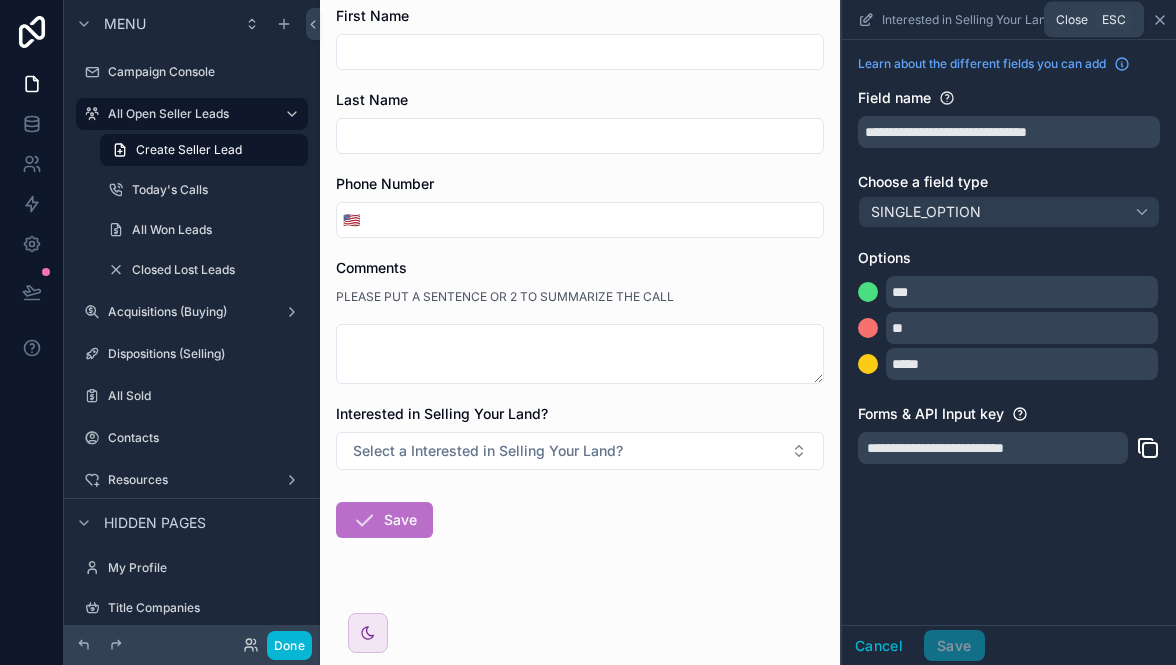 click 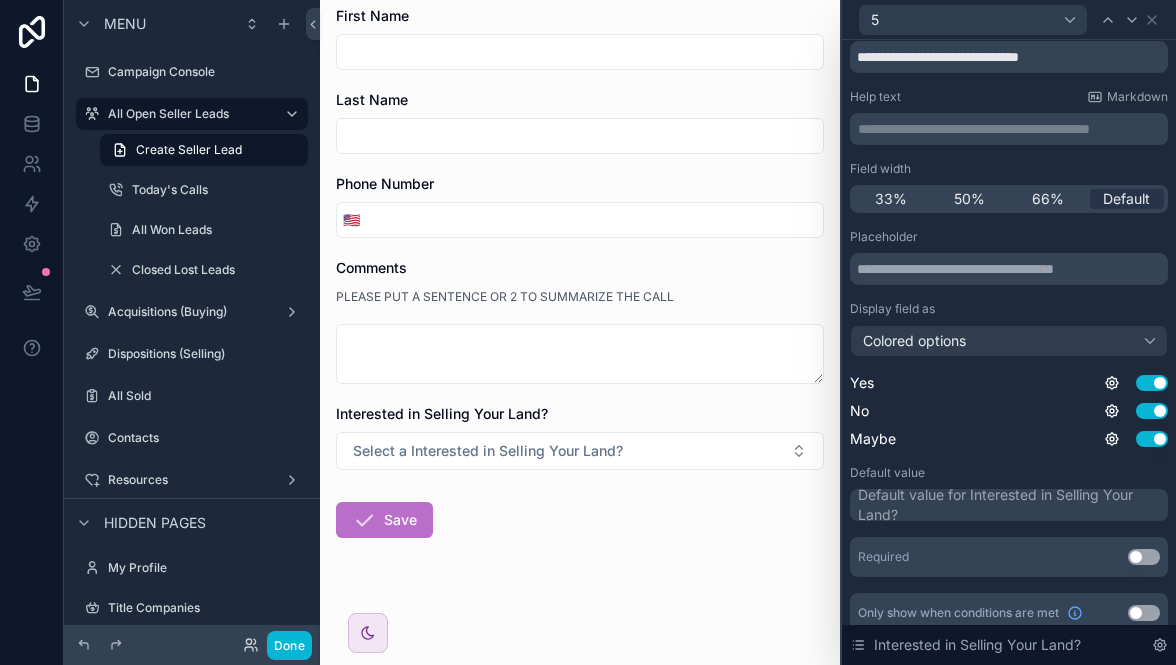 scroll, scrollTop: 82, scrollLeft: 0, axis: vertical 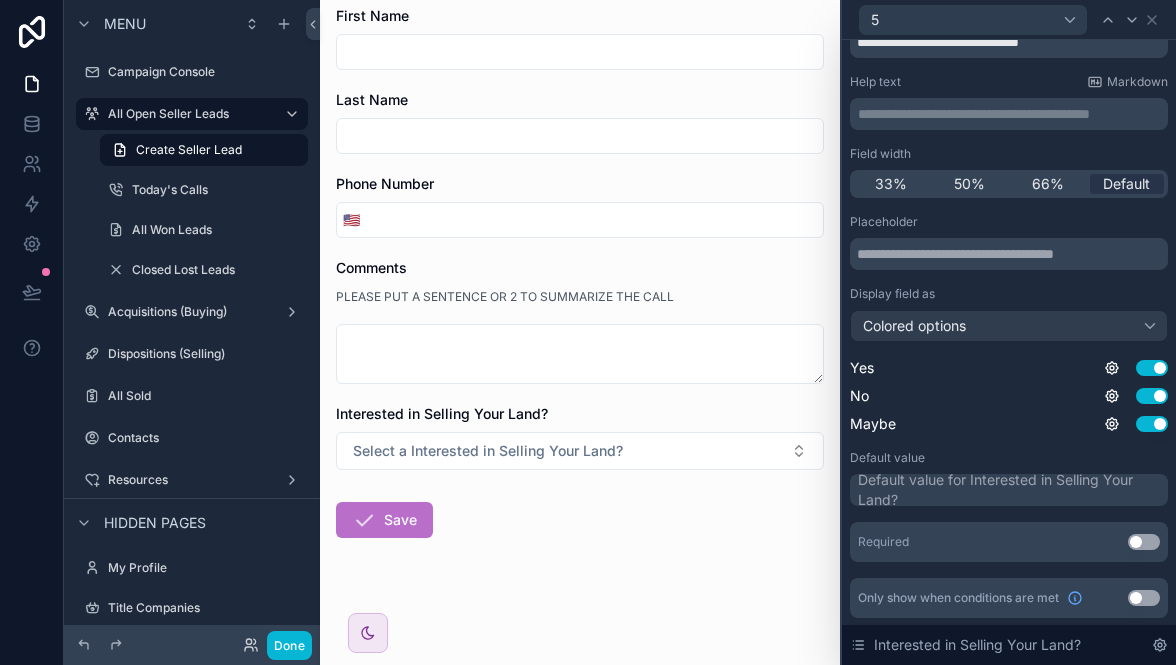 click on "Default value for Interested in Selling Your Land?" at bounding box center [1011, 490] 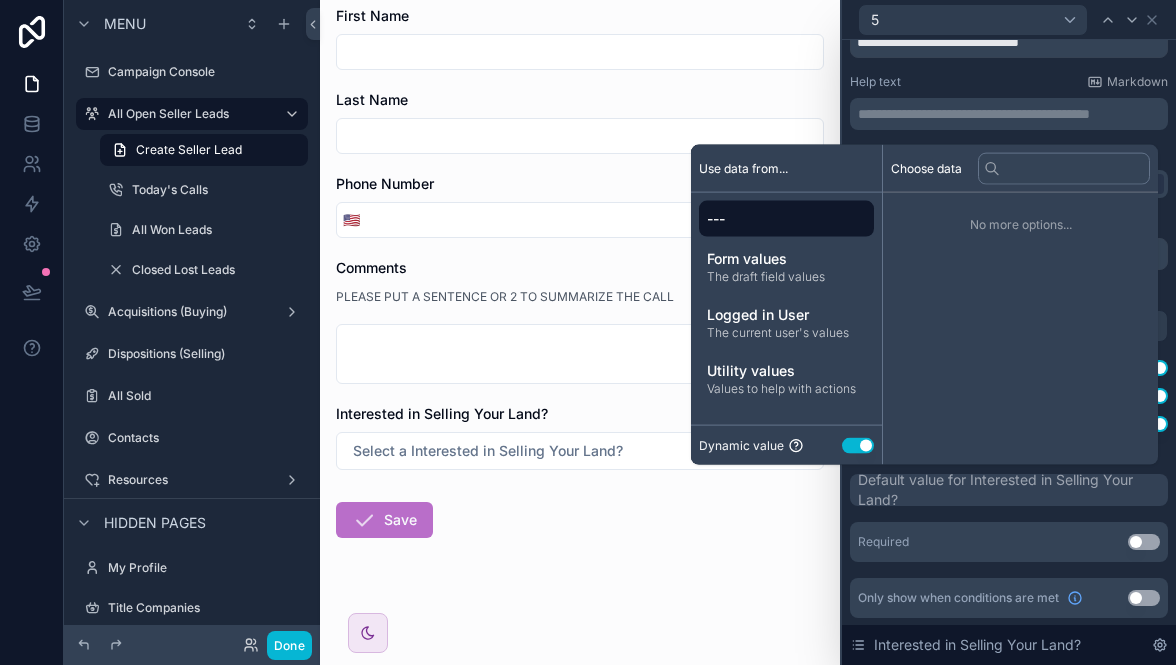 click on "Use setting" at bounding box center [858, 445] 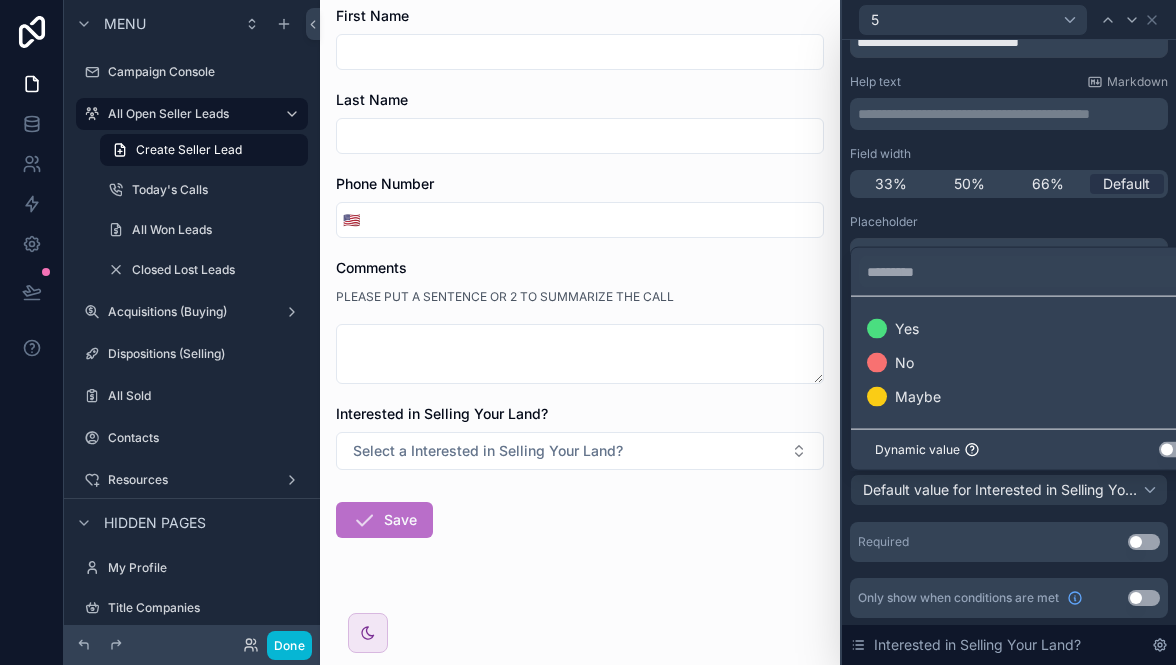 click at bounding box center [1009, 332] 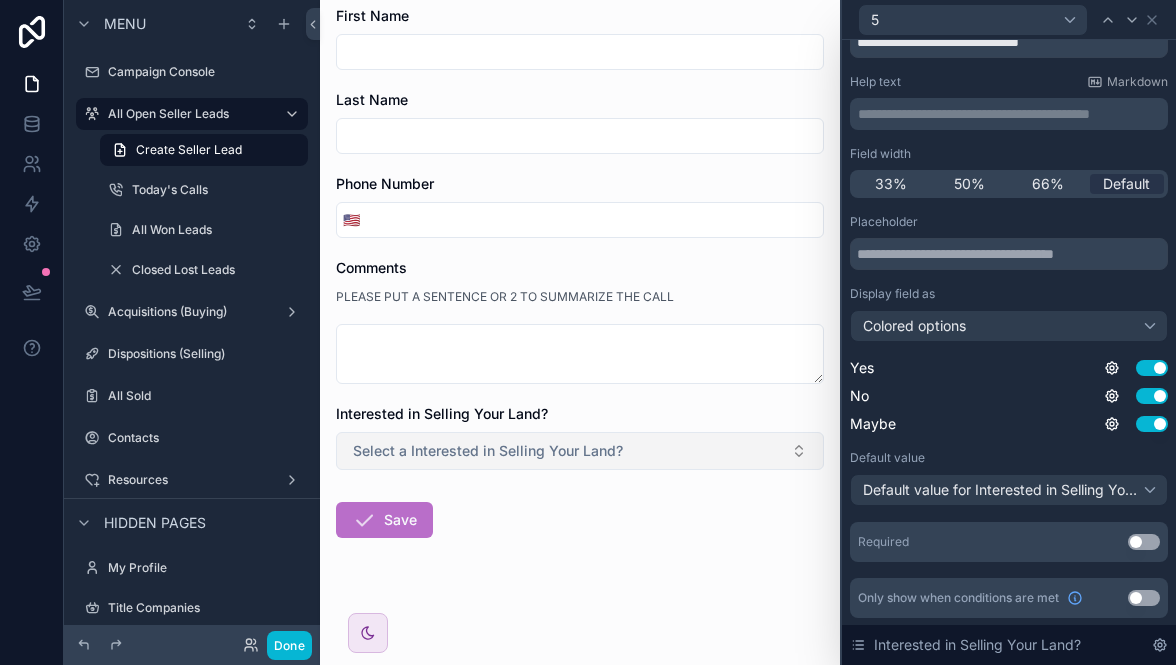 click on "Select a Interested in Selling Your Land?" at bounding box center [488, 451] 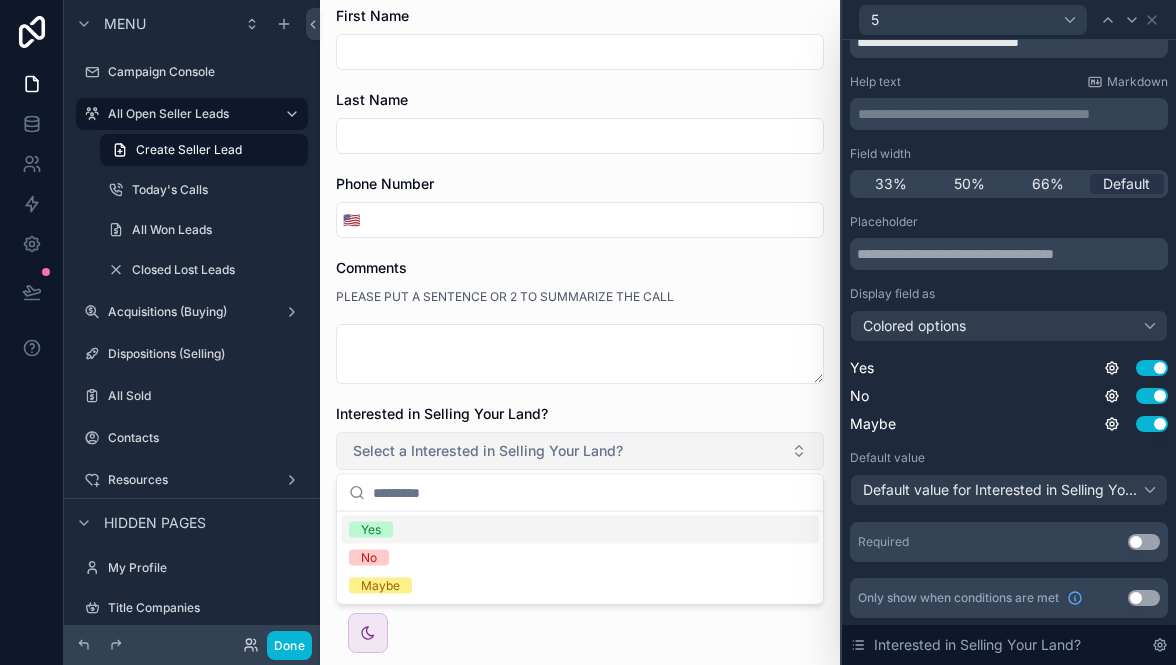 click on "Select a Interested in Selling Your Land?" at bounding box center [488, 451] 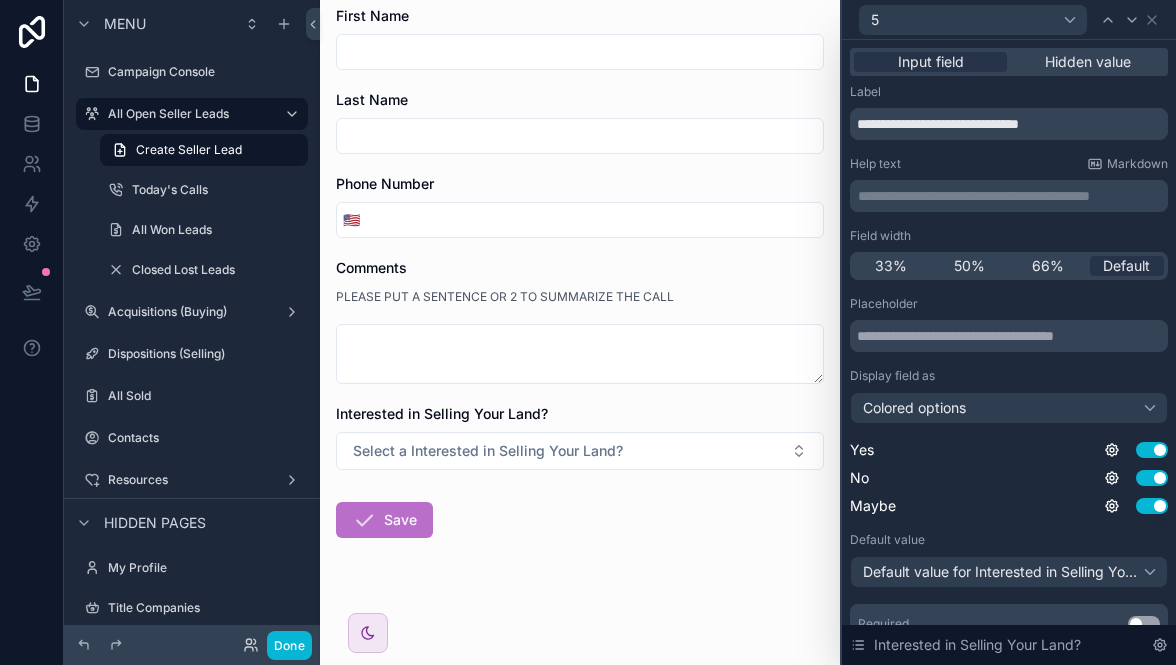 scroll, scrollTop: 1, scrollLeft: 0, axis: vertical 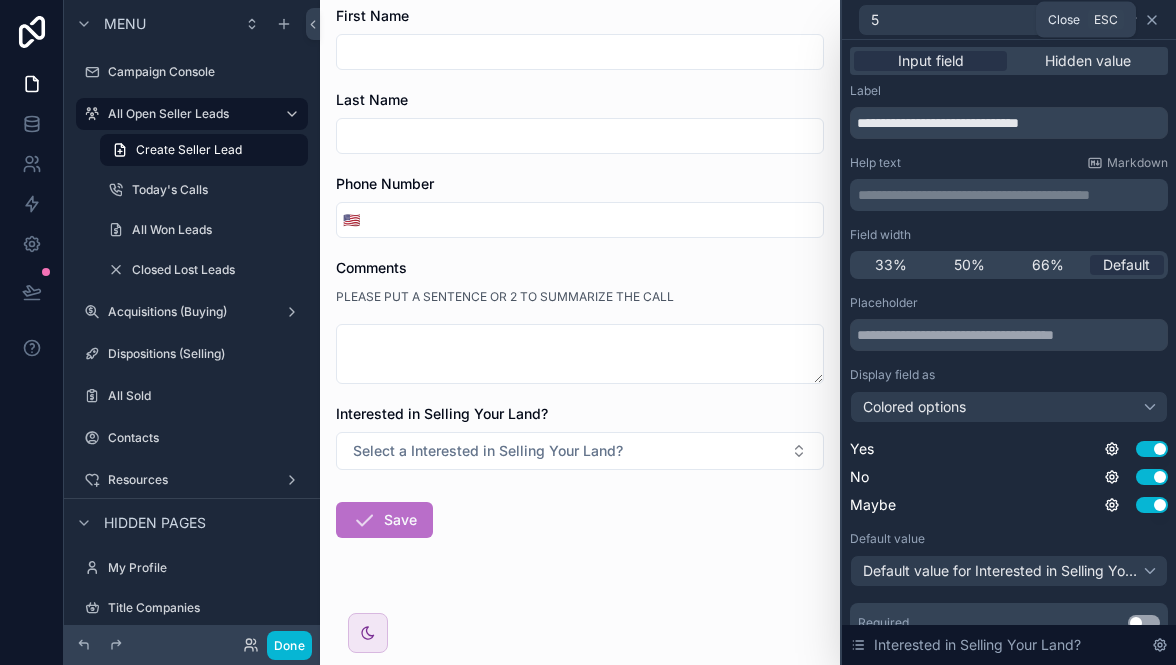 click 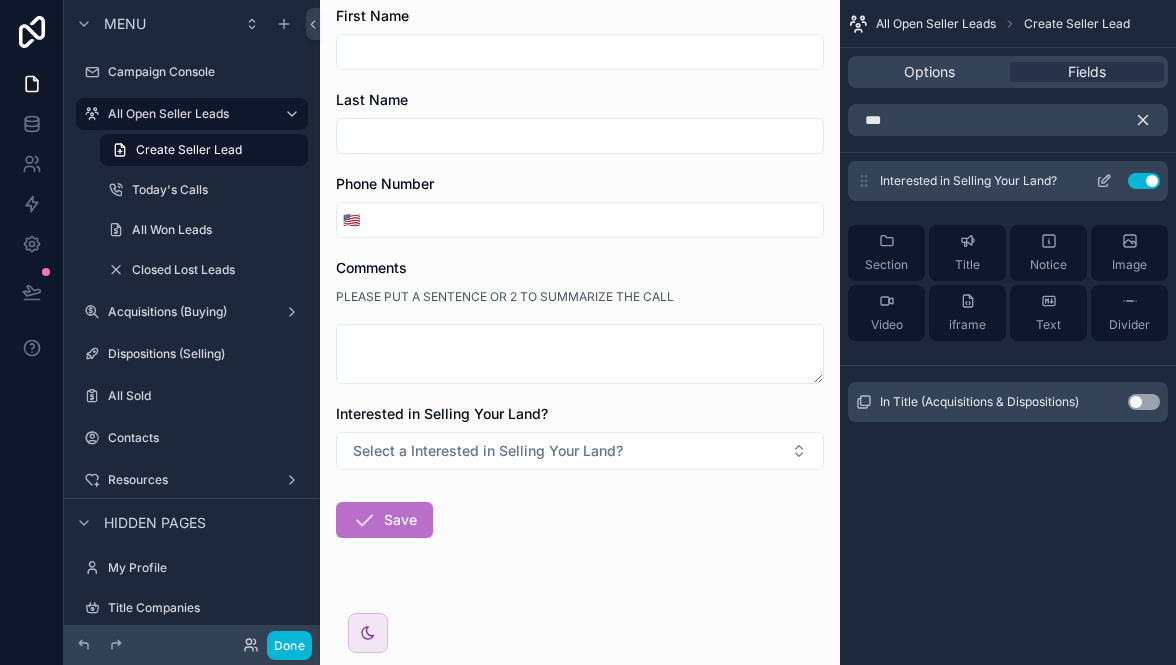 click 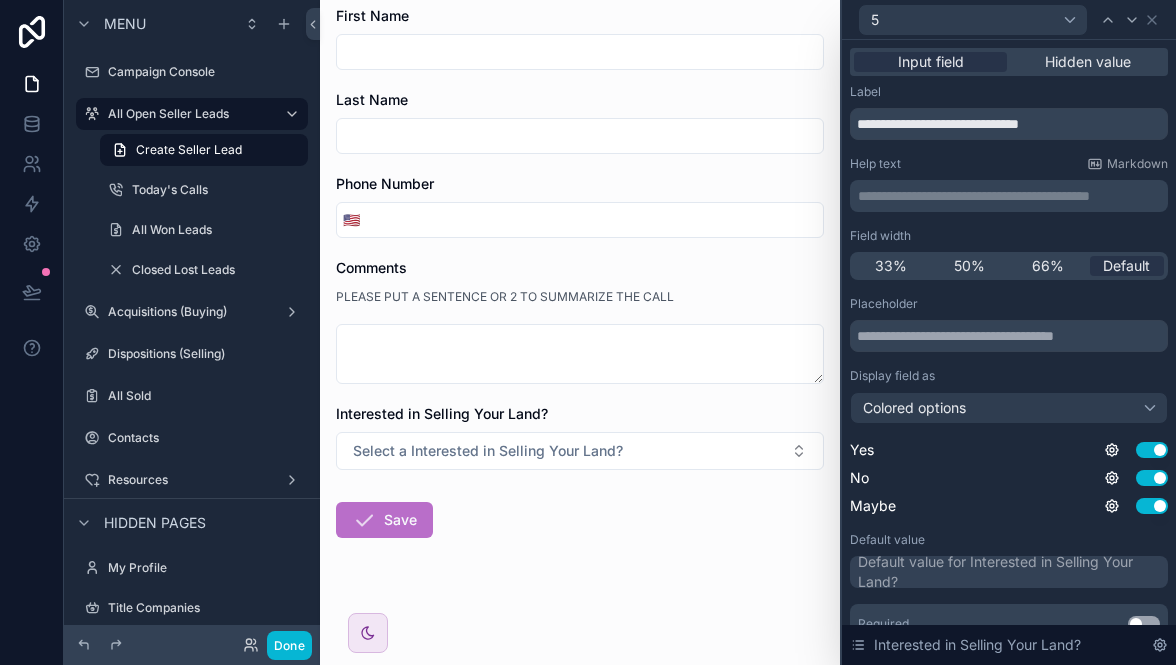 scroll, scrollTop: 82, scrollLeft: 0, axis: vertical 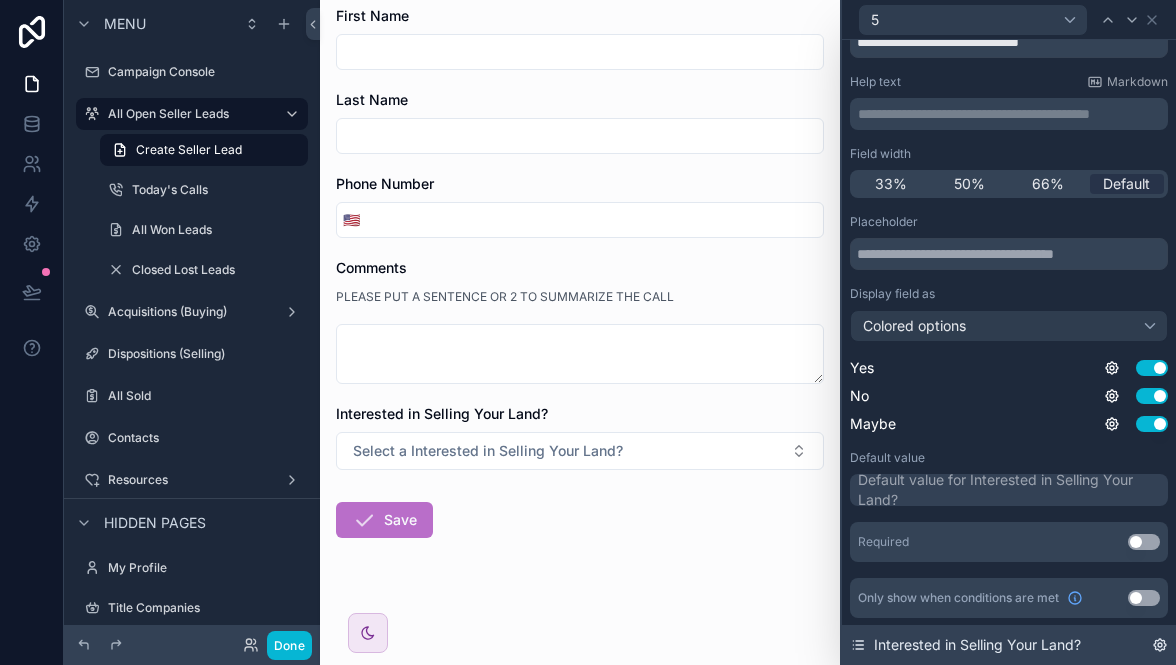 click 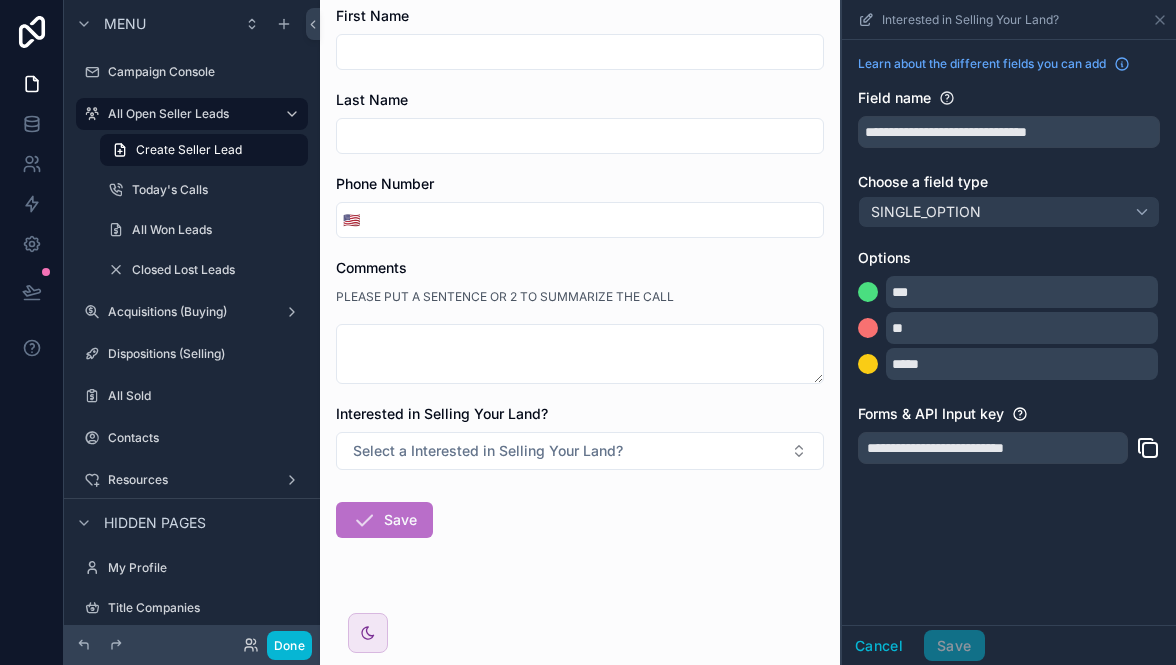 click on "Interested in Selling Your Land?" at bounding box center [1009, 19] 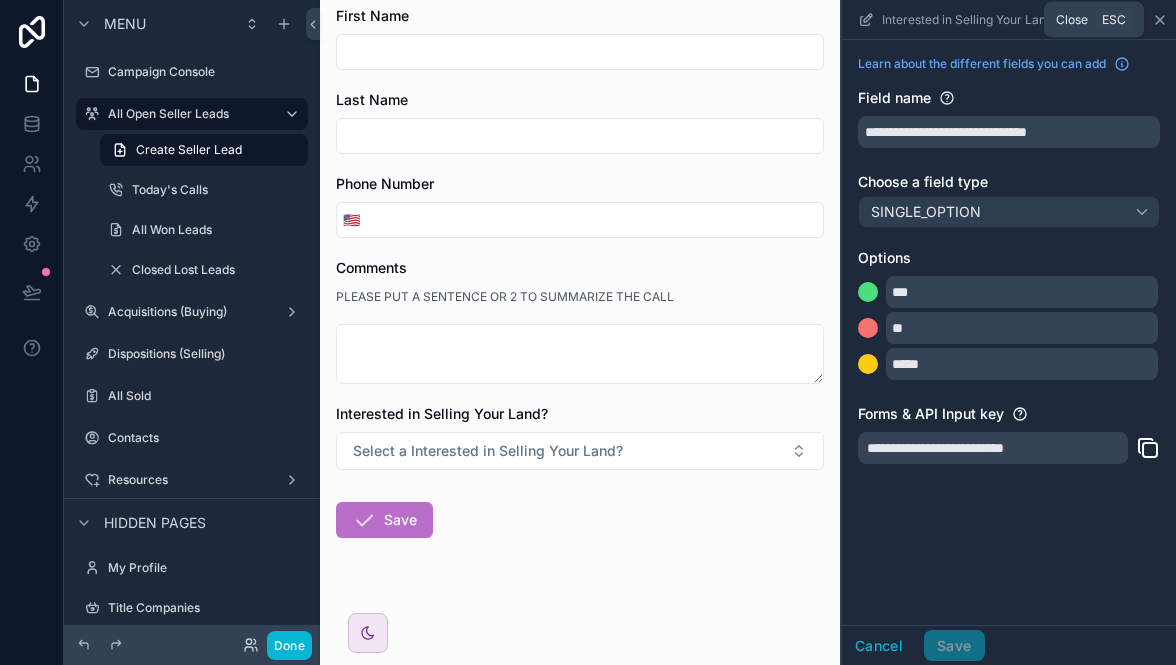 click 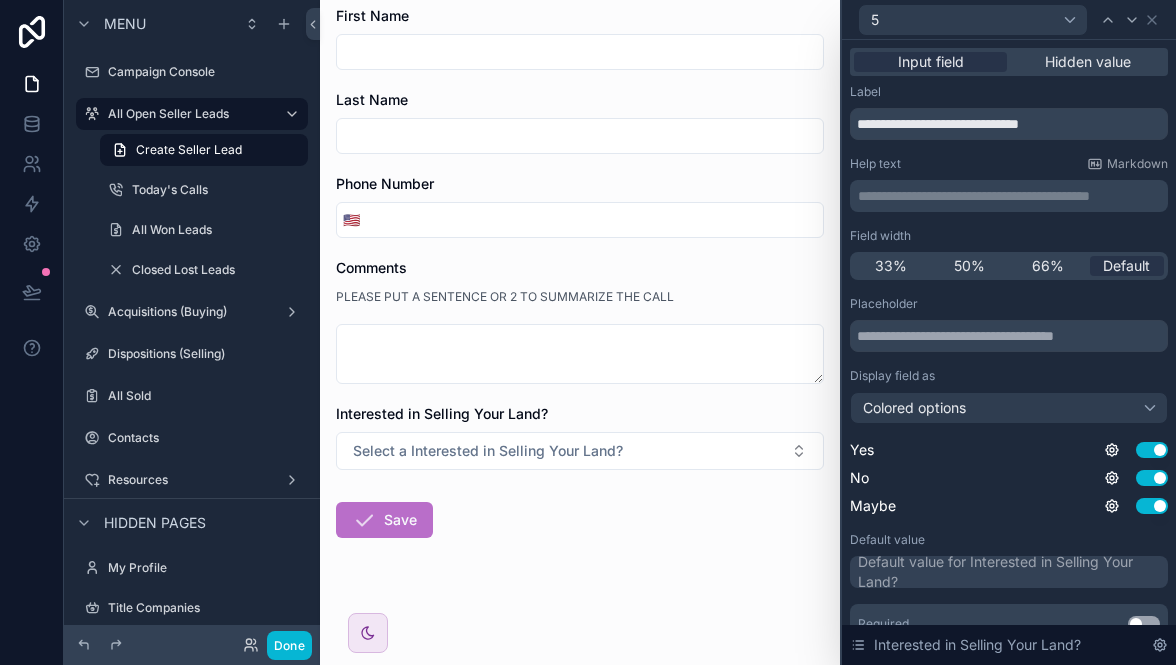 click on "**********" at bounding box center (1011, 196) 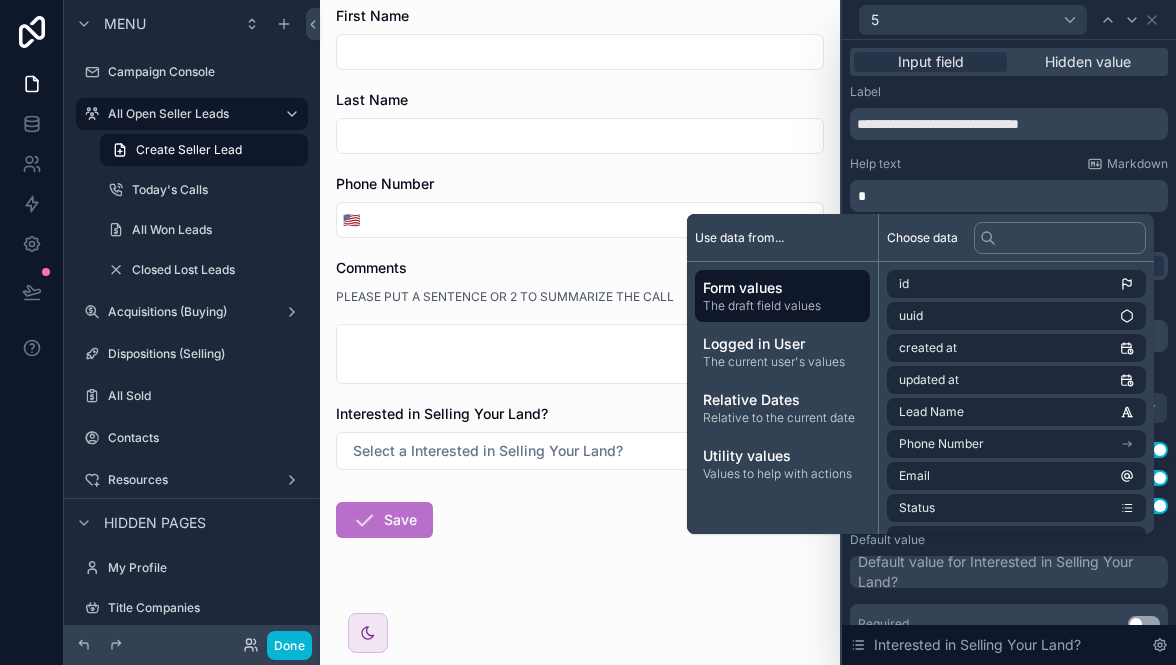 type 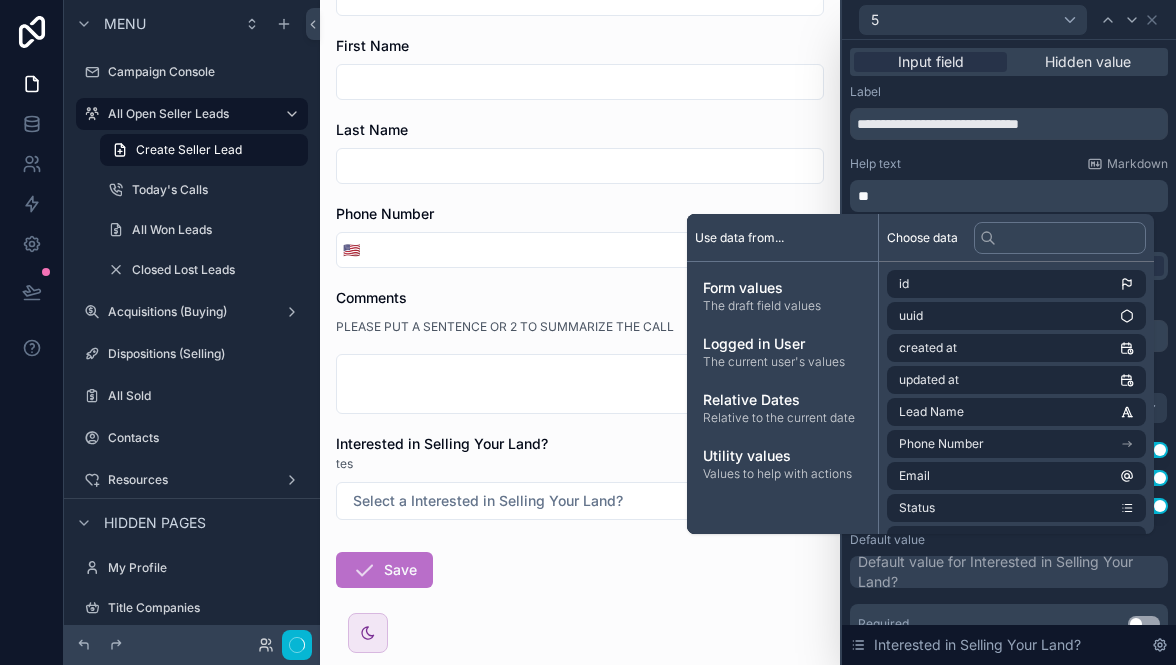scroll, scrollTop: 0, scrollLeft: 0, axis: both 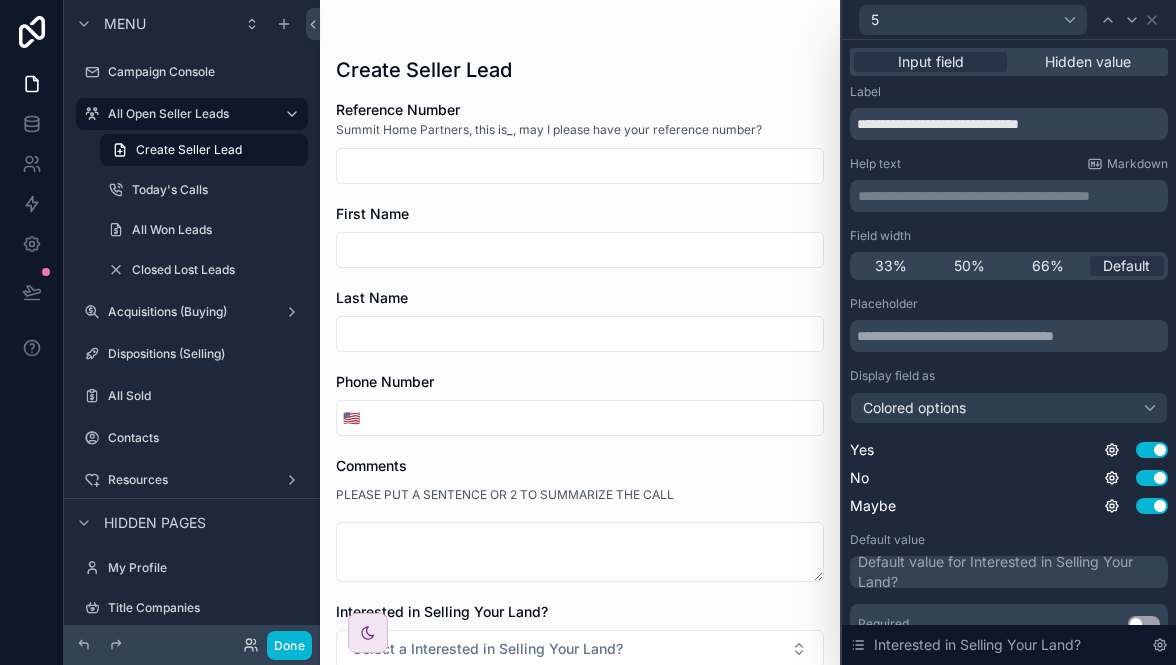 click on "Reference Number Summit Home Partners, this is   _ , may I please have your reference number? First Name Last Name Phone Number 🇺🇸 Comments PLEASE PUT A SENTENCE OR 2 TO SUMMARIZE THE CALL Interested in Selling Your Land? Select a Interested in Selling Your Land? Save" at bounding box center [580, 482] 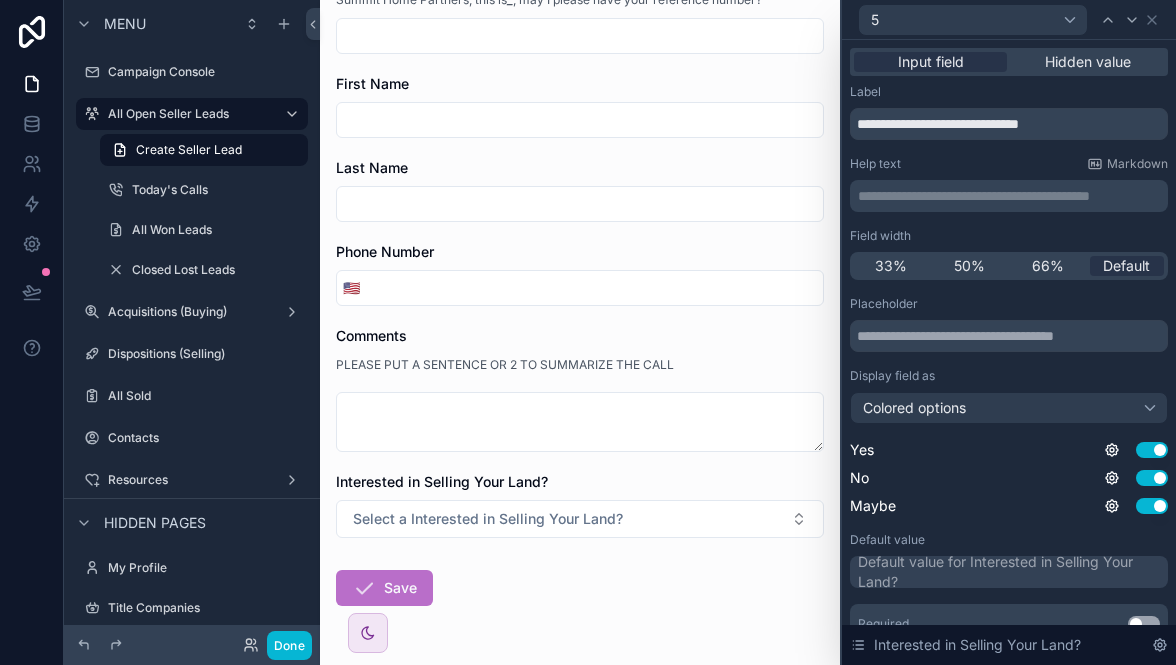 scroll, scrollTop: 160, scrollLeft: 0, axis: vertical 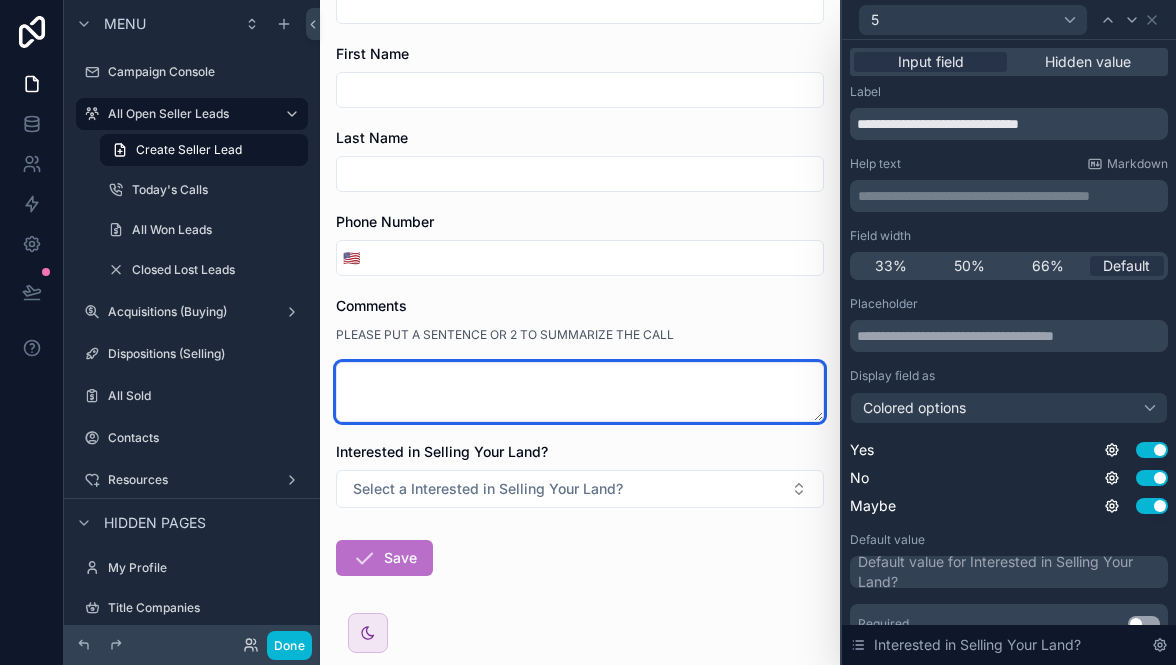 click at bounding box center (580, 392) 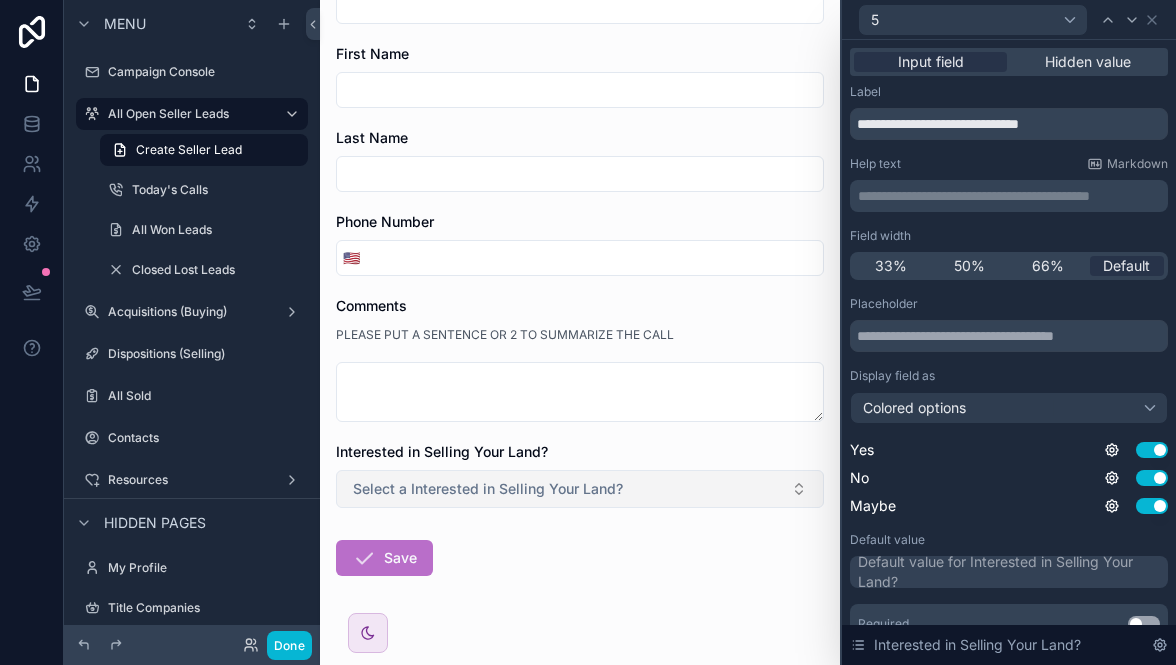 click on "Select a Interested in Selling Your Land?" at bounding box center [580, 489] 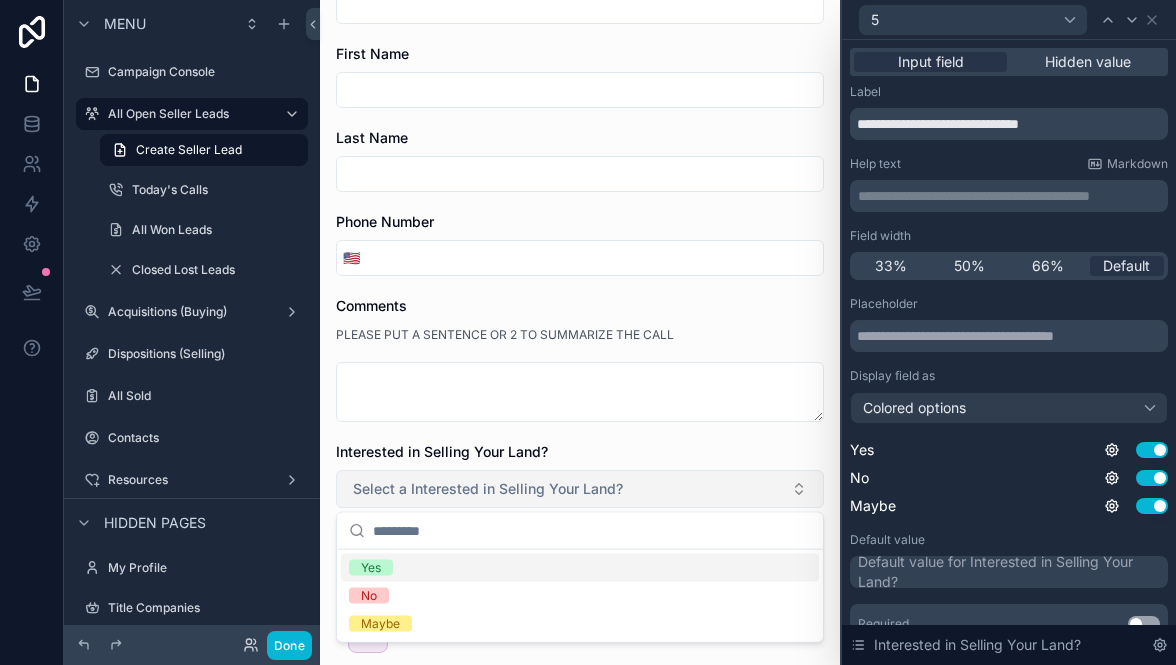 click on "Select a Interested in Selling Your Land?" at bounding box center [580, 489] 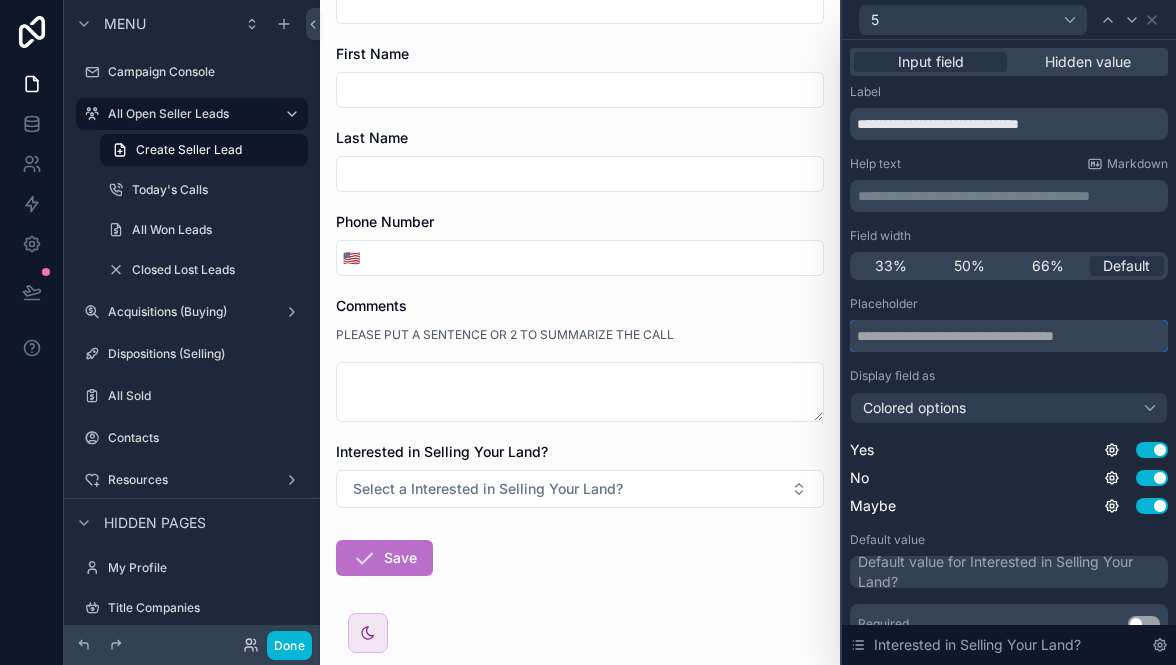 click at bounding box center (1009, 336) 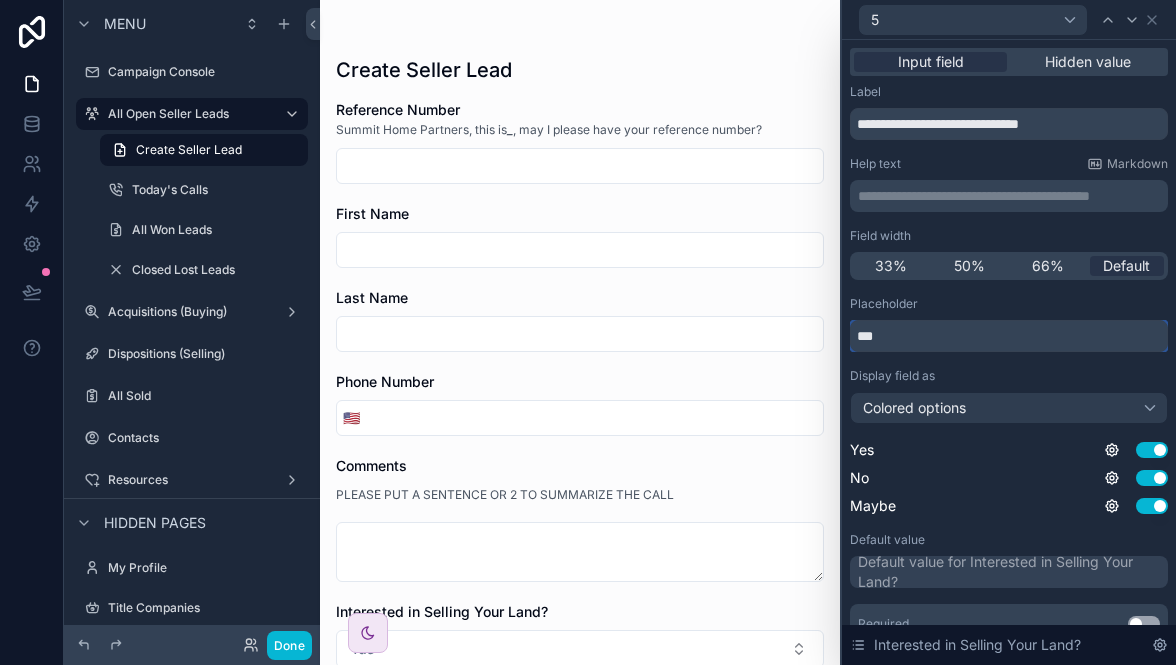 scroll, scrollTop: 198, scrollLeft: 0, axis: vertical 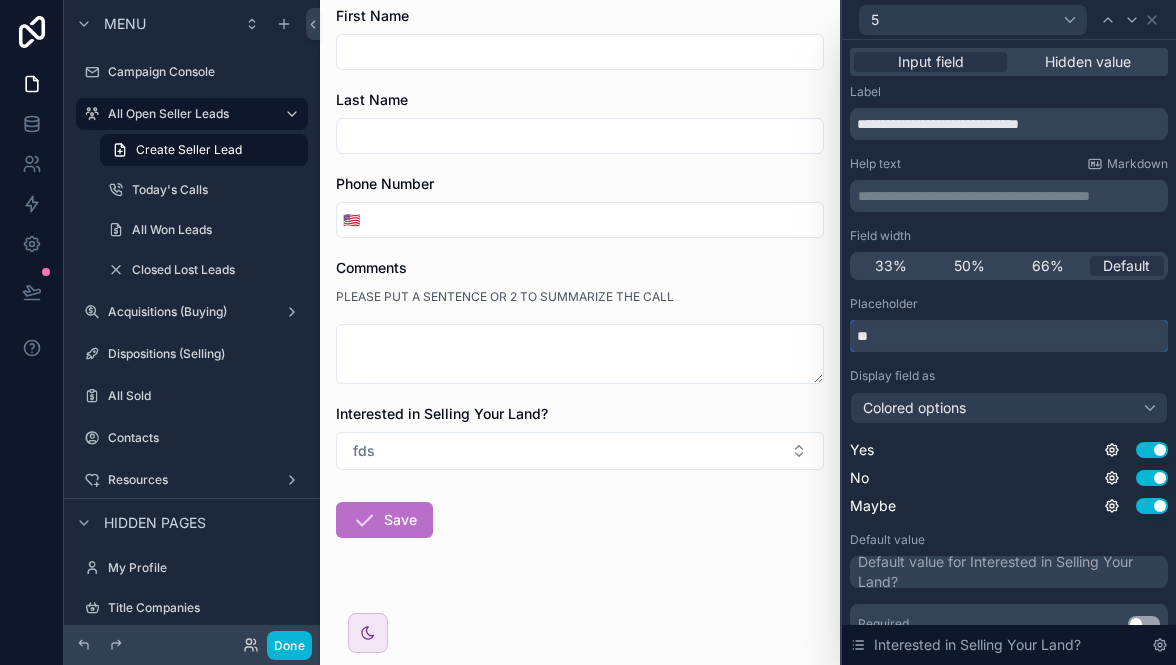 type on "*" 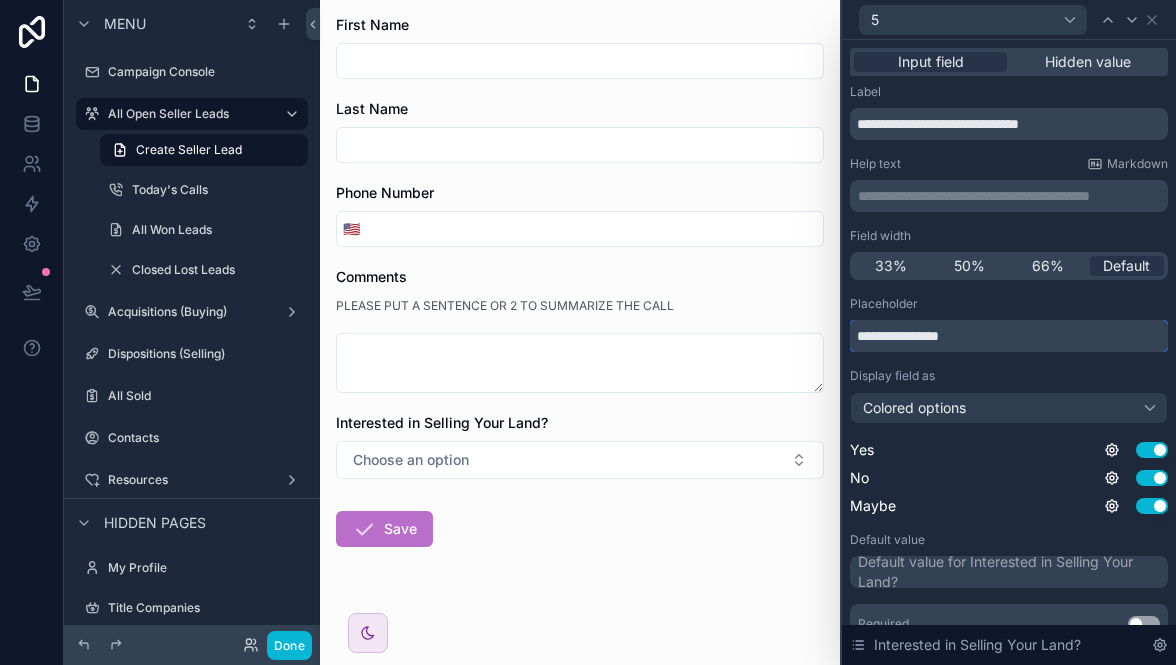 scroll, scrollTop: 198, scrollLeft: 0, axis: vertical 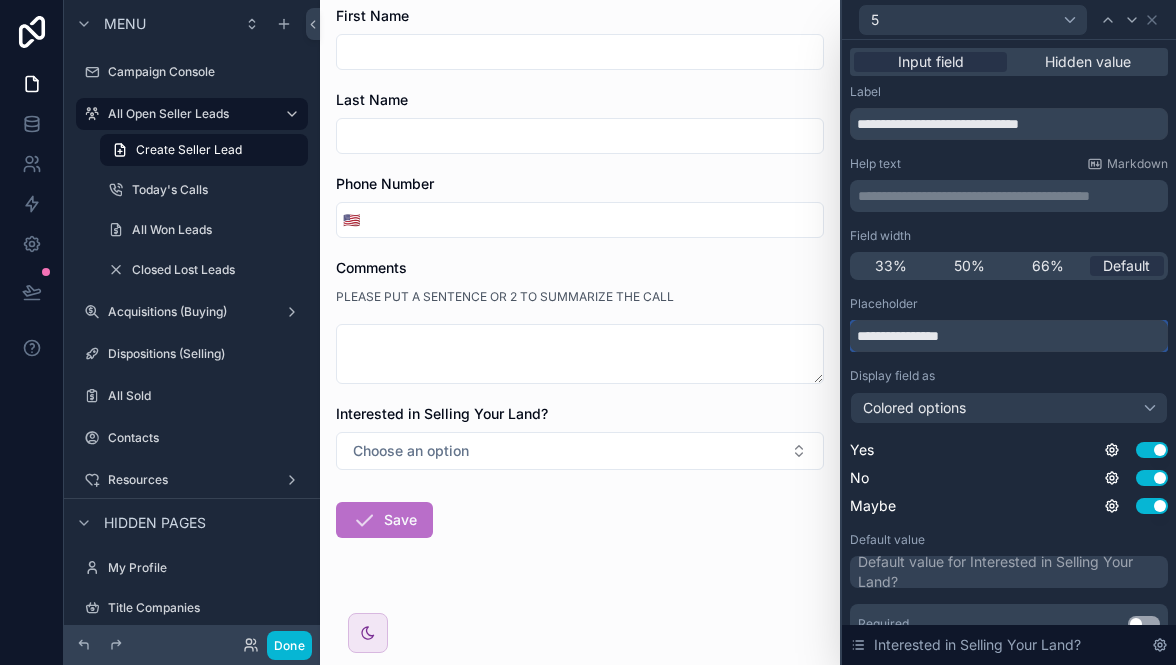 type on "**********" 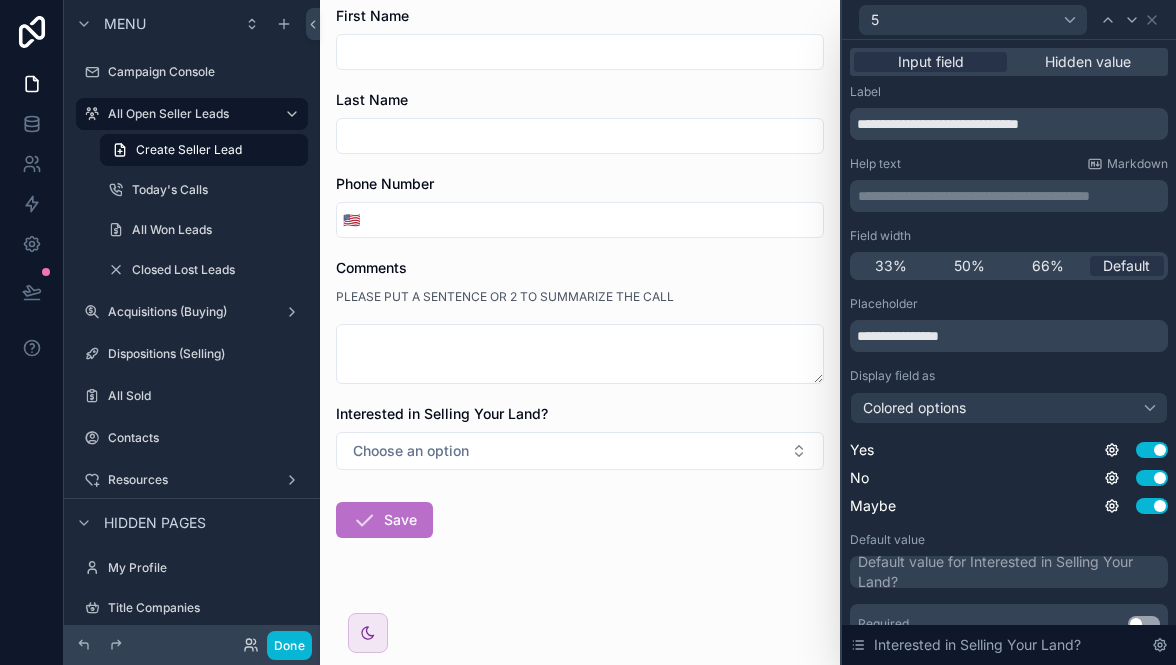click on "Reference Number Summit Home Partners, this is   _ , may I please have your reference number? First Name Last Name Phone Number 🇺🇸 Comments PLEASE PUT A SENTENCE OR 2 TO SUMMARIZE THE CALL Interested in Selling Your Land? Choose an option Save" at bounding box center [580, 284] 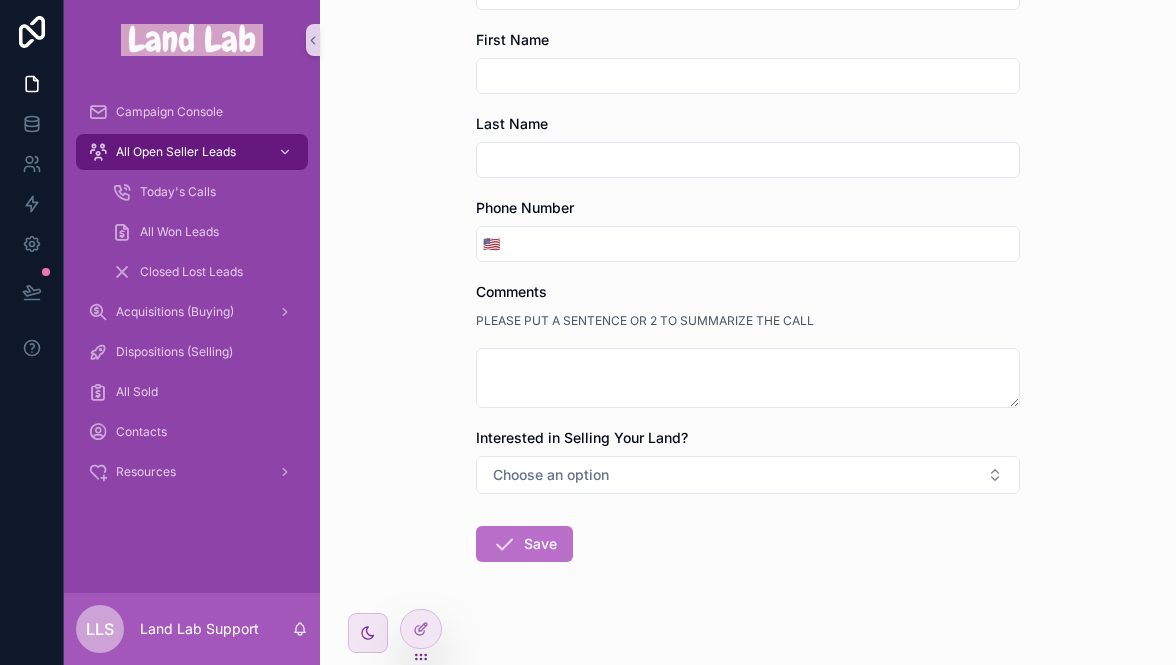 scroll, scrollTop: 198, scrollLeft: 0, axis: vertical 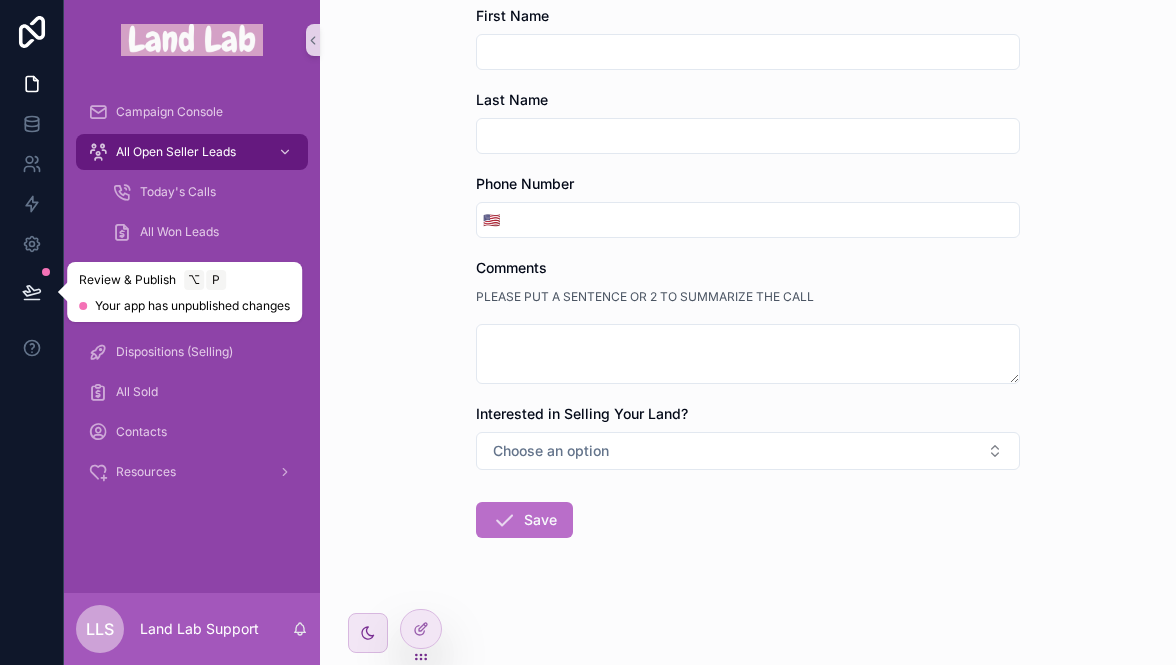 click 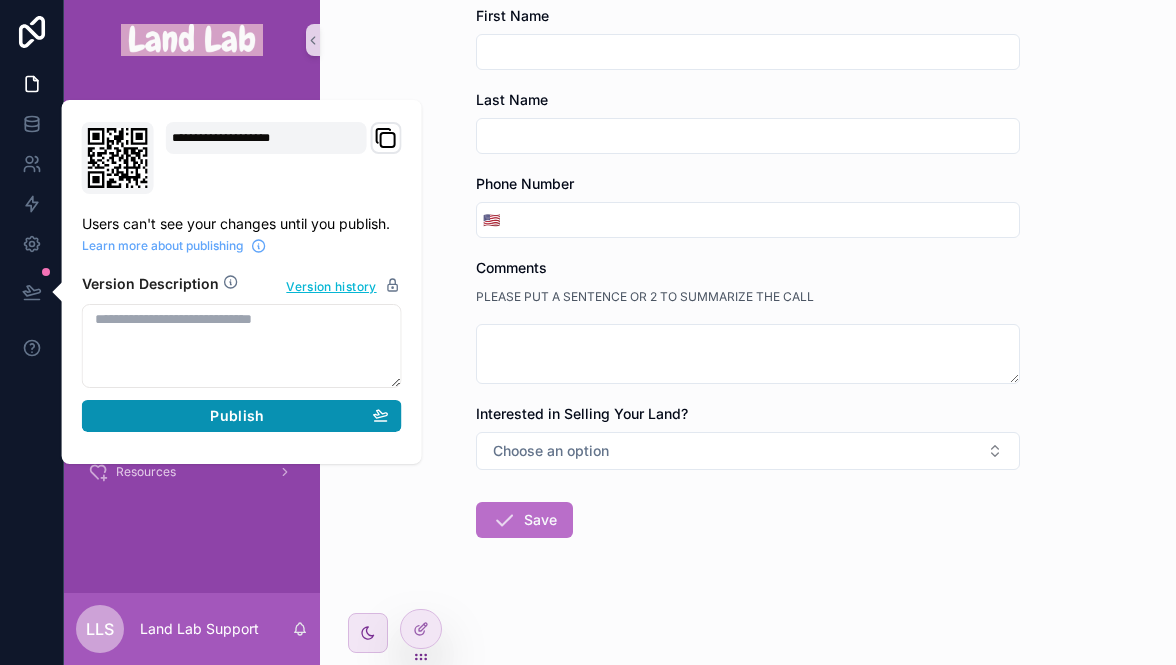 click on "Publish" at bounding box center (237, 416) 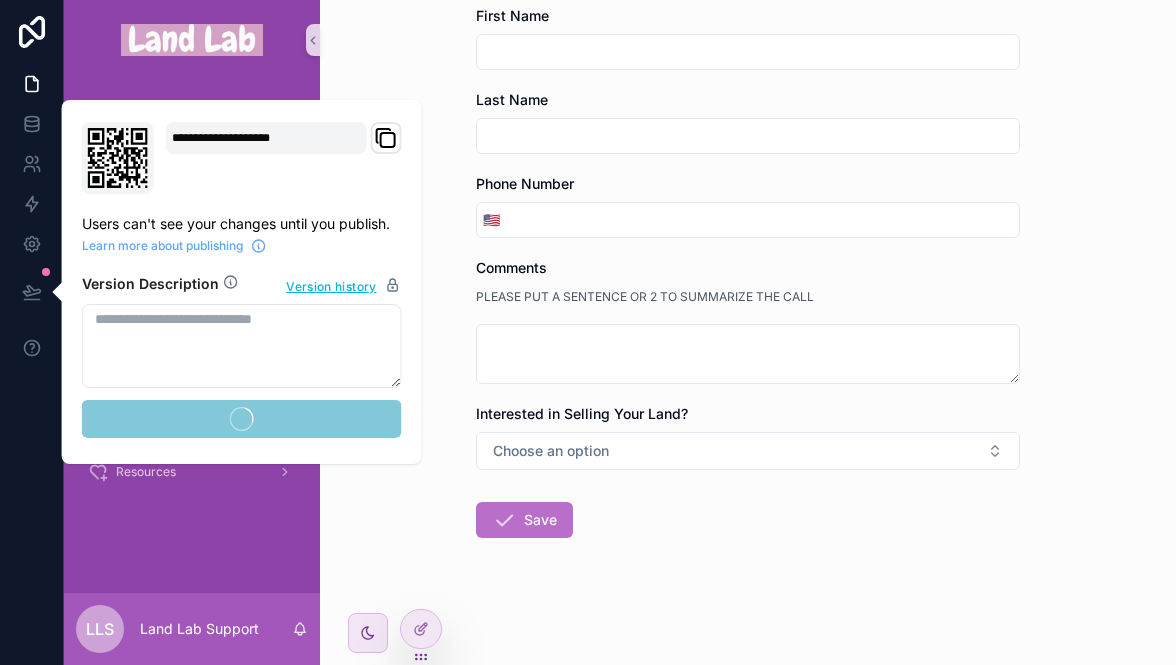 scroll, scrollTop: 0, scrollLeft: 0, axis: both 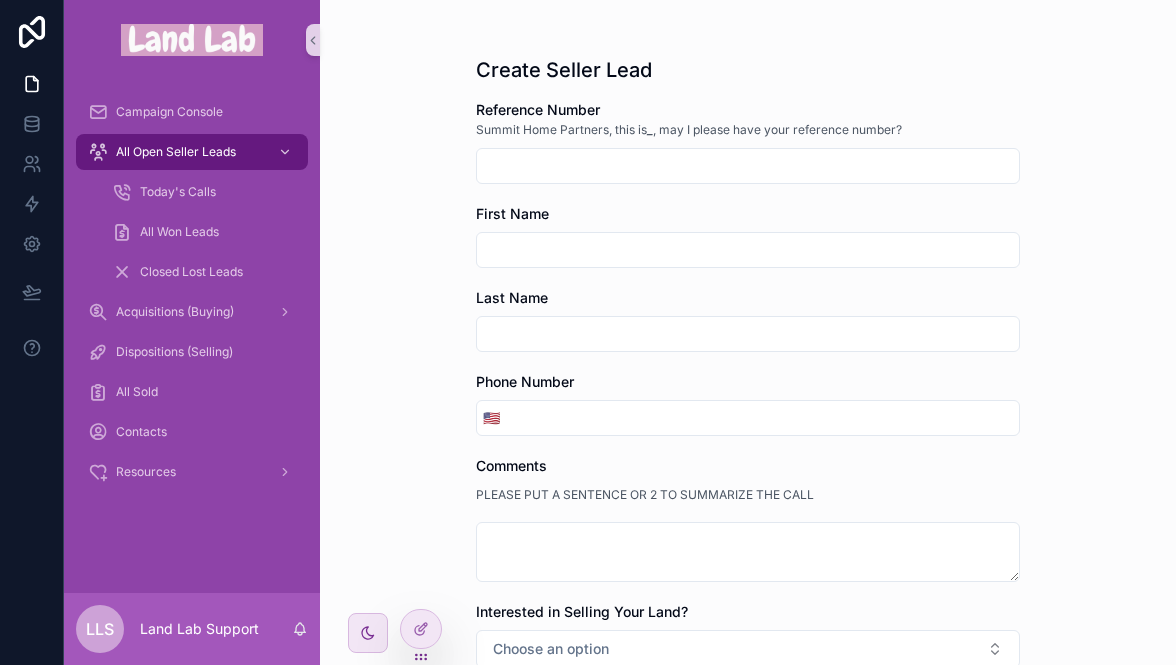 click on "Create Seller Lead Reference Number Summit Home Partners, this is   _ , may I please have your reference number? First Name Last Name Phone Number 🇺🇸 Comments PLEASE PUT A SENTENCE OR 2 TO SUMMARIZE THE CALL Interested in Selling Your Land? Choose an option Save" at bounding box center (748, 332) 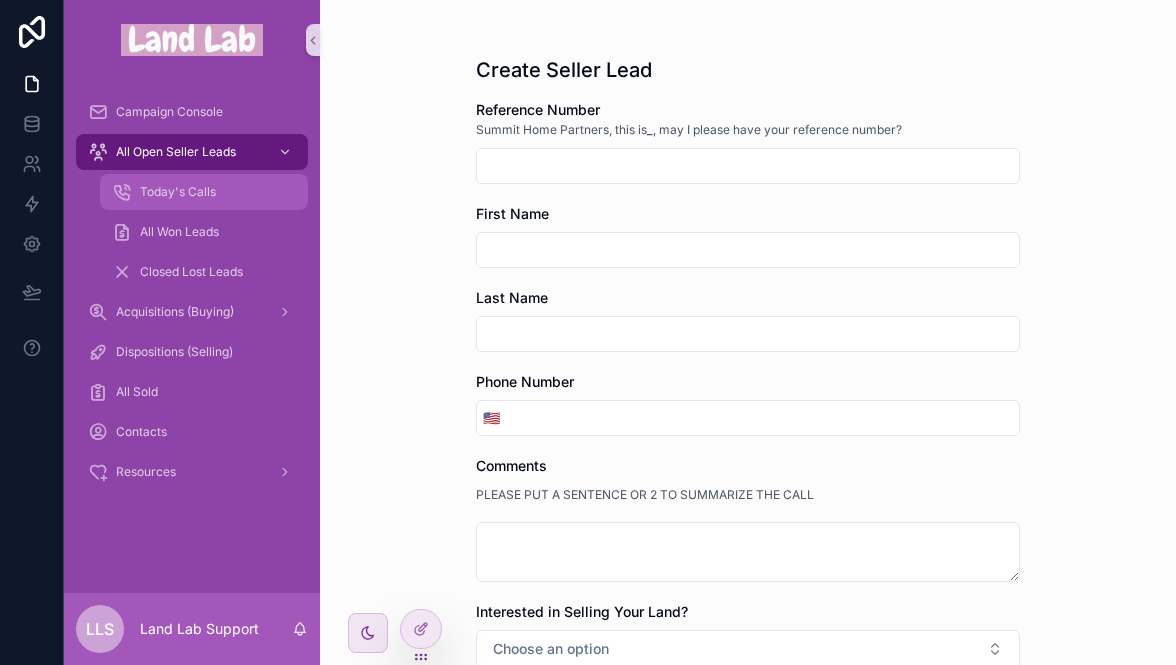 click on "Today's Calls" at bounding box center [178, 192] 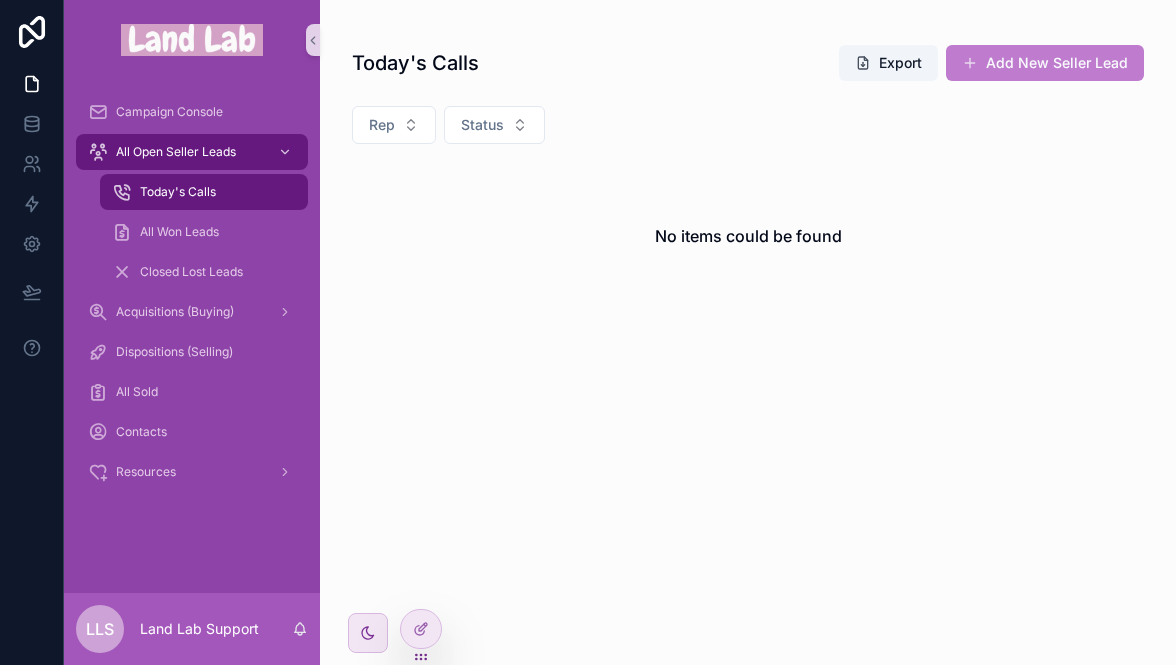 click on "Add New Seller Lead" at bounding box center [1045, 63] 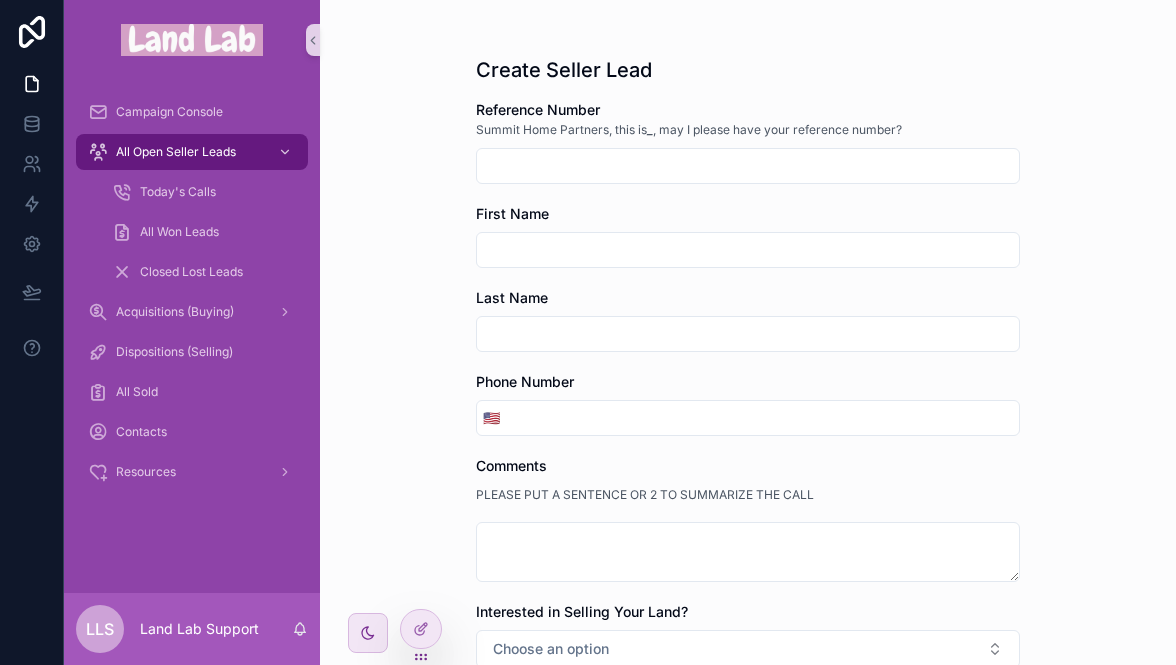 scroll, scrollTop: 198, scrollLeft: 0, axis: vertical 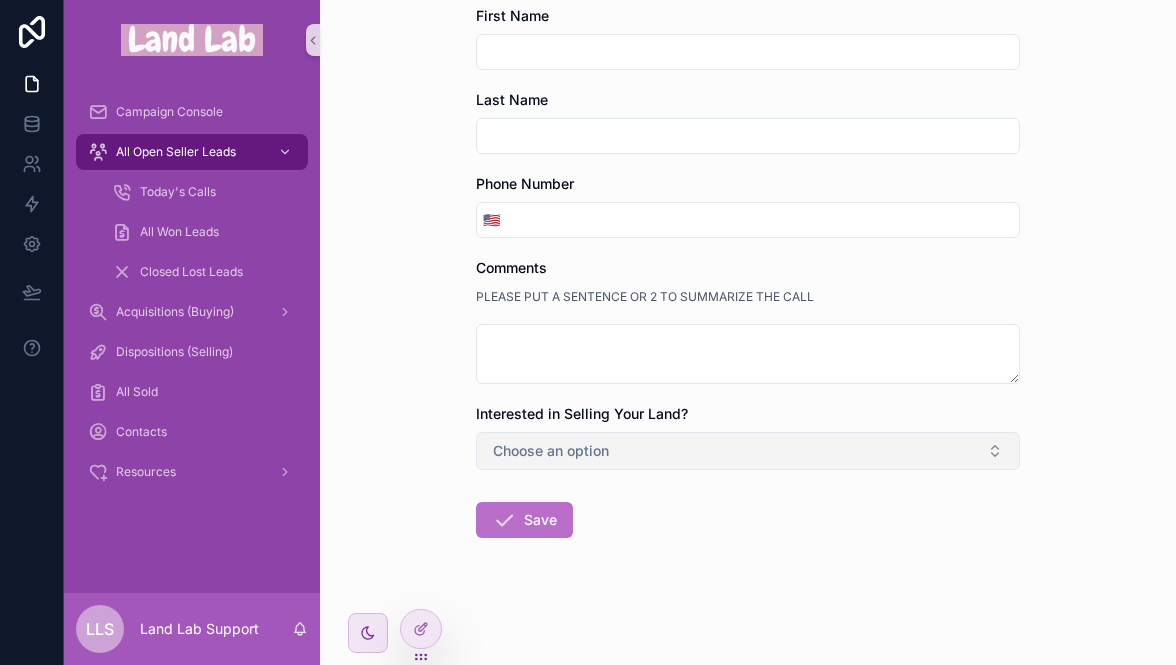 click on "Choose an option" at bounding box center (551, 451) 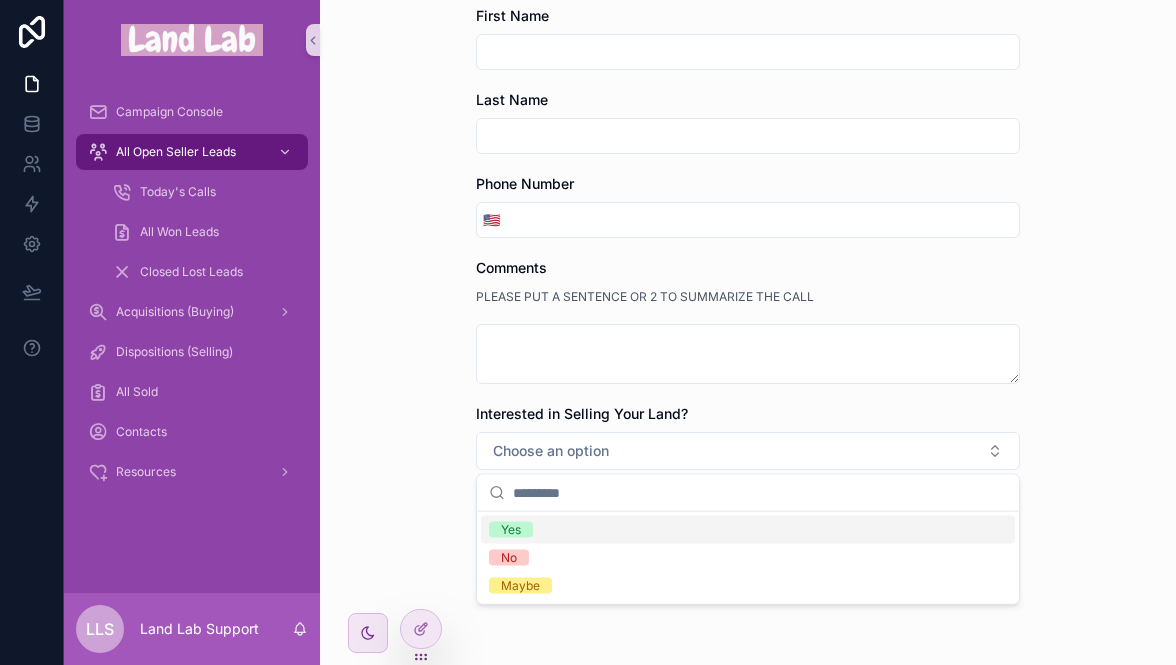 click on "Create Seller Lead Reference Number Summit Home Partners, this is   _ , may I please have your reference number? First Name Last Name Phone Number 🇺🇸 Comments PLEASE PUT A SENTENCE OR 2 TO SUMMARIZE THE CALL Interested in Selling Your Land? Choose an option Save" at bounding box center [748, 134] 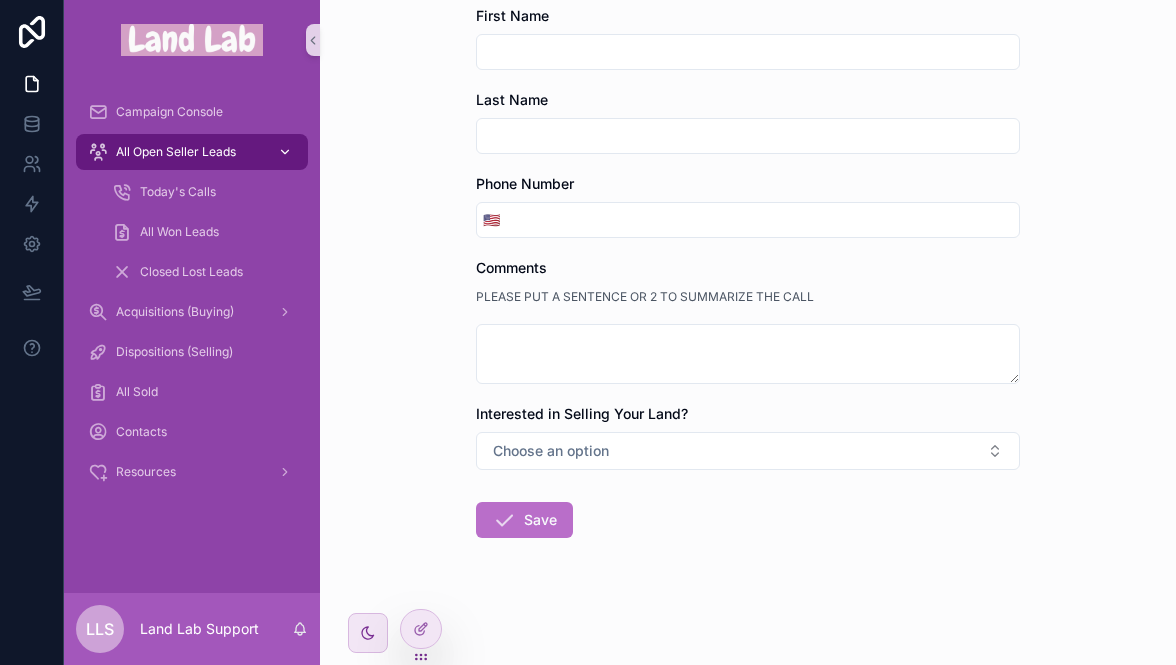 click on "All Open Seller Leads" at bounding box center (176, 152) 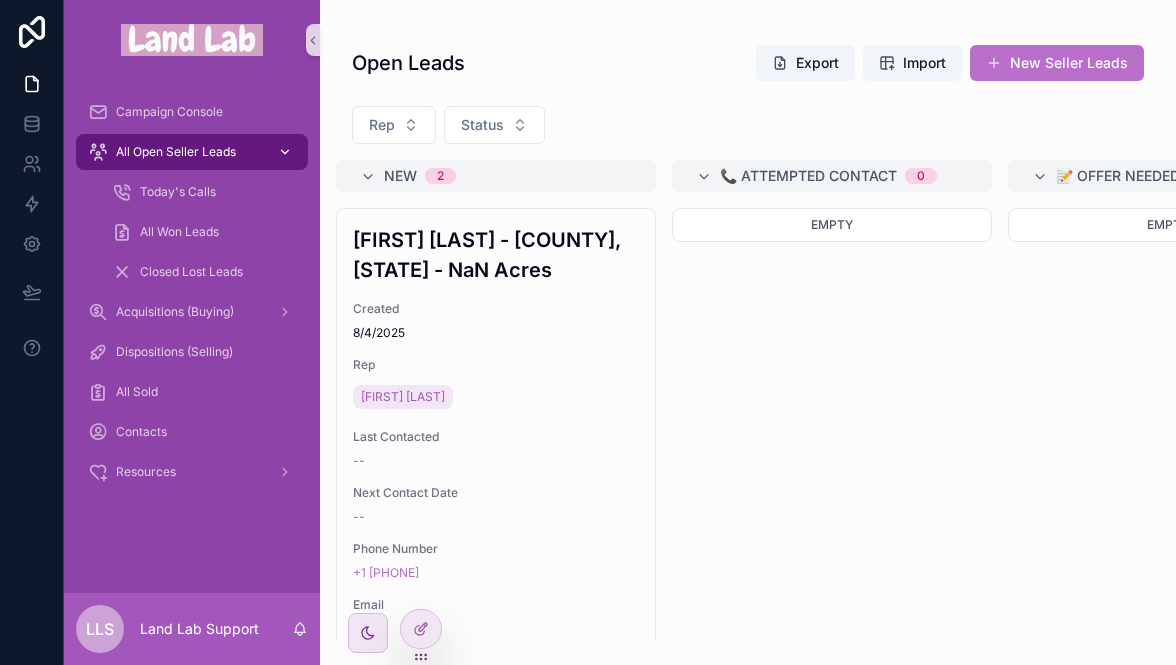 scroll, scrollTop: 0, scrollLeft: 0, axis: both 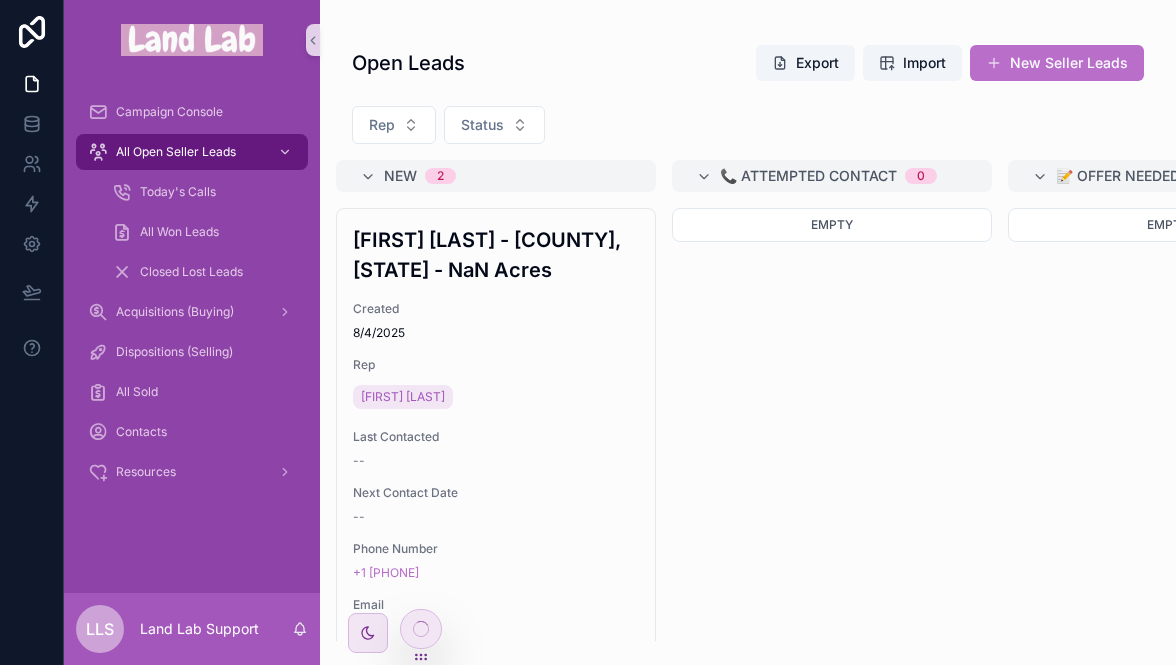 click on "Empty" at bounding box center (832, 424) 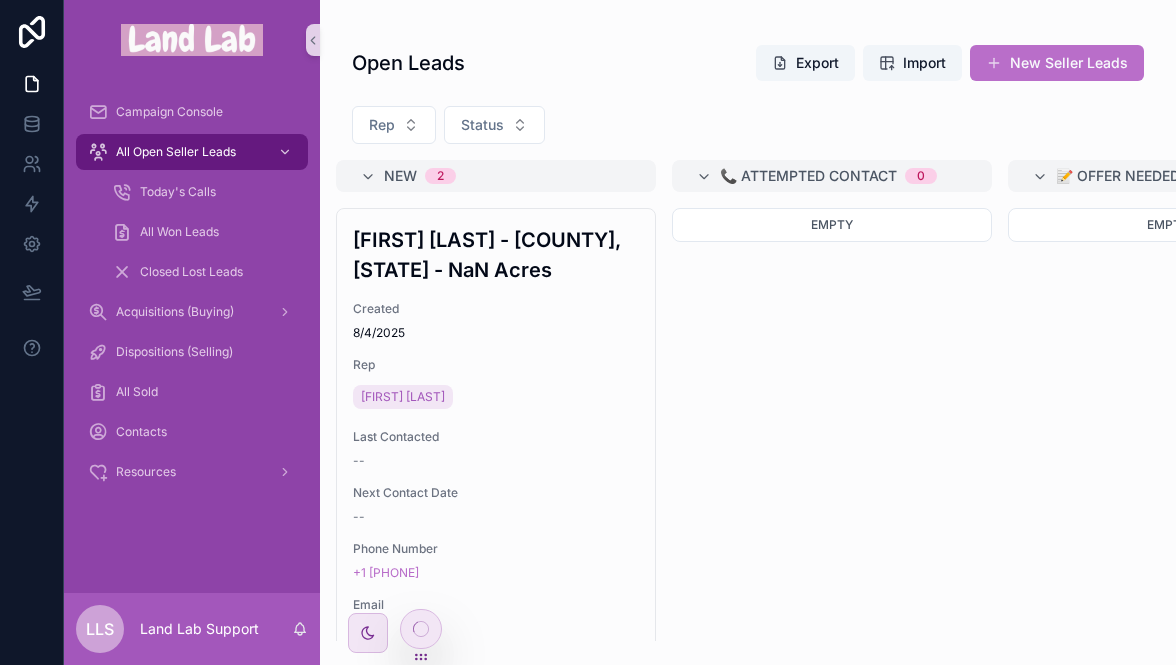 click on "Empty" at bounding box center [832, 424] 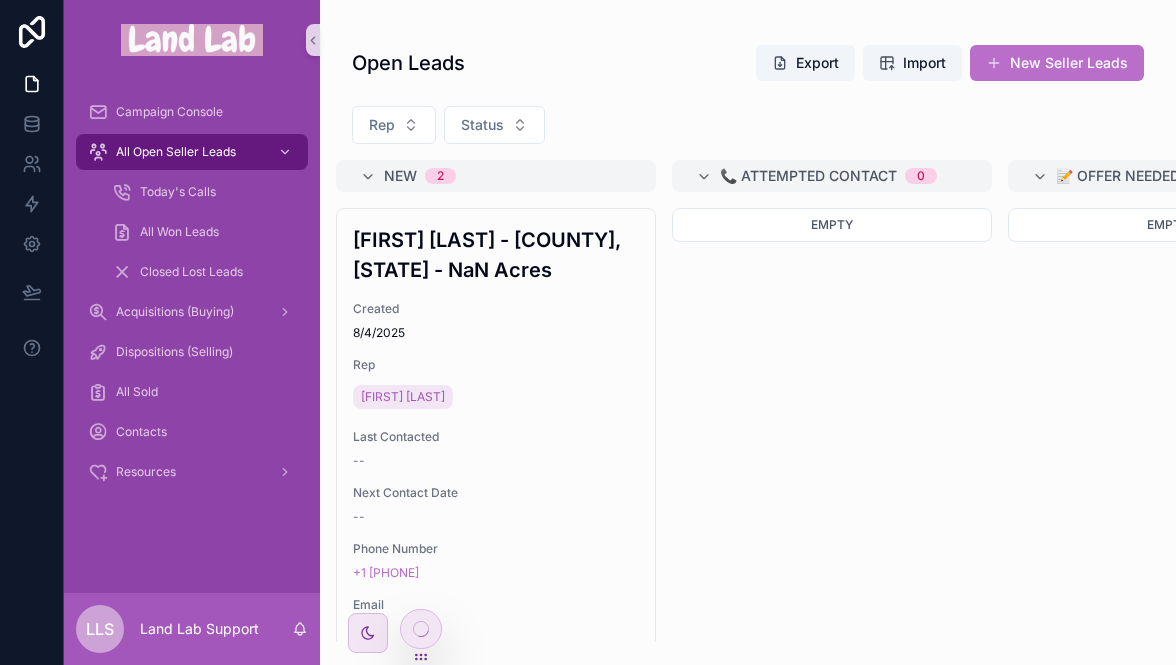 click on "Rep Status" at bounding box center (748, 129) 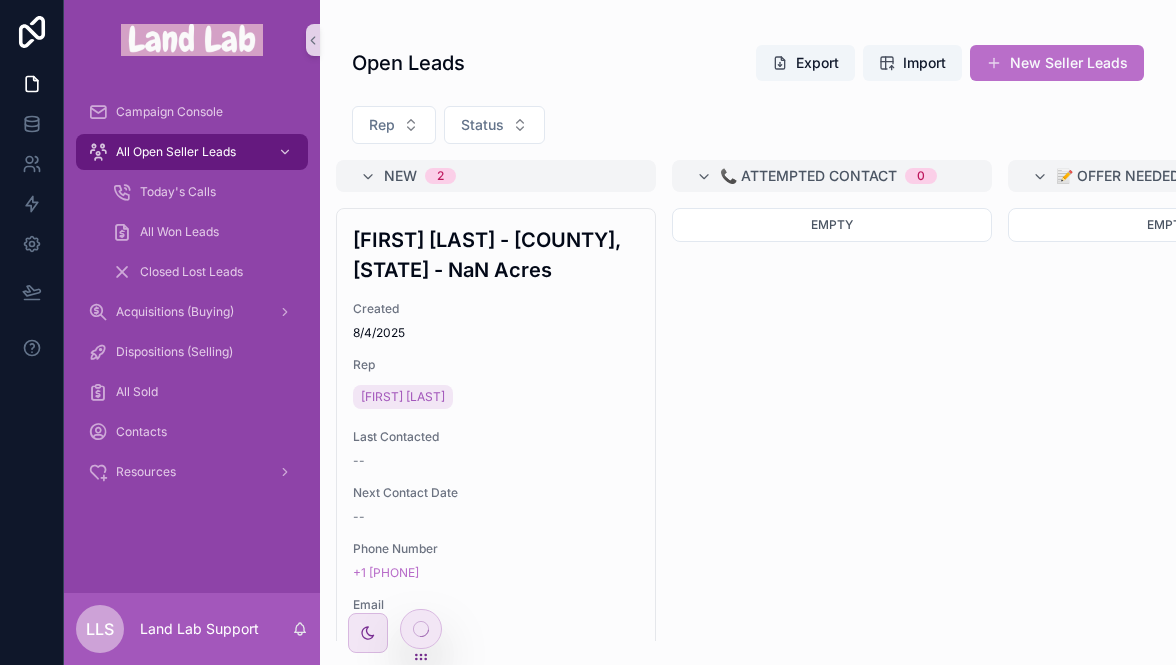 click on "Rep Status" at bounding box center (748, 129) 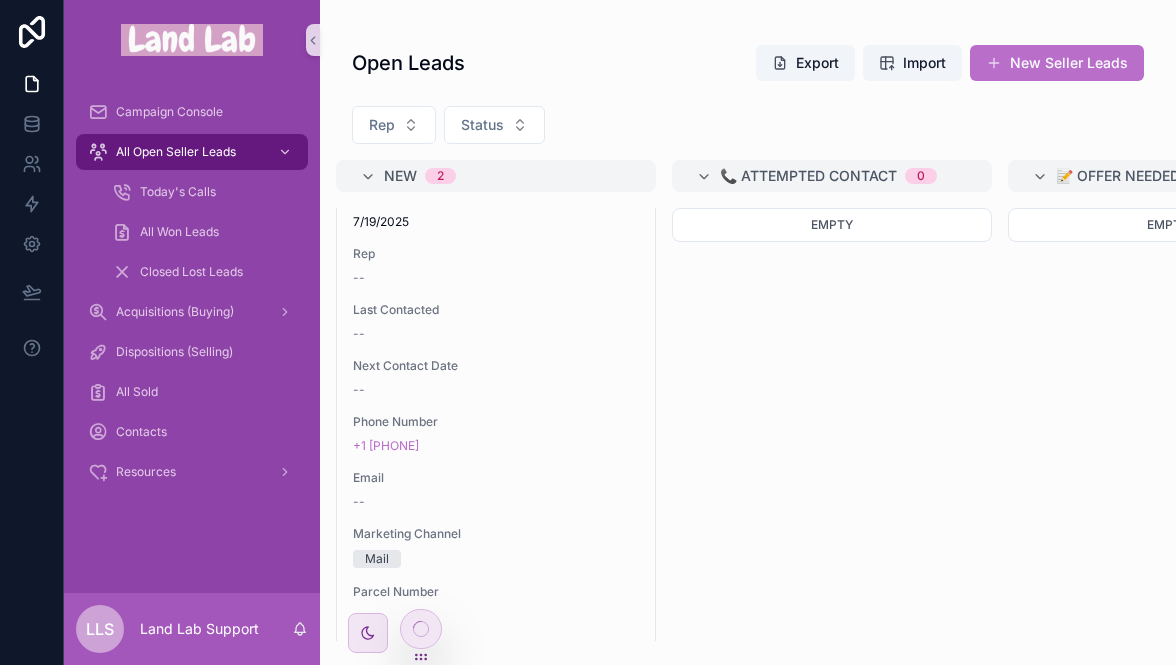 scroll, scrollTop: 799, scrollLeft: 0, axis: vertical 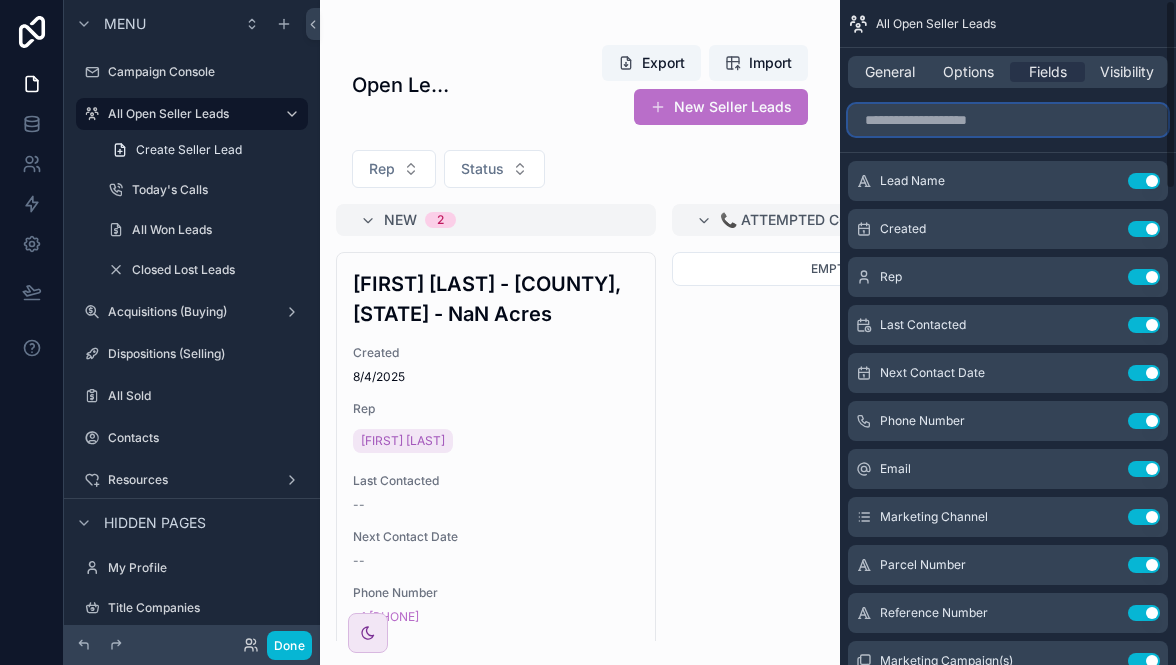 click at bounding box center (1008, 120) 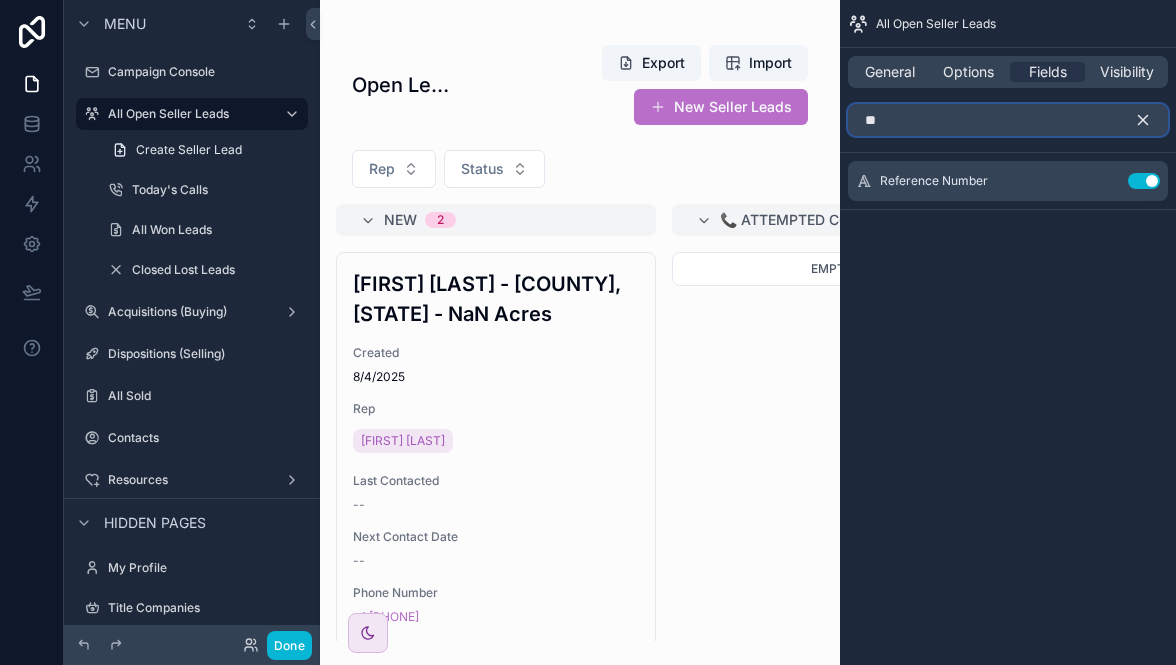 type on "*" 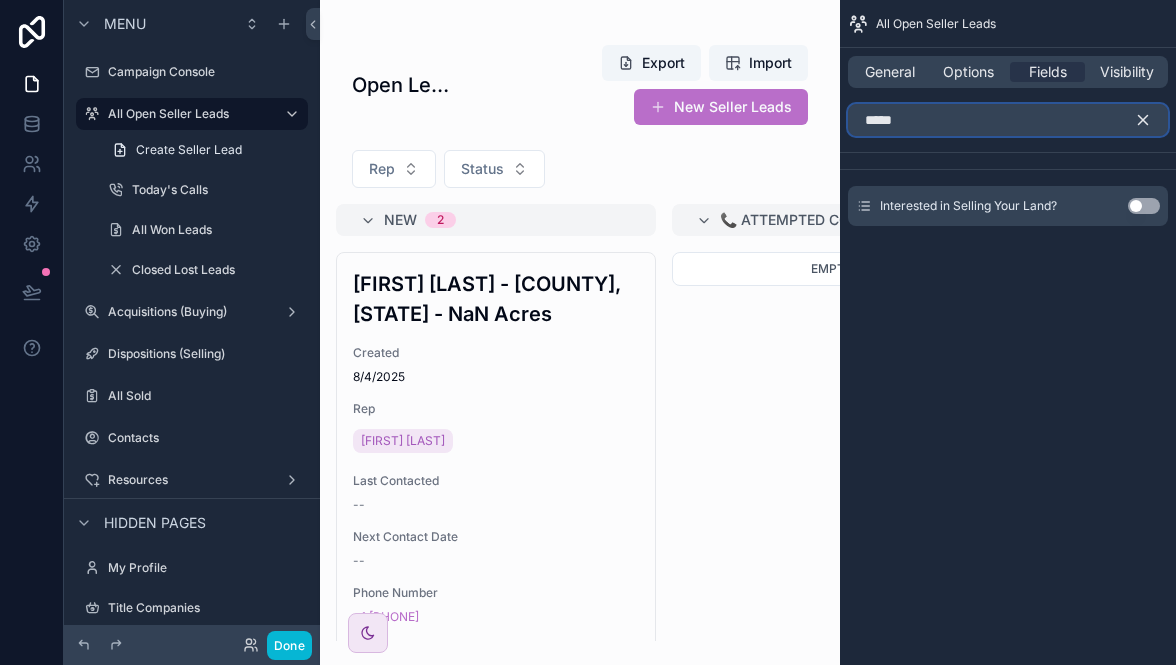 type on "*****" 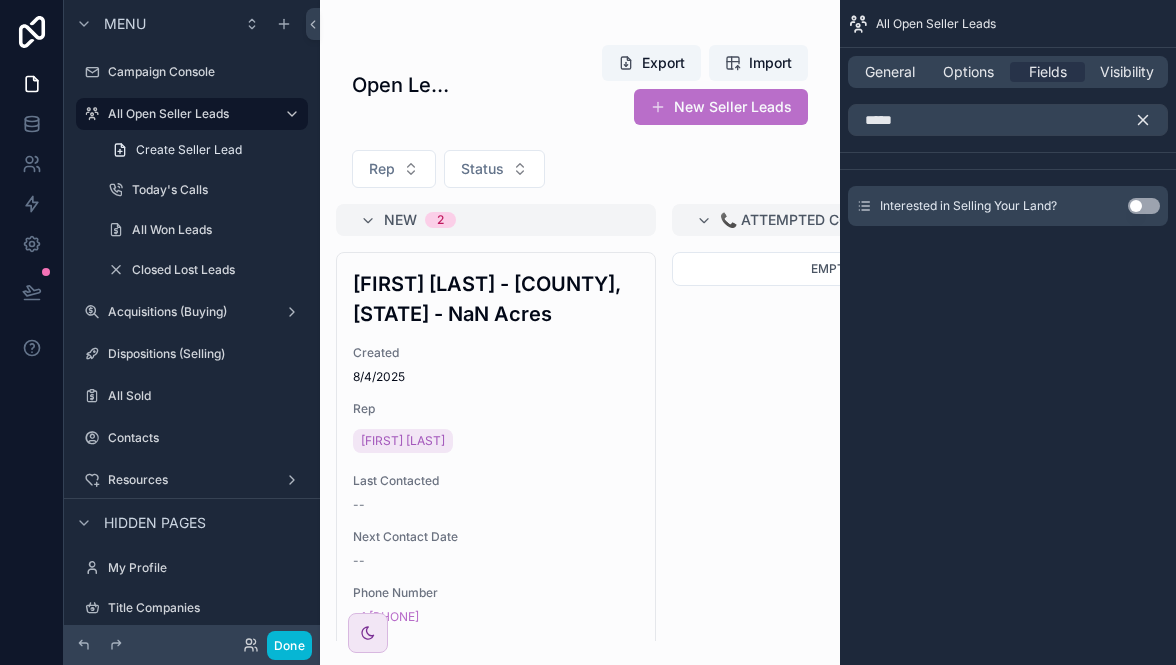 click on "Use setting" at bounding box center (1144, 206) 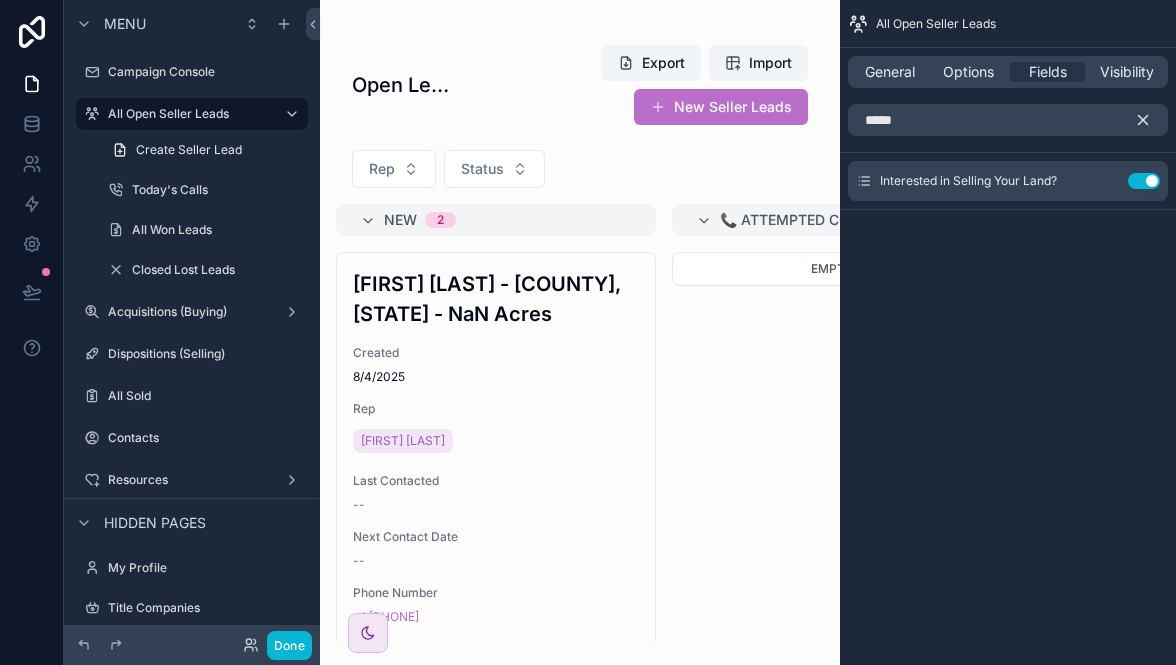 click at bounding box center [1151, 120] 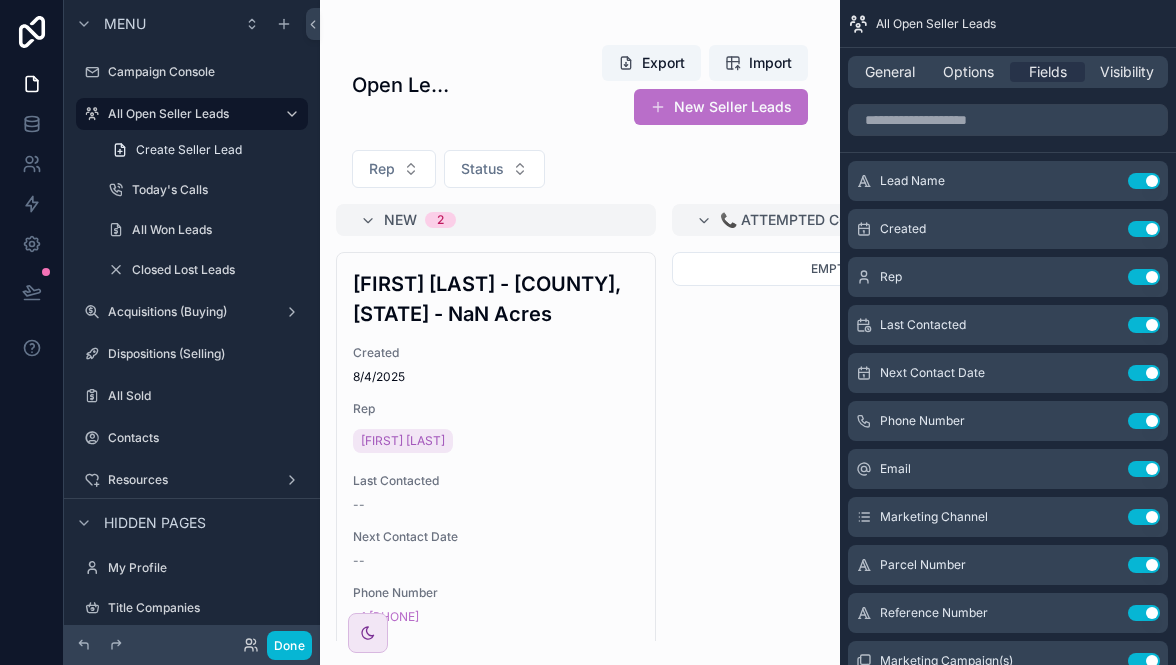 click at bounding box center (580, 332) 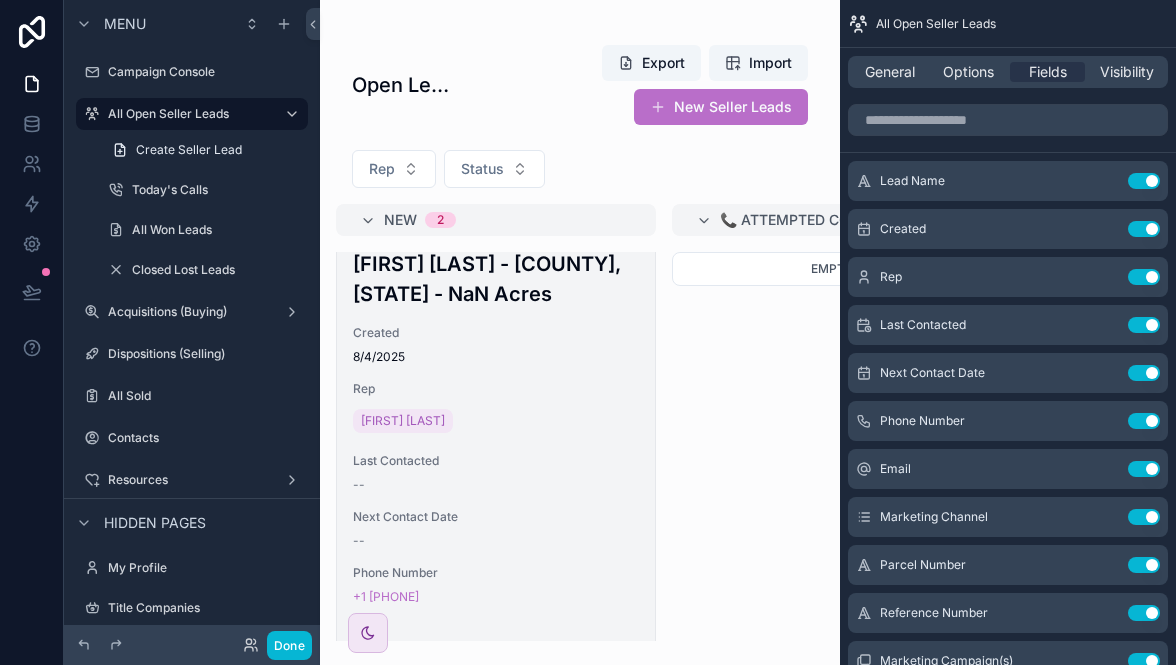 scroll, scrollTop: 0, scrollLeft: 0, axis: both 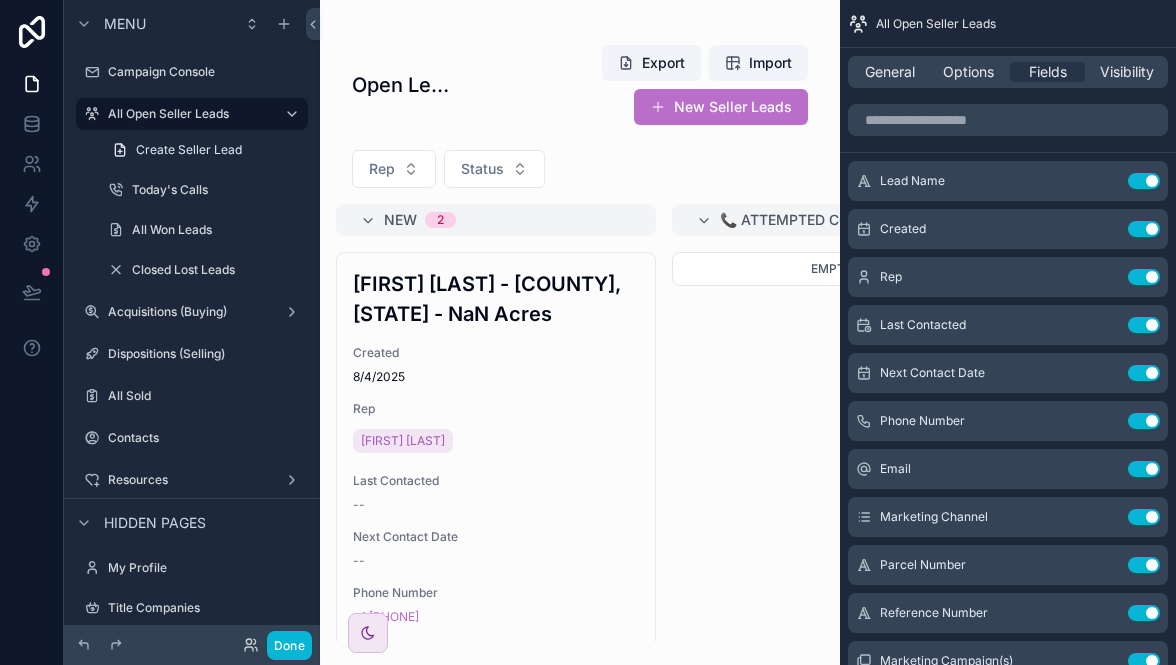 click on "Empty" at bounding box center (832, 446) 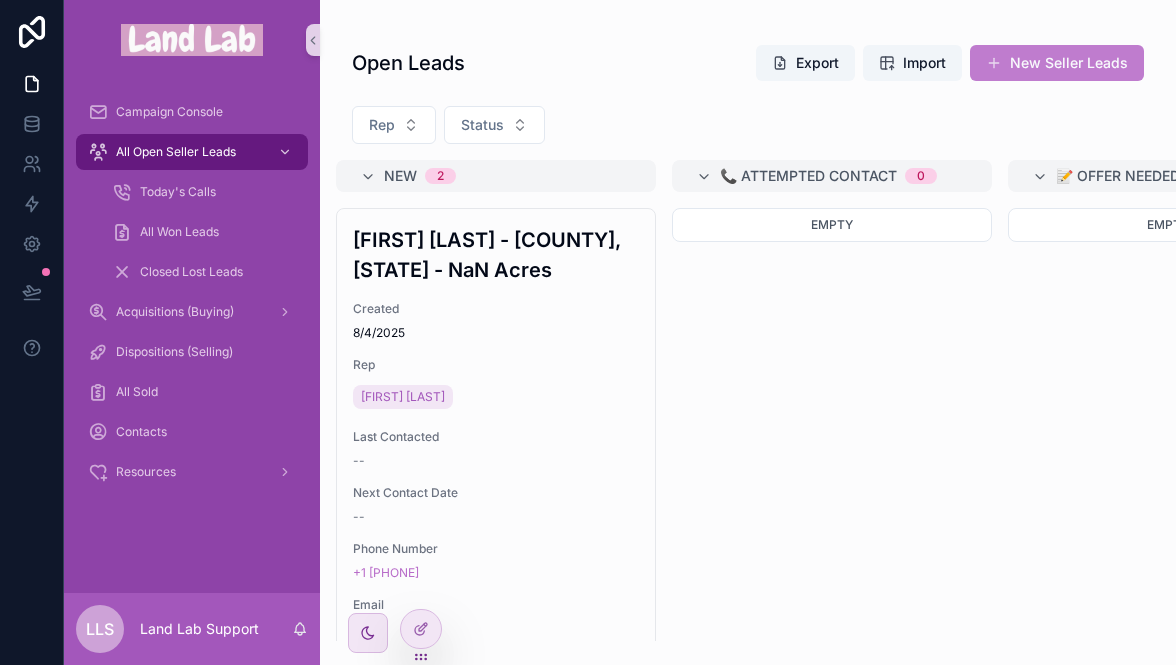 click on "New Seller Leads" at bounding box center [1057, 63] 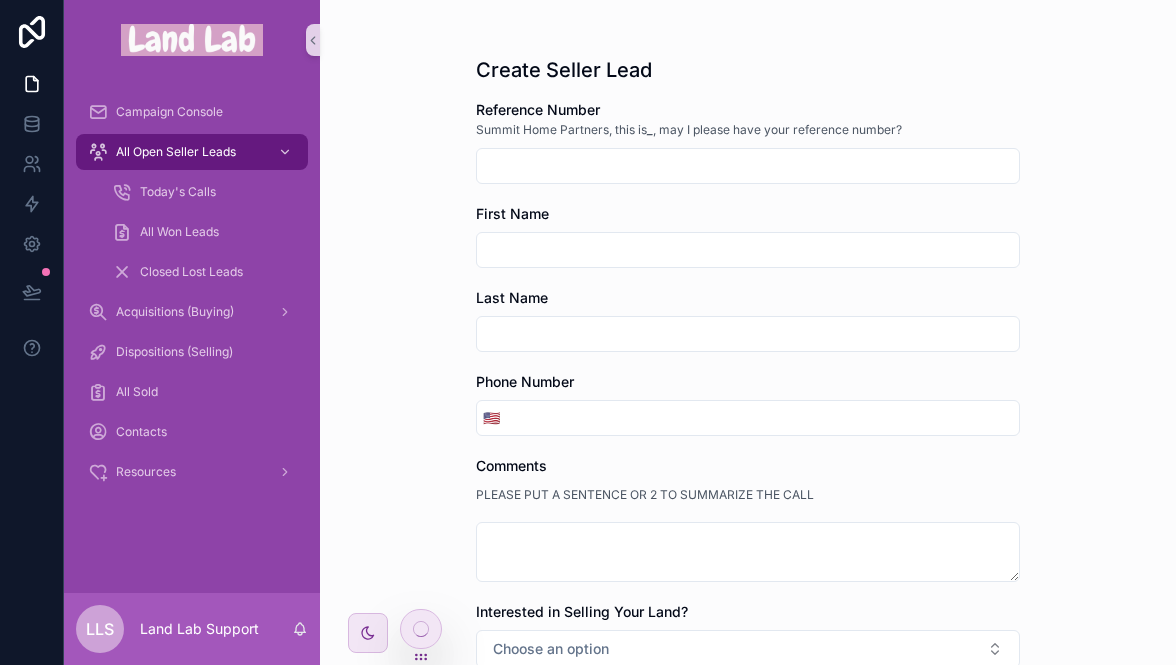 click on "Create Seller Lead Reference Number Summit Home Partners, this is   _ , may I please have your reference number? First Name Last Name Phone Number 🇺🇸 Comments PLEASE PUT A SENTENCE OR 2 TO SUMMARIZE THE CALL Interested in Selling Your Land? Choose an option Save" at bounding box center [748, 432] 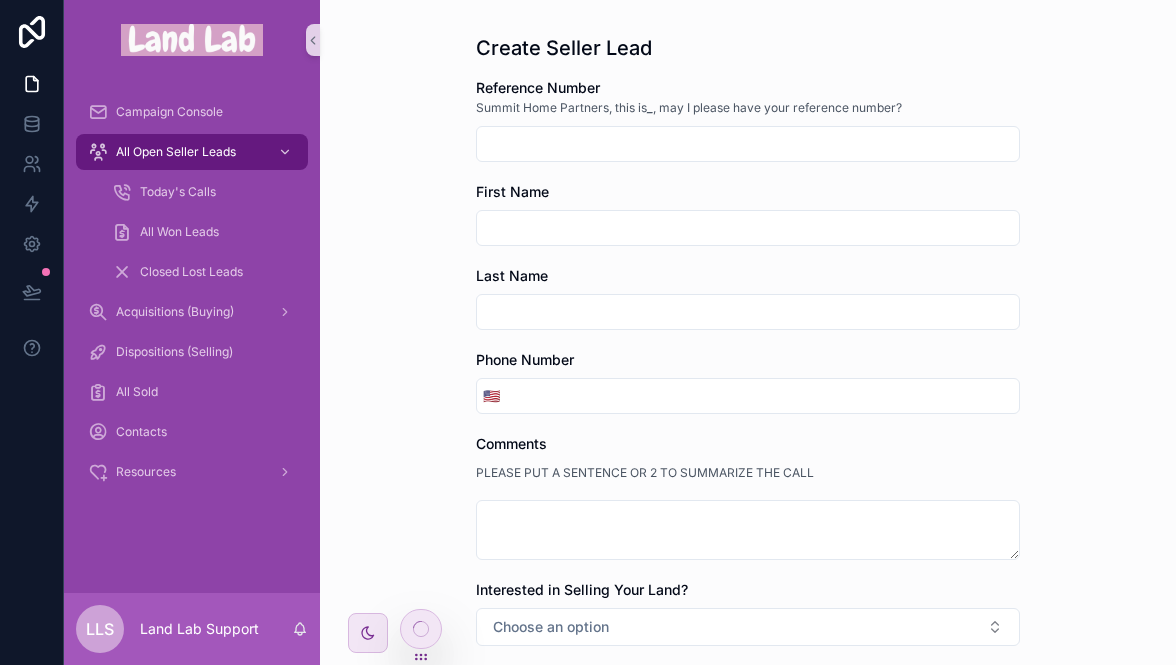 scroll, scrollTop: 5, scrollLeft: 0, axis: vertical 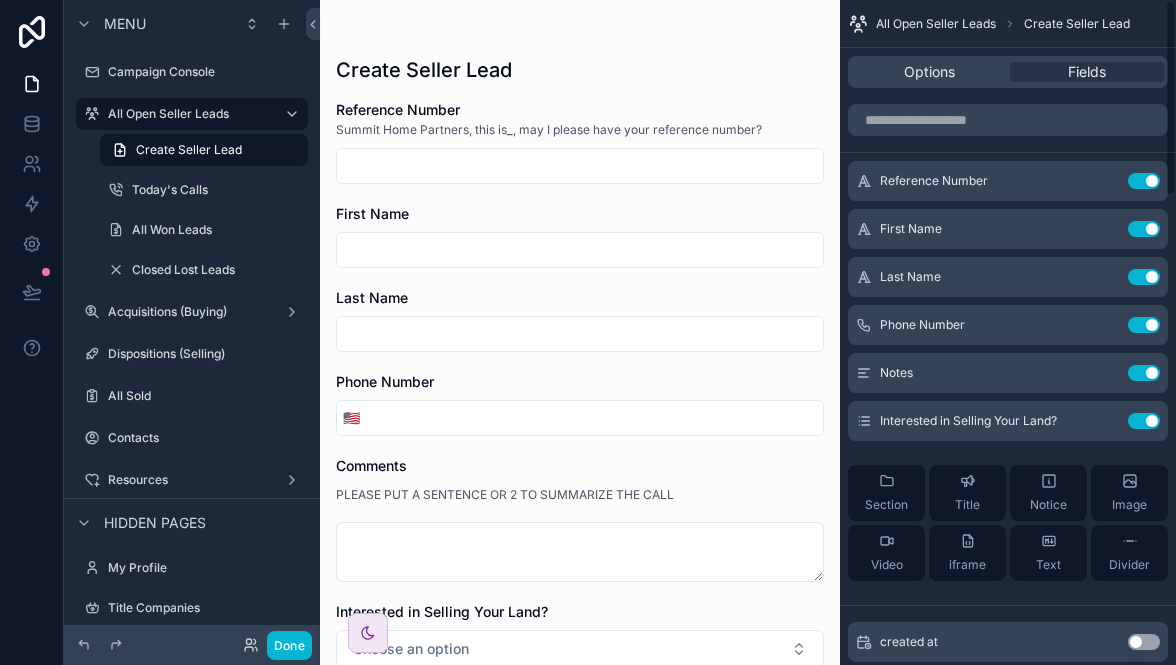 click on "Phone Number Use setting" at bounding box center (1008, 325) 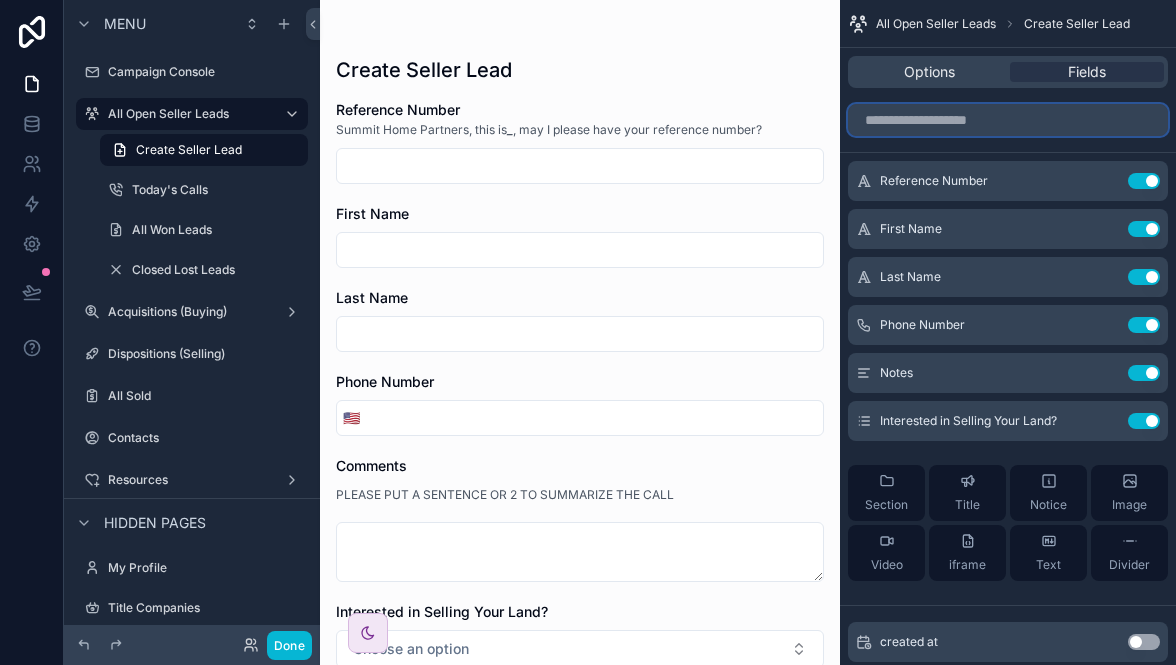 click at bounding box center [1008, 120] 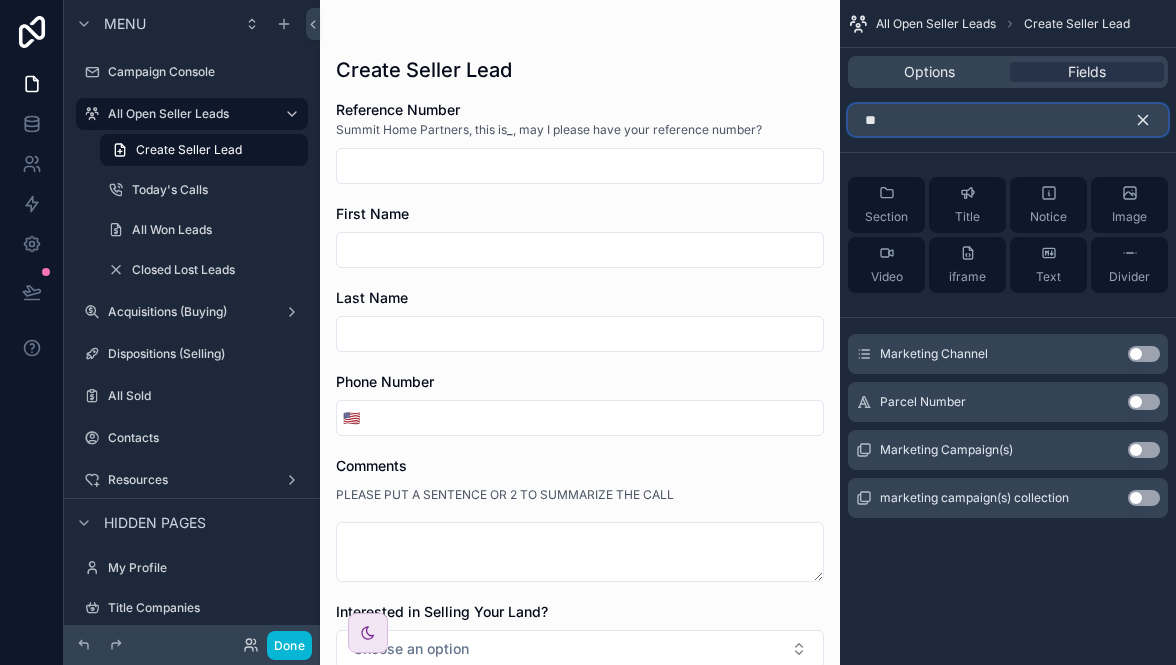 type on "*" 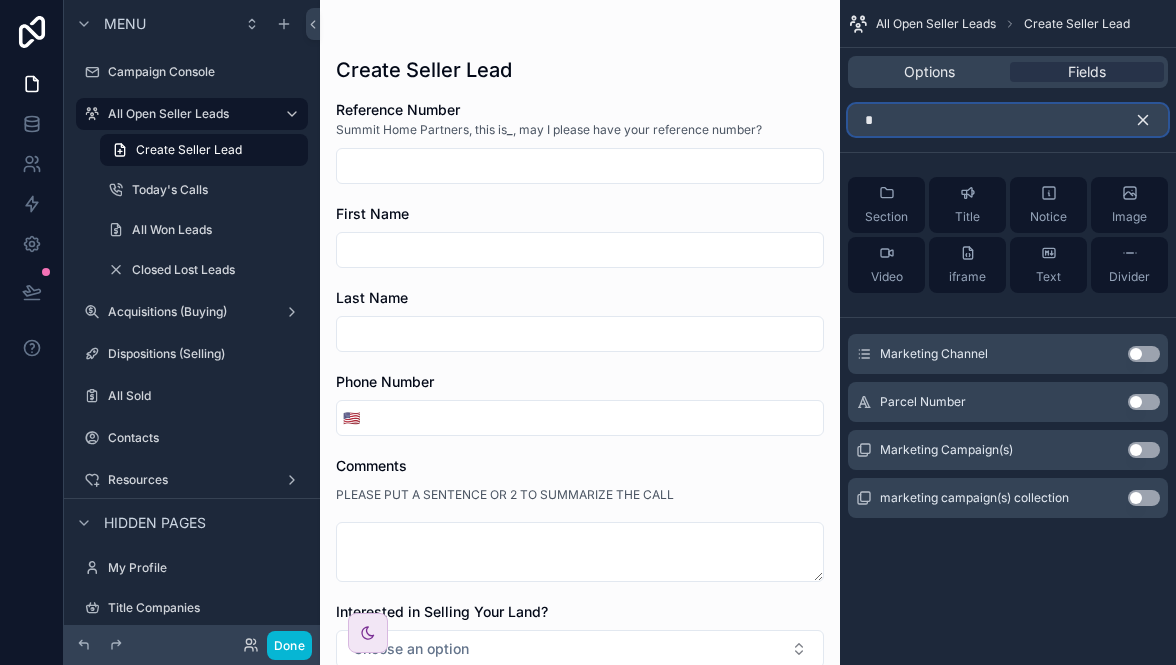 type 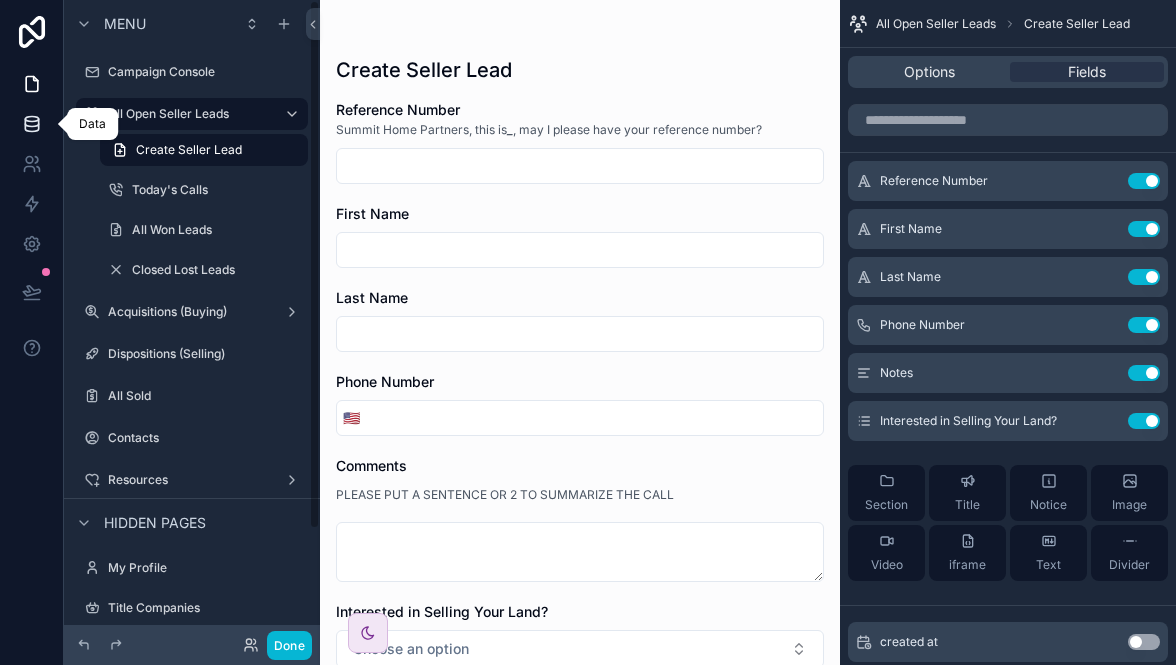 click 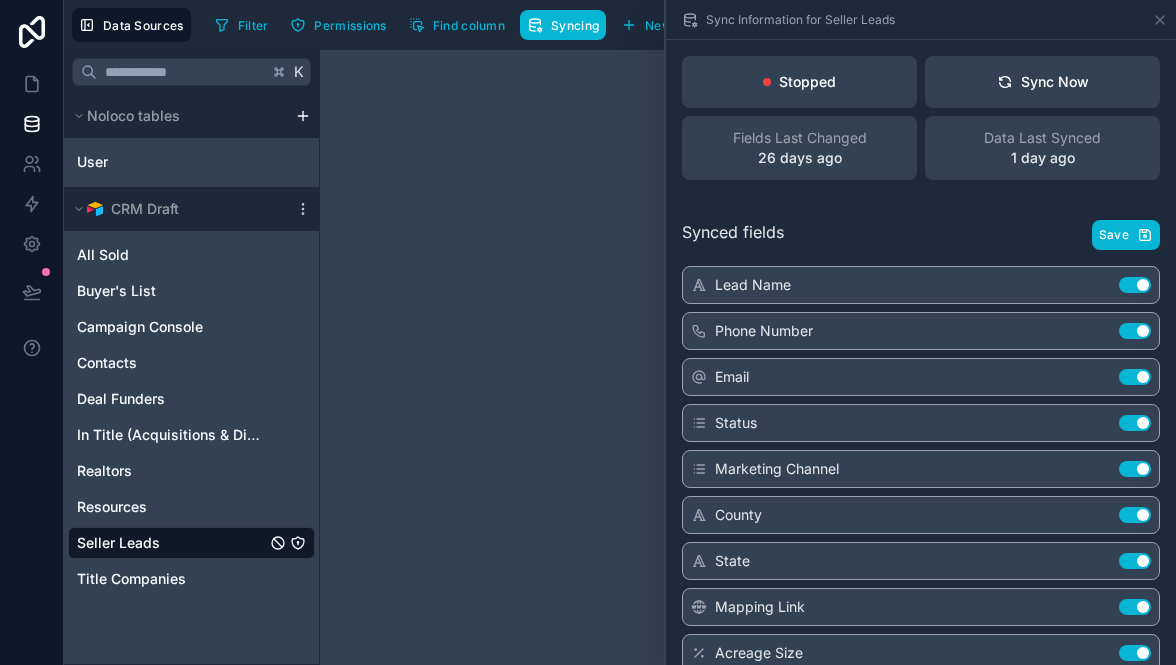 click on "Synced fields Save Lead Name Use setting Phone Number Use setting Email Use setting Status Use setting Marketing Channel Use setting County Use setting State Use setting Mapping Link Use setting Acreage Size Use setting Parcel Number Use setting Notes Use setting Signed PA Use setting Created Use setting Next Contact Date Use setting Date of PA Sent Use setting Days Since PA Sent Use setting Team Member Use setting Last Contacted Use setting Reference Number Use setting First Name Use setting Last Name Use setting Offer Price Use setting RecordID Use setting Email PA Google Doc Use setting Field 26 Use setting Interested in Selling Your Land? Use setting Expected Sale Price Use setting AI Sales Advice Use setting PA Received Date Use setting Mailing Addres Use setting Mail City Use setting Mail State Use setting Mail Zip Use setting Mail County Use setting In Title (Acquisitions & Dispositions) Use setting Offer Closing Date Use setting" at bounding box center [921, 1063] 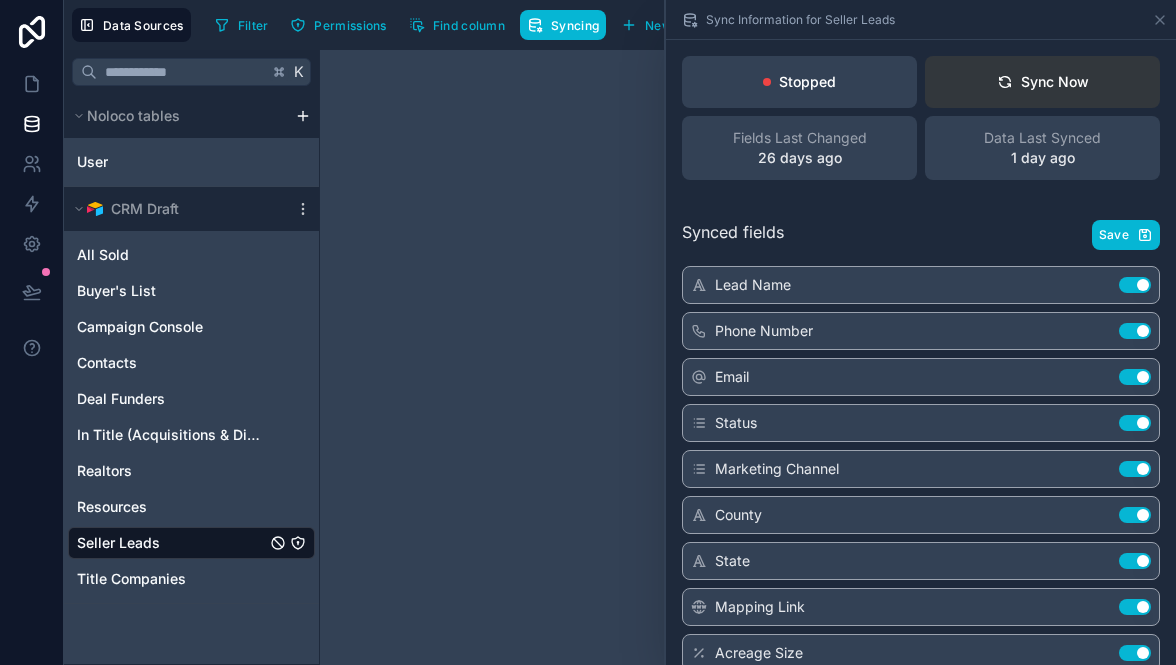 click on "Sync Now" at bounding box center (1043, 82) 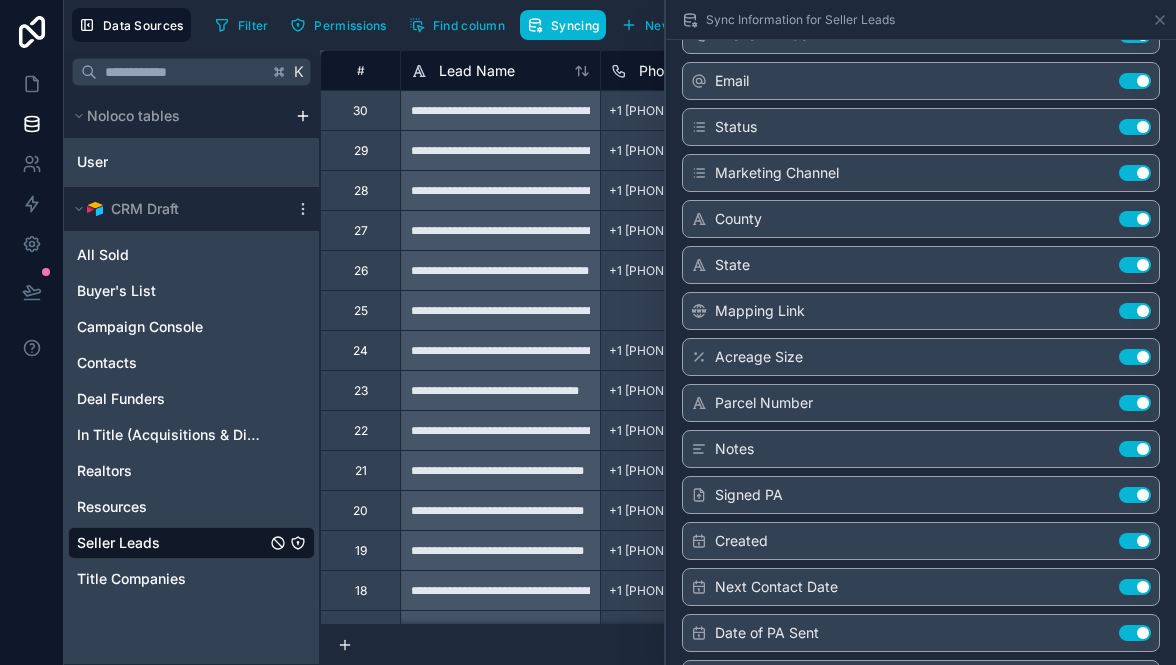 scroll, scrollTop: 0, scrollLeft: 0, axis: both 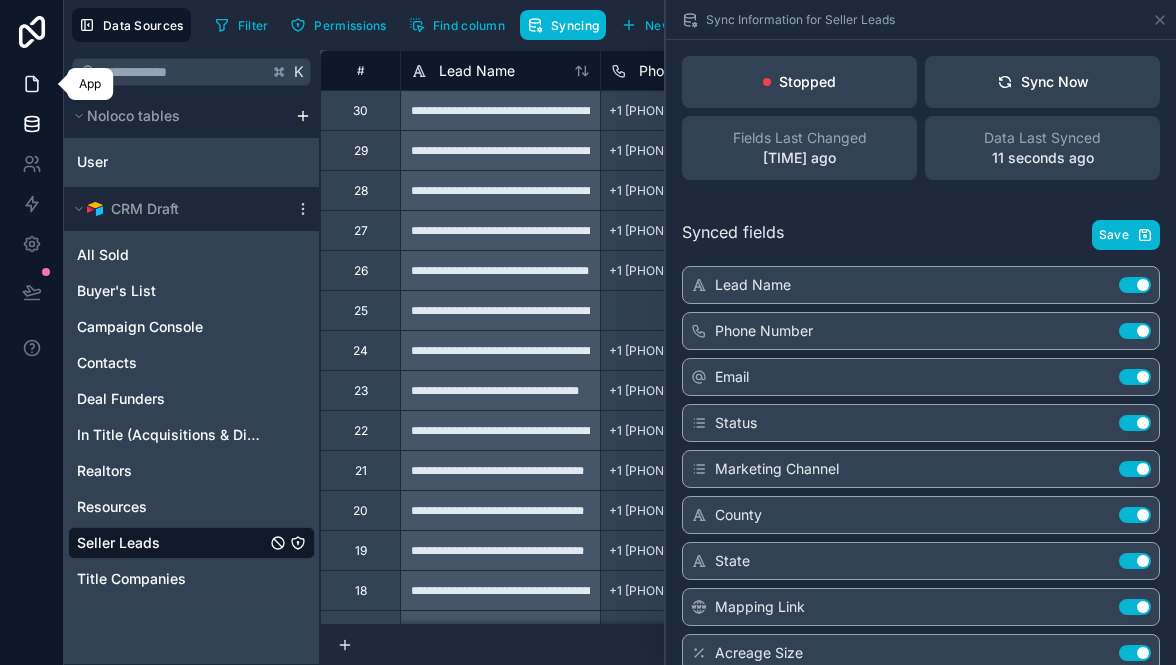 click 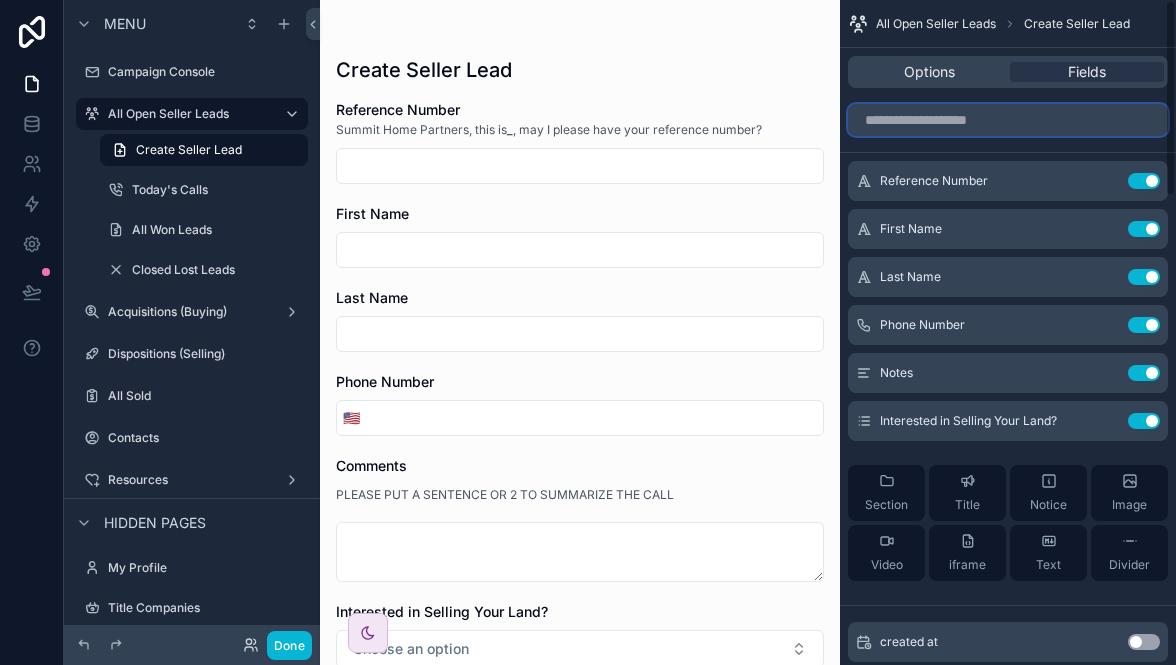 click at bounding box center [1008, 120] 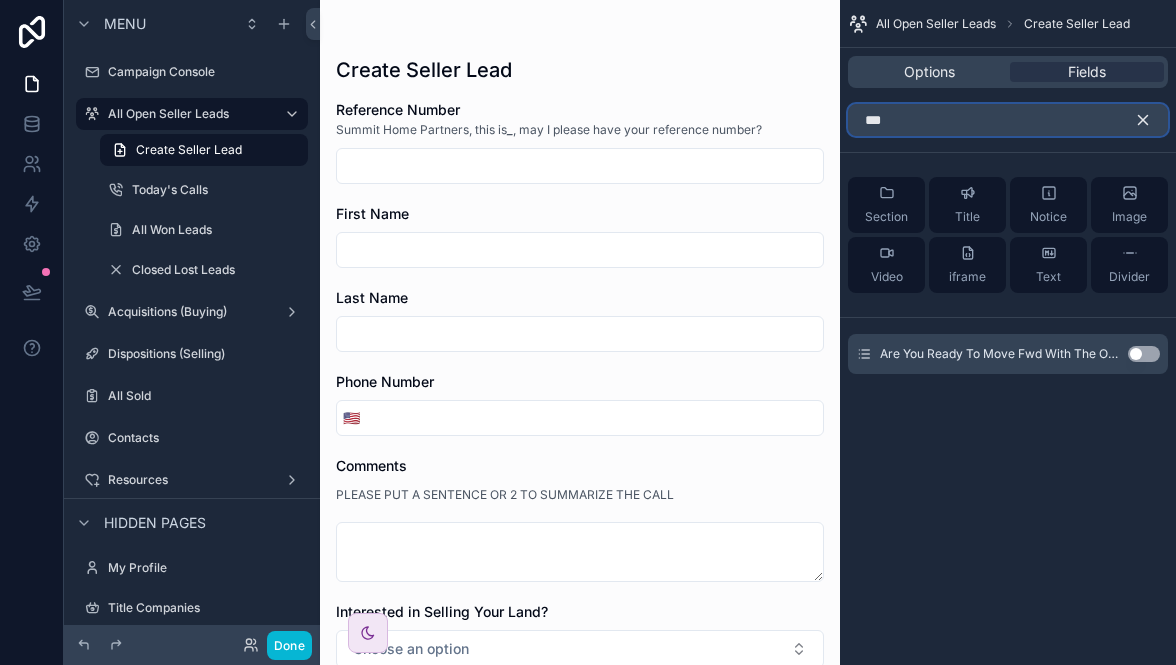 type on "***" 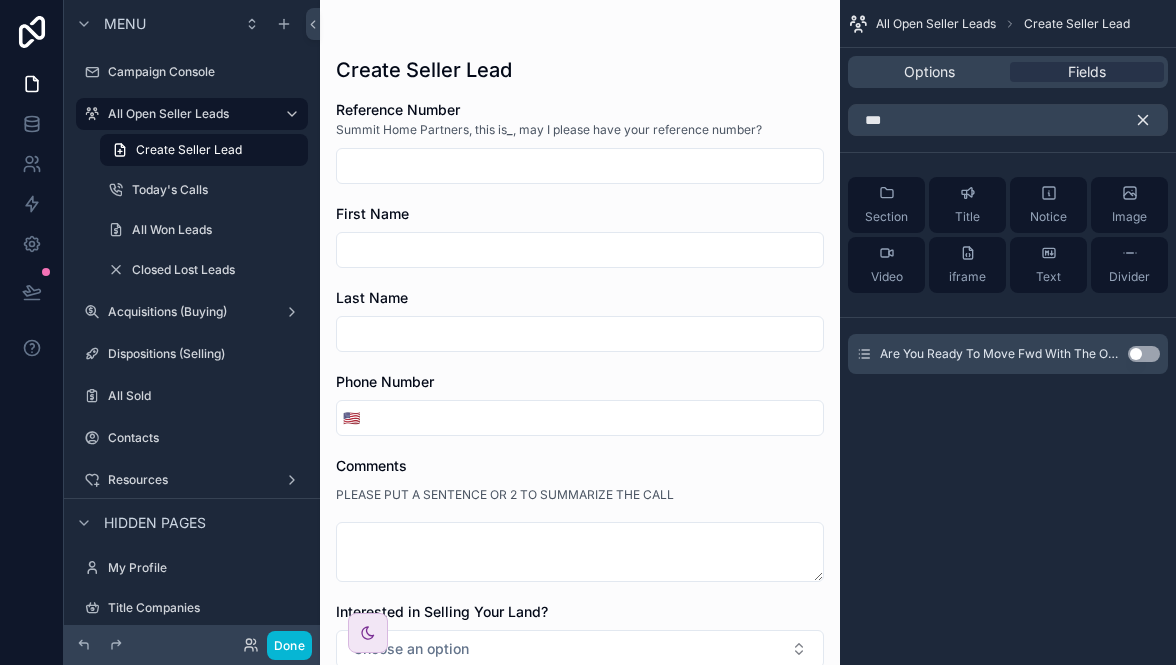click on "Use setting" at bounding box center [1144, 354] 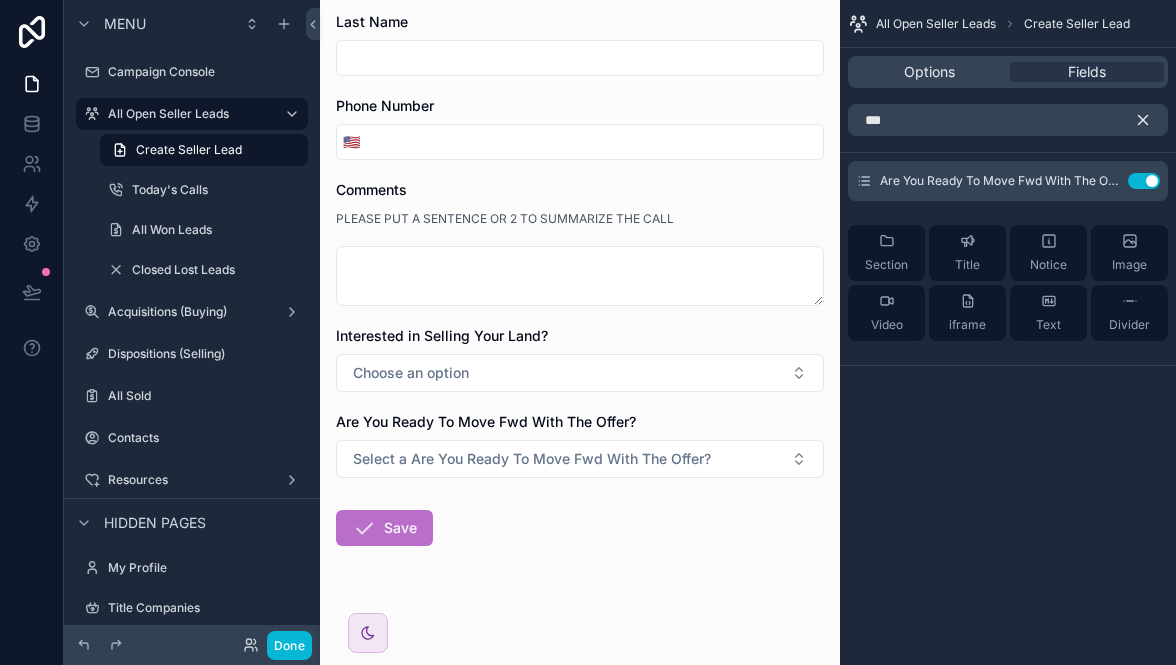 scroll, scrollTop: 283, scrollLeft: 0, axis: vertical 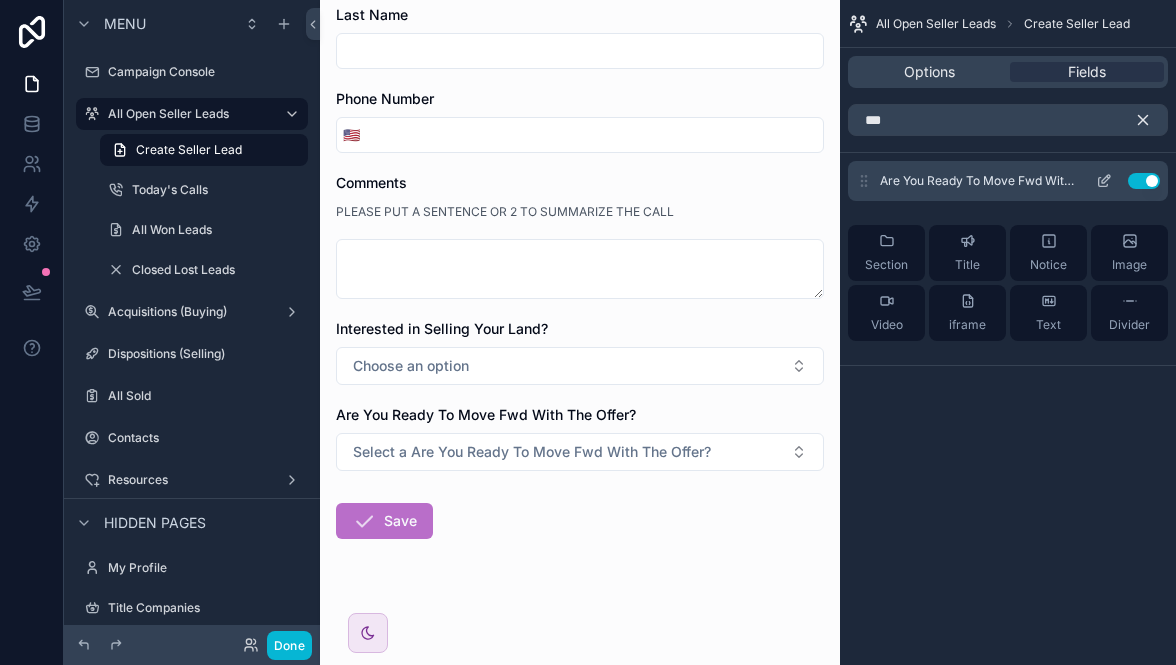 click 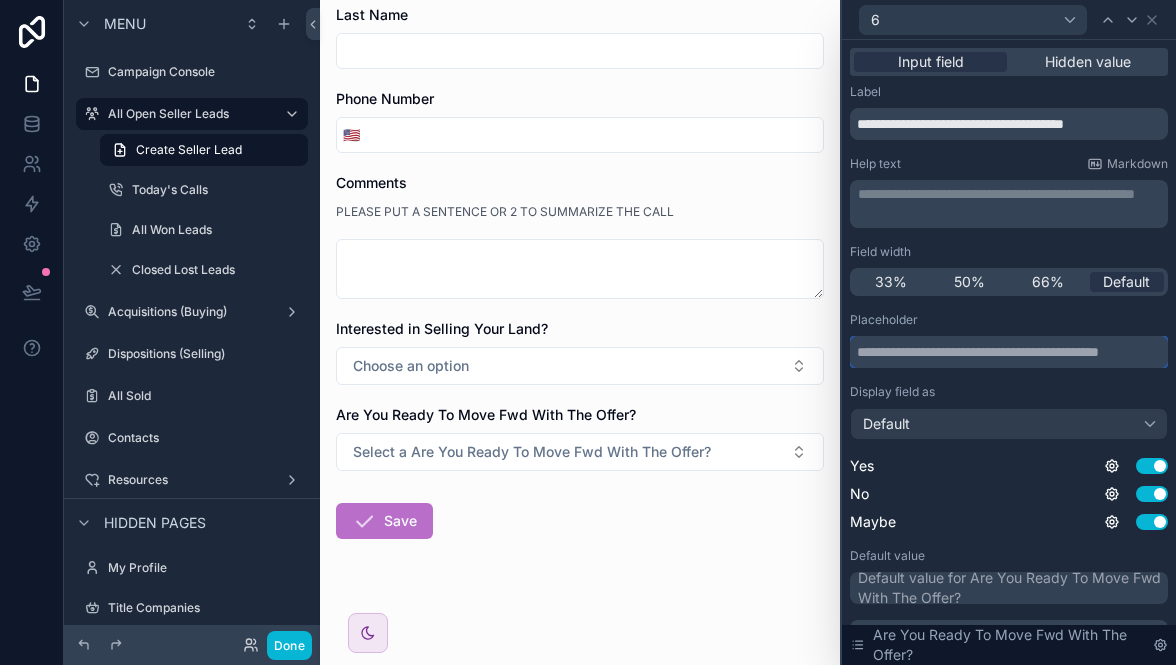 click at bounding box center [1009, 352] 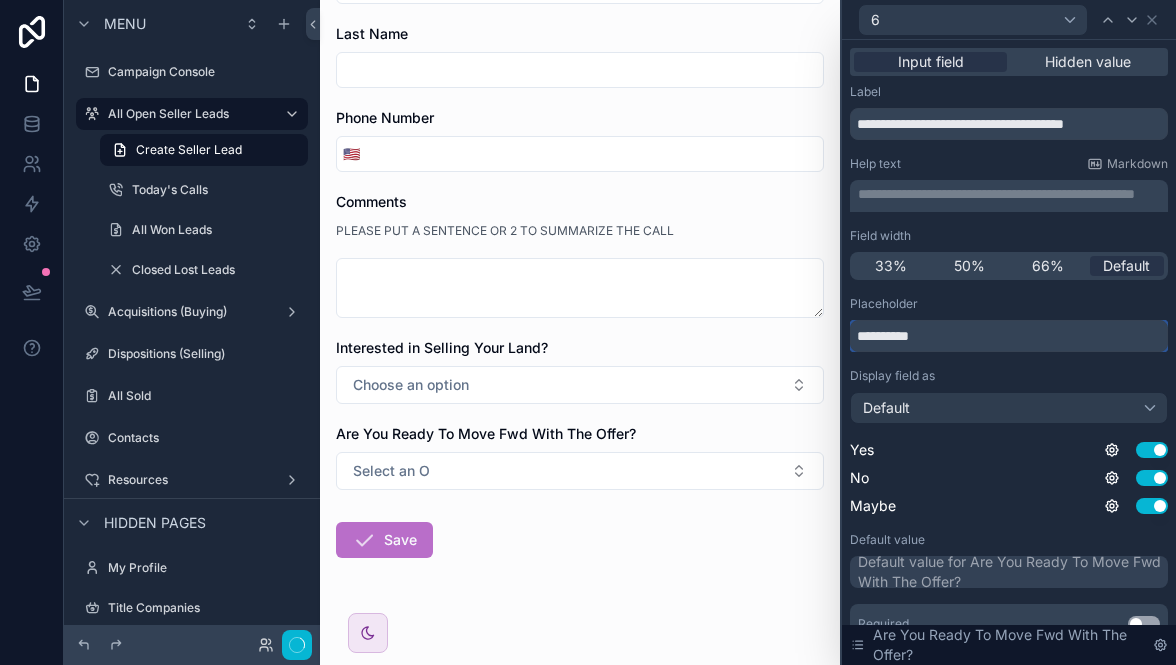 scroll, scrollTop: 0, scrollLeft: 0, axis: both 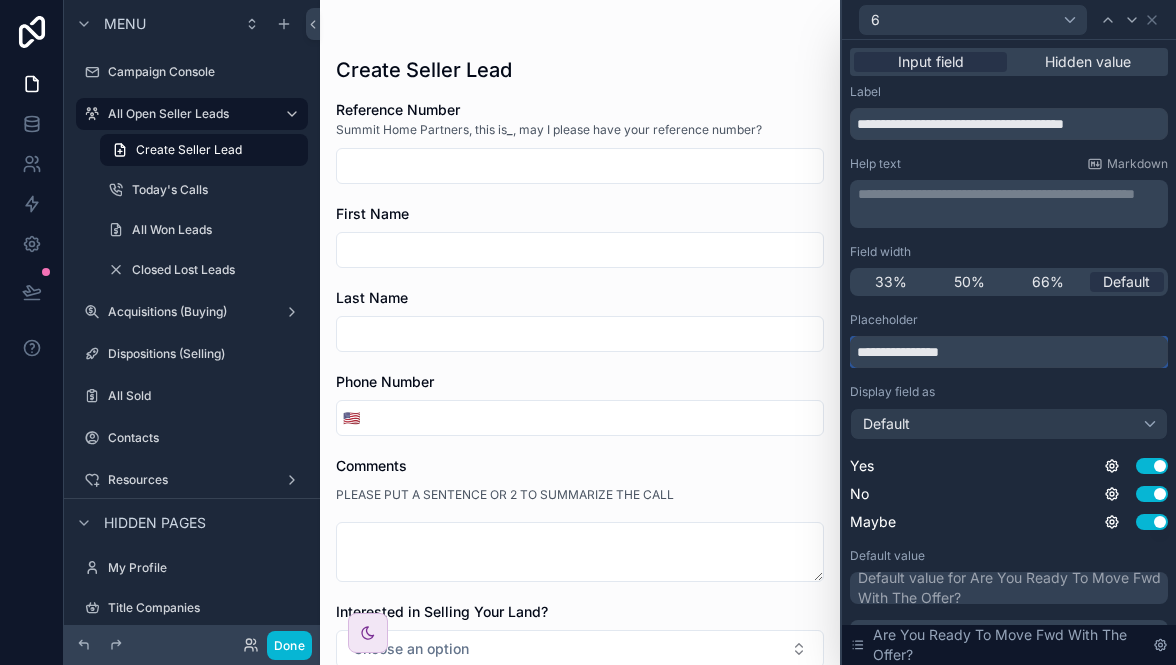 type on "**********" 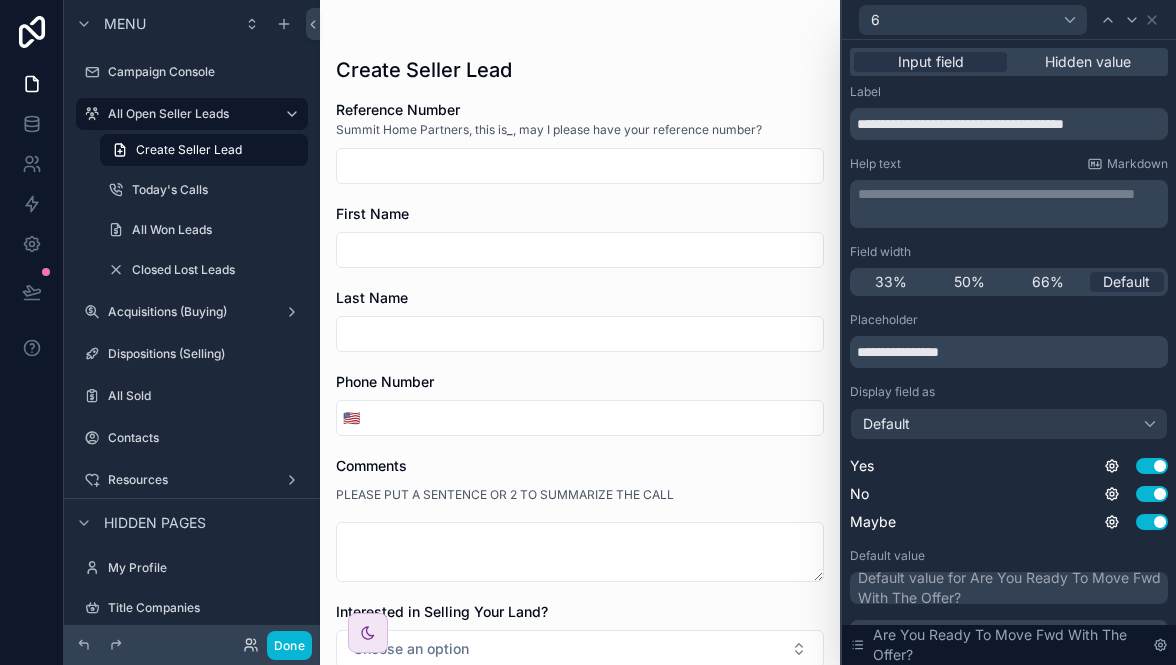 click on "Reference Number Summit Home Partners, this is   _ , may I please have your reference number? First Name Last Name Phone Number 🇺🇸 Comments PLEASE PUT A SENTENCE OR 2 TO SUMMARIZE THE CALL Interested in Selling Your Land? Choose an option Are You Ready To Move Fwd With The Offer? Select an option Save" at bounding box center [580, 525] 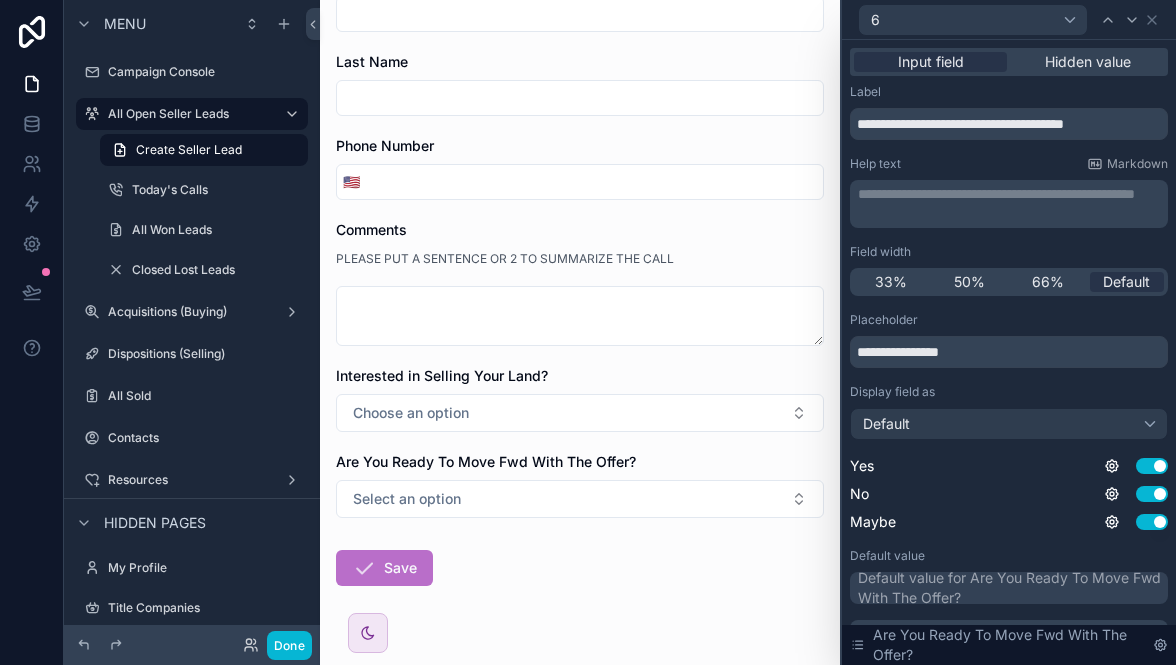 scroll, scrollTop: 246, scrollLeft: 0, axis: vertical 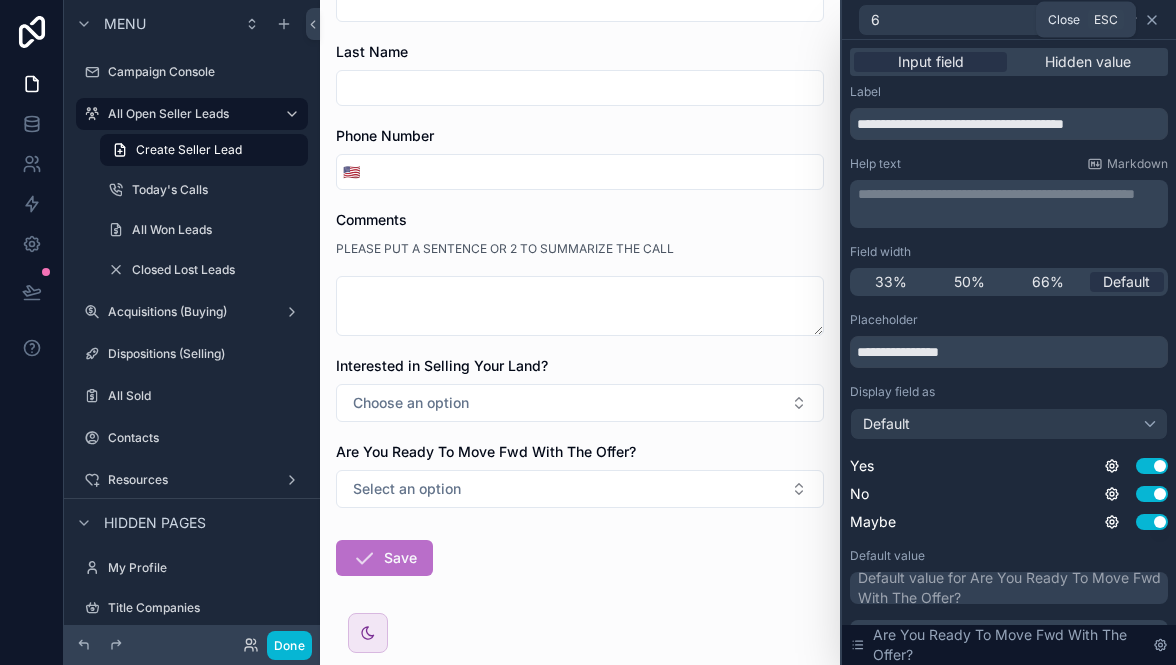 click 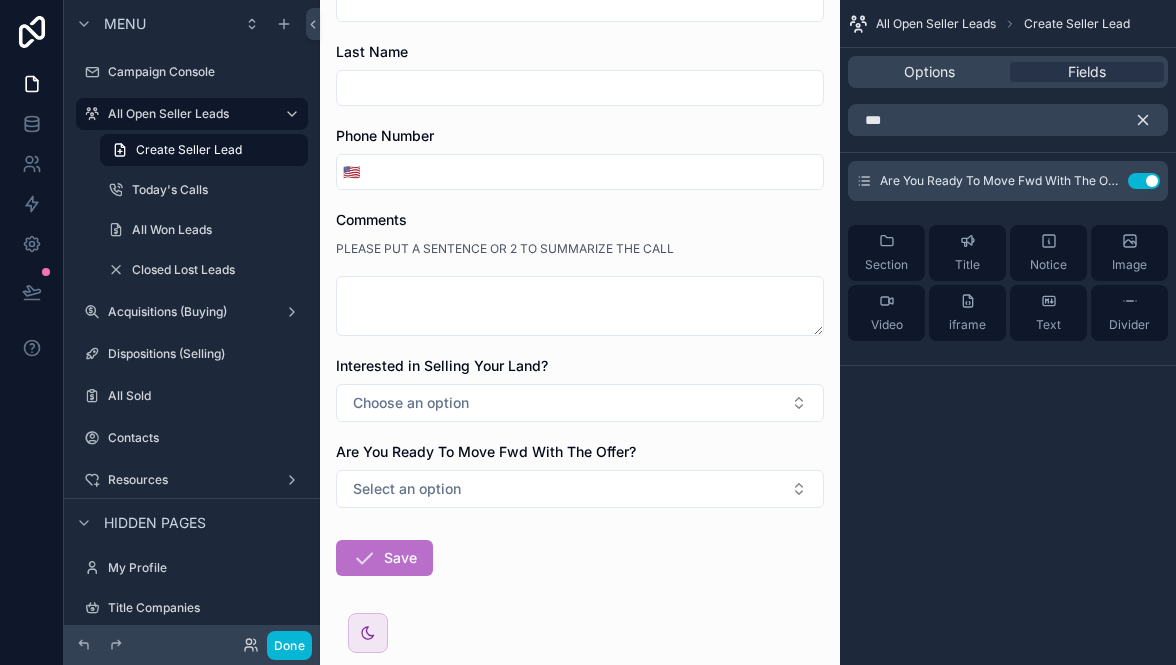 click 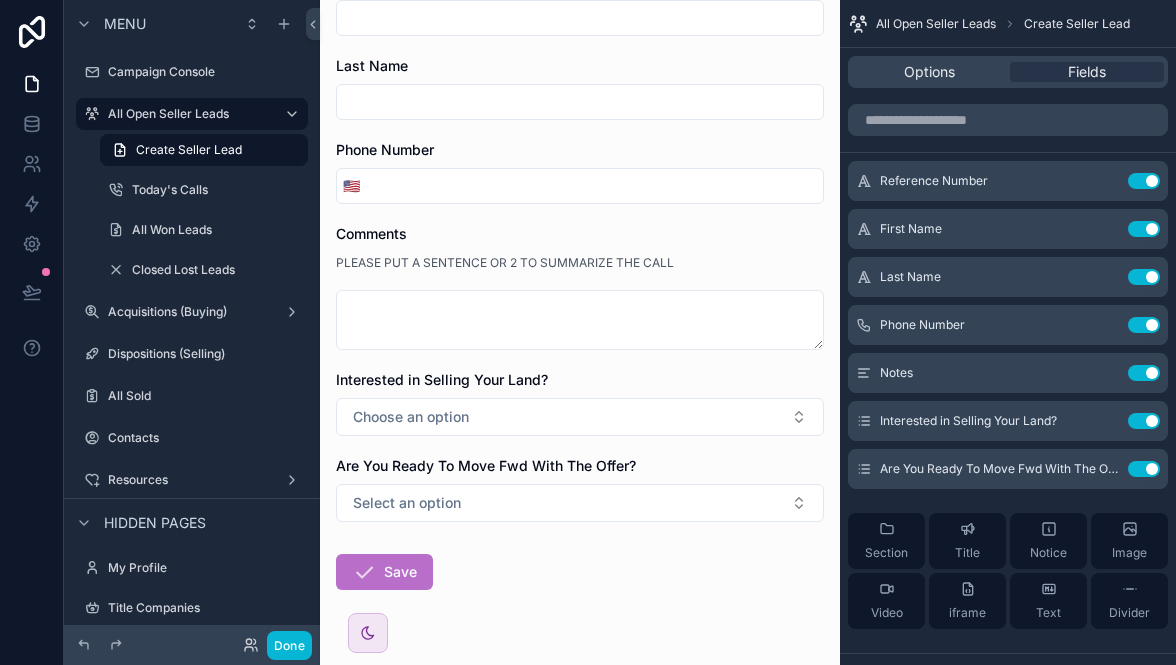 scroll, scrollTop: 283, scrollLeft: 0, axis: vertical 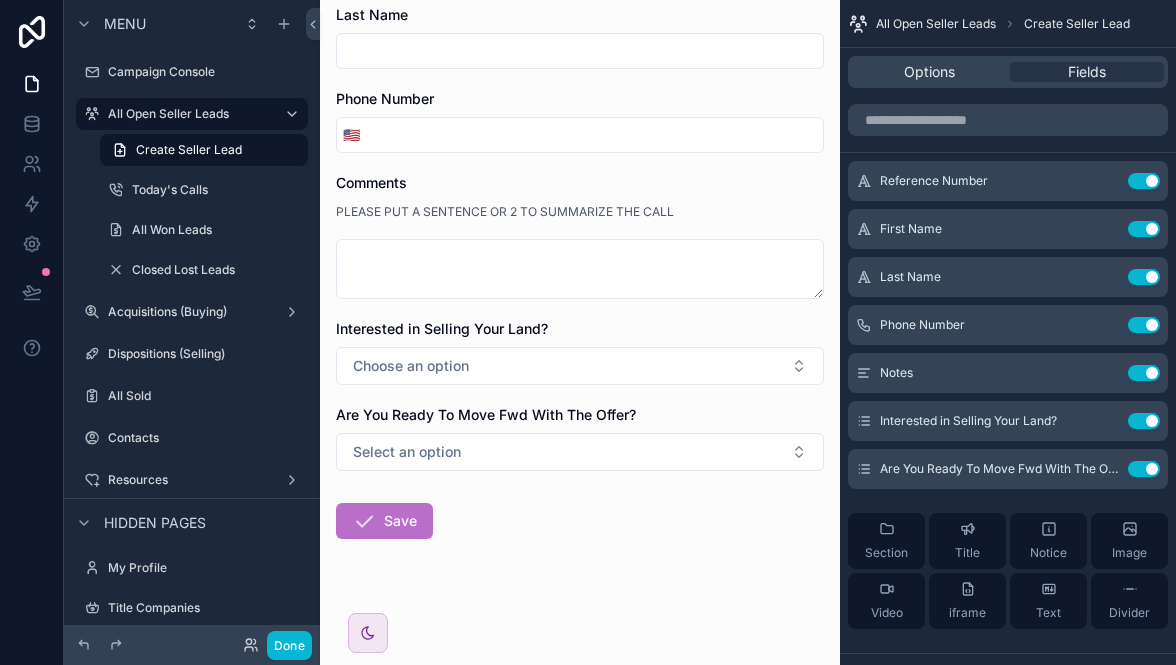 click on "Interested in Selling Your Land?" at bounding box center (580, 329) 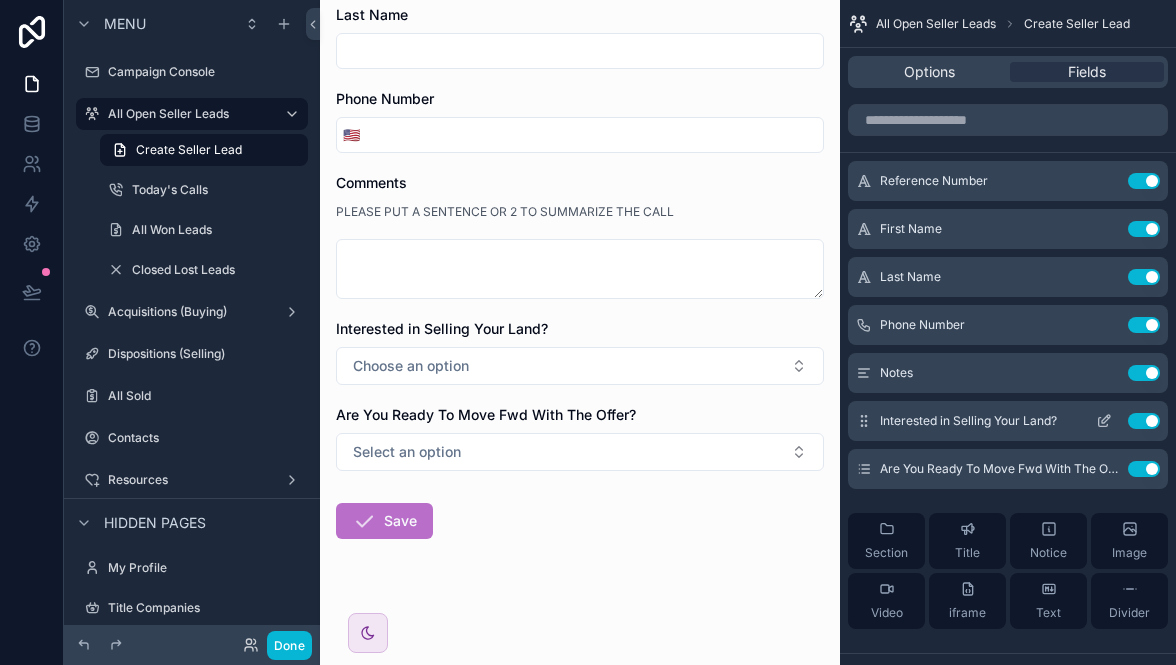 click 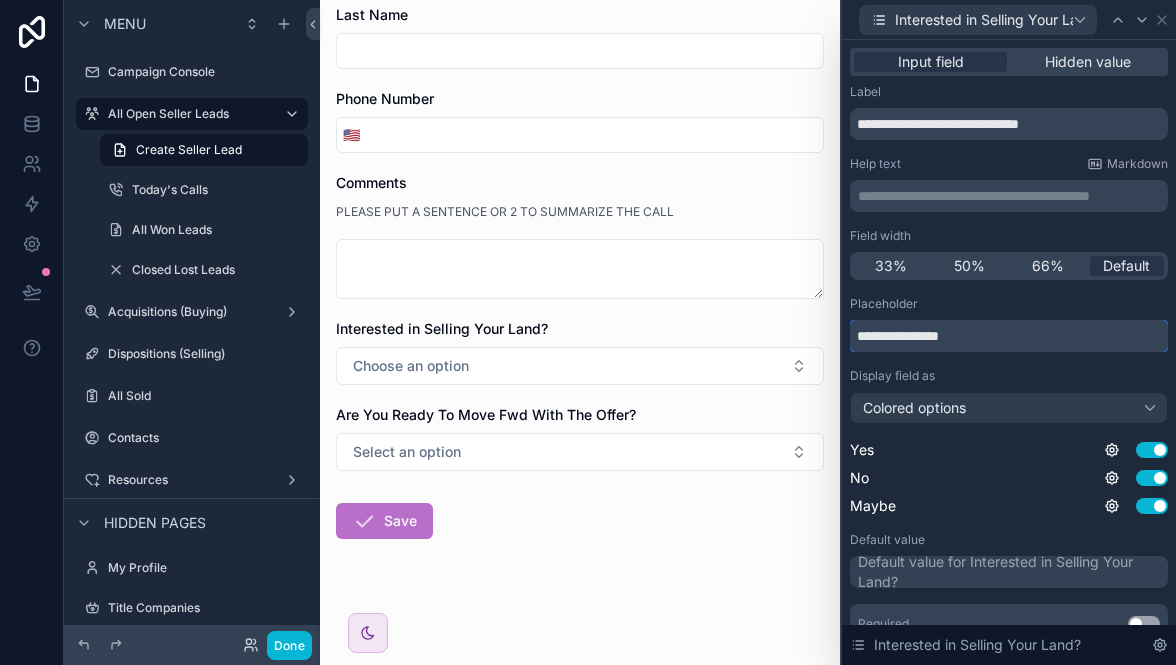 click on "**********" at bounding box center [1009, 336] 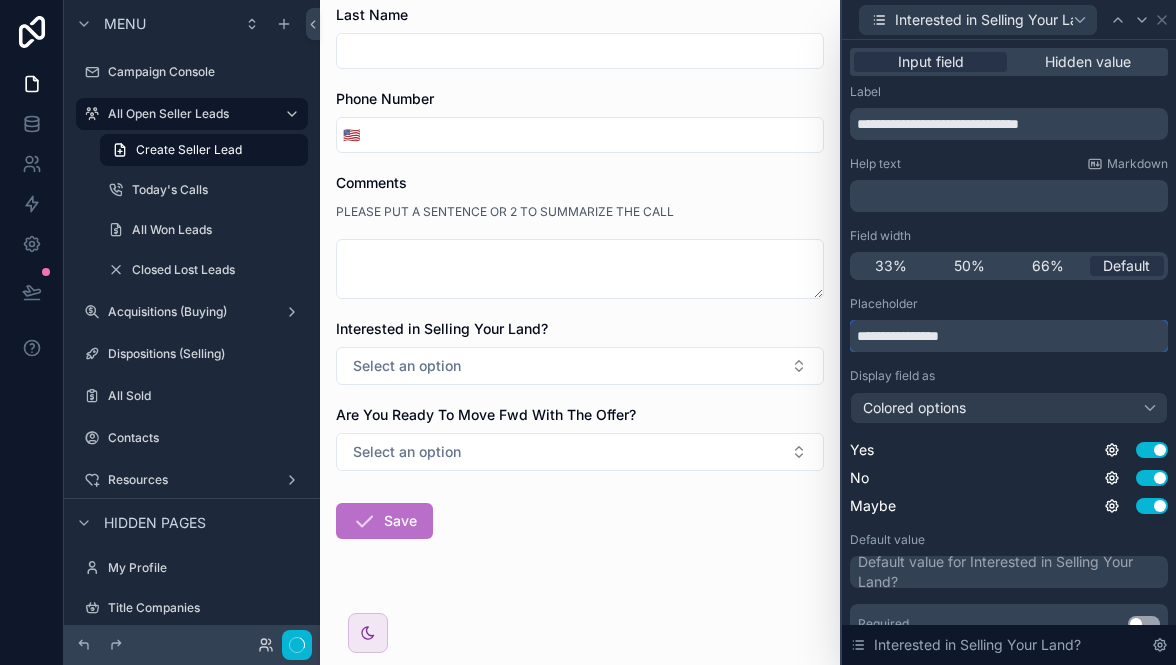 scroll, scrollTop: 0, scrollLeft: 0, axis: both 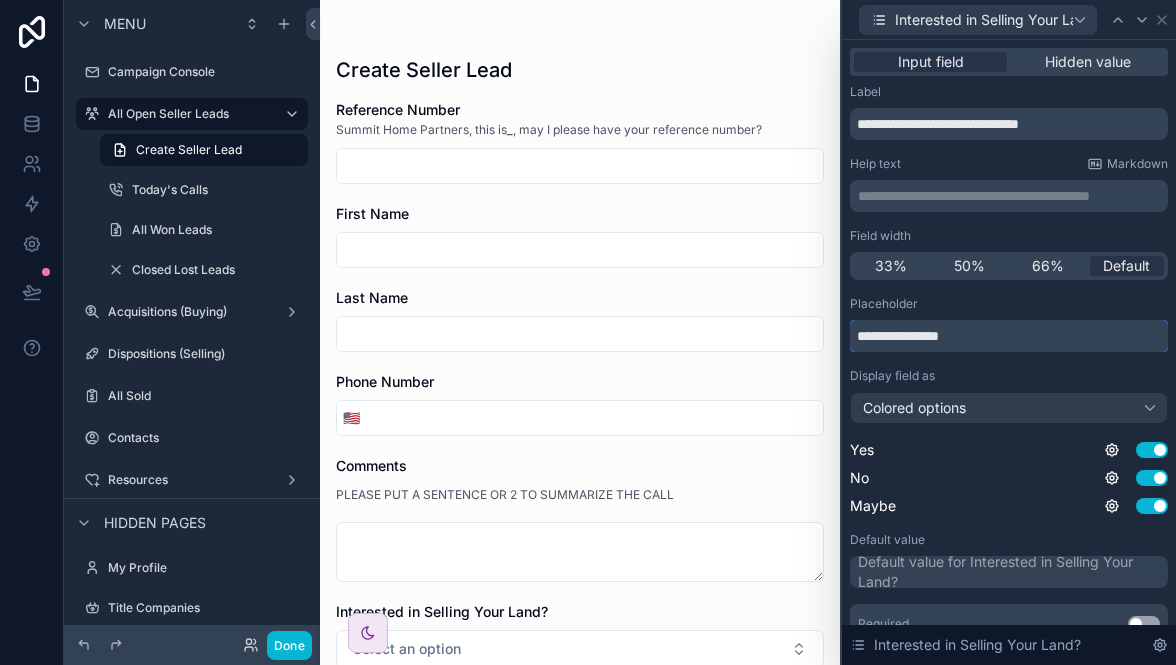 type on "**********" 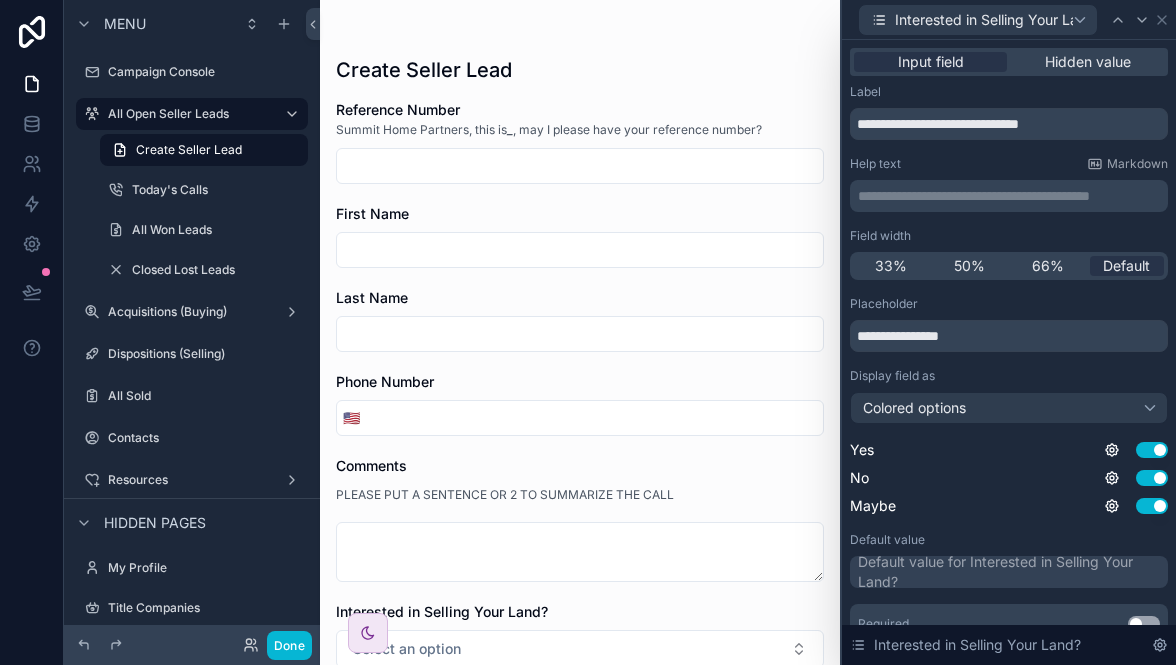 click on "Comments PLEASE PUT A SENTENCE OR 2 TO SUMMARIZE THE CALL" at bounding box center [580, 519] 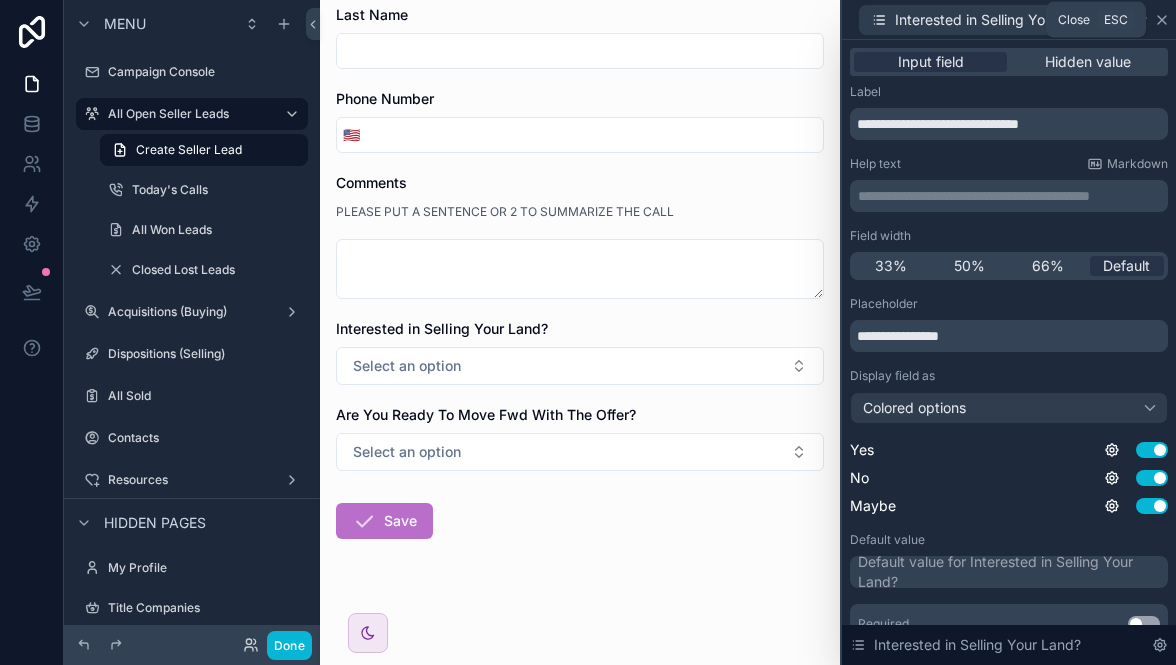 click 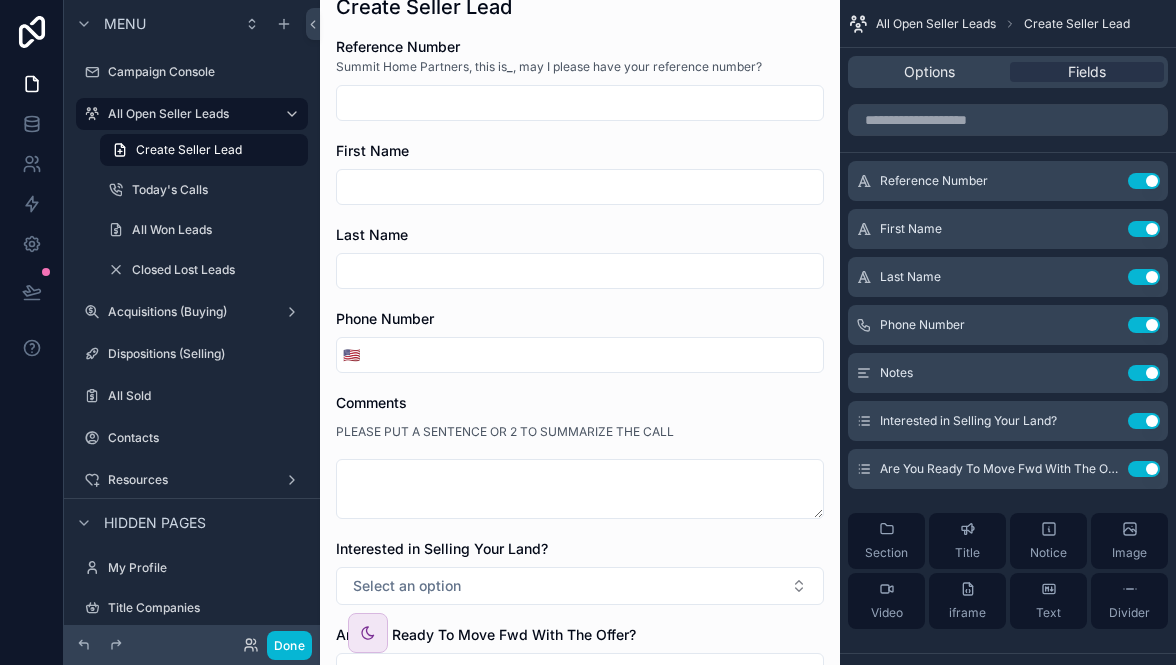 scroll, scrollTop: 0, scrollLeft: 0, axis: both 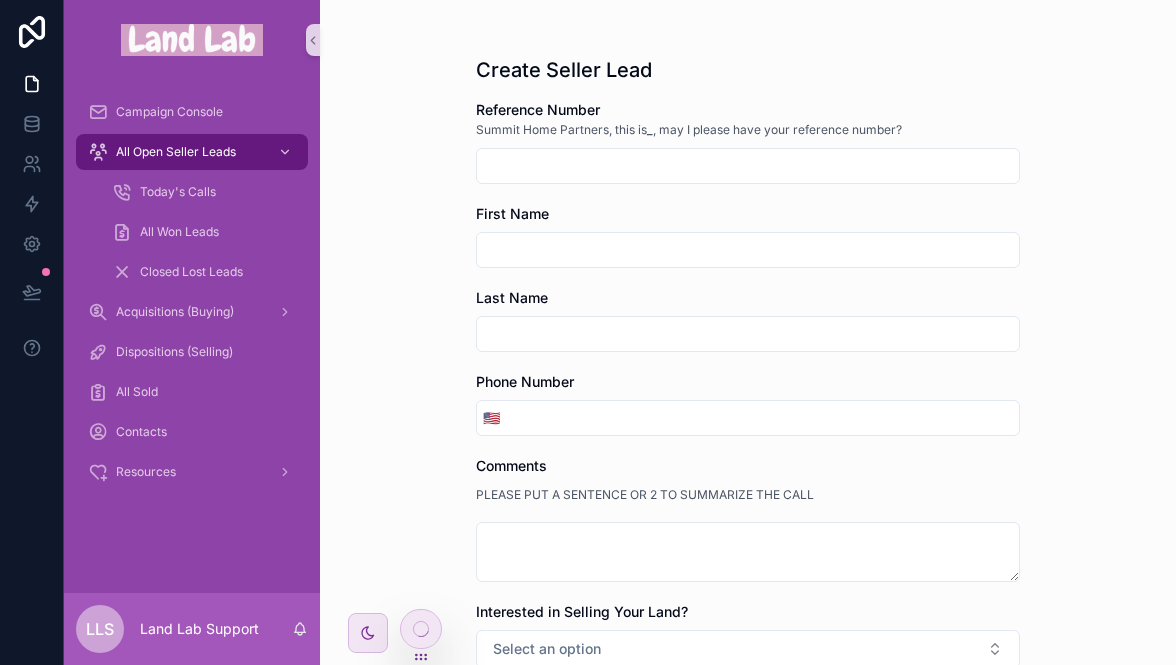 click on "Reference Number Summit Home Partners, this is   _ , may I please have your reference number? First Name Last Name Phone Number 🇺🇸 Comments PLEASE PUT A SENTENCE OR 2 TO SUMMARIZE THE CALL Interested in Selling Your Land? Select an option Are You Ready To Move Fwd With The Offer? Select an option Save" at bounding box center [748, 525] 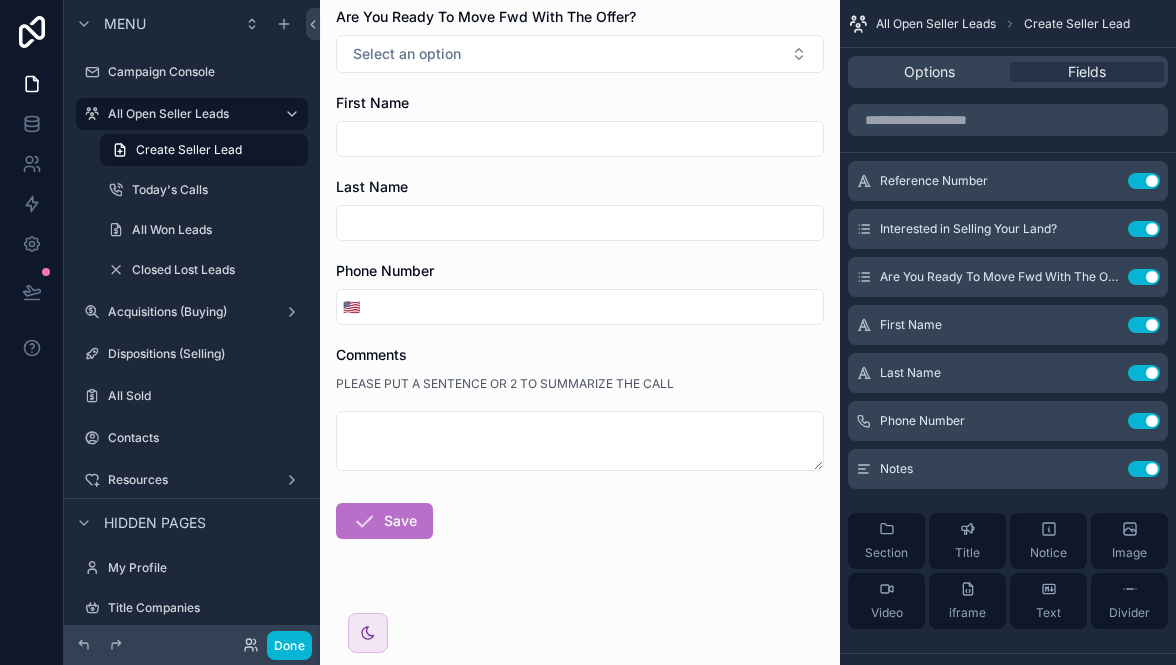 scroll, scrollTop: 0, scrollLeft: 0, axis: both 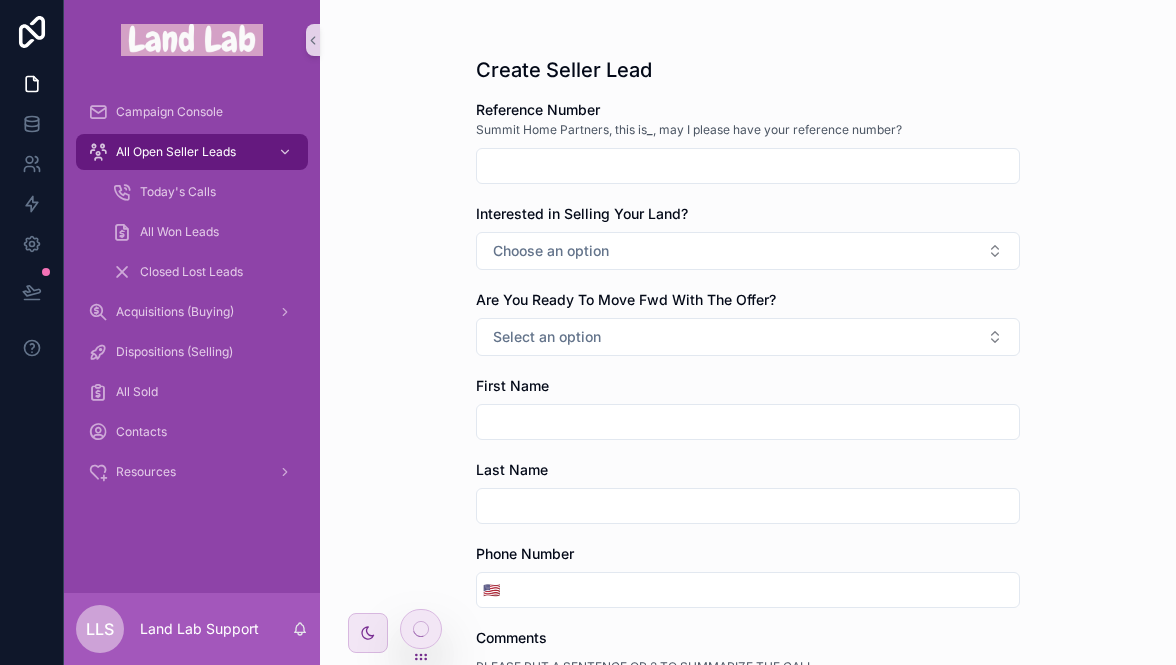 click on "Reference Number Summit Home Partners, this is   _ , may I please have your reference number? Interested in Selling Your Land? Choose an option Are You Ready To Move Fwd With The Offer? Select an option First Name Last Name Phone Number 🇺🇸 Comments PLEASE PUT A SENTENCE OR 2 TO SUMMARIZE THE CALL Save" at bounding box center (748, 525) 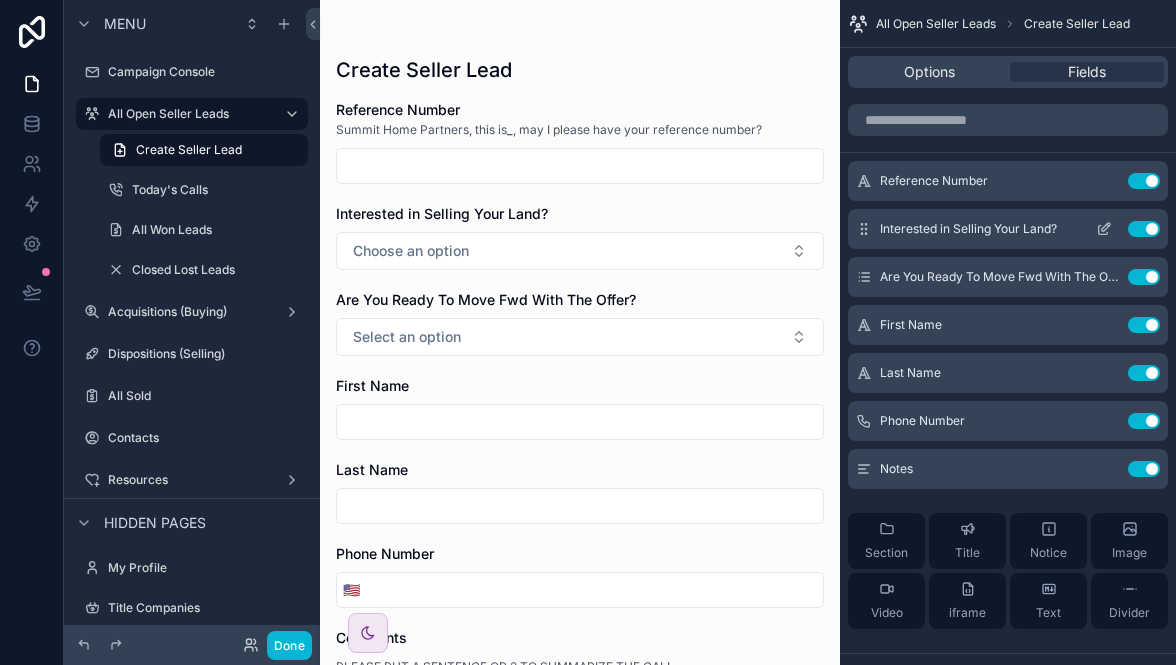 click 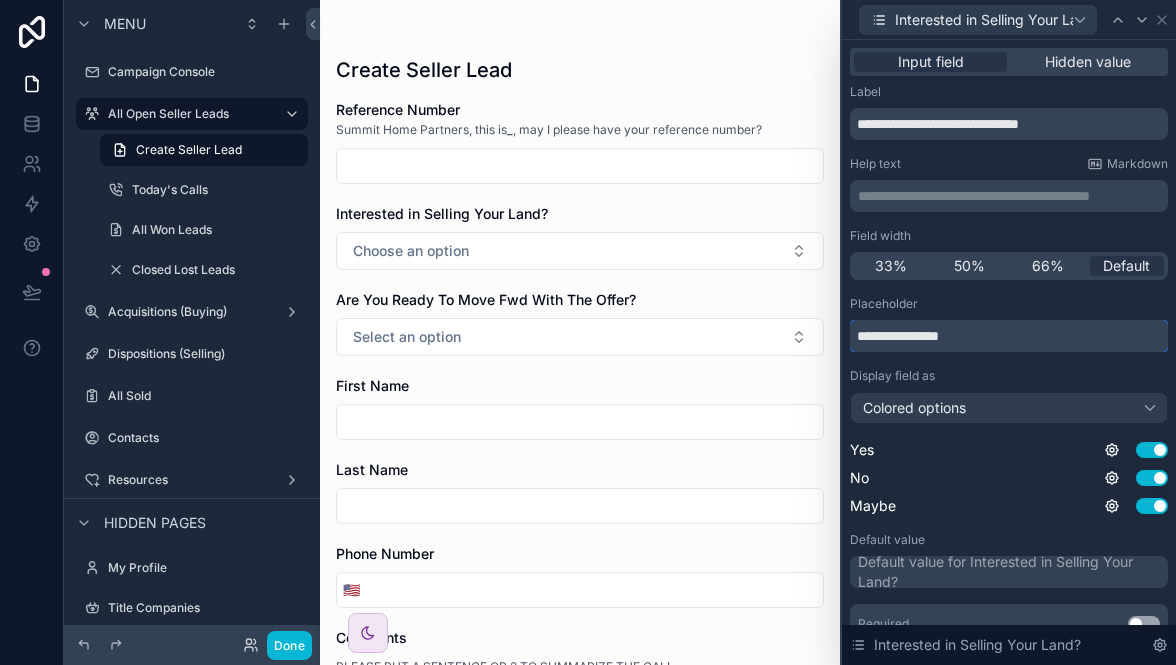 click on "**********" at bounding box center [1009, 336] 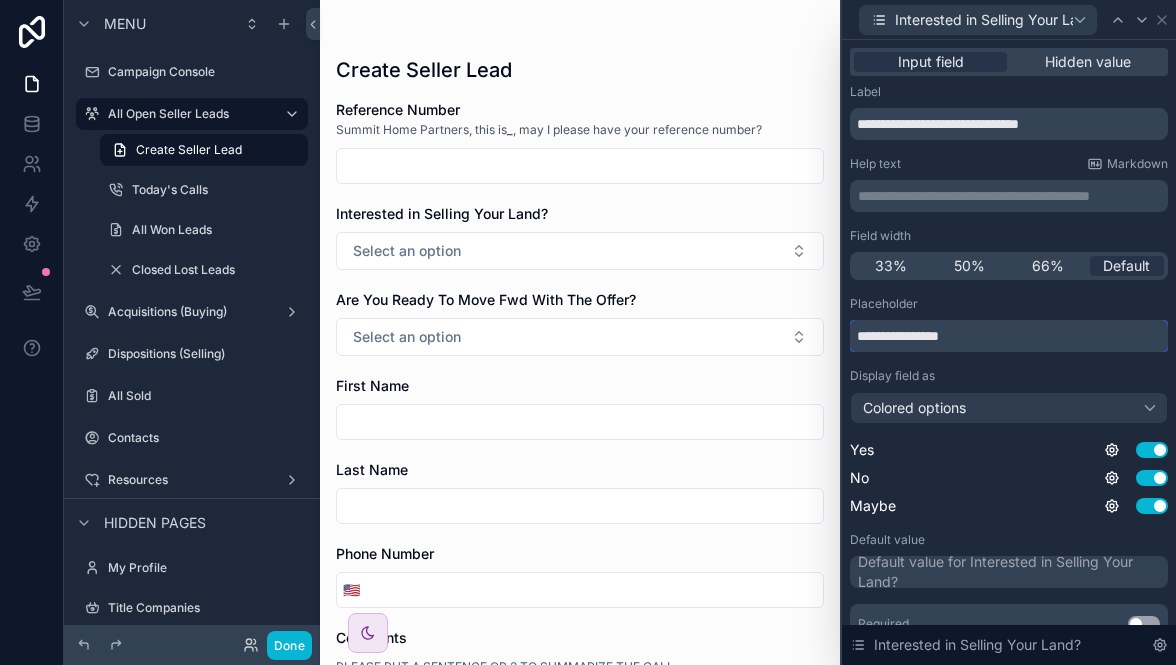 type on "**********" 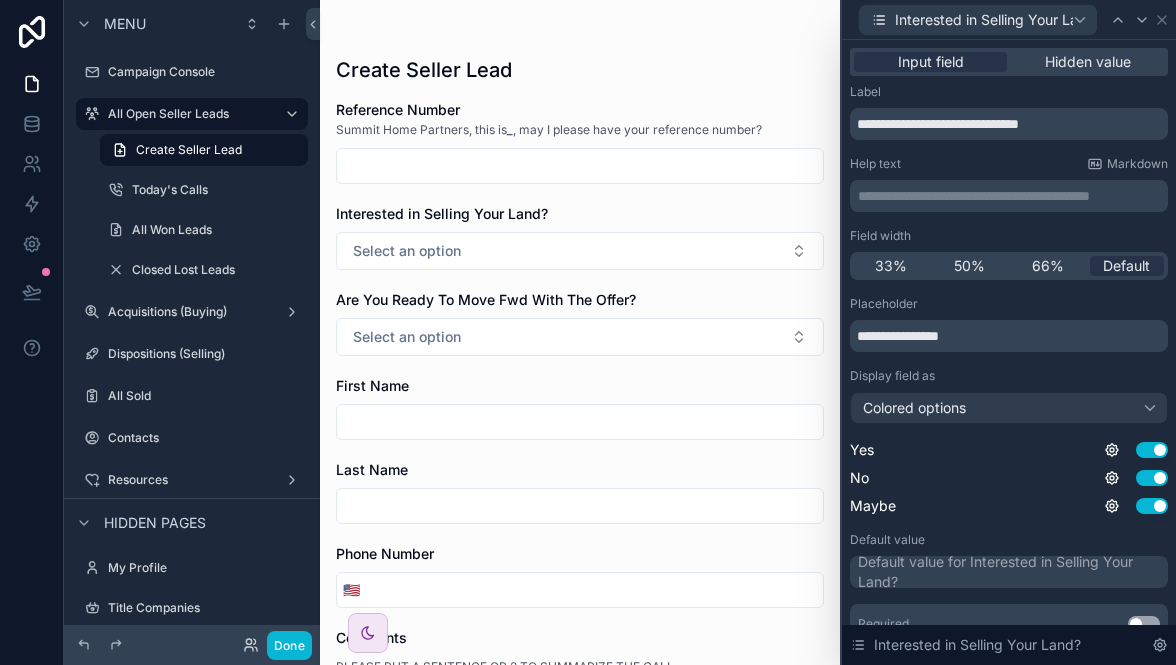 click on "First Name" at bounding box center (580, 386) 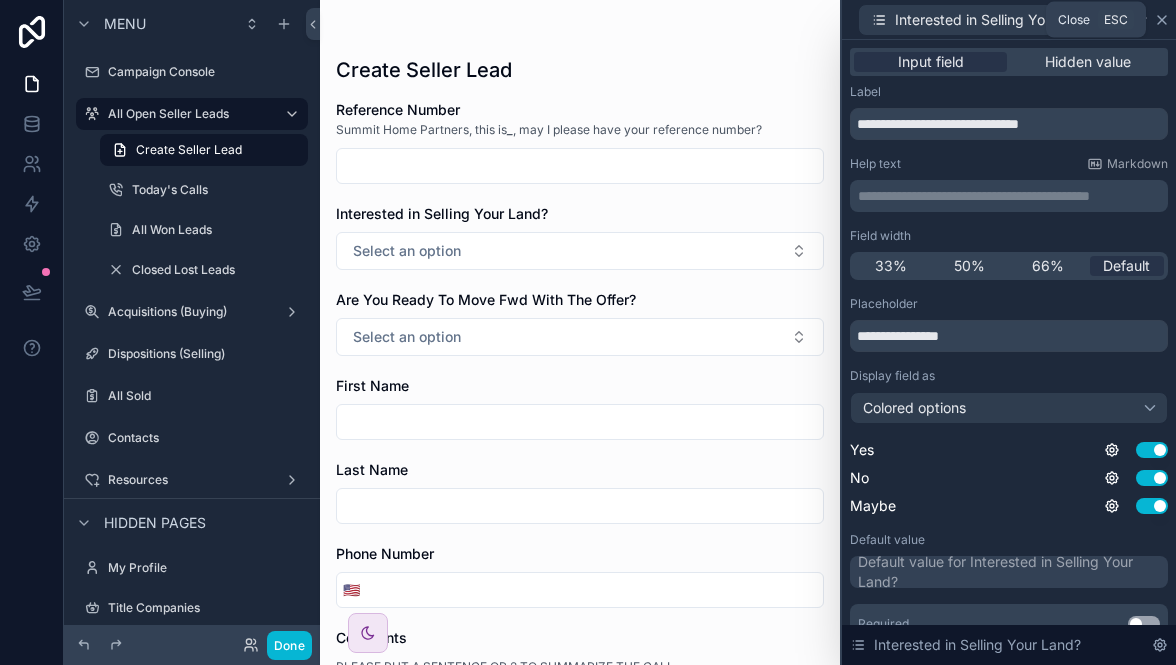 click 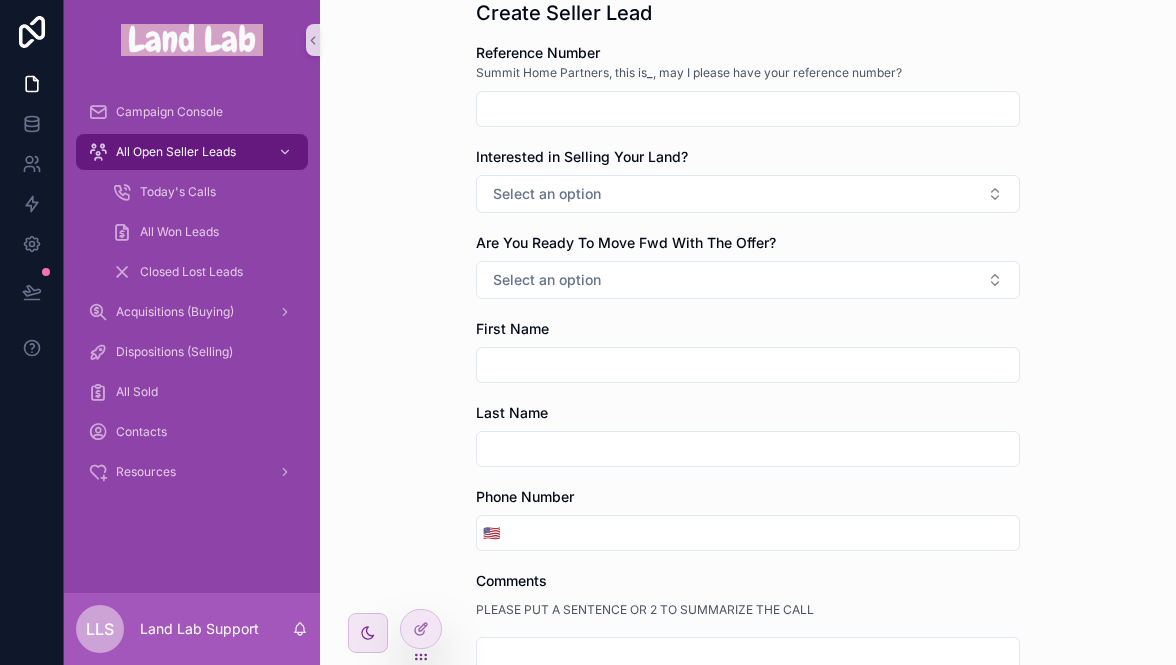 scroll, scrollTop: 0, scrollLeft: 0, axis: both 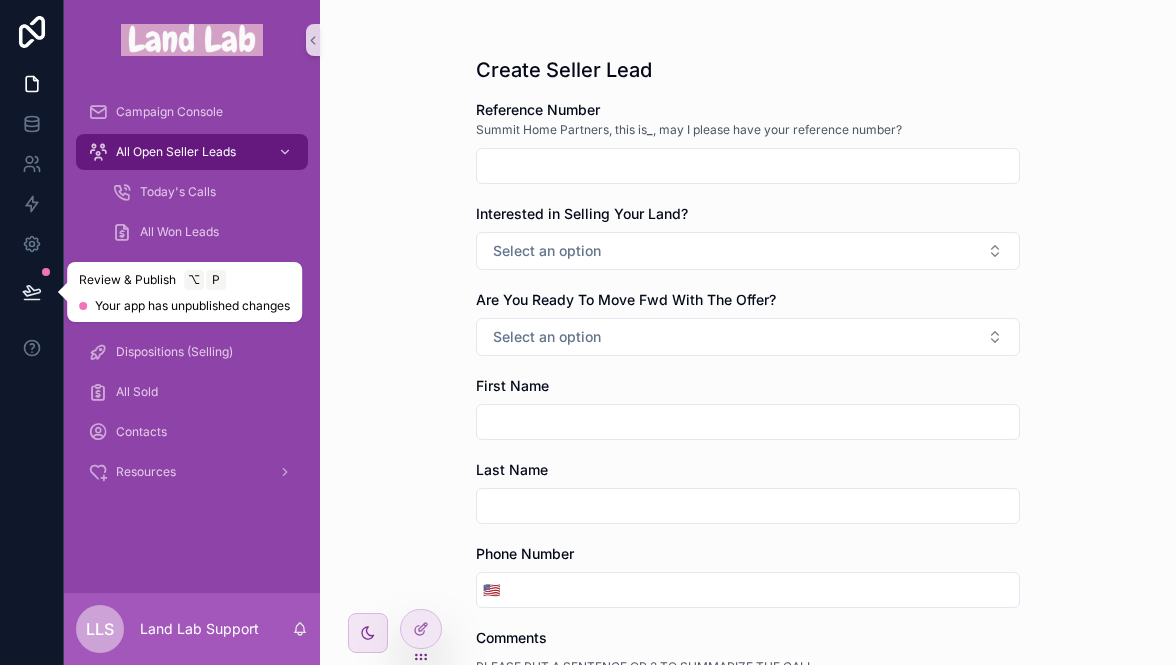 click 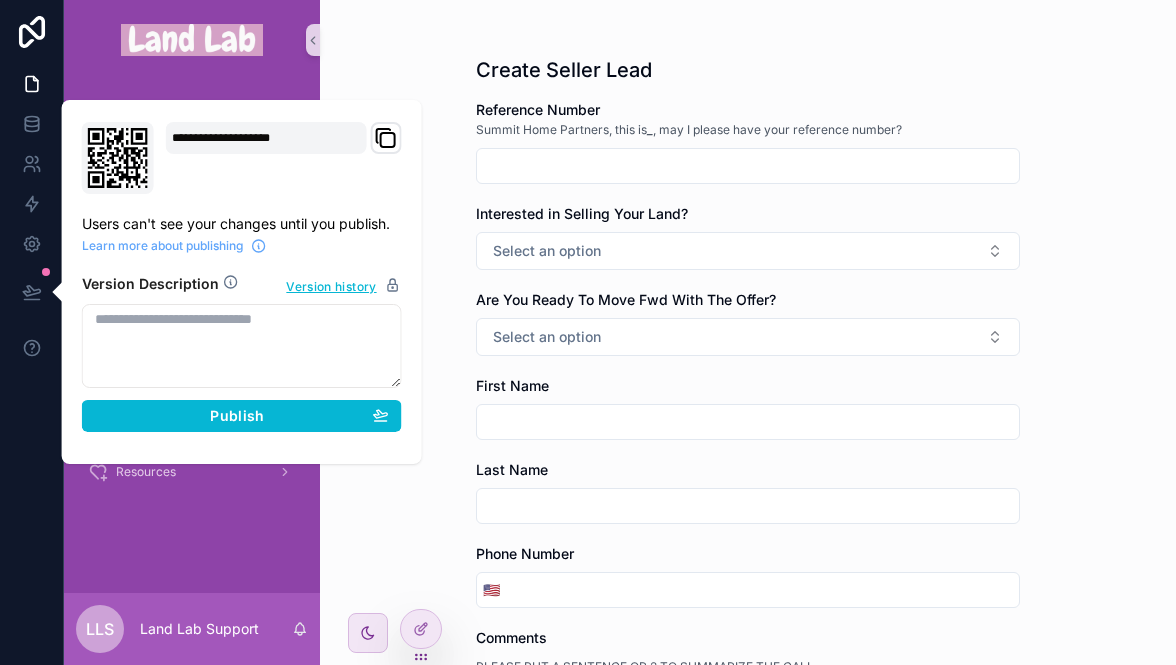 click on "**********" at bounding box center (242, 282) 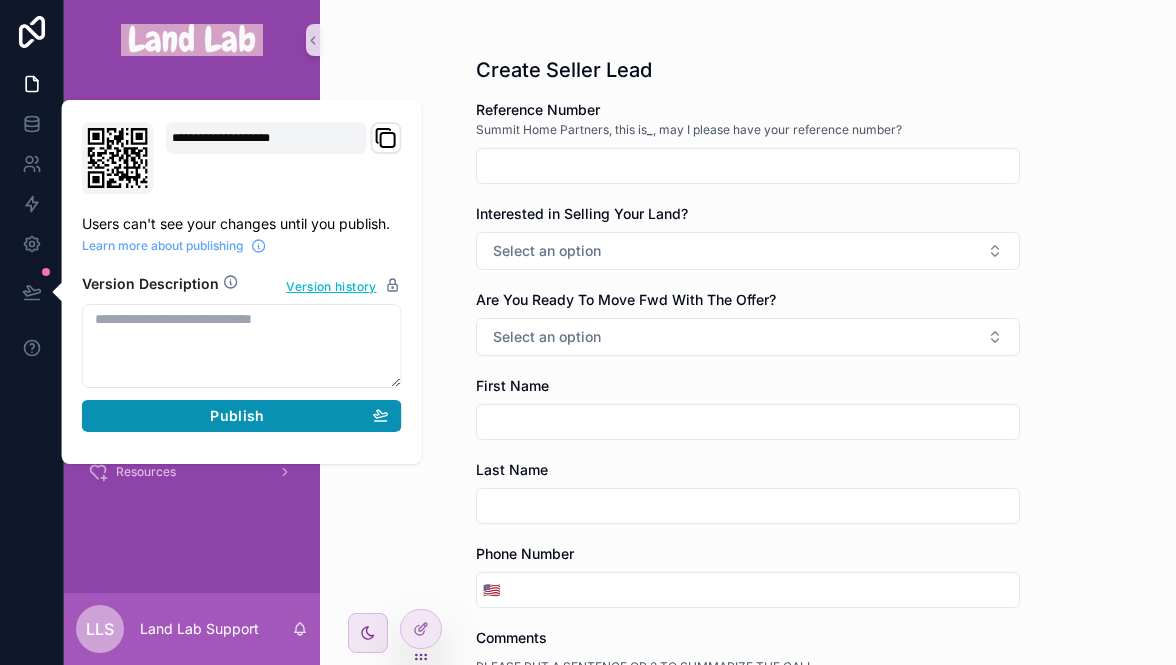 click on "Publish" at bounding box center (242, 416) 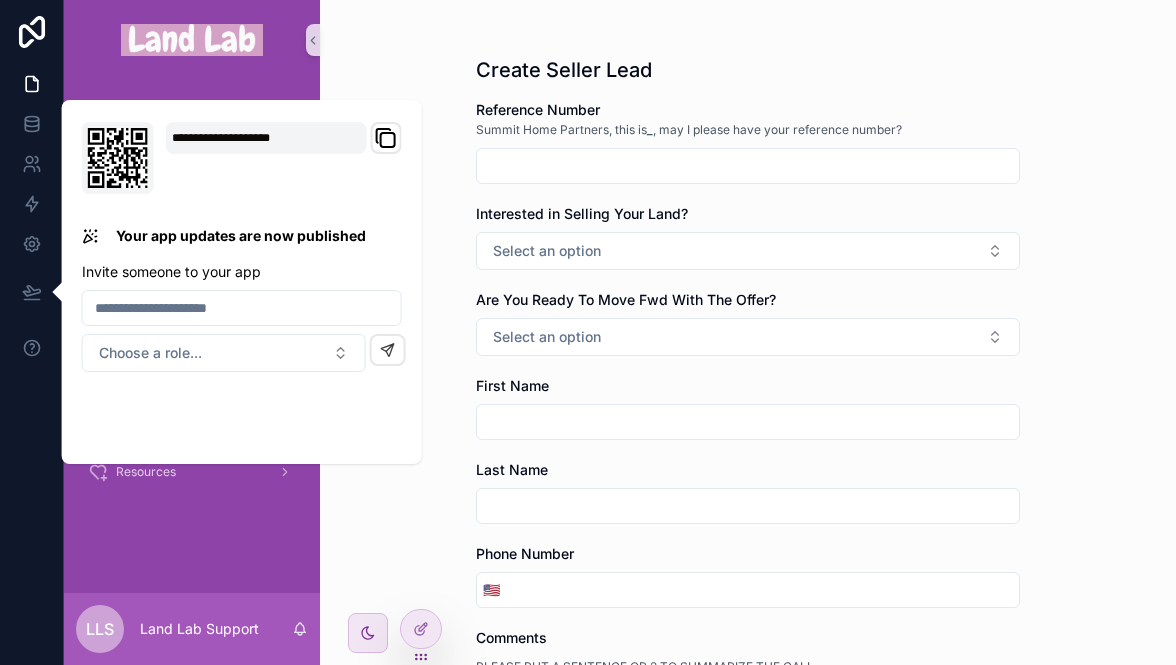click on "Create Seller Lead Reference Number Summit Home Partners, this is   _ , may I please have your reference number? Interested in Selling Your Land? Select an option Are You Ready To Move Fwd With The Offer? Select an option First Name Last Name Phone Number 🇺🇸 Comments PLEASE PUT A SENTENCE OR 2 TO SUMMARIZE THE CALL Save" at bounding box center [748, 332] 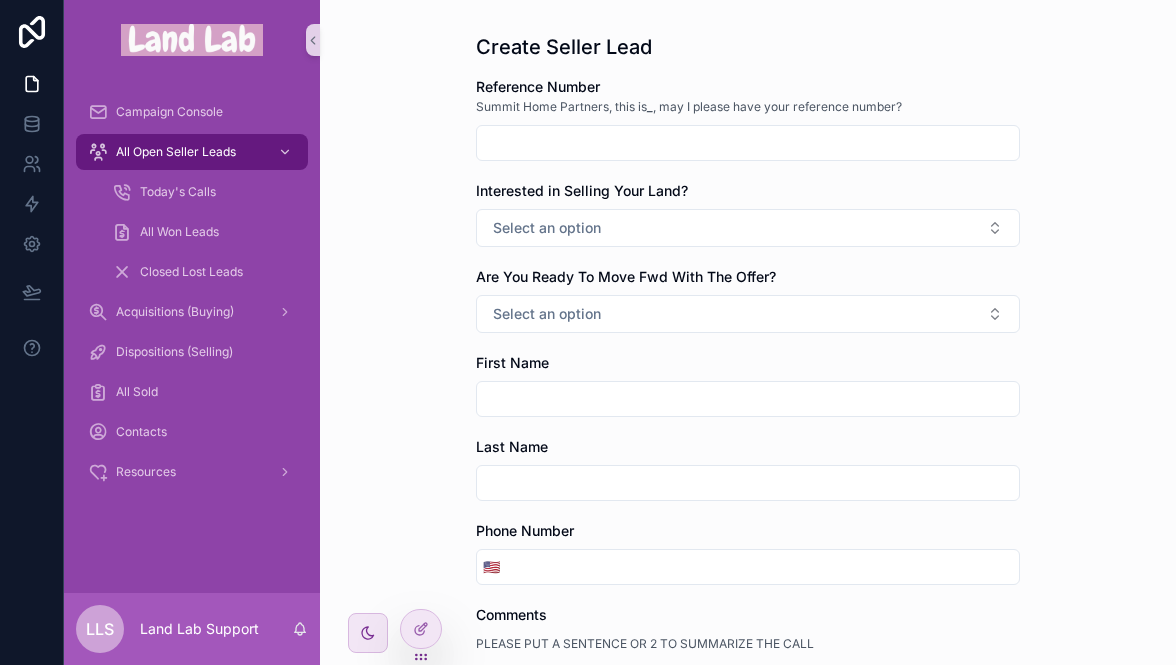 scroll, scrollTop: 0, scrollLeft: 0, axis: both 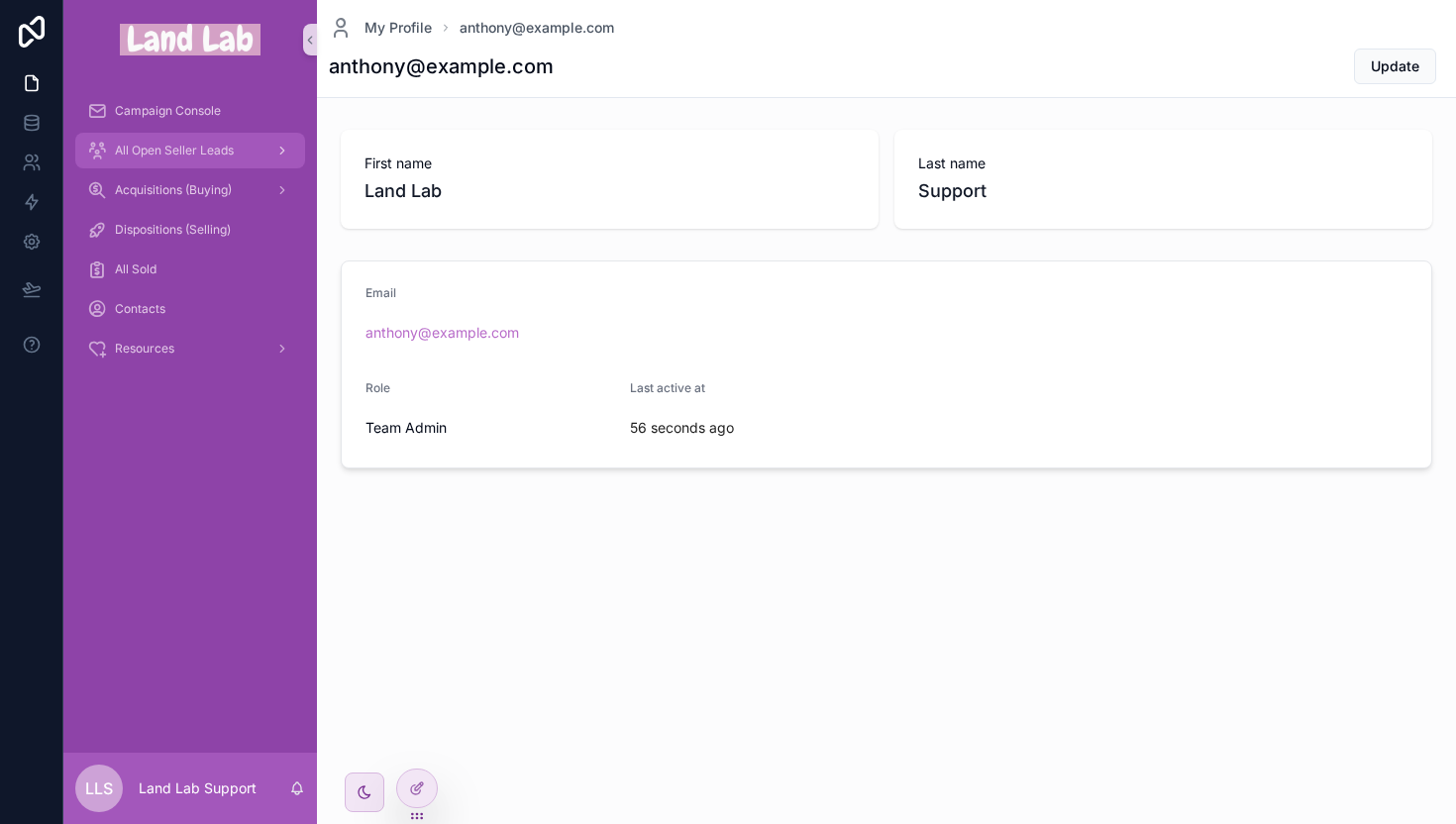 click on "All Open Seller Leads" at bounding box center (174, 151) 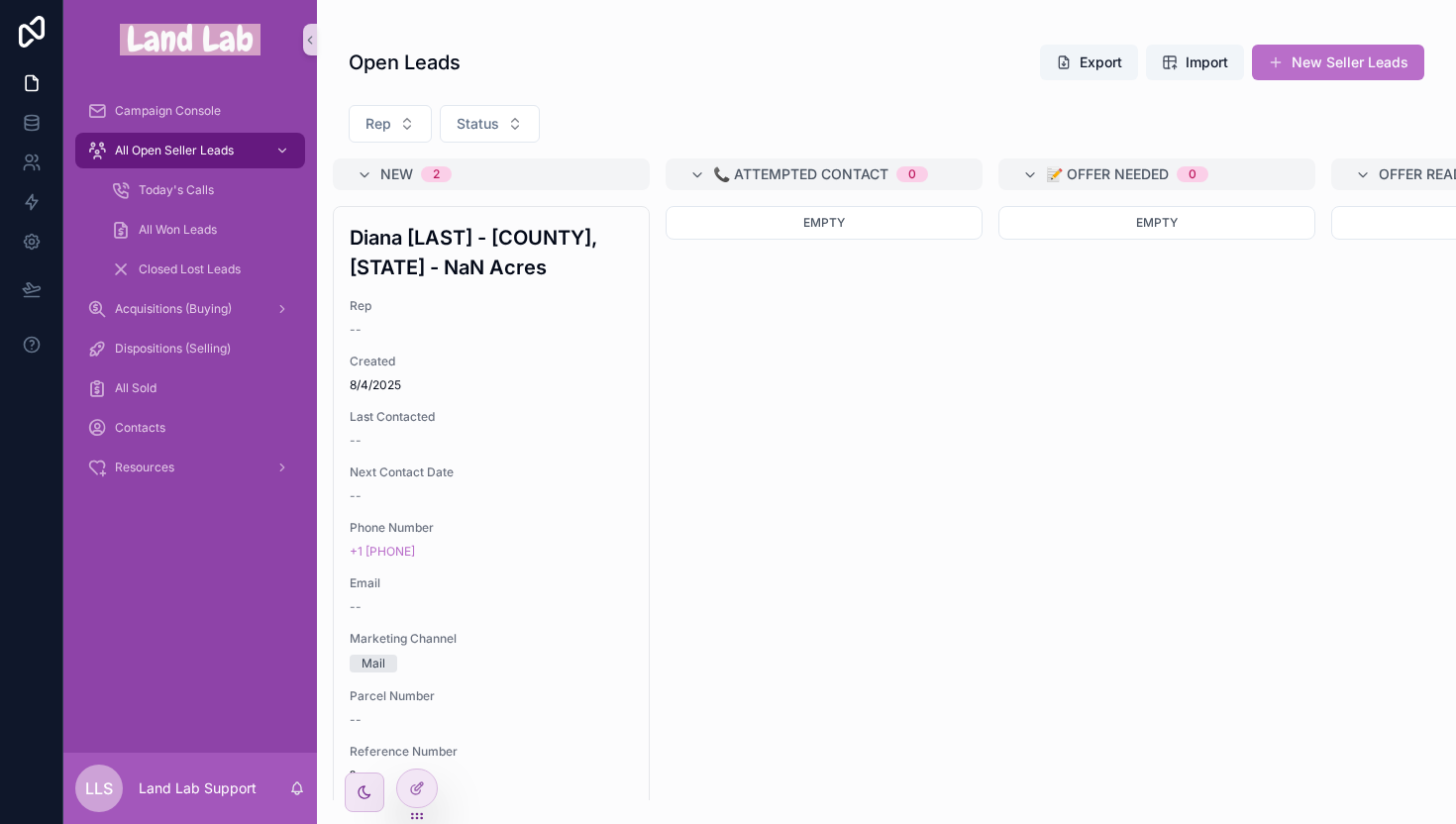 click on "Open Leads Export Import New Seller Leads" at bounding box center (886, 62) 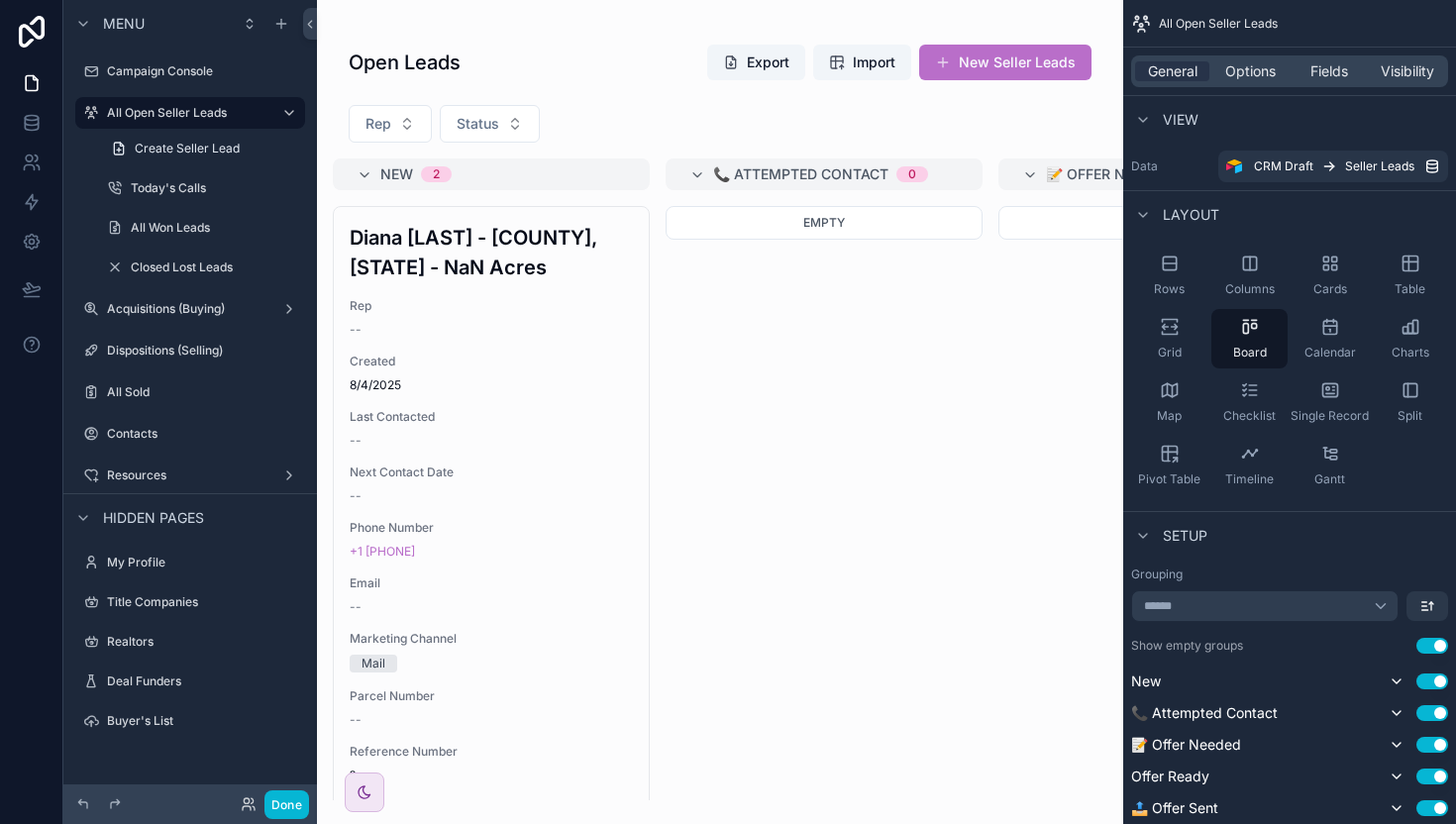 click at bounding box center [720, 412] 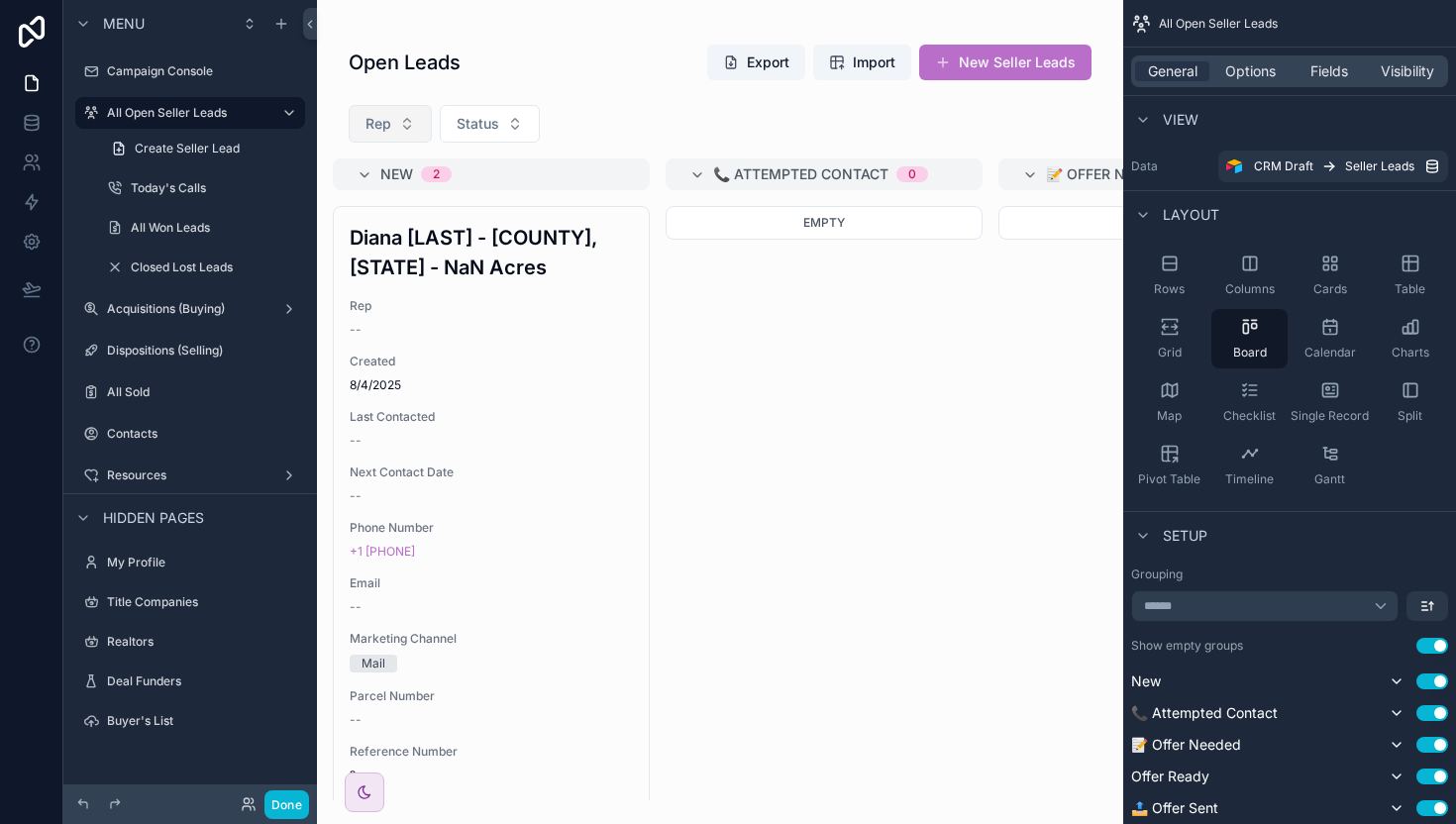 click on "Rep" at bounding box center [378, 124] 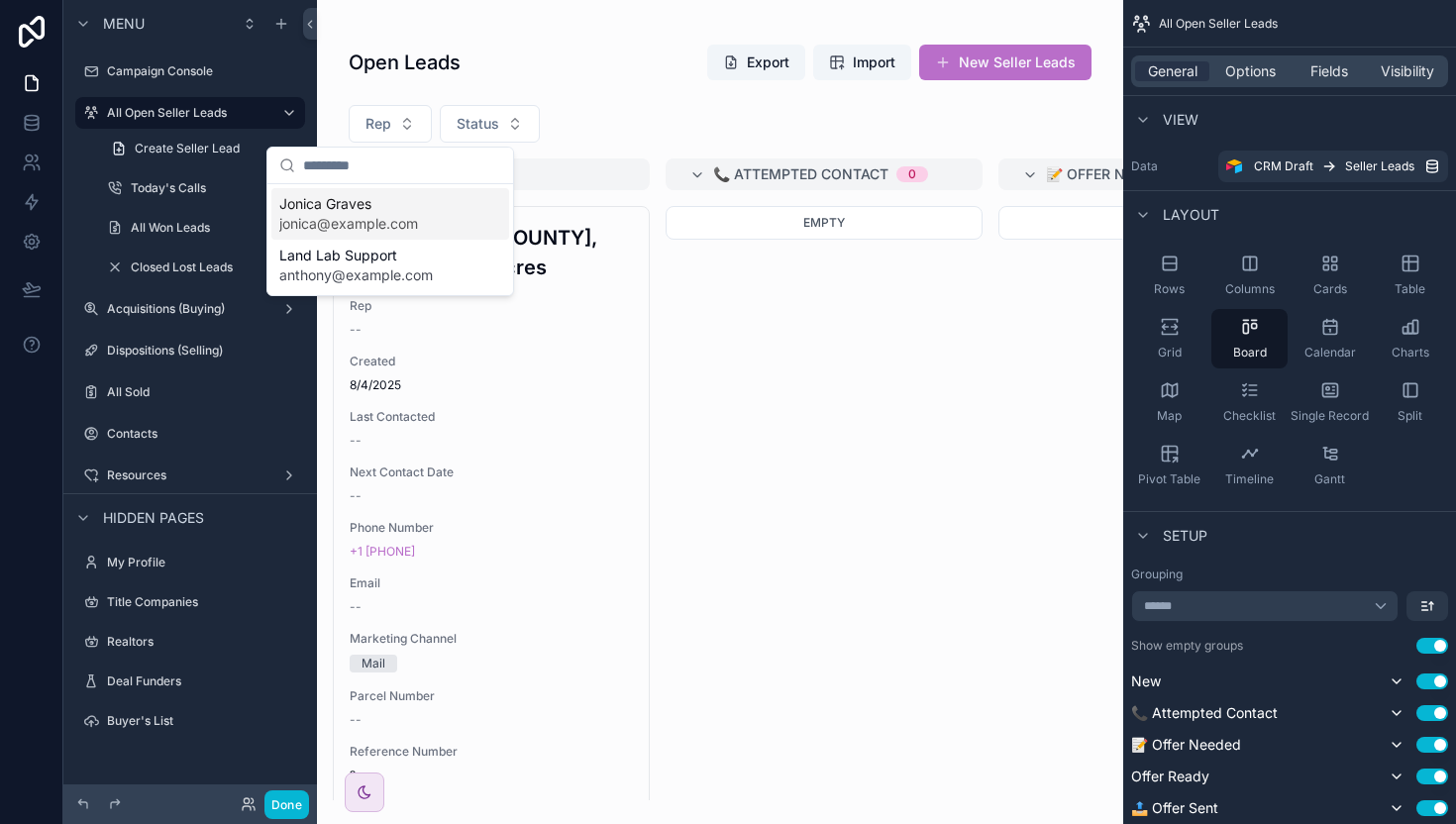 click on "jonica@example.com" at bounding box center (349, 224) 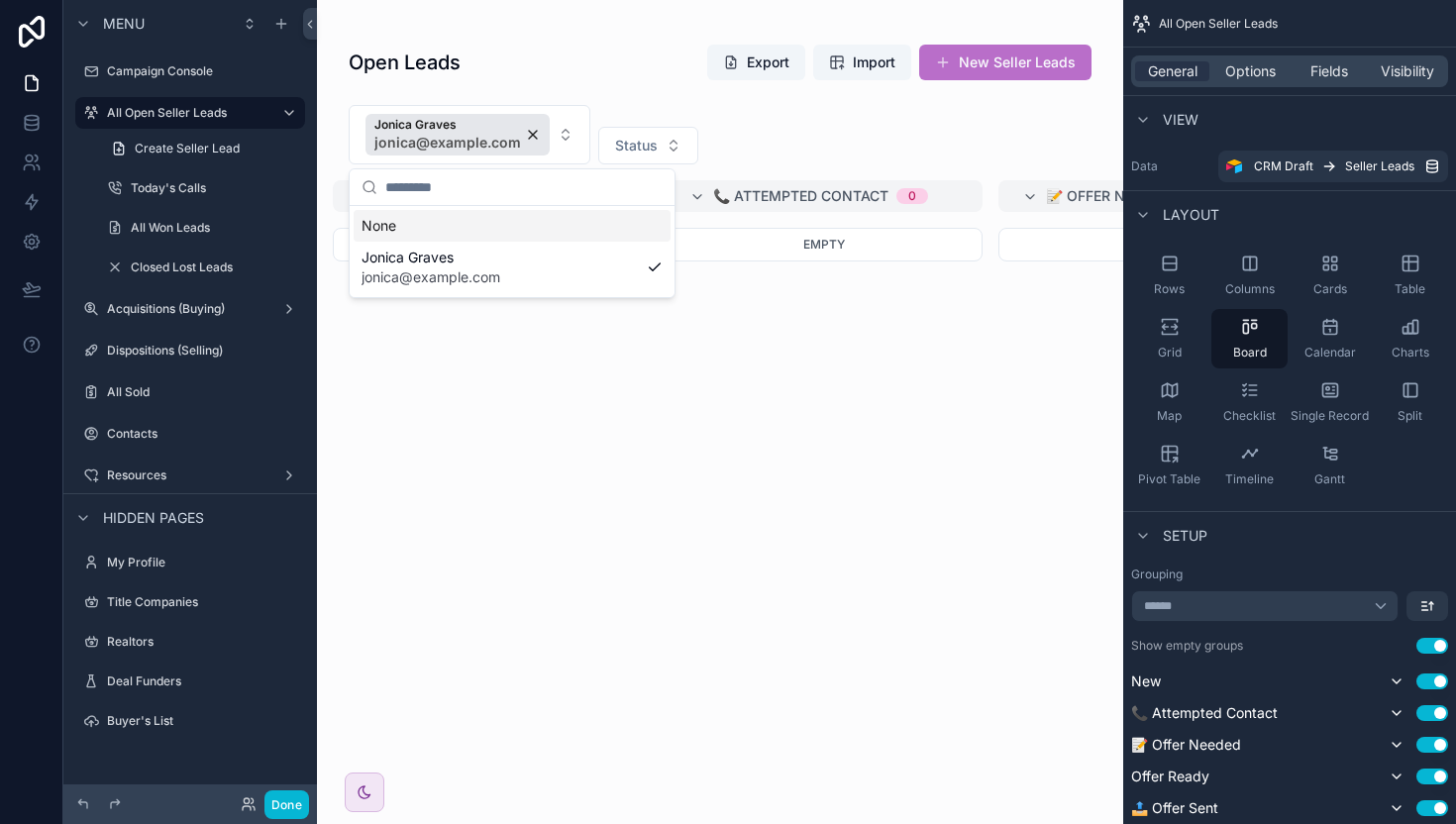 click on "Open Leads Export Import New Seller Leads Jonica Graves jonica@example.com Status New 0 Empty 📞 Attempted Contact 0 Empty 📝 Offer Needed 0 Empty Offer Ready 0 Empty 📤 Offer Sent 0 Empty ✅ Offer Accepted 2 Frank [LAST] - Chilton County, Alabama - 12.78 Acres Rep Jonica Graves Created 7/10/2025 Last Contacted 7/21/2025 9:00 PM Next Contact Date 7/29/2025 Phone Number +1 [PHONE] Email -- Marketing Channel Mail Parcel Number 1801020000007002 and 1801020000007003 Reference Number CH-AL-990 Marketing Campaign(s) Chilton County, Alabama Glenda Faye [LAST] - Chilton County, Alabama - 6.39 Acres Rep Jonica Graves Created 7/10/2025 Last Contacted -- Next Contact Date -- Phone Number +1 [PHONE] Email -- Marketing Channel Mail Parcel Number 1801020000007000 Reference Number CH-AL-989 Marketing Campaign(s) Chilton County, Alabama" at bounding box center [720, 416] 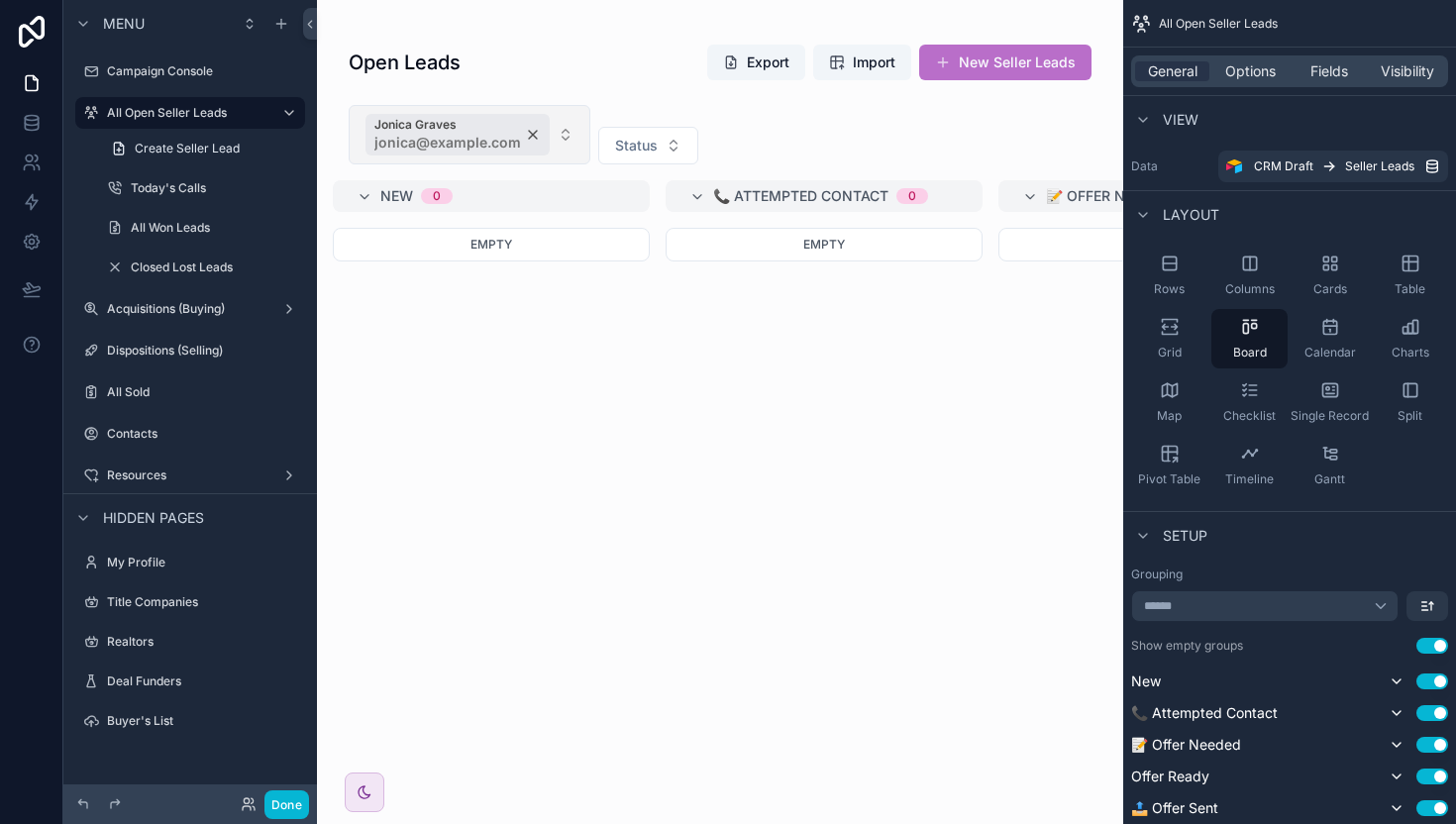 click on "[FIRST] [LAST] [EMAIL]" at bounding box center (458, 135) 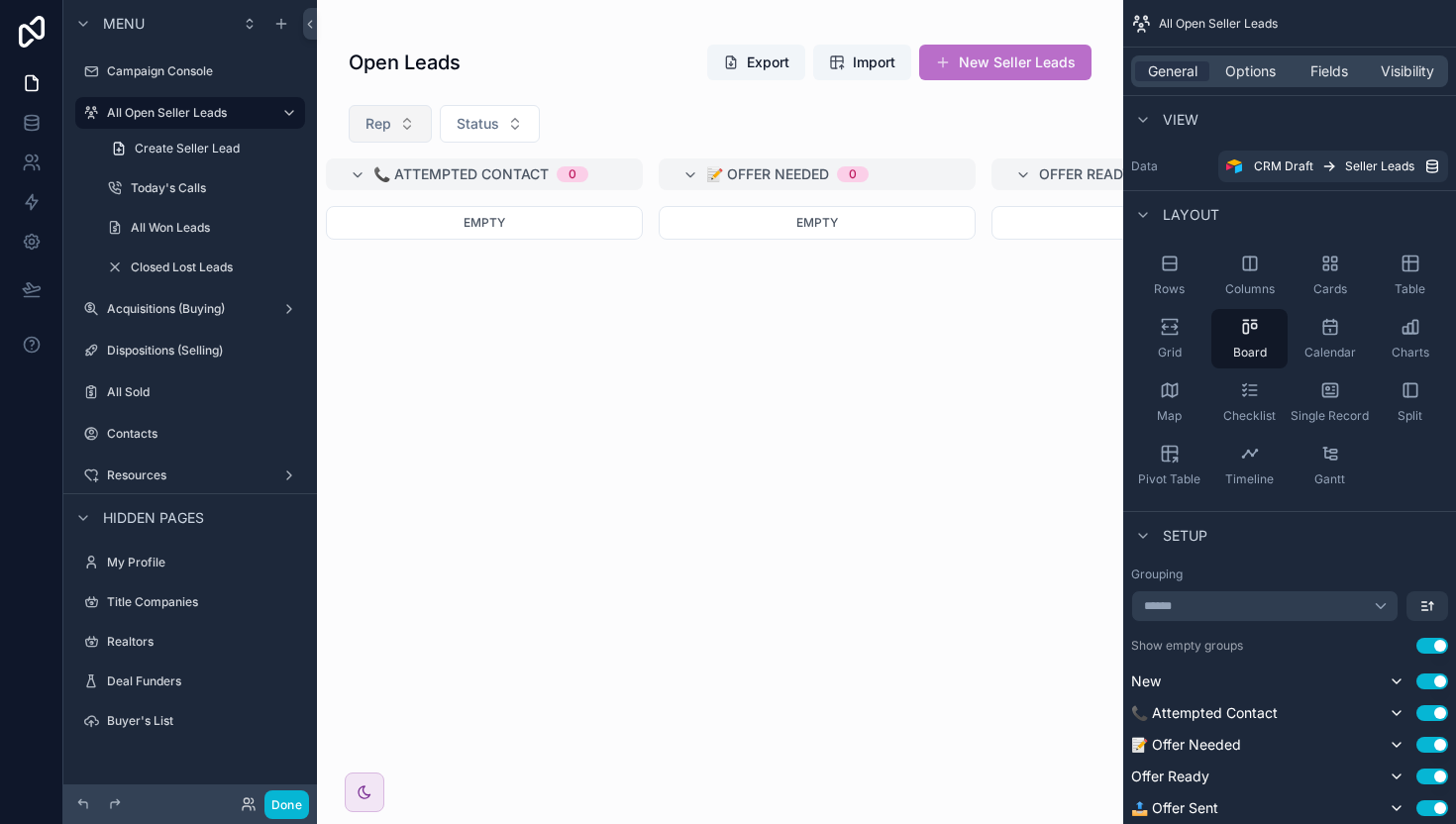 scroll, scrollTop: 0, scrollLeft: 0, axis: both 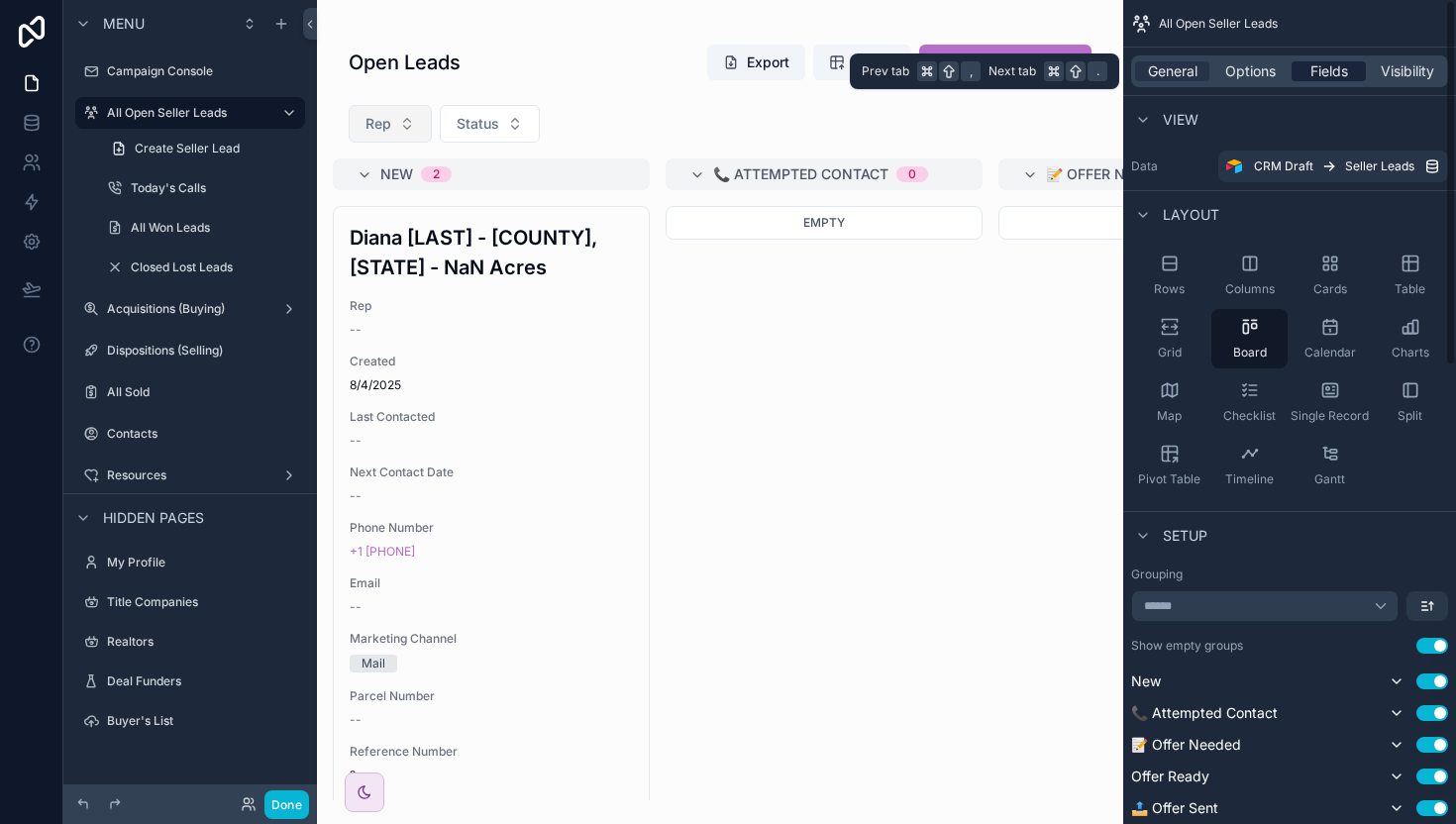 click on "Fields" at bounding box center [1329, 71] 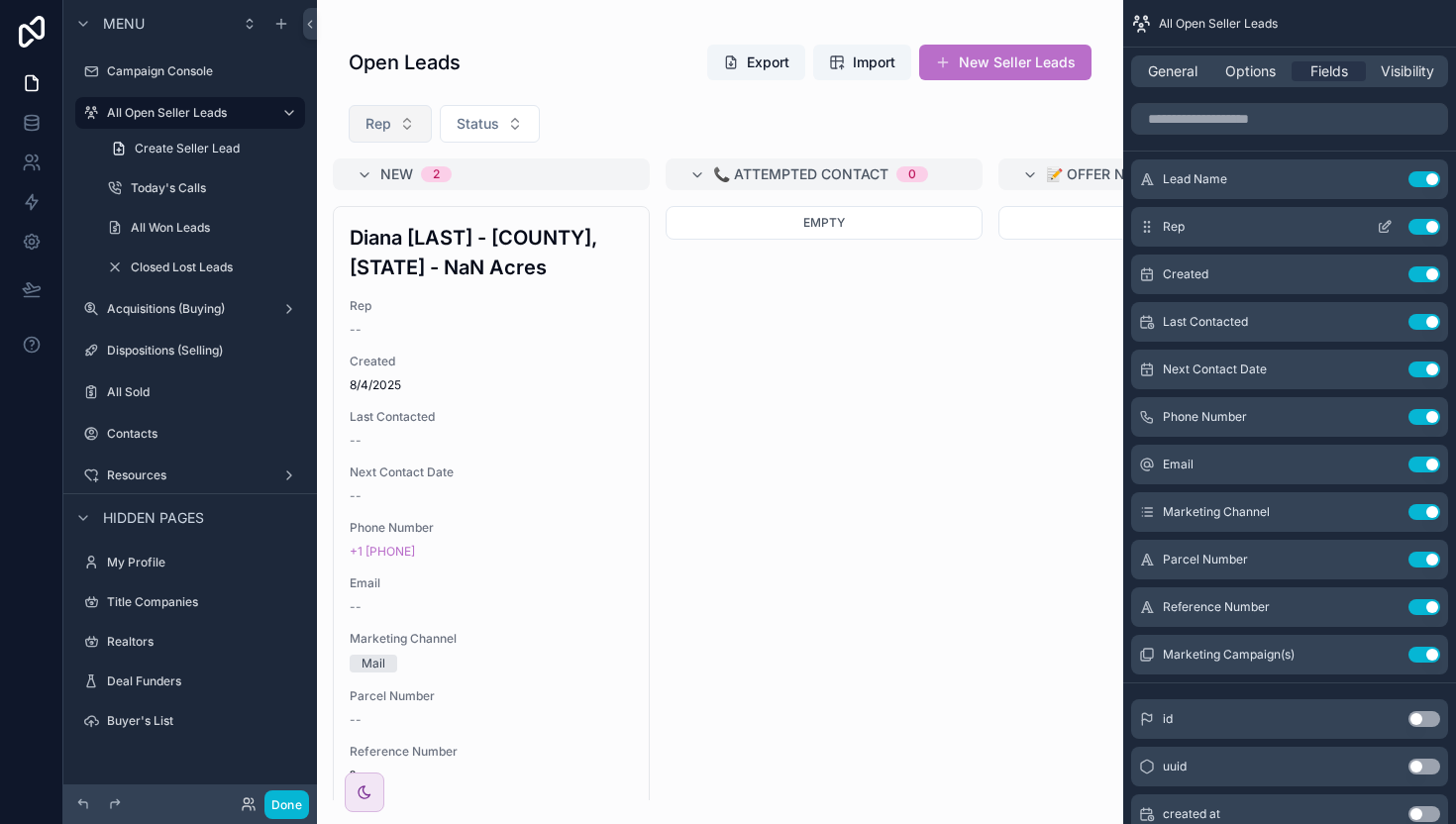 click 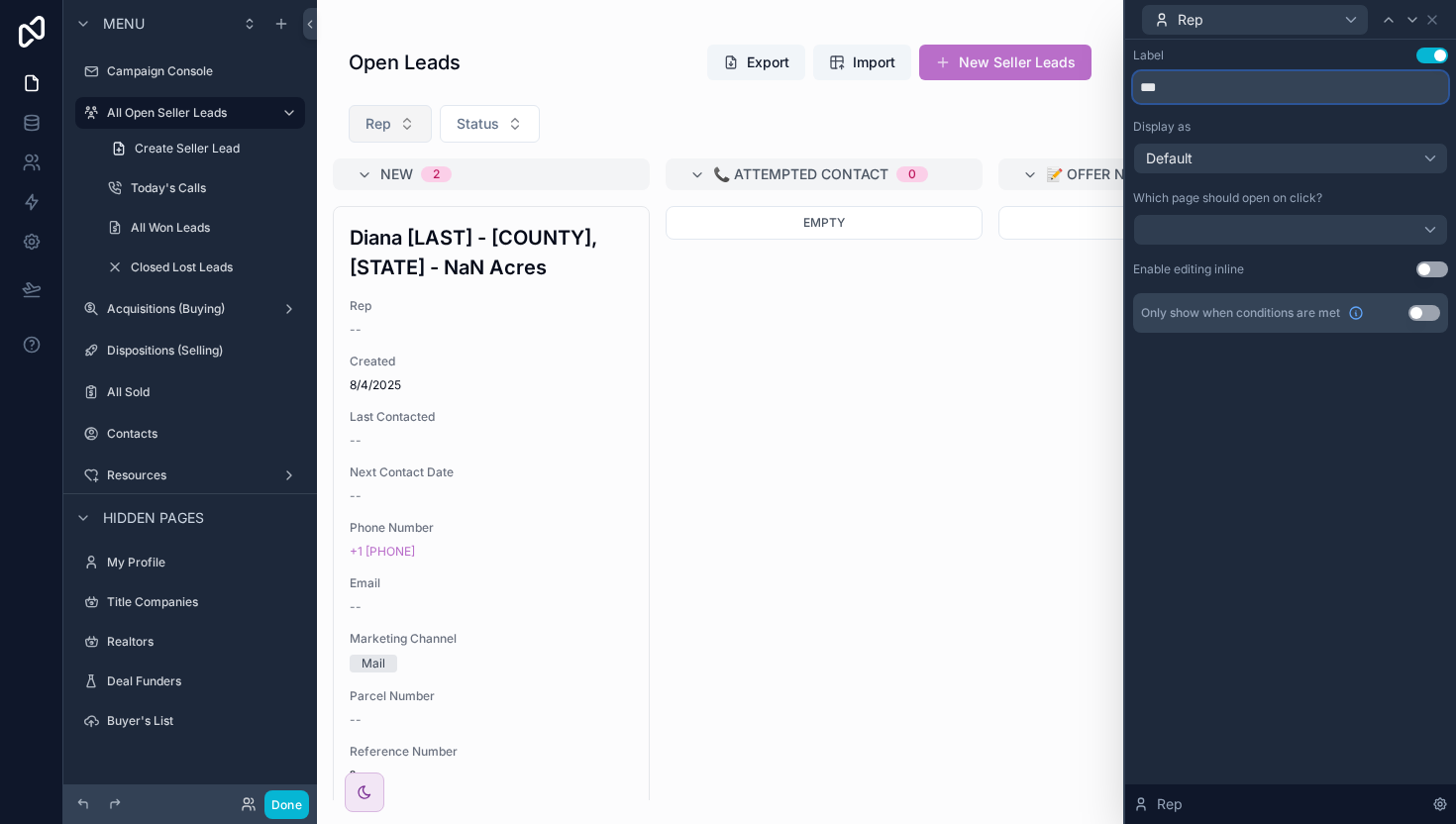 click on "***" at bounding box center (1291, 87) 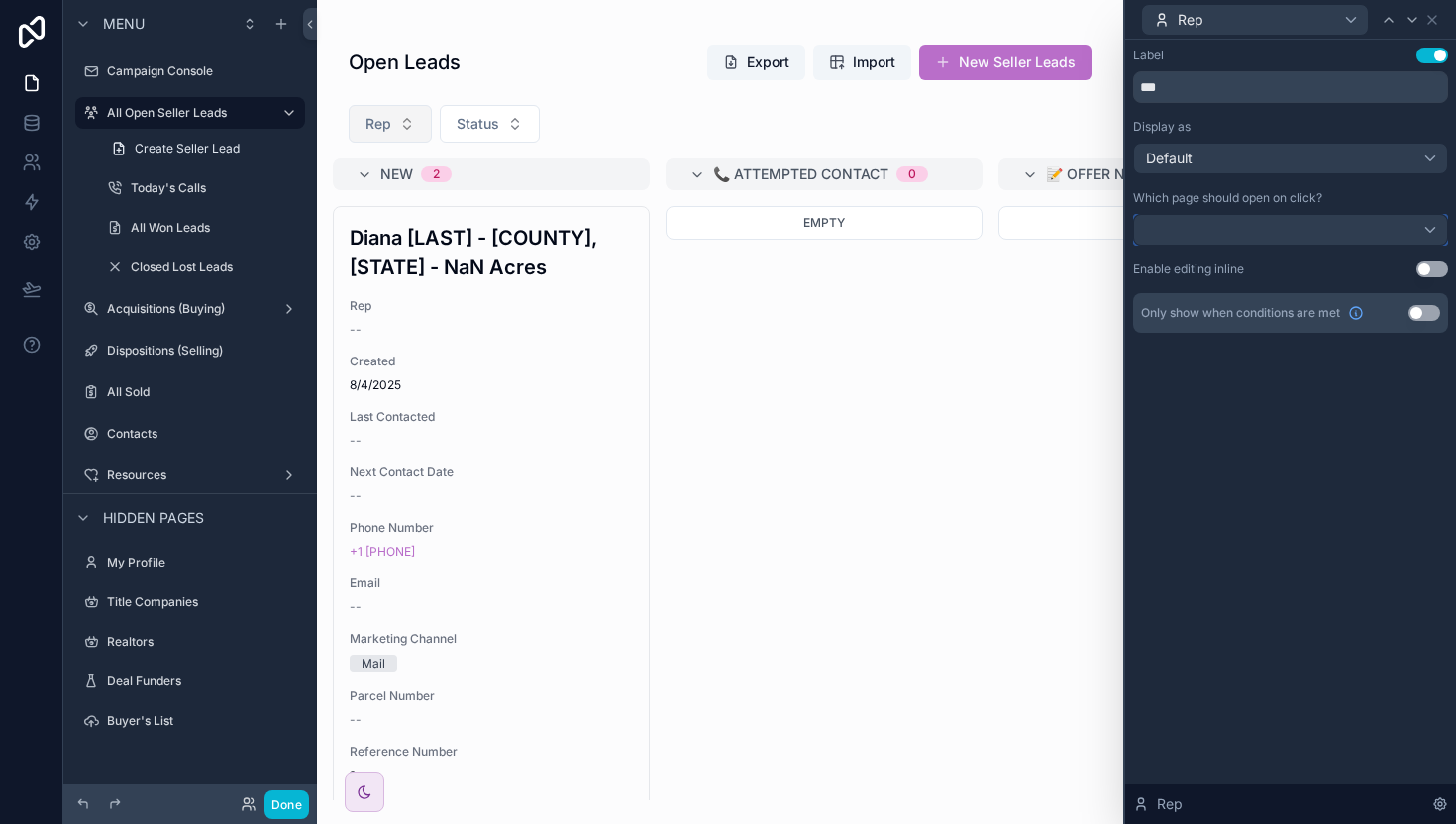 click at bounding box center (1291, 230) 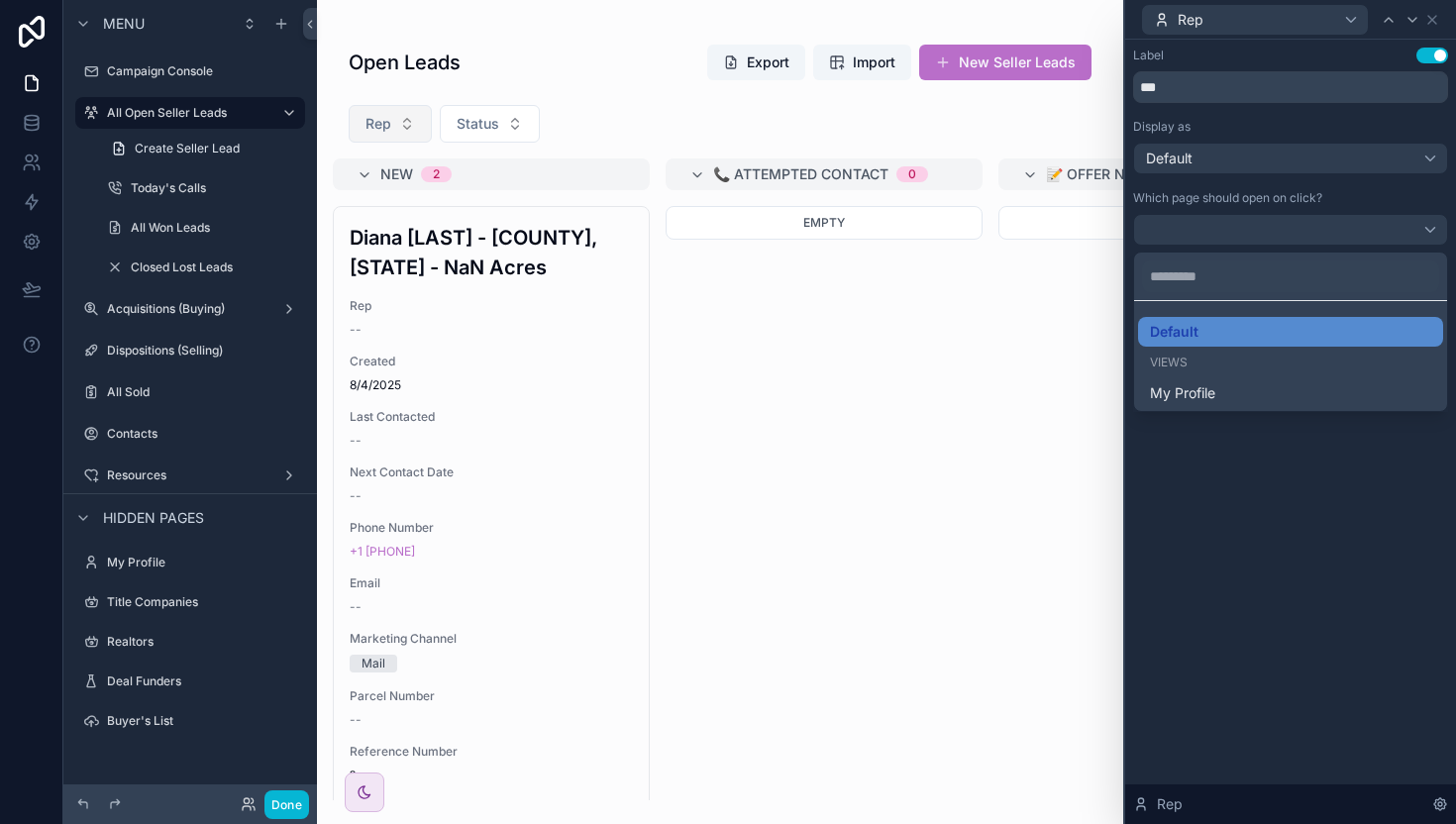 click at bounding box center (1291, 412) 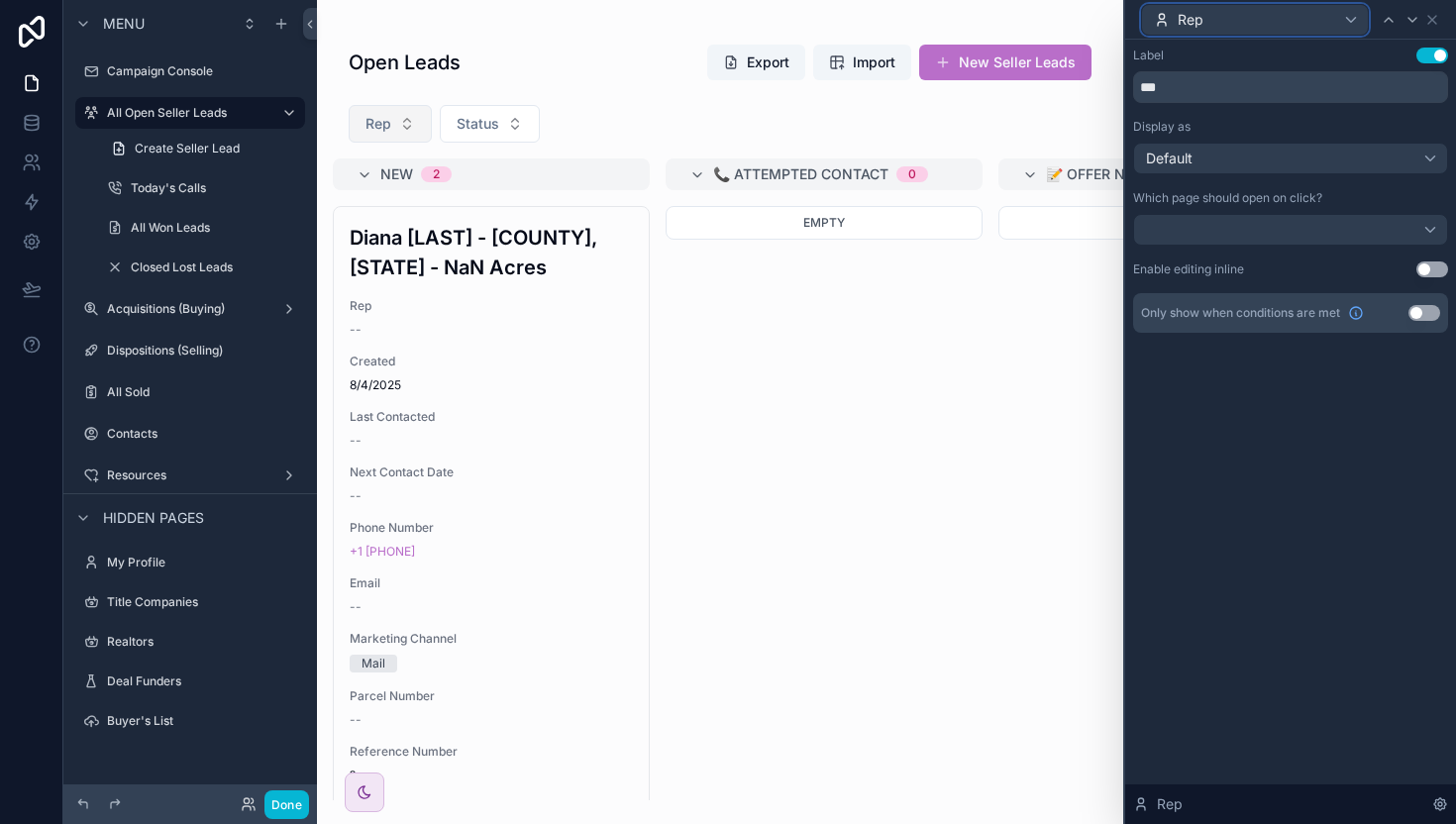click on "Rep" at bounding box center [1255, 20] 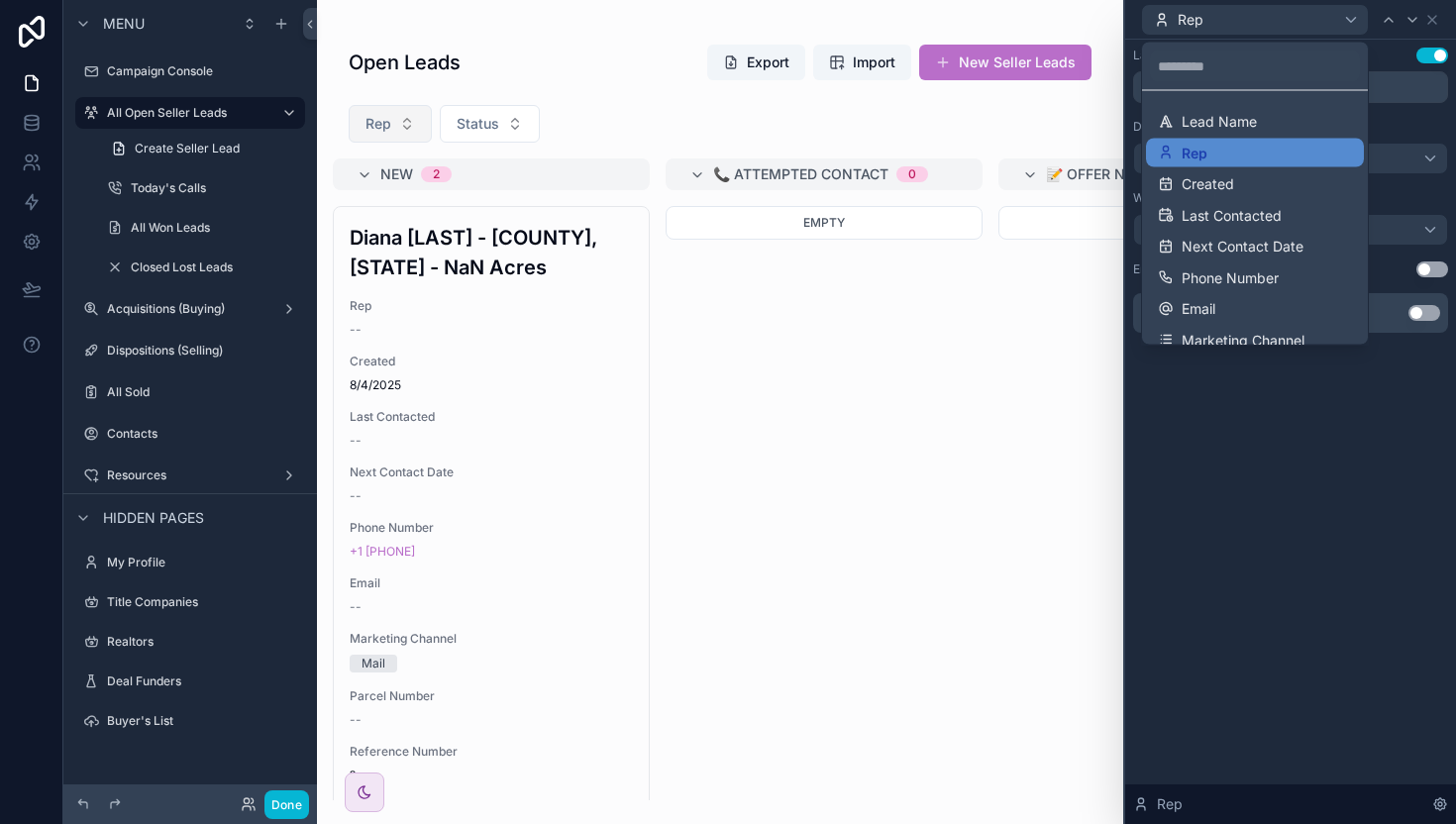 click at bounding box center (1291, 412) 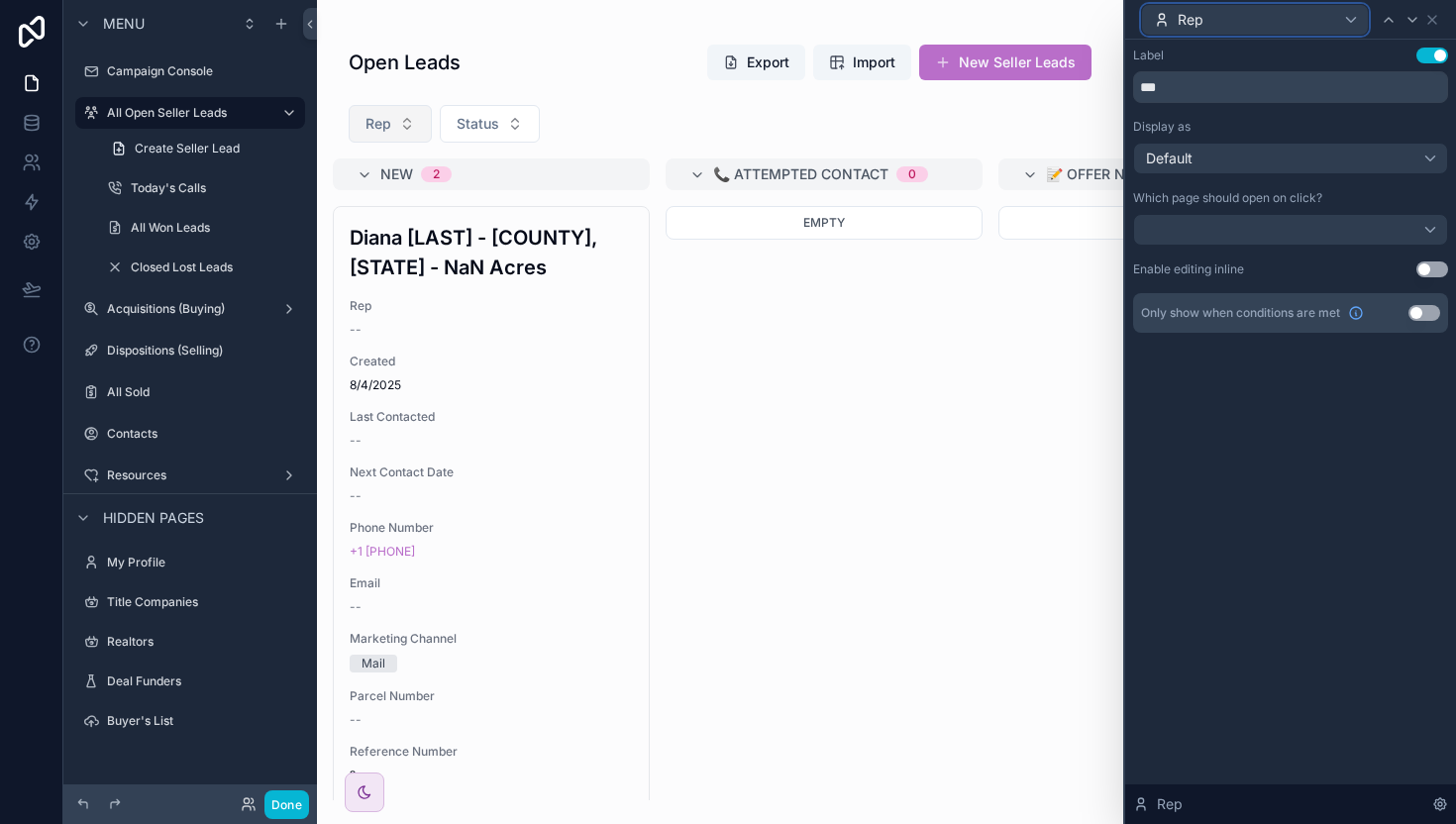 click on "Rep" at bounding box center (1255, 20) 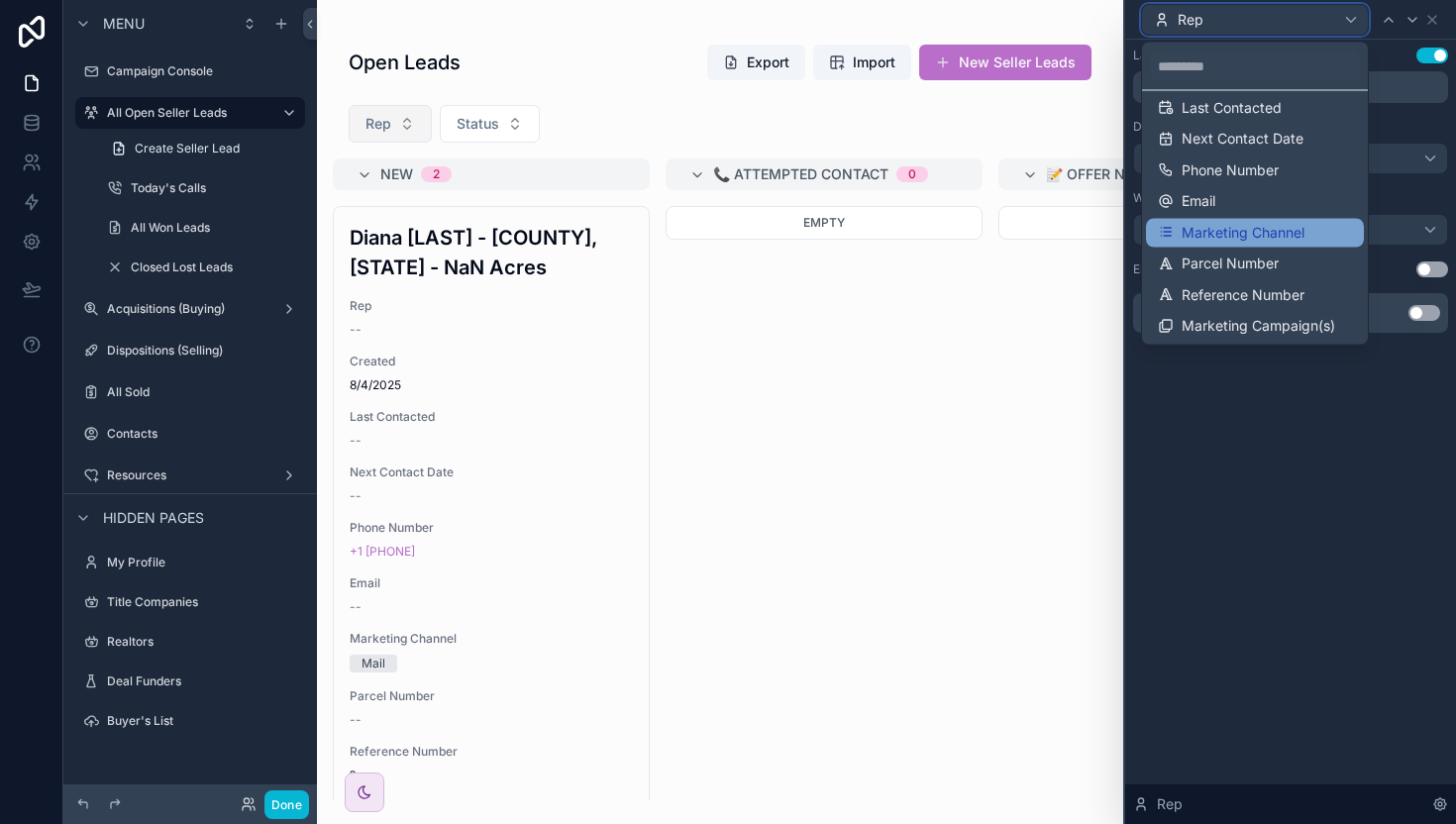 scroll, scrollTop: 0, scrollLeft: 0, axis: both 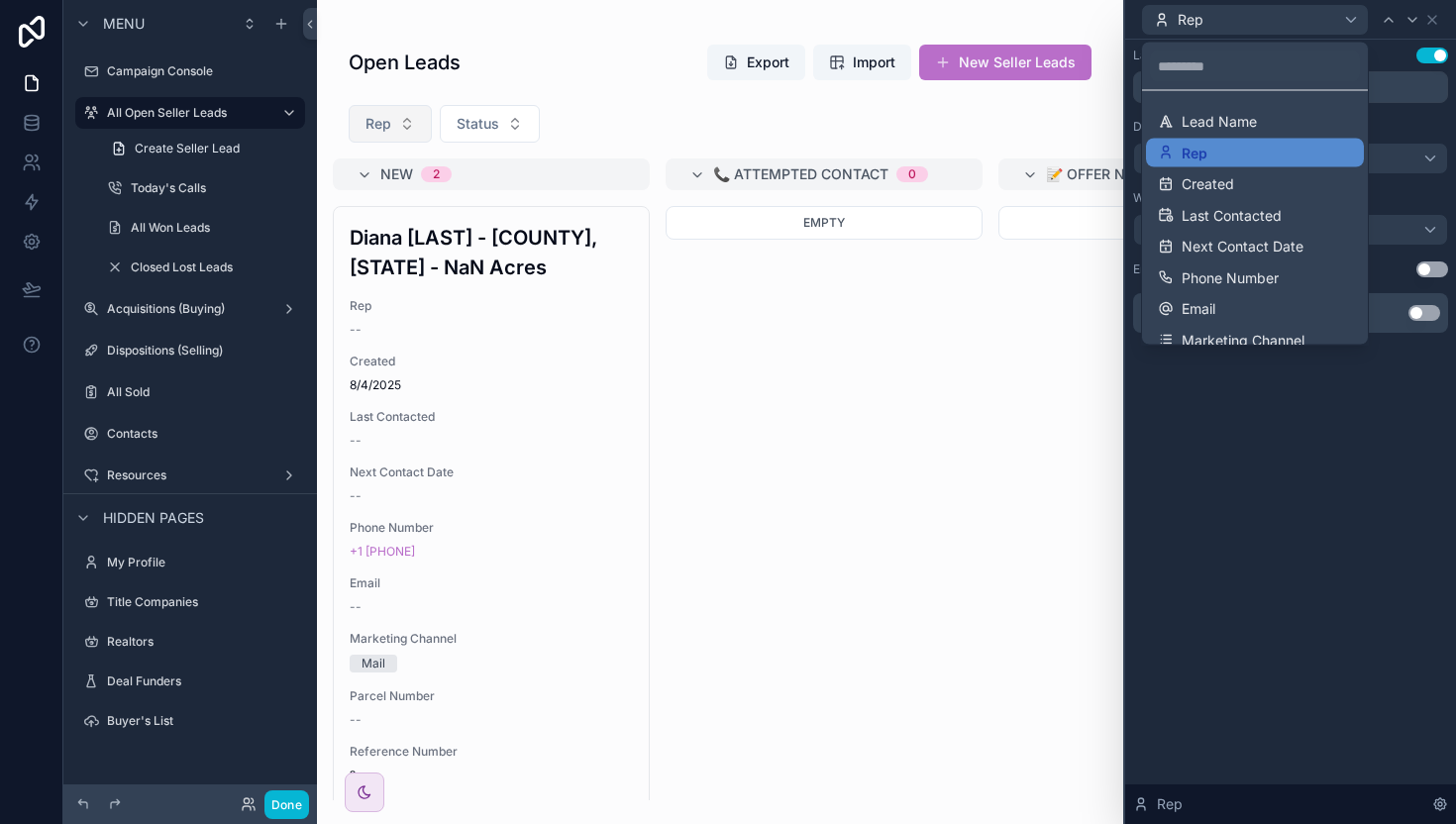 click at bounding box center [1291, 412] 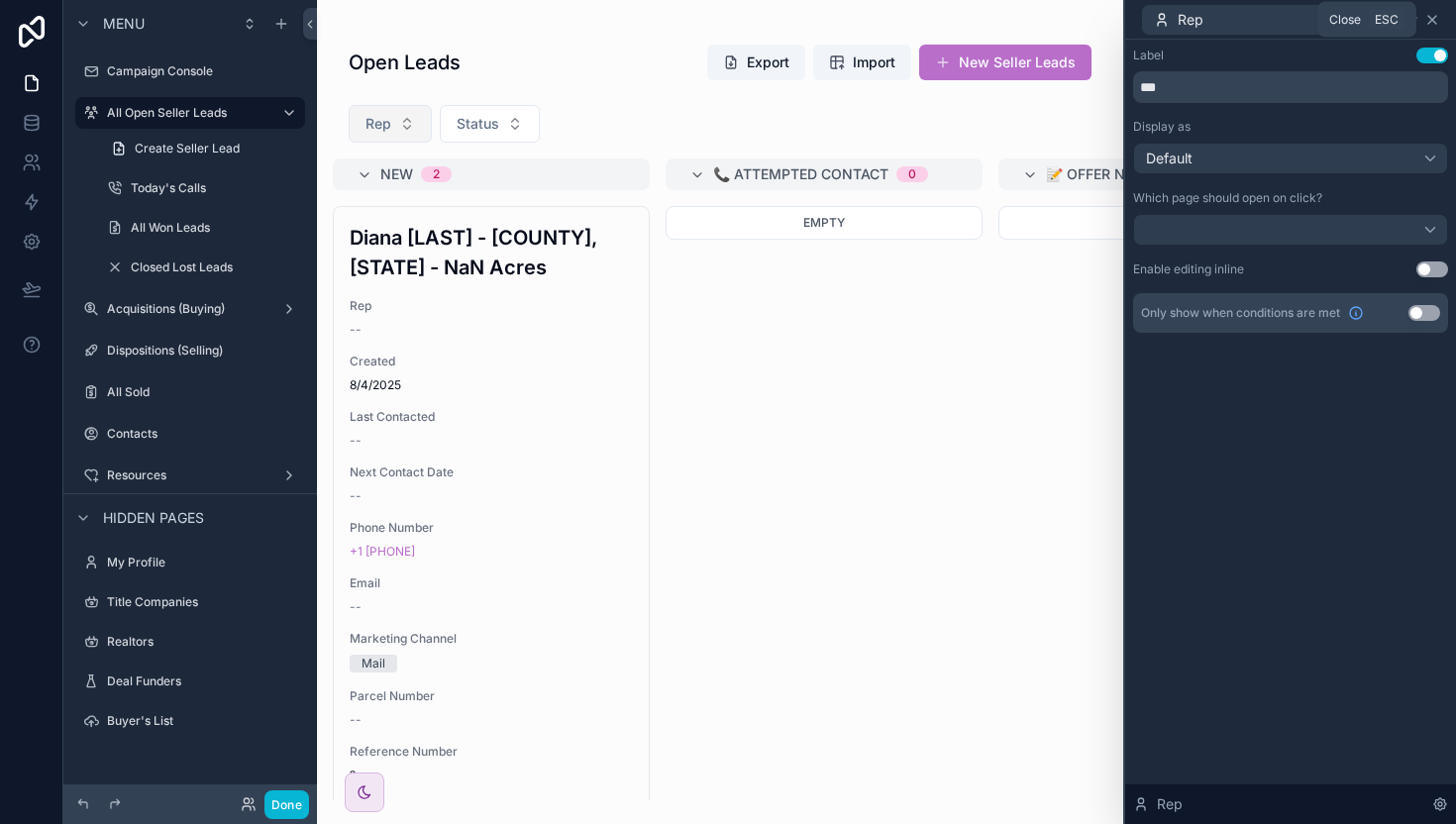 click 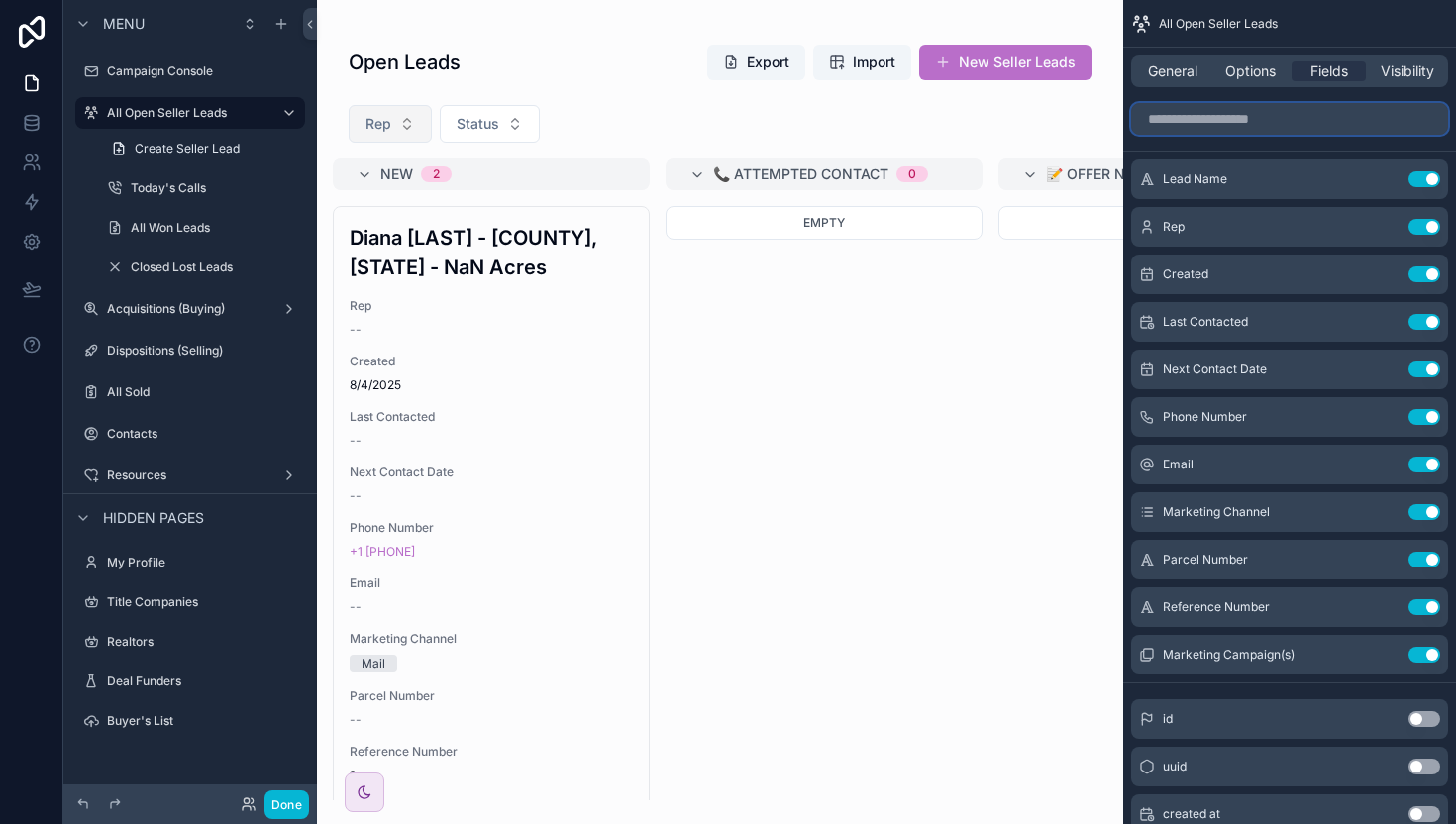 click at bounding box center (1290, 119) 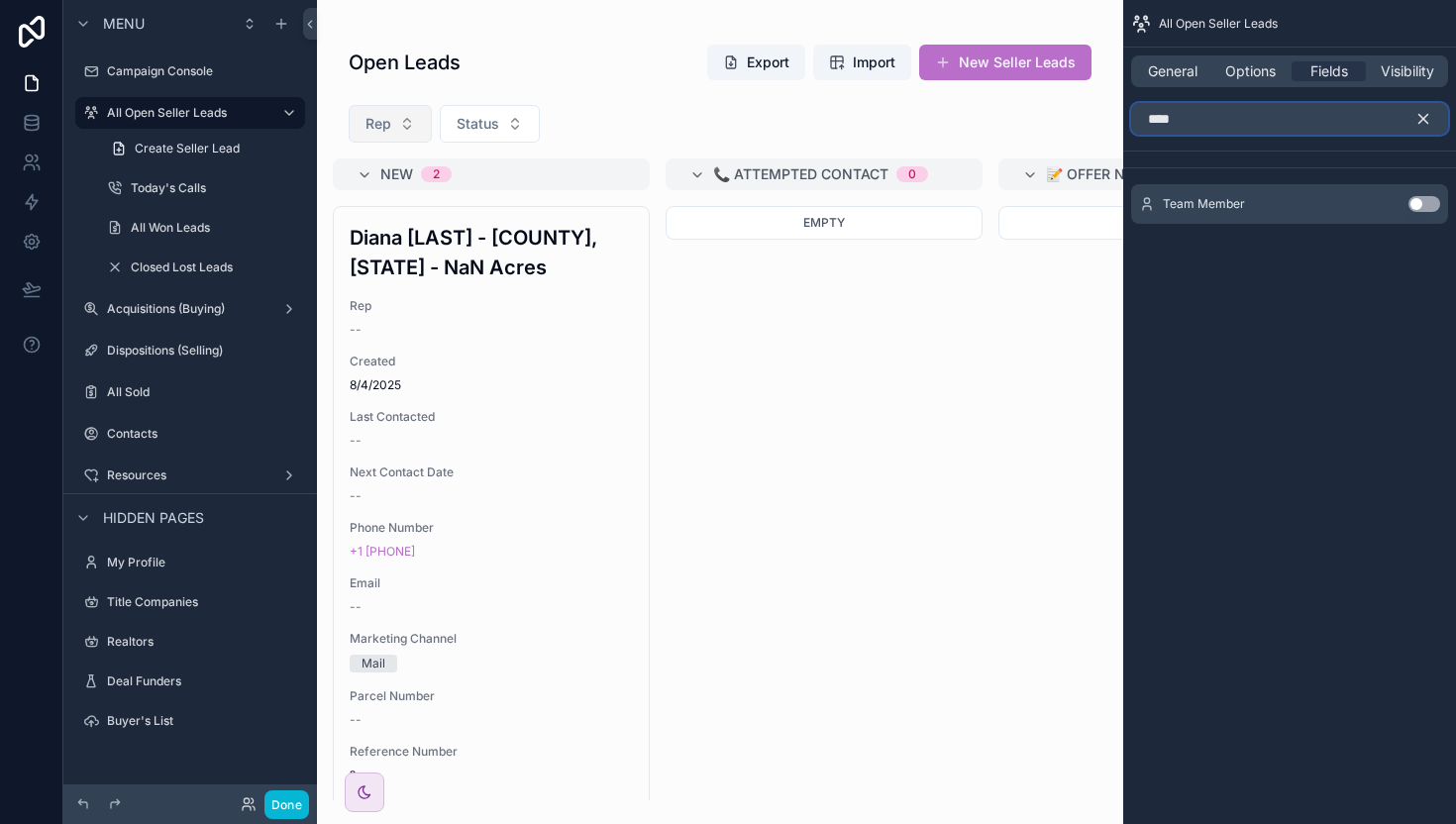 type on "****" 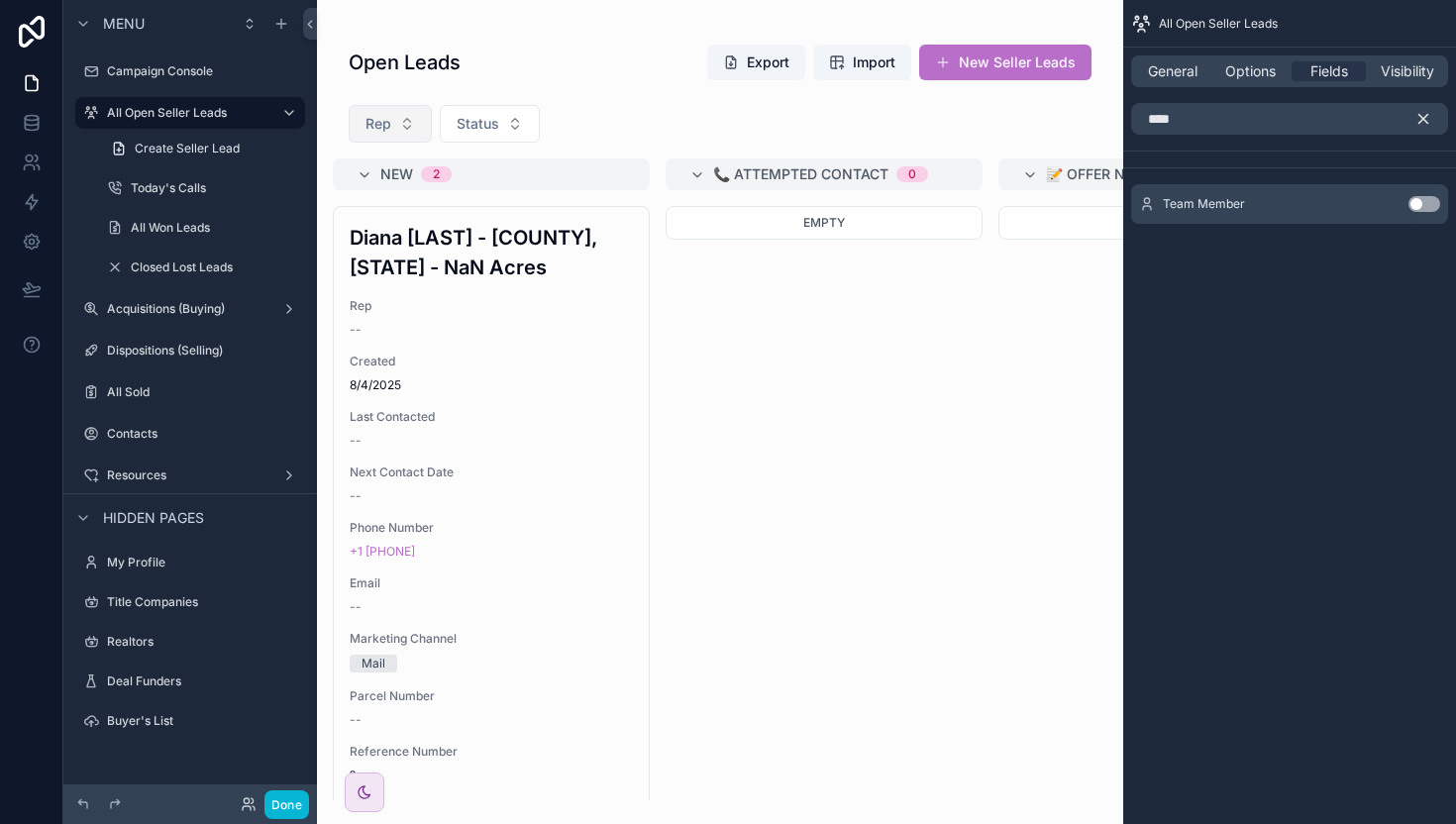 click on "Use setting" at bounding box center [1424, 204] 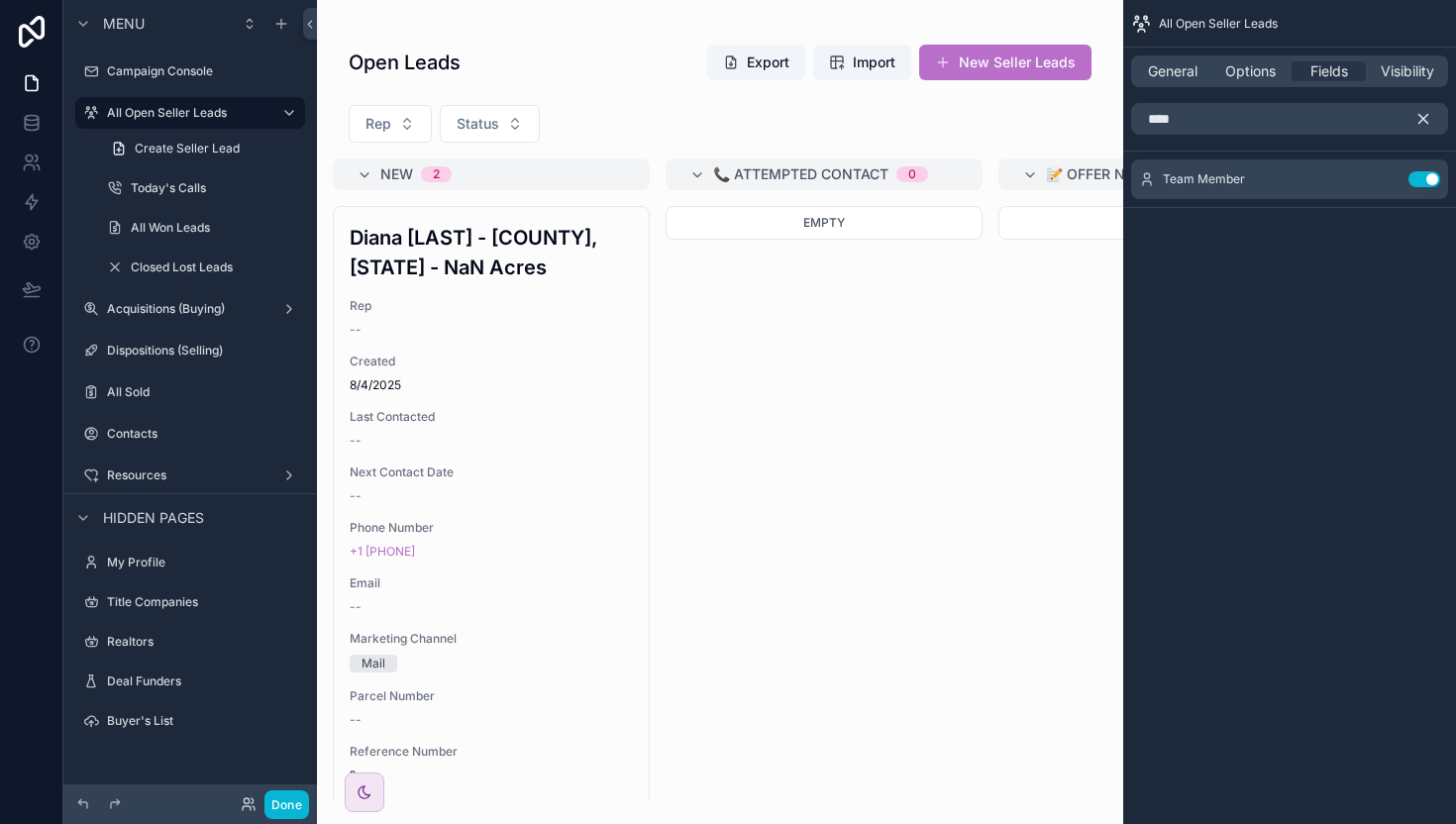 click 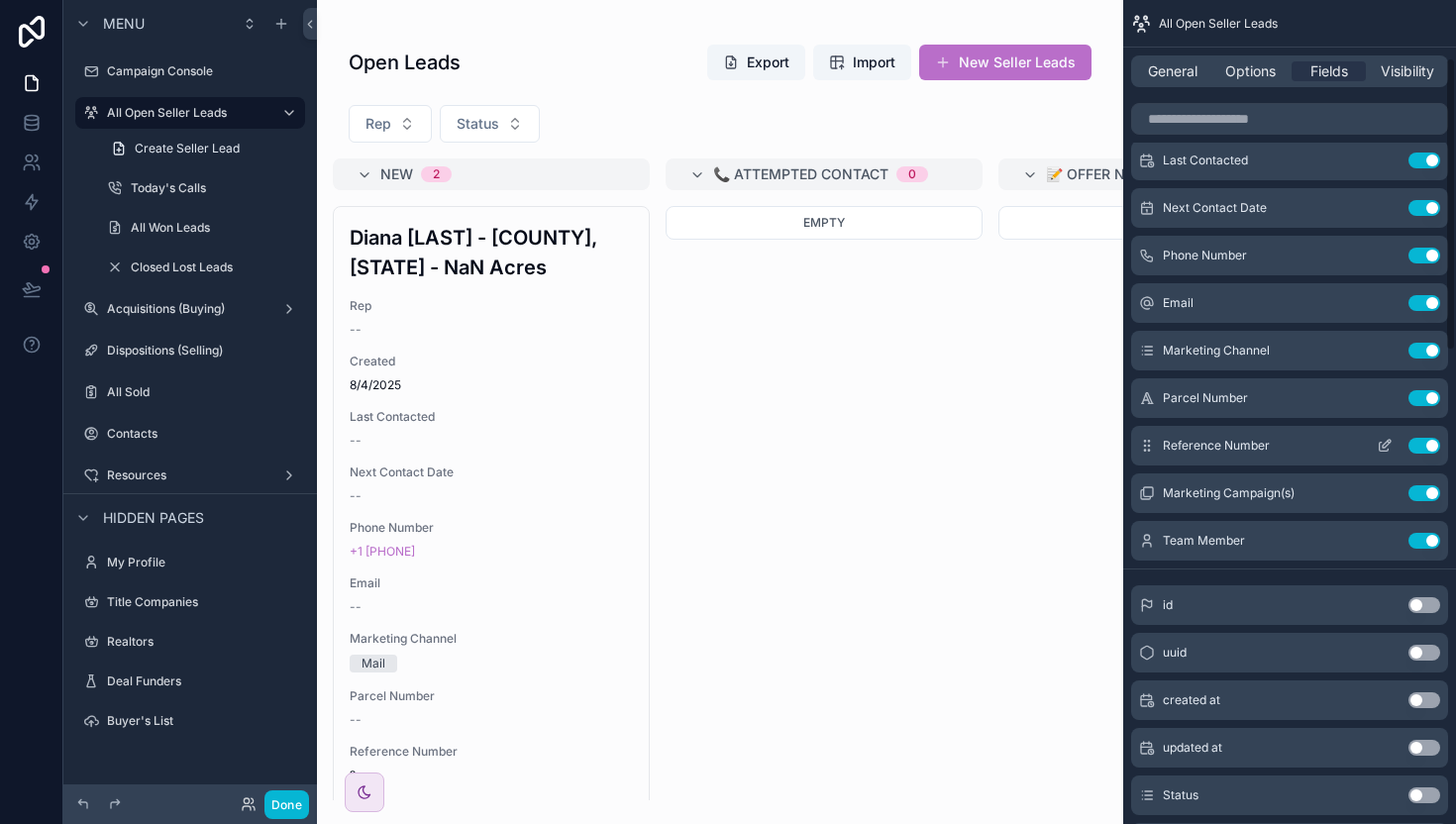 scroll, scrollTop: 164, scrollLeft: 0, axis: vertical 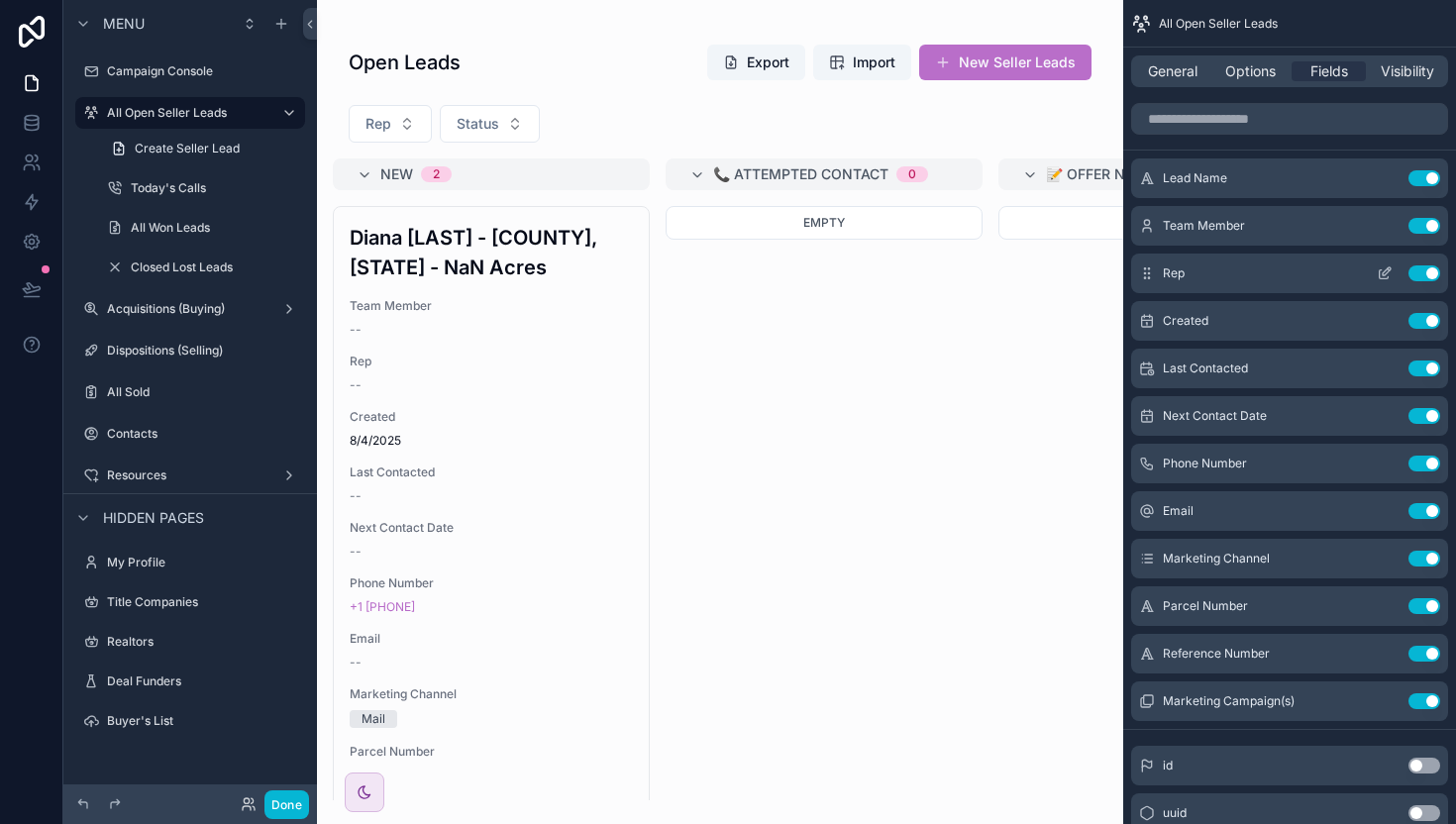 click 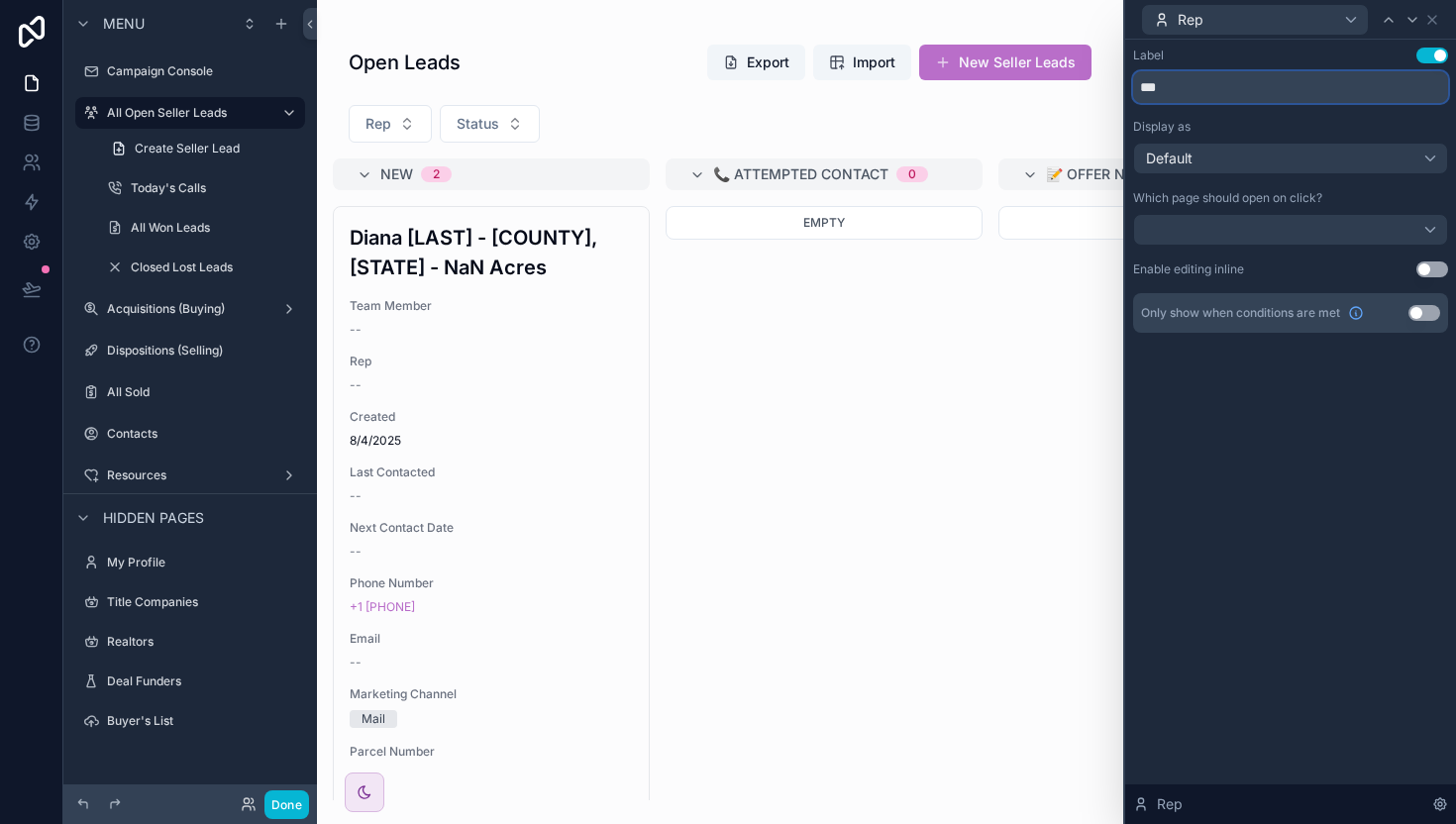 click on "***" at bounding box center (1291, 87) 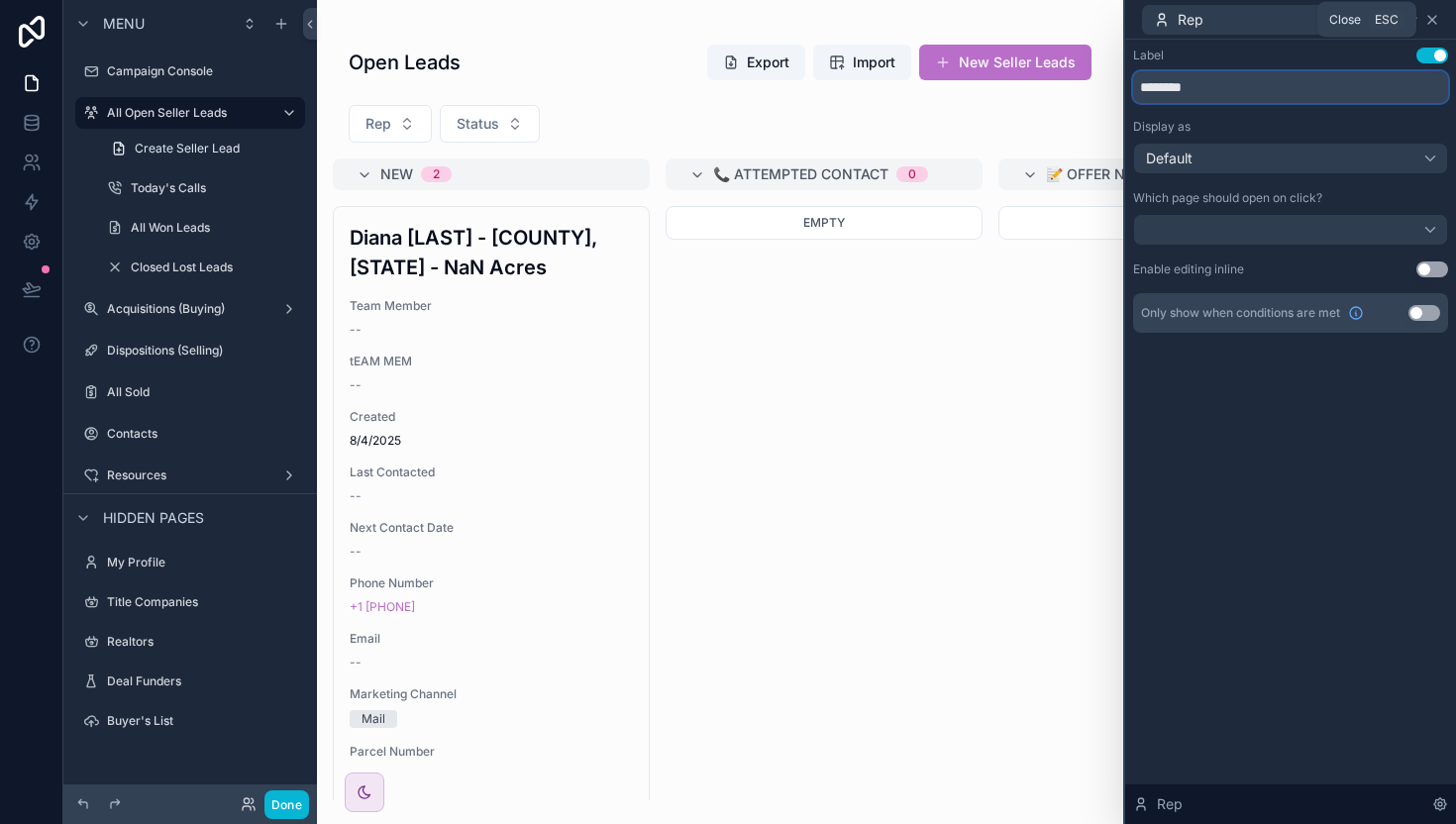 type on "********" 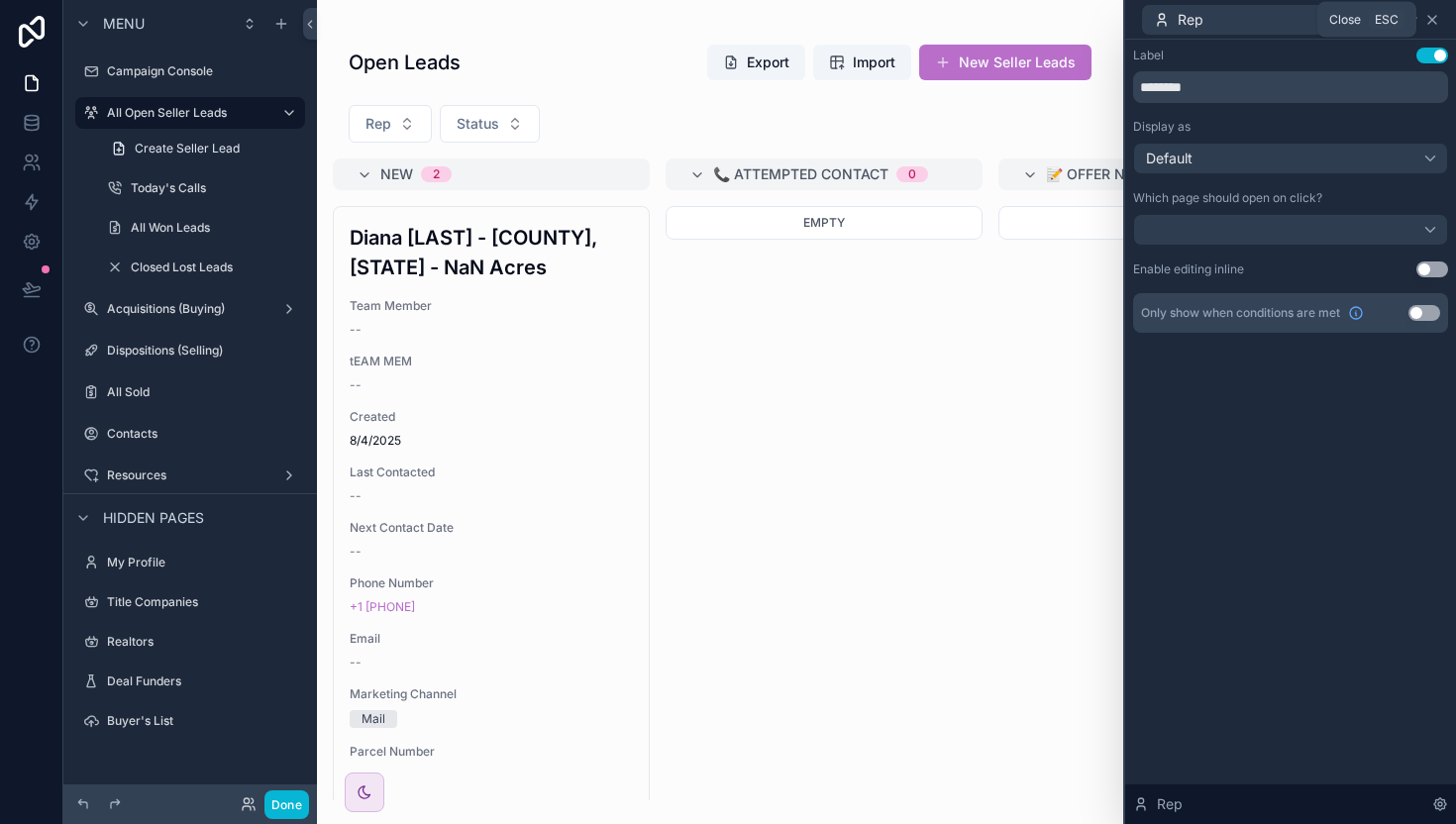 click 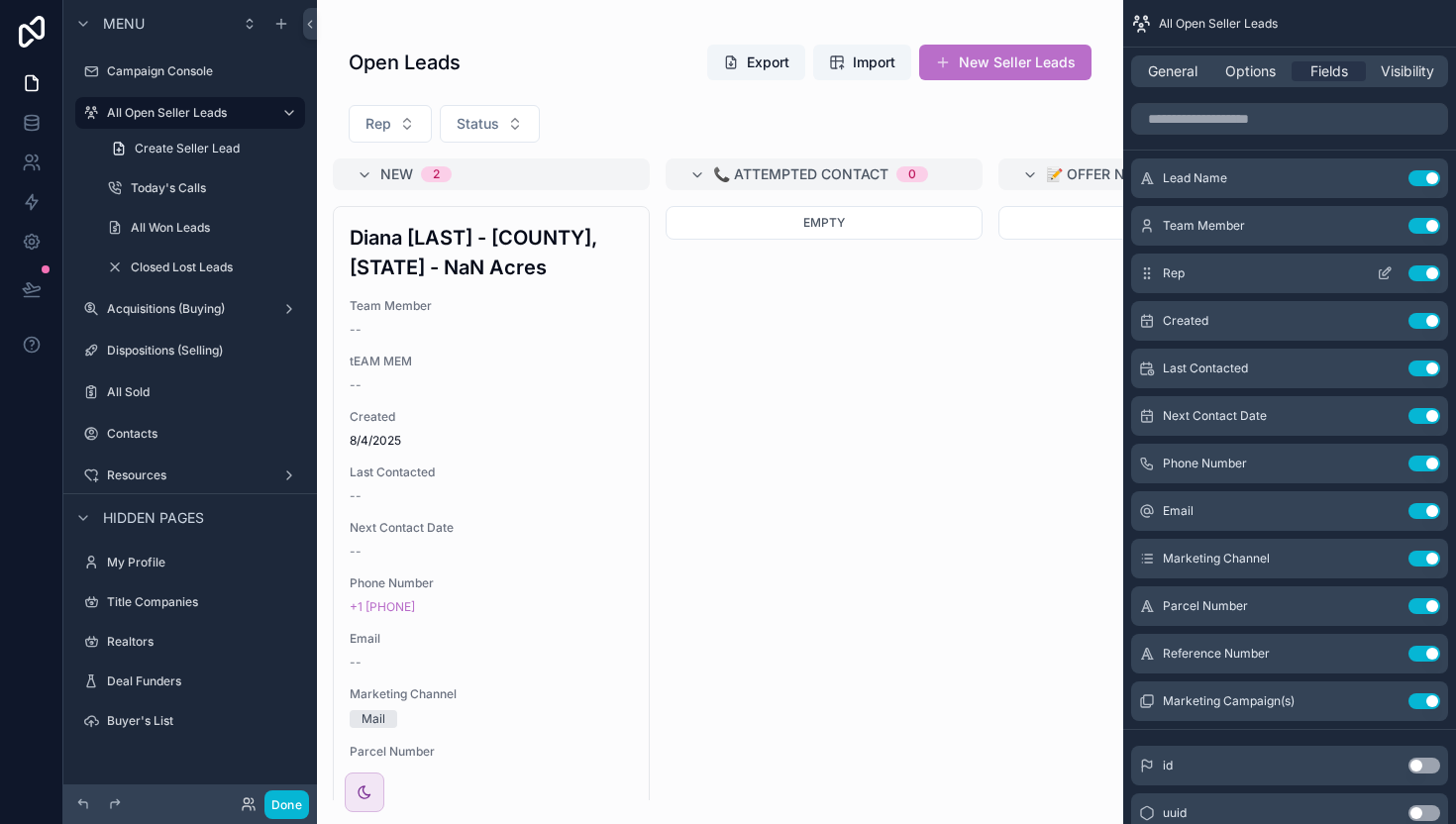 click 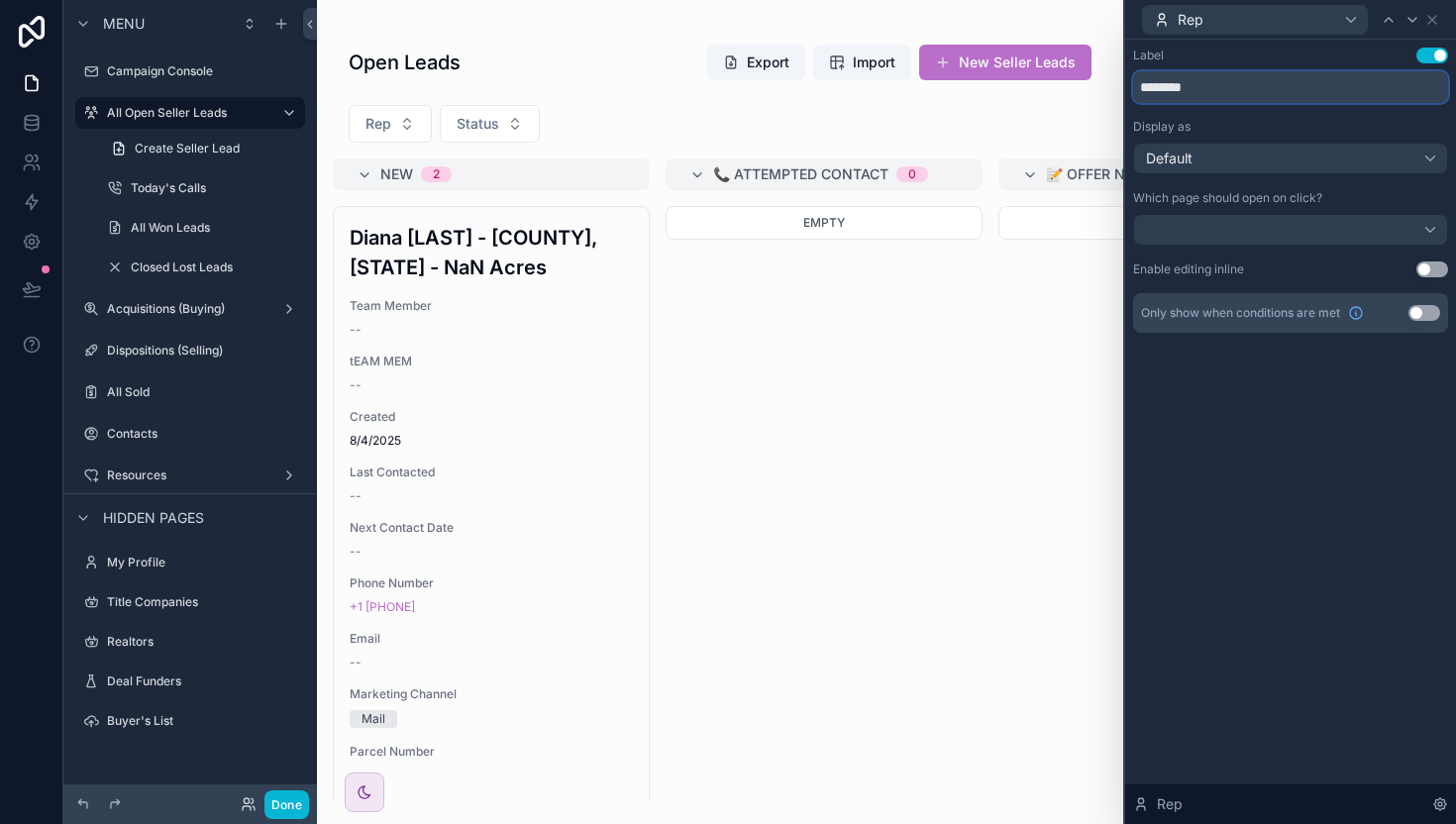 click on "********" at bounding box center (1291, 87) 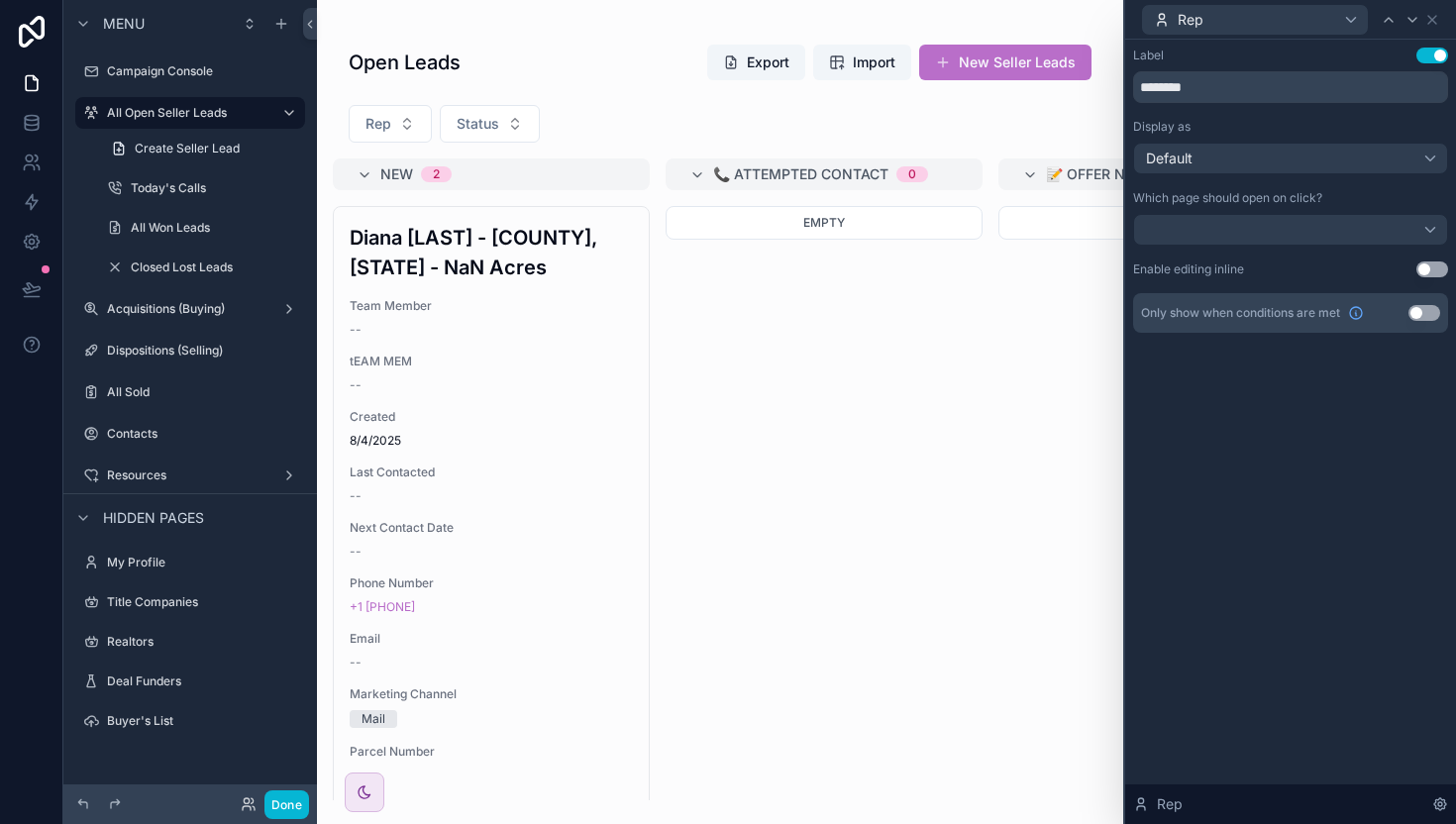 click on "Display as Default" at bounding box center [1291, 147] 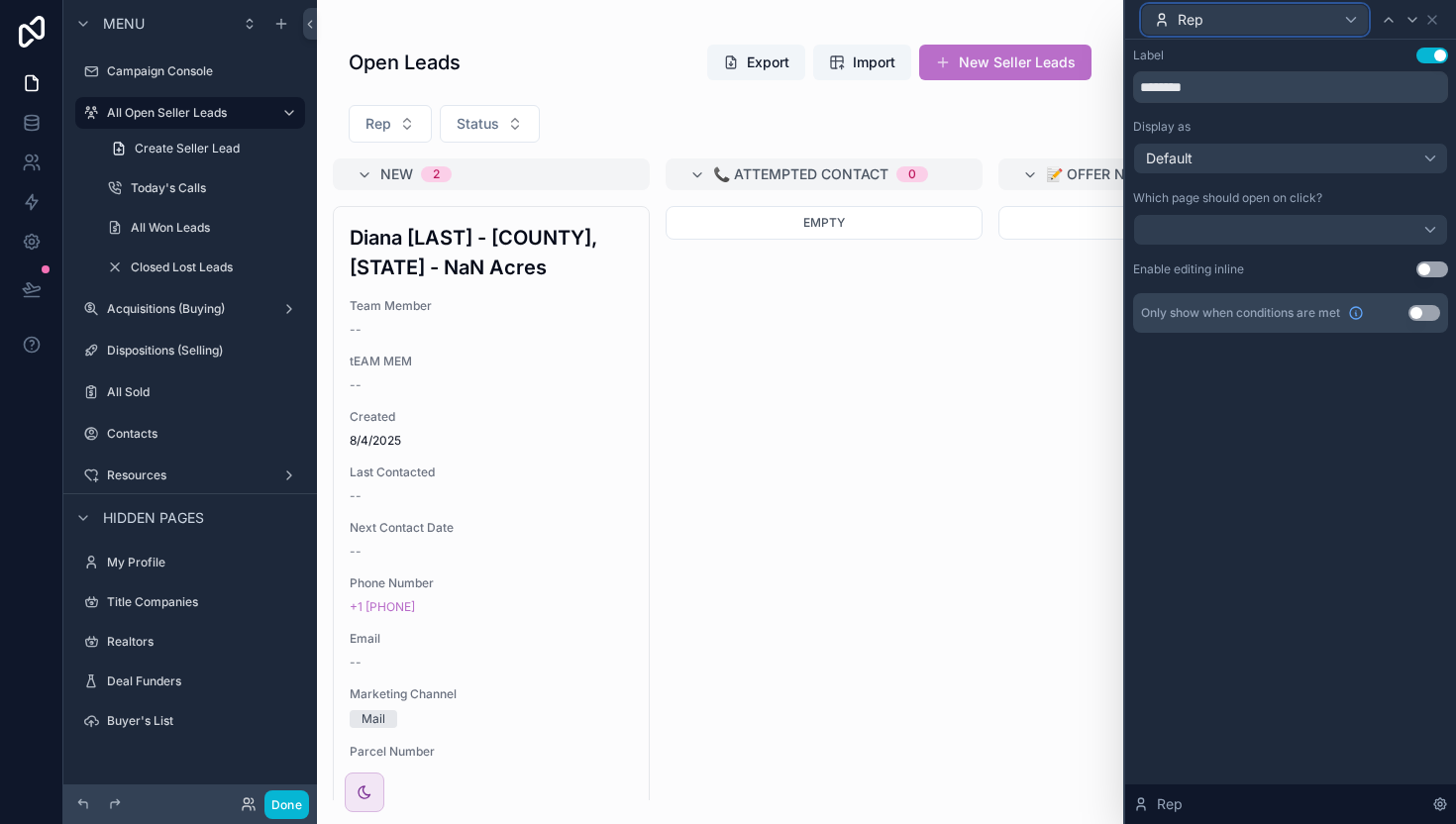 click on "Rep" at bounding box center [1255, 20] 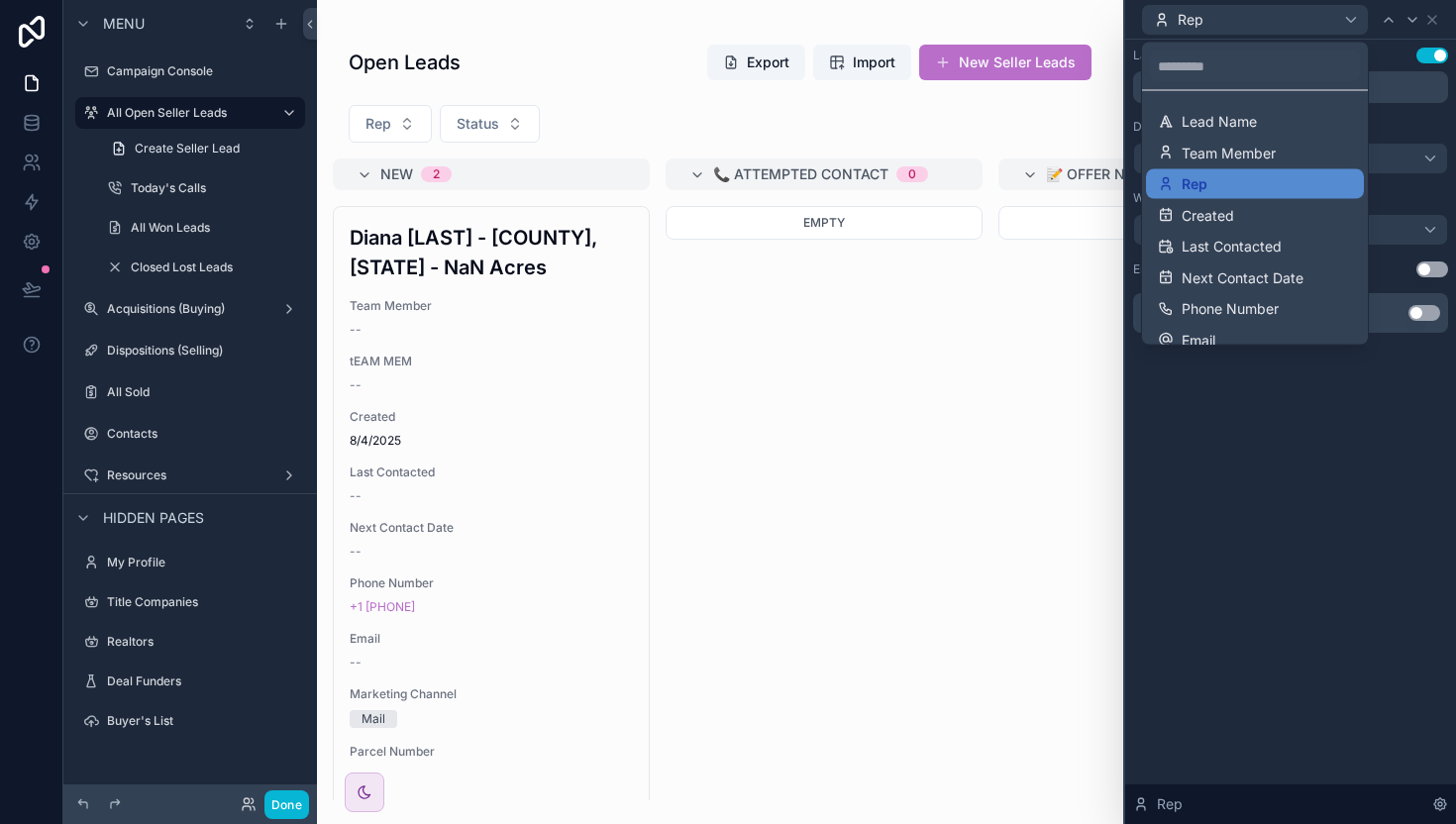 click at bounding box center (1291, 412) 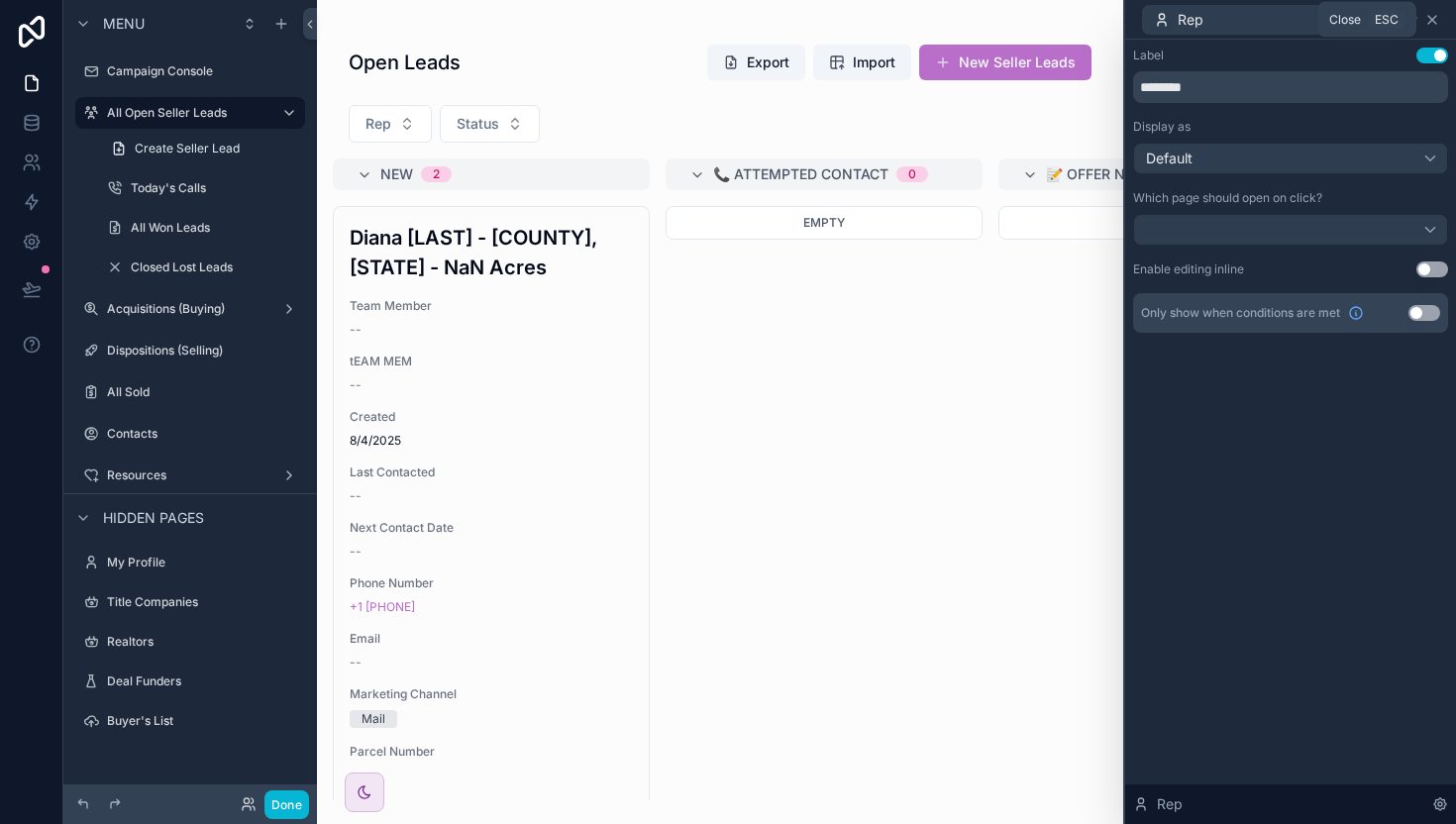 click 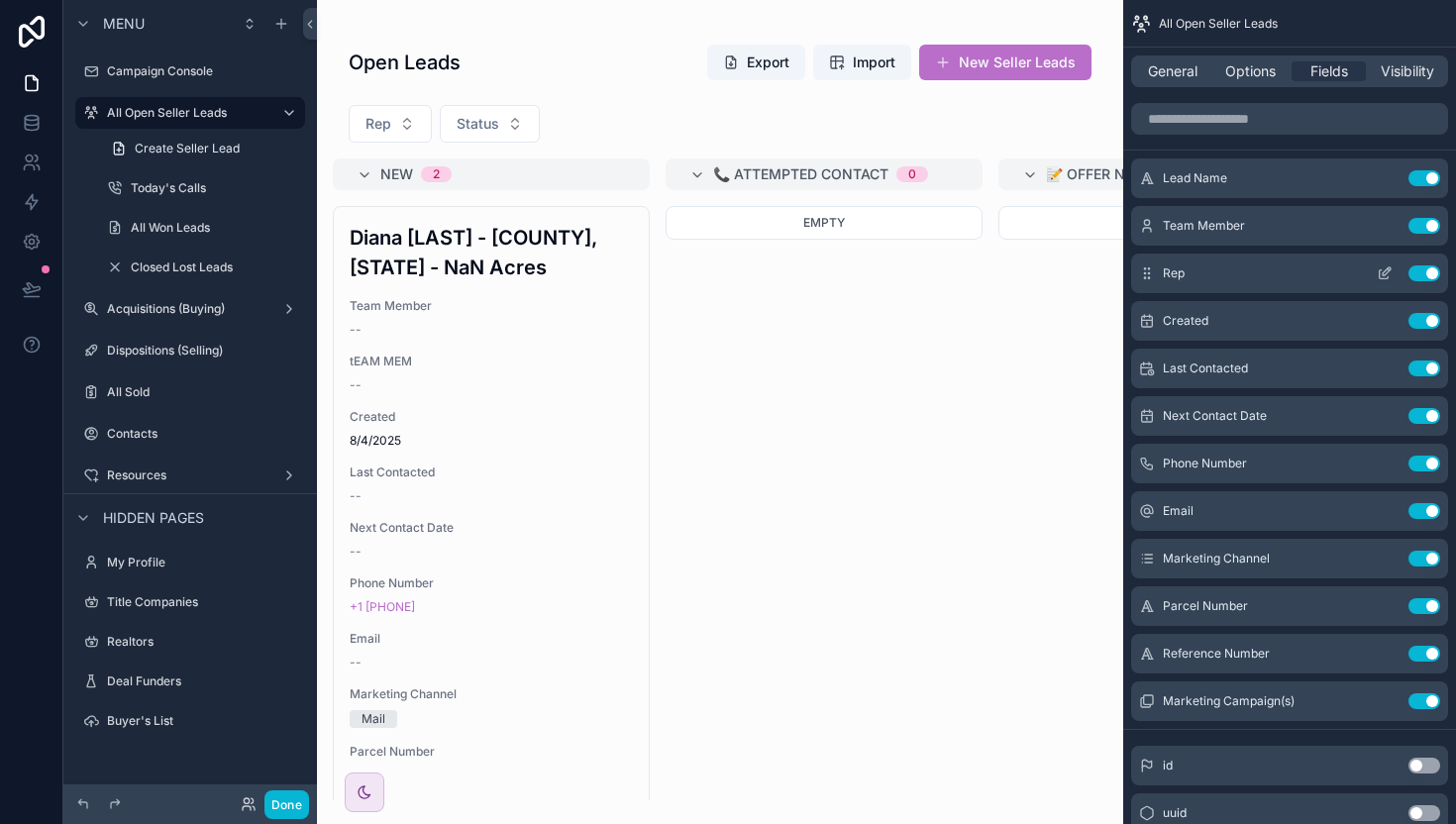click on "Use setting" at bounding box center (1424, 273) 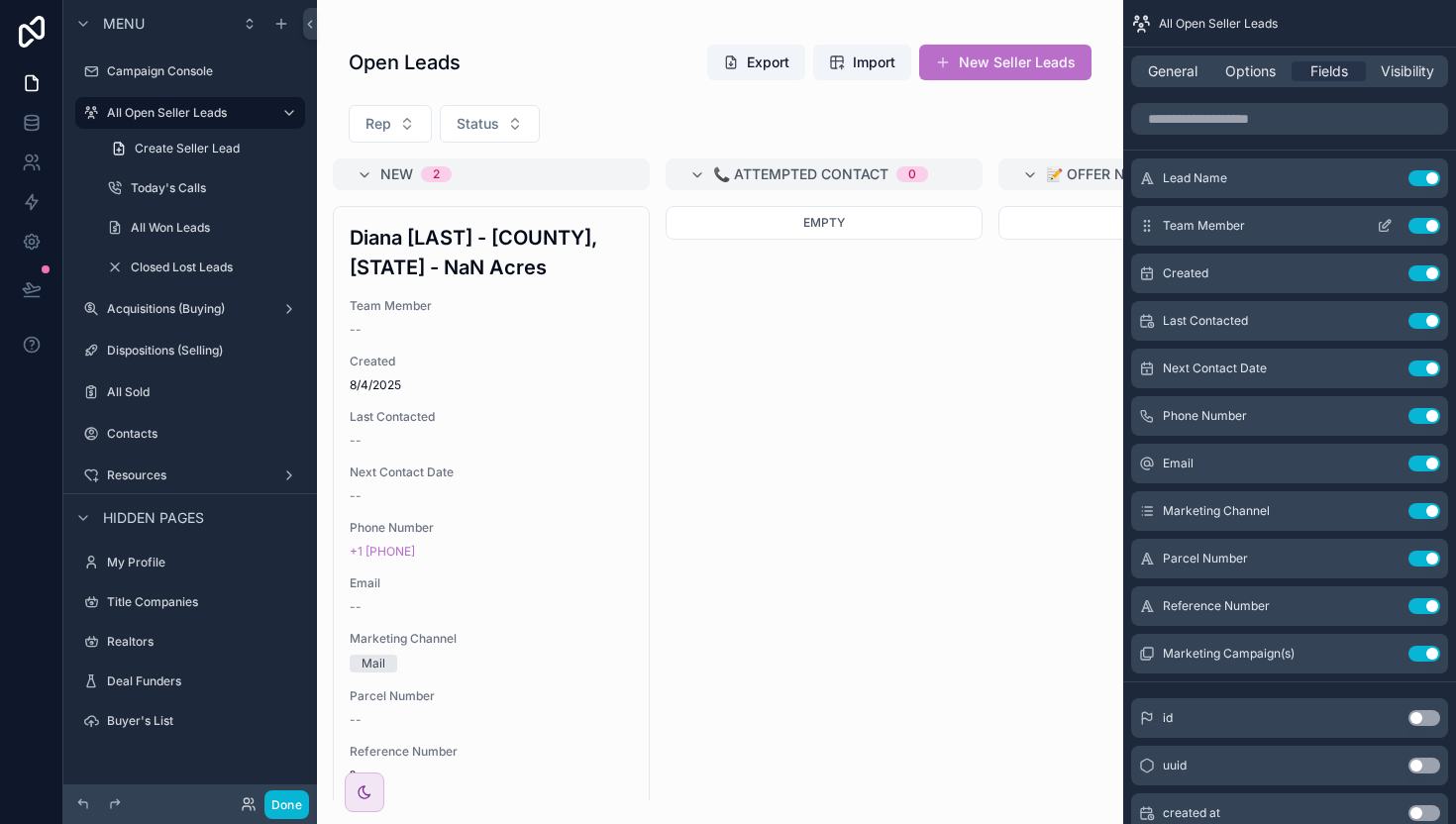 click 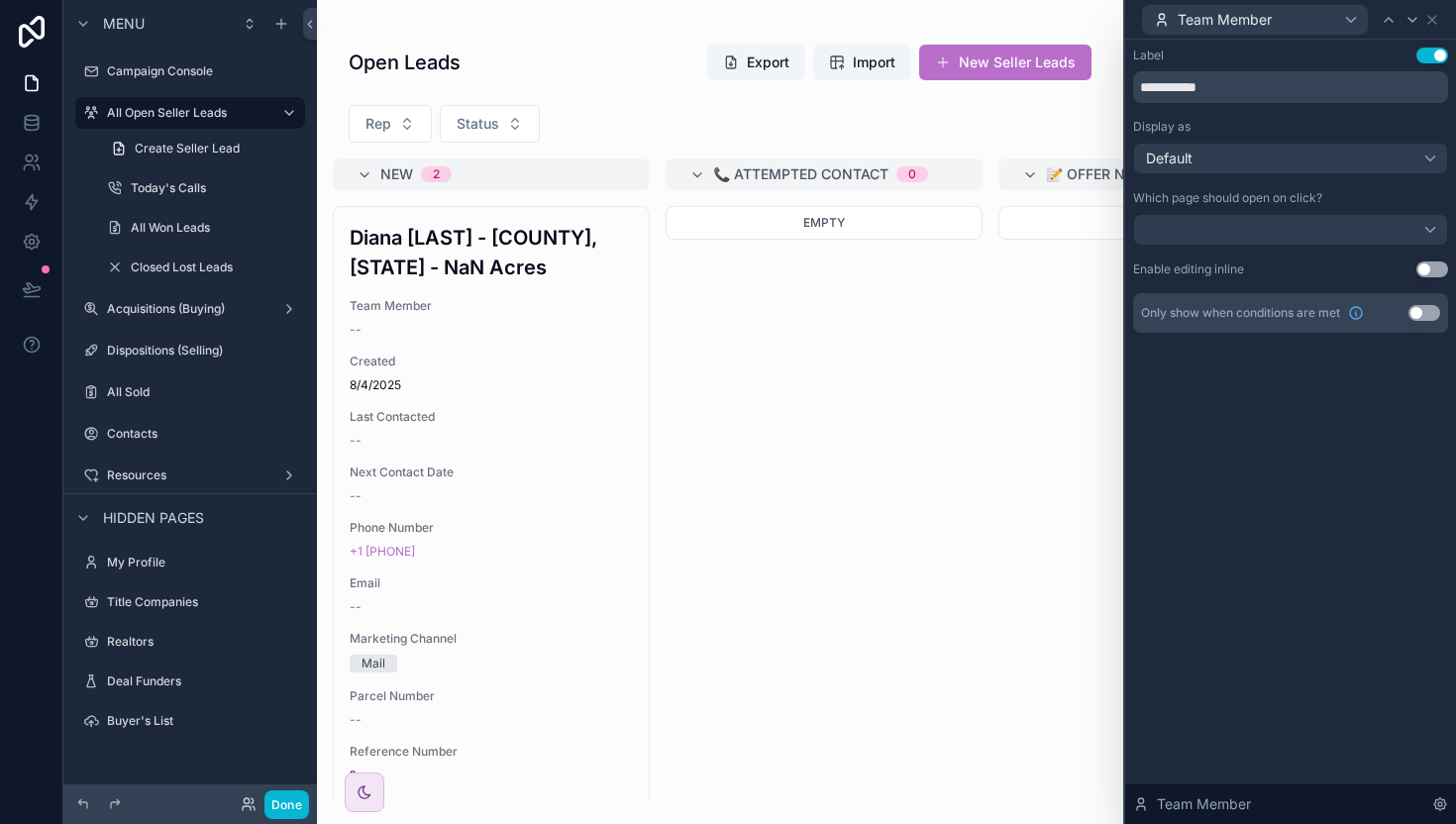 click on "Use setting" at bounding box center (1432, 269) 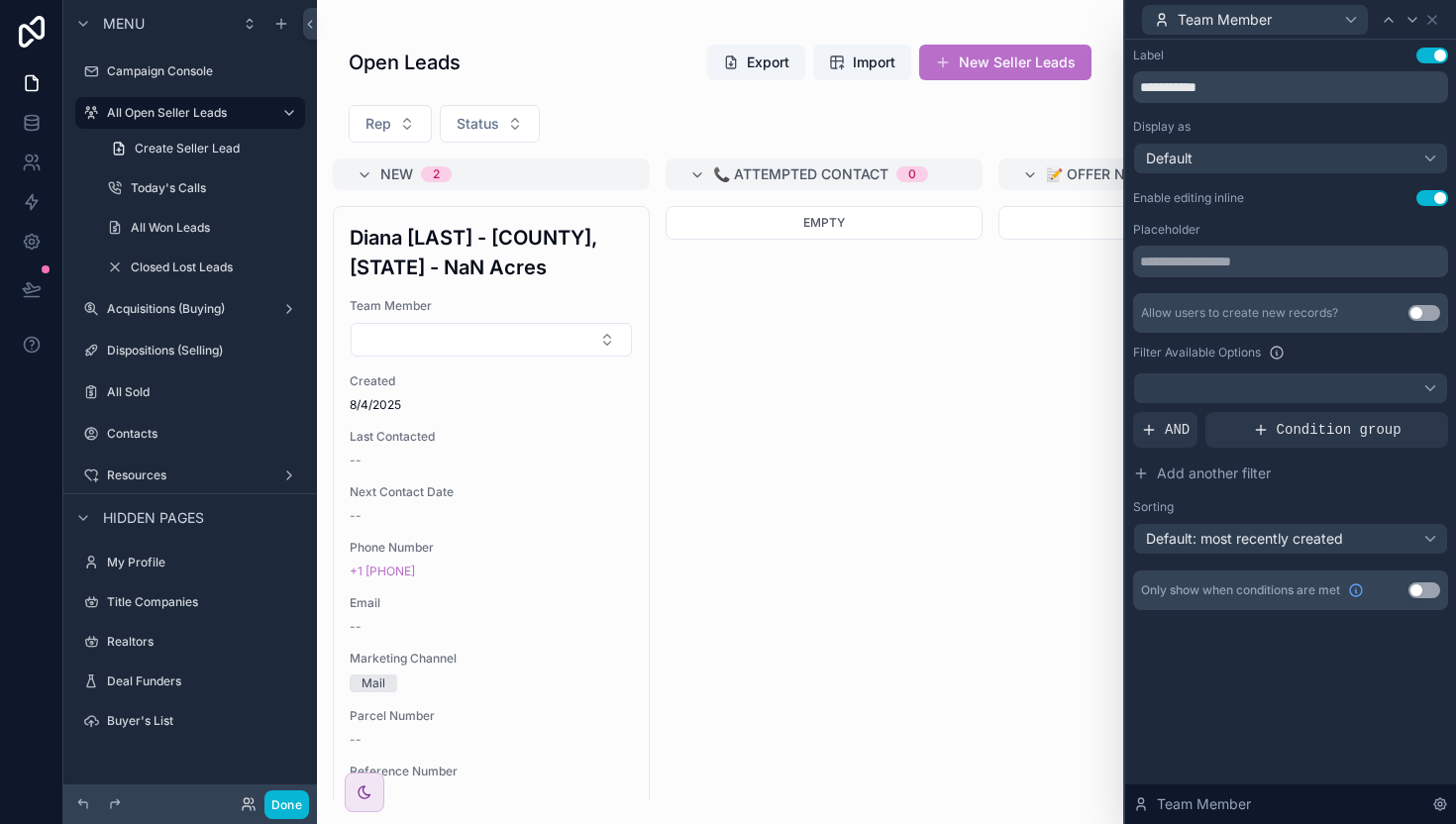 click on "**********" at bounding box center [1291, 329] 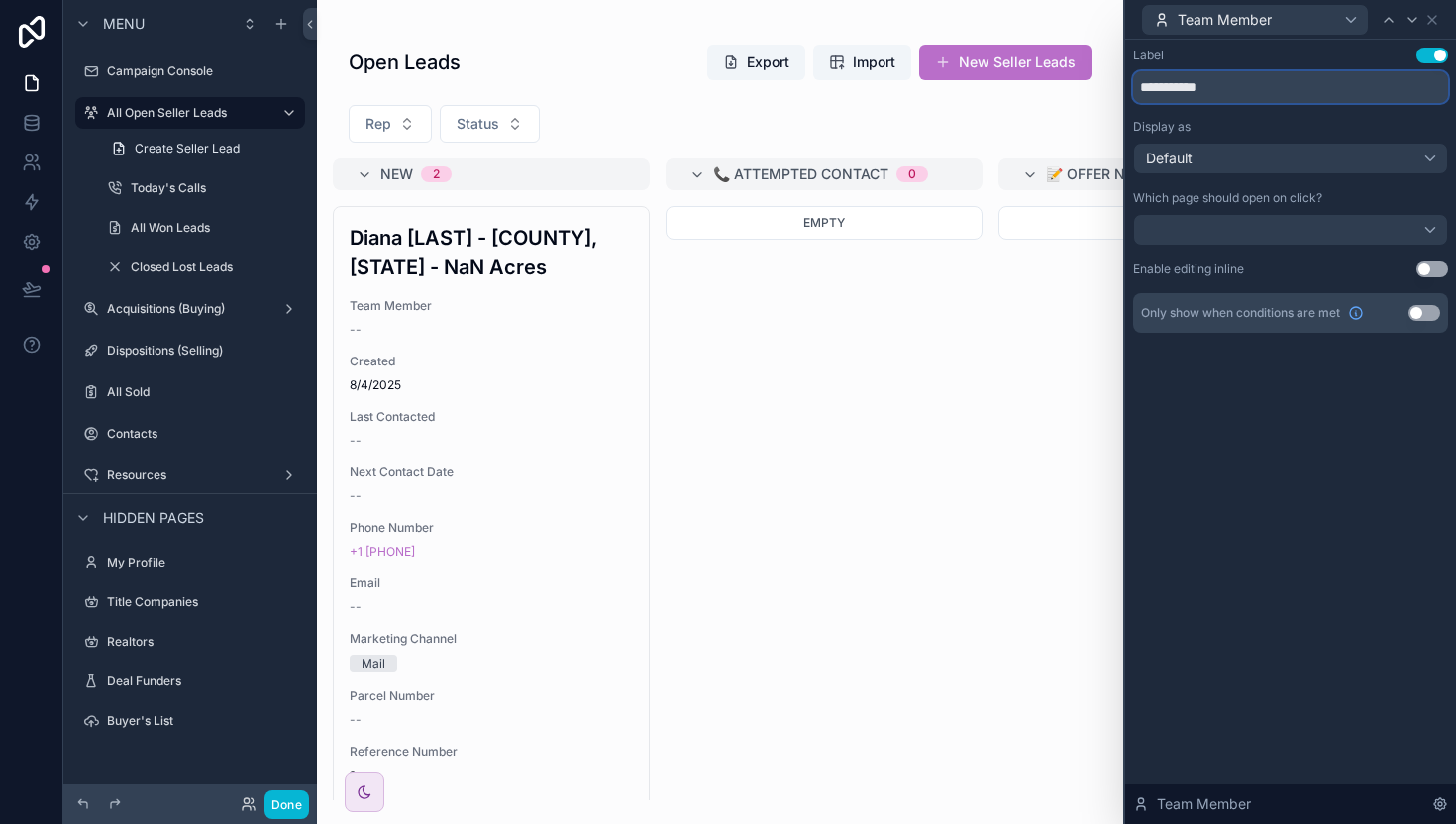 click on "**********" at bounding box center [1291, 87] 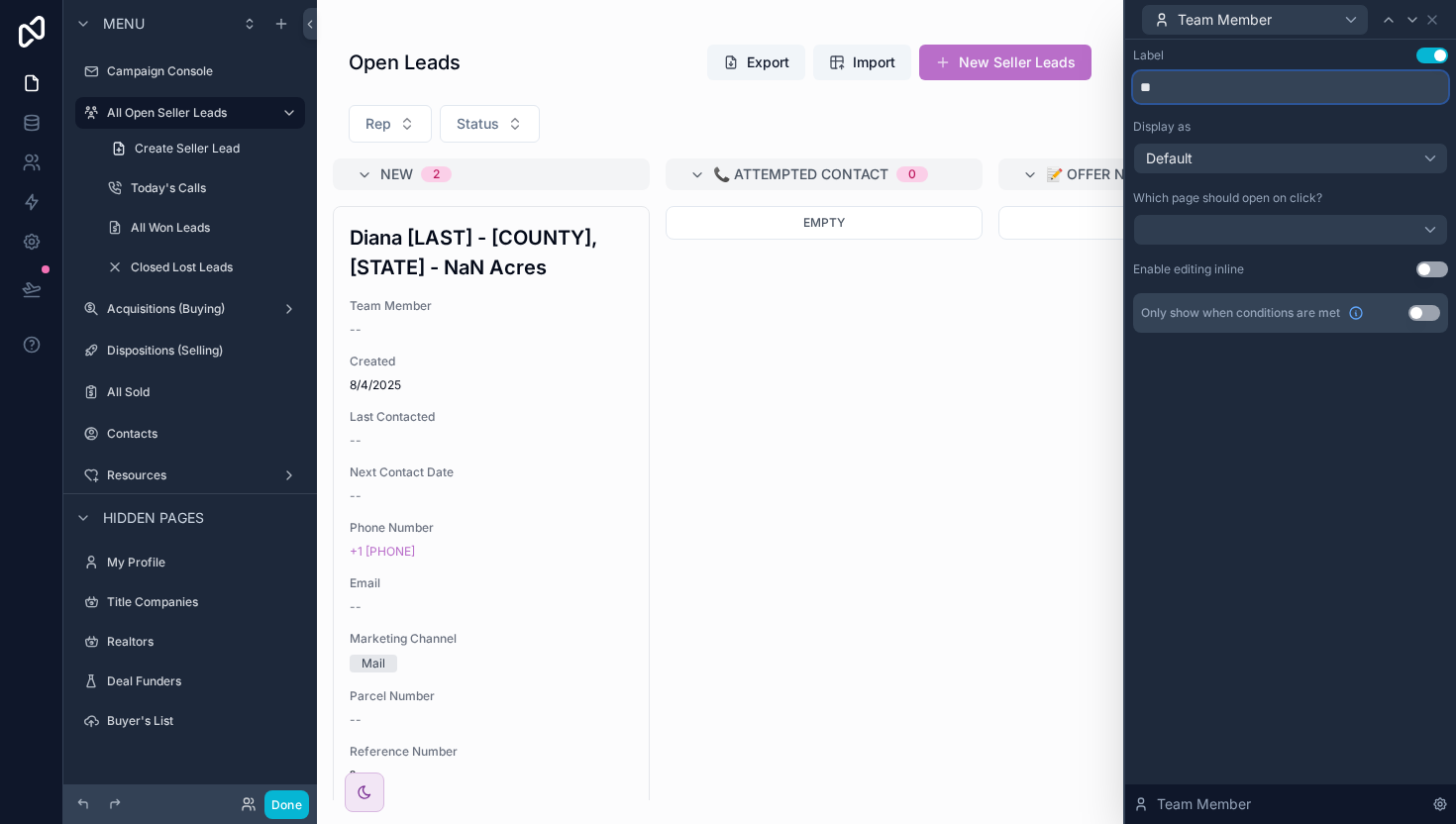 type on "*" 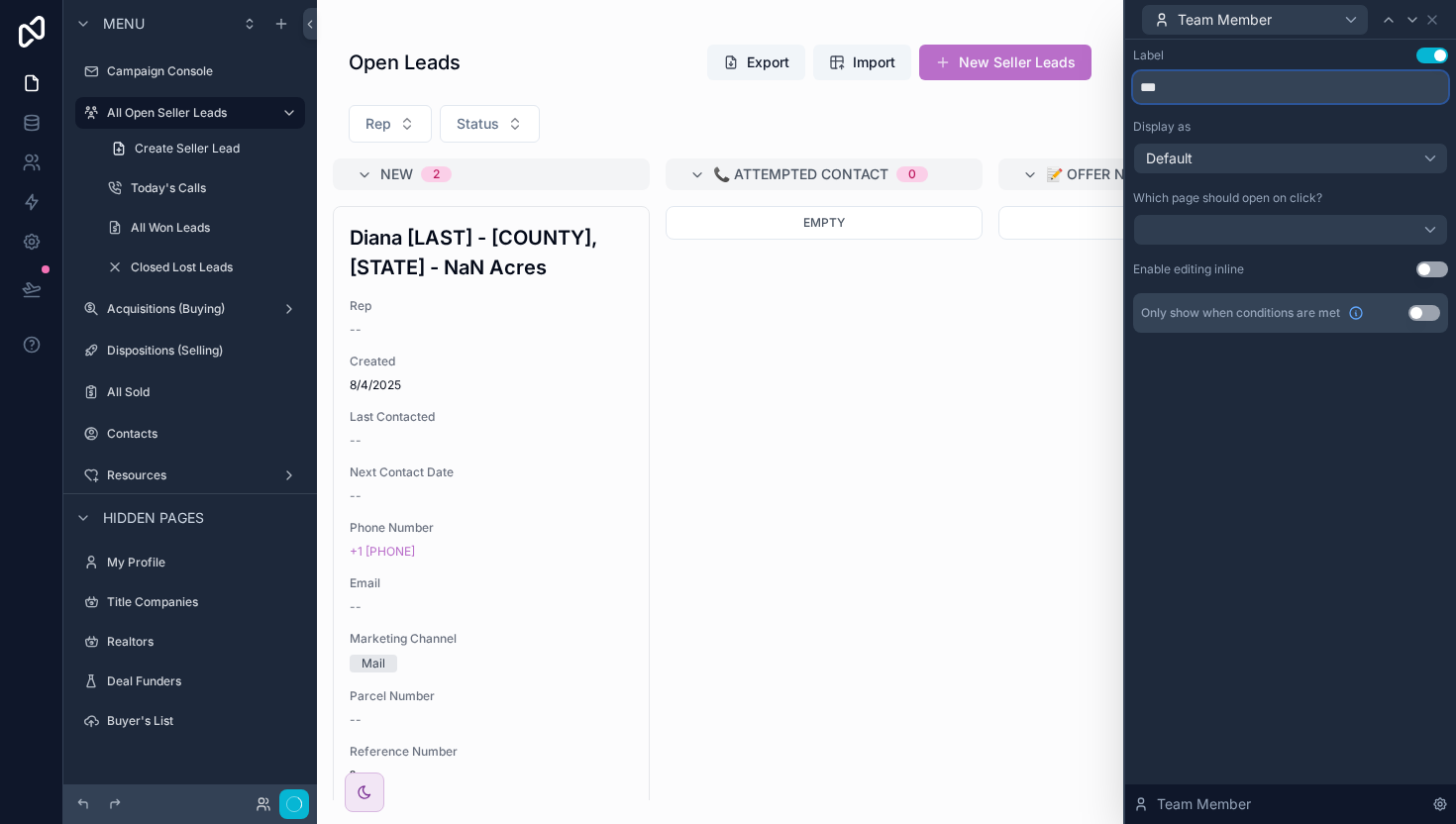 type on "***" 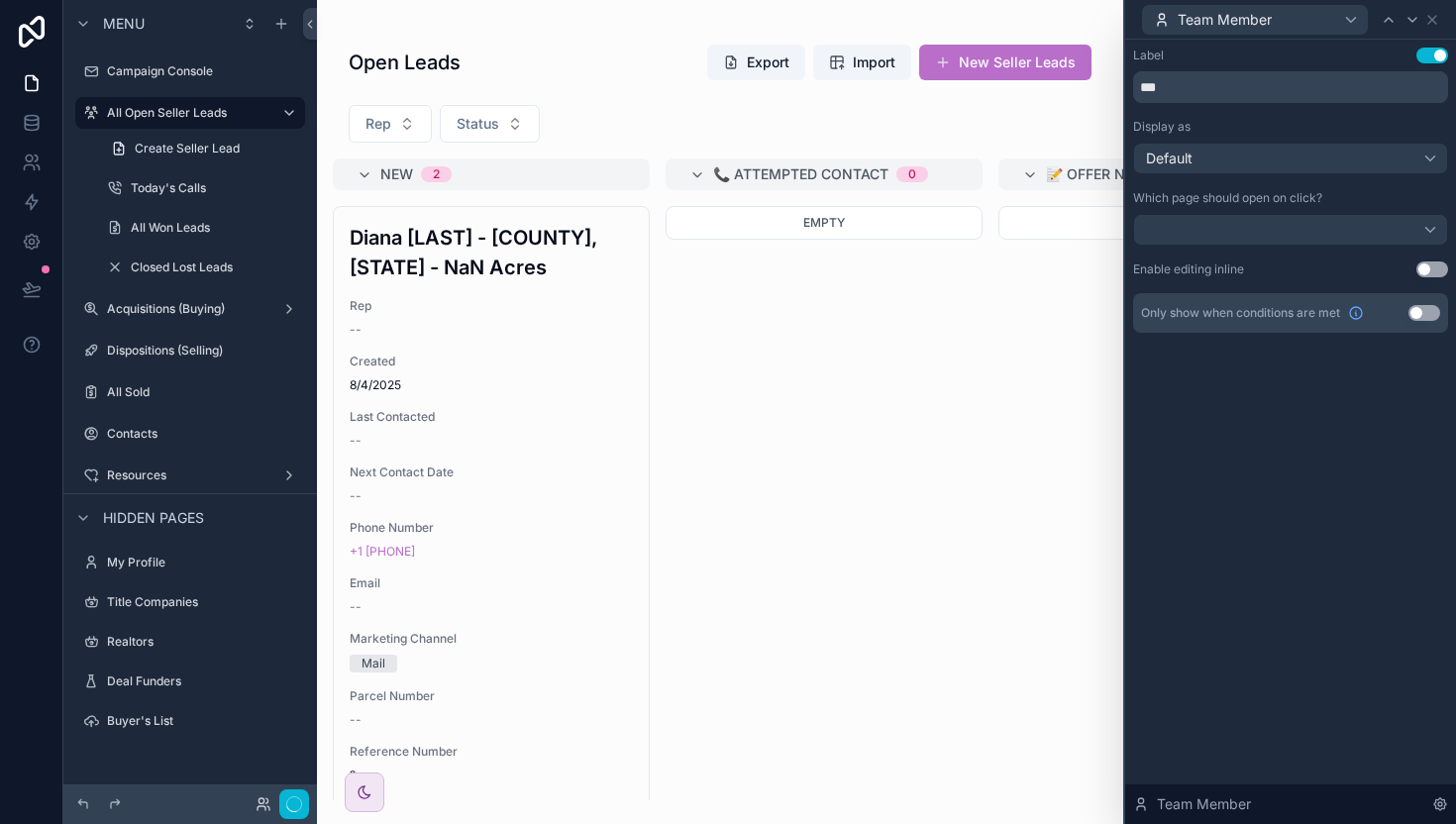 click on "Label Use setting *** Display as Default Which page should open on click? Enable editing inline Use setting Only show when conditions are met Use setting Team Member" at bounding box center (1291, 432) 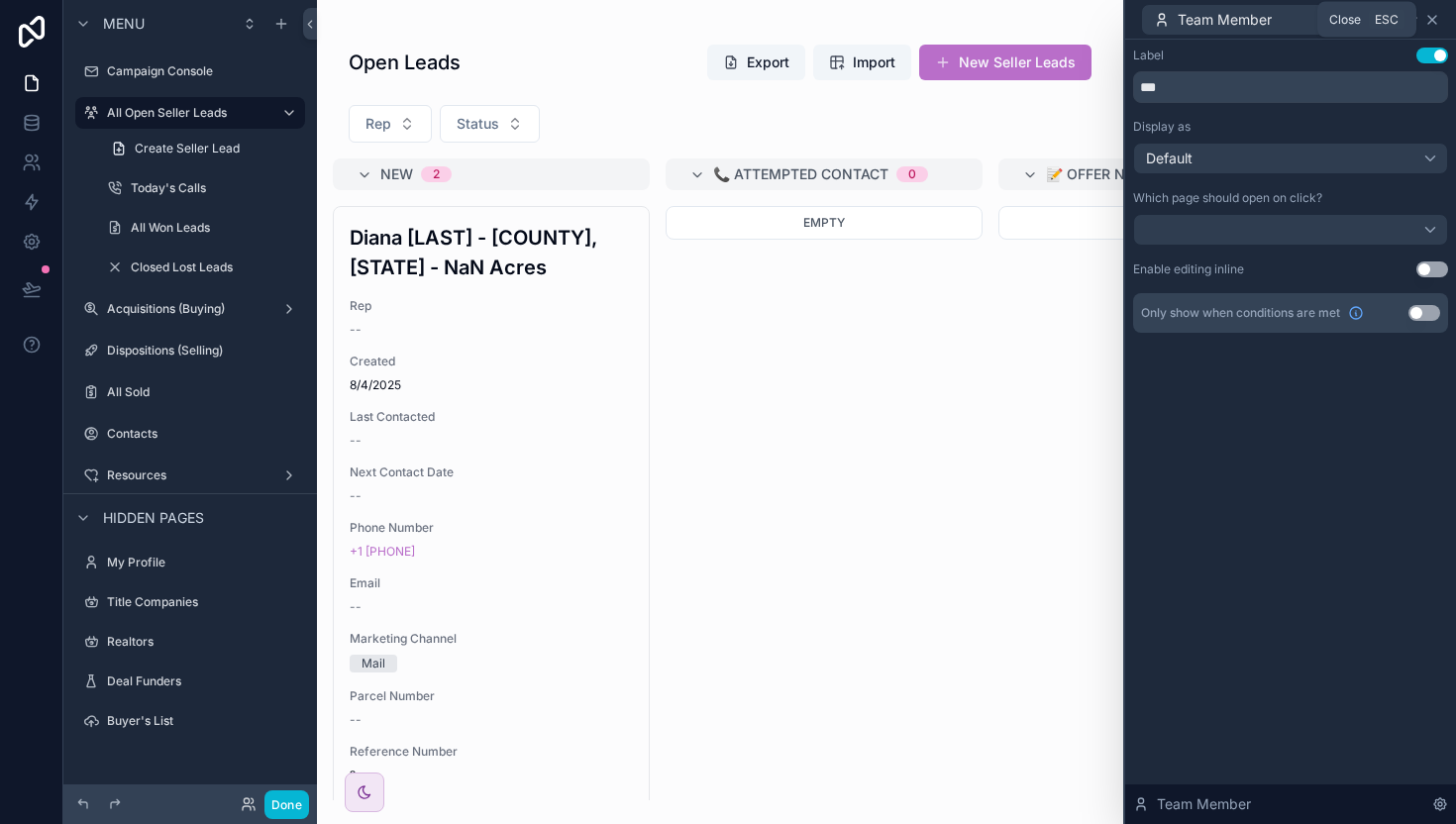 click 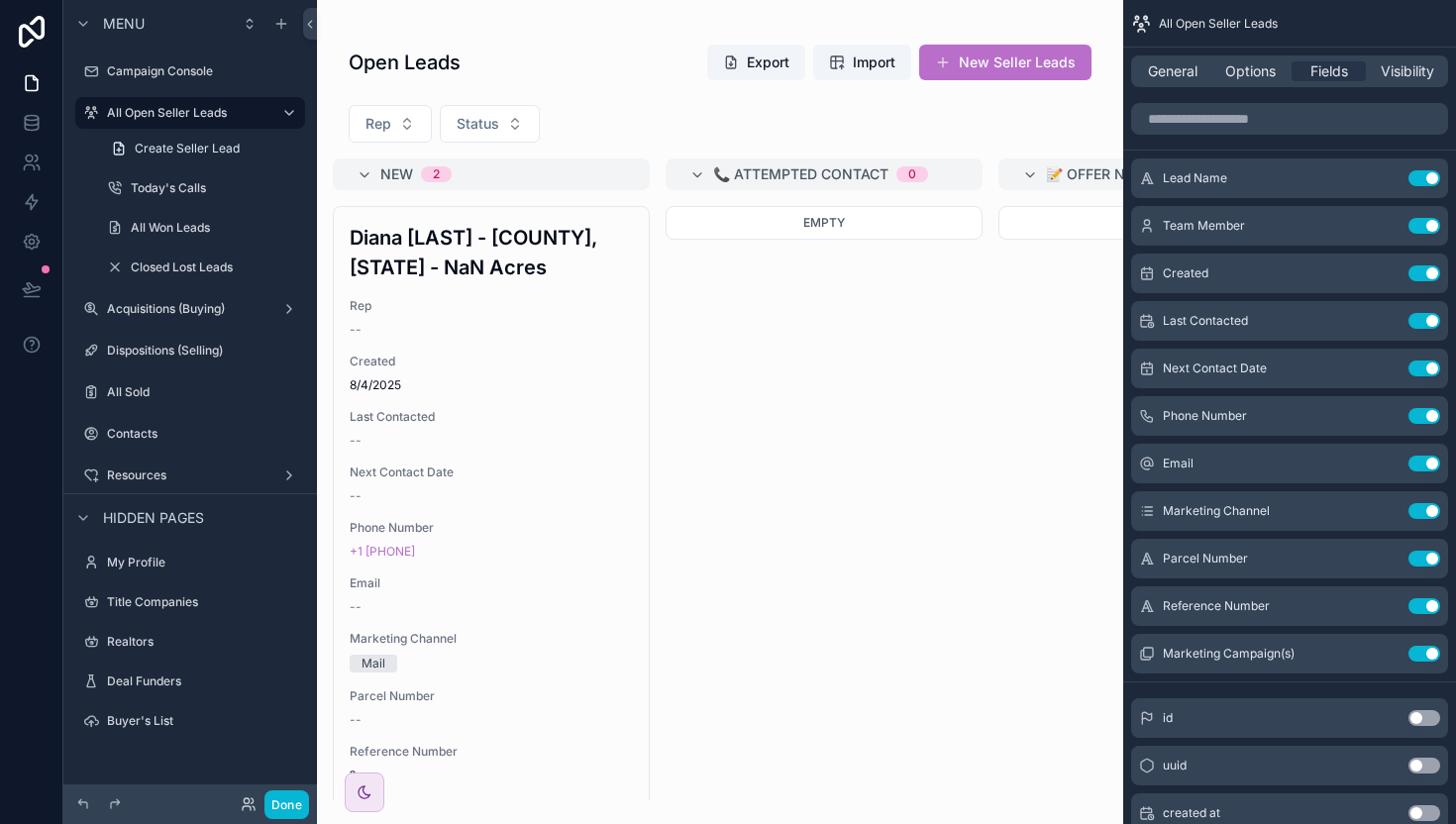 click on "Empty" at bounding box center [824, 503] 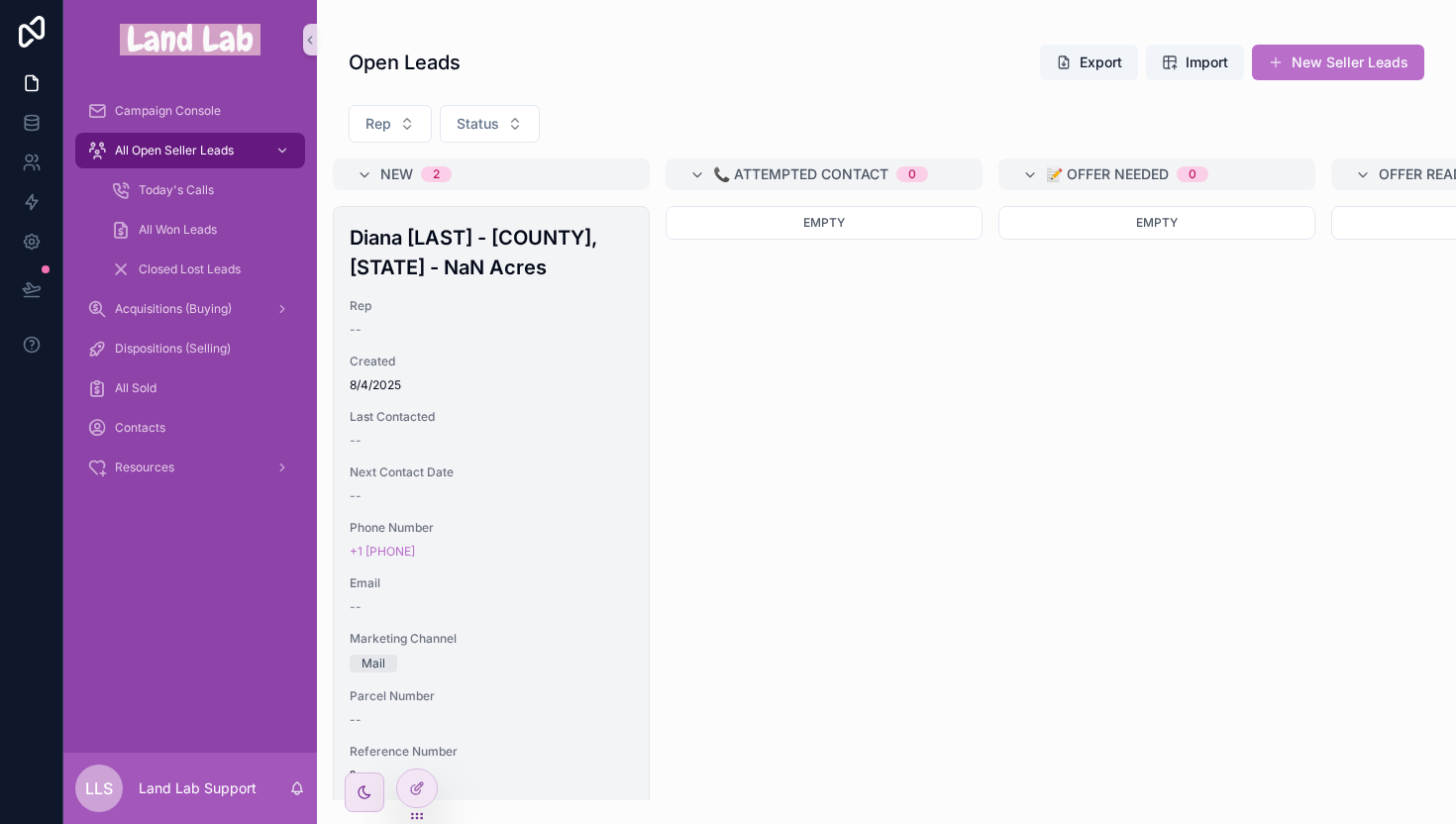 click on "Created [DATE]" at bounding box center (491, 373) 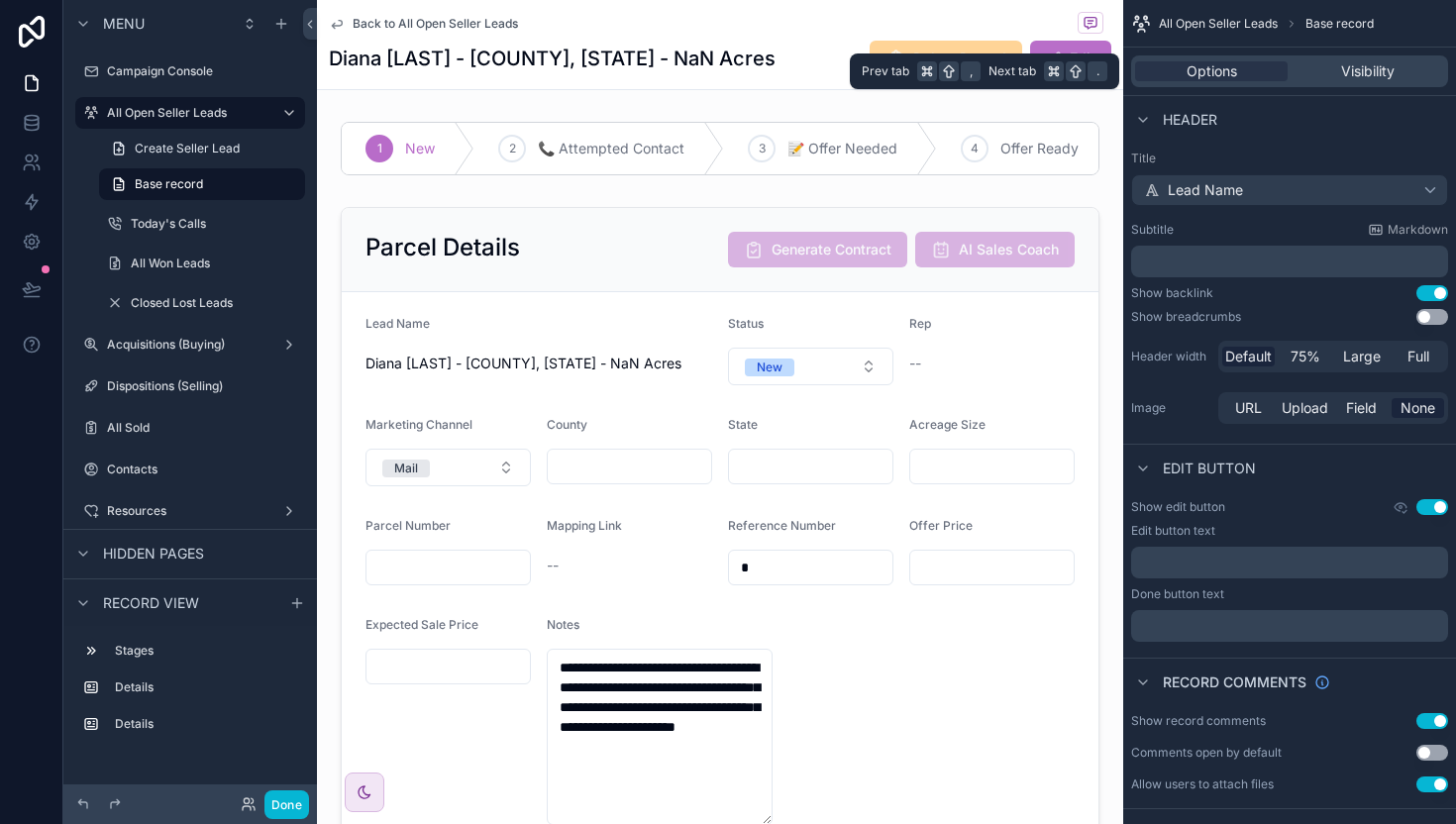 click on "Options Visibility" at bounding box center [1290, 71] 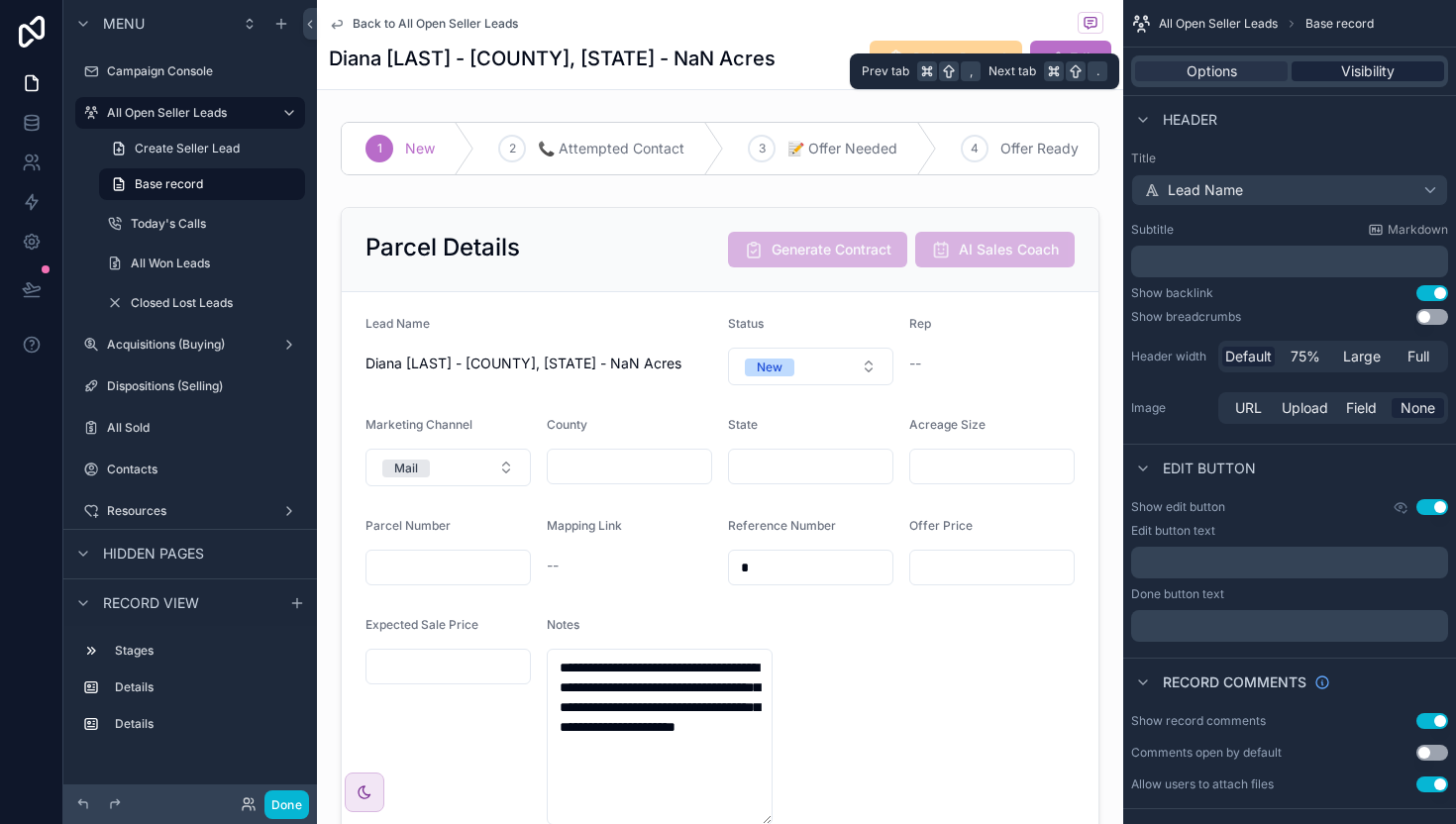 click on "Visibility" at bounding box center (1368, 71) 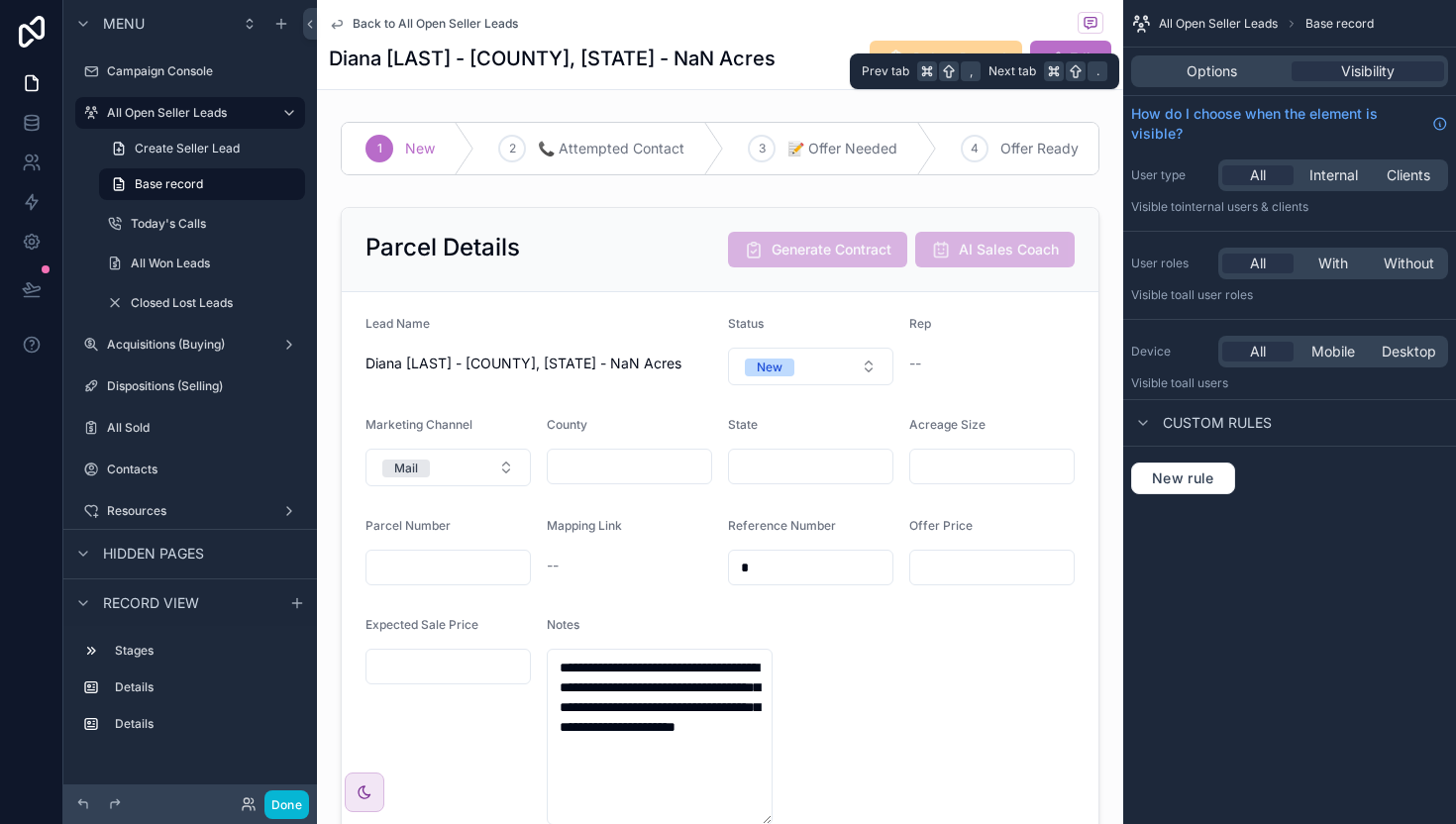 click on "Options Visibility" at bounding box center (1290, 71) 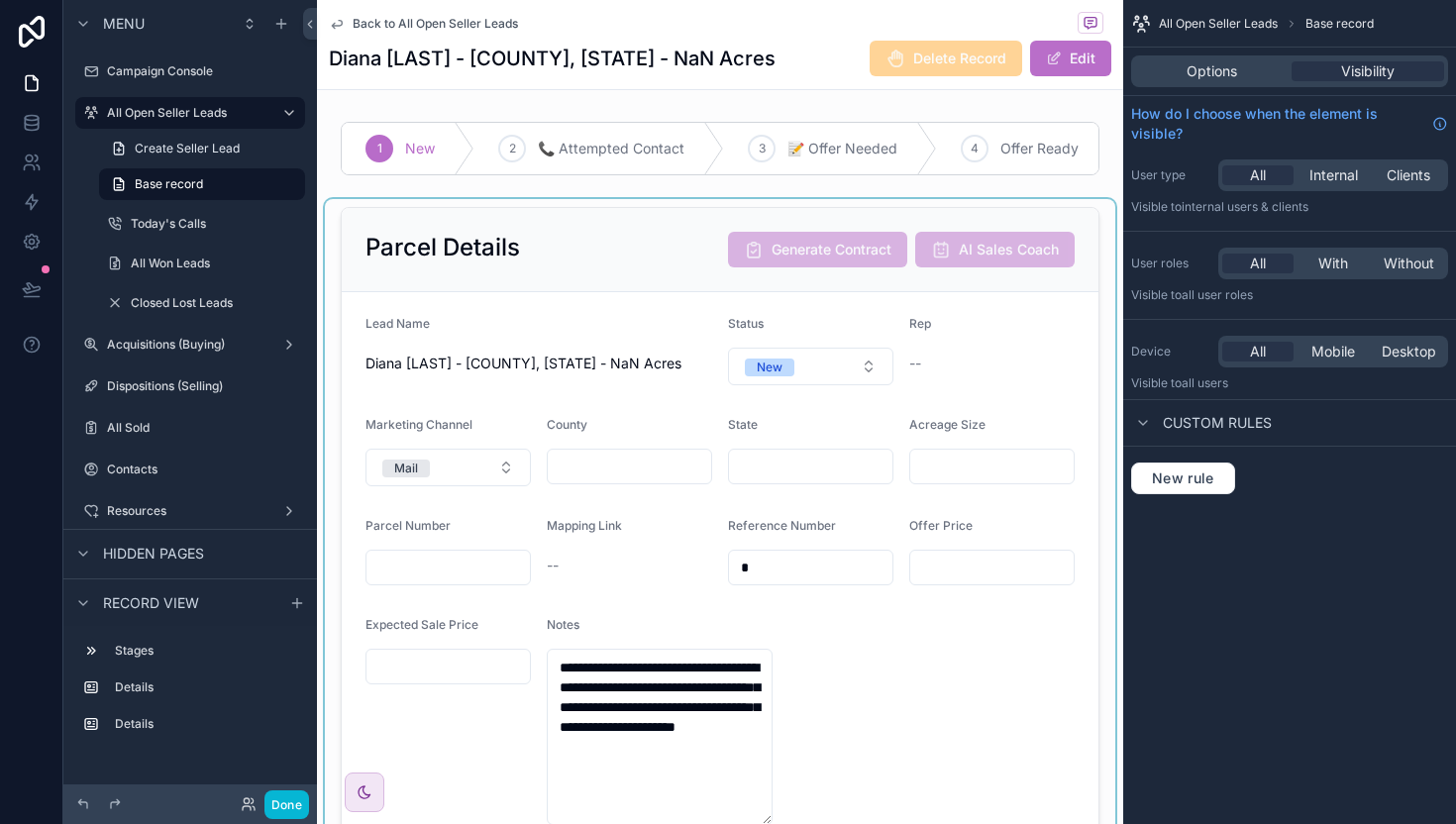 click at bounding box center [720, 528] 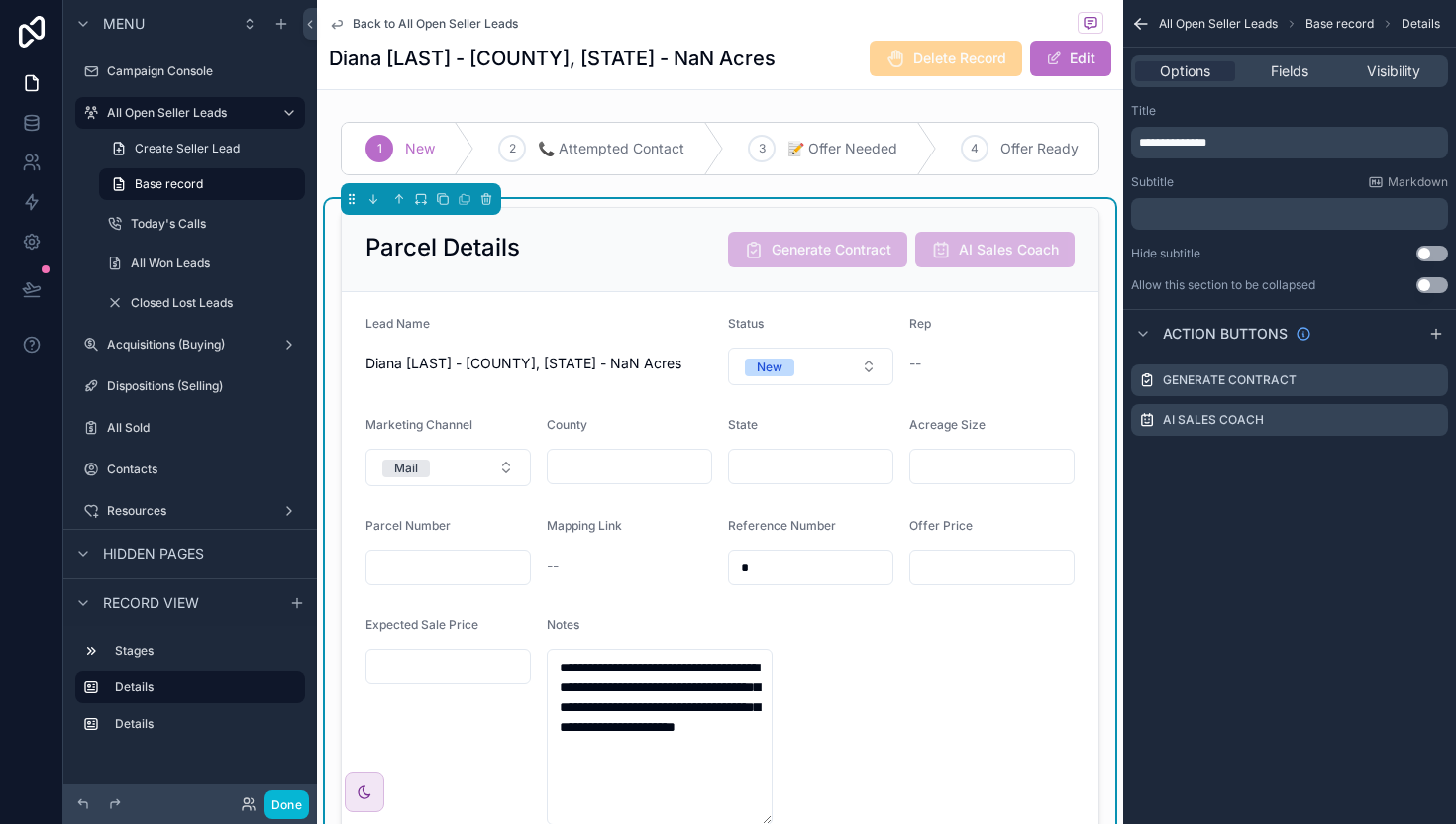 click on "**********" at bounding box center (720, 570) 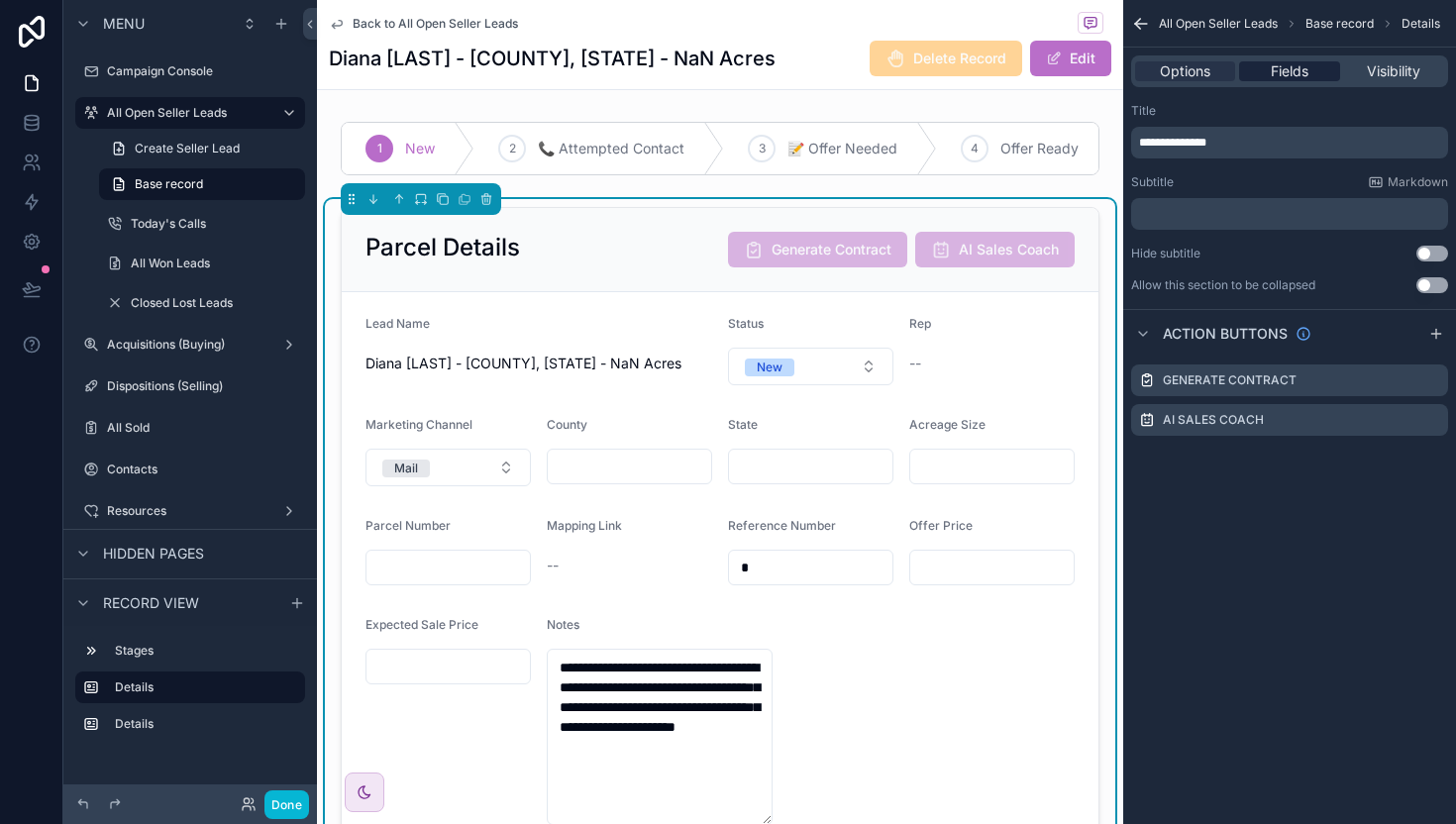 click on "Fields" at bounding box center (1290, 71) 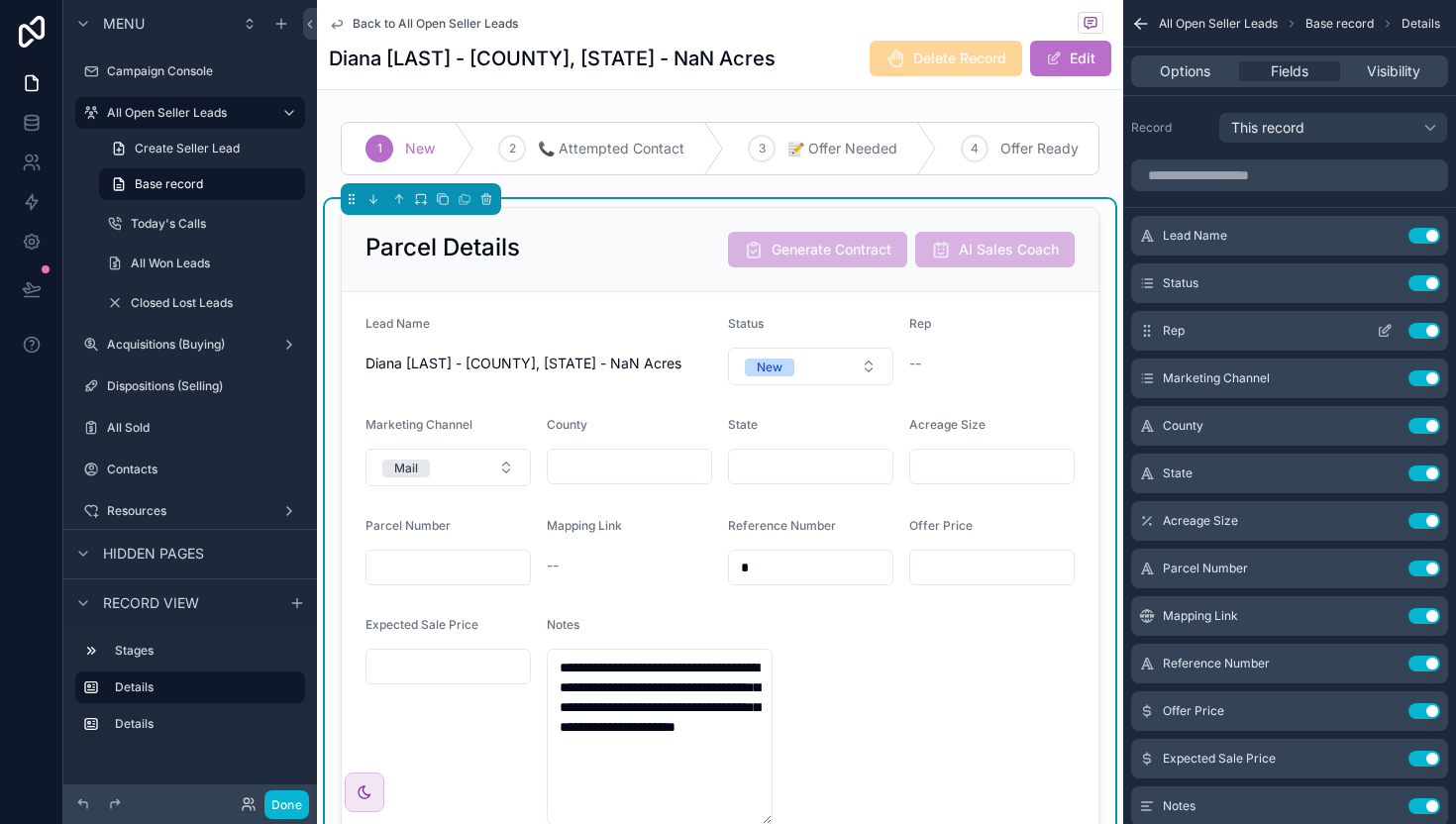click 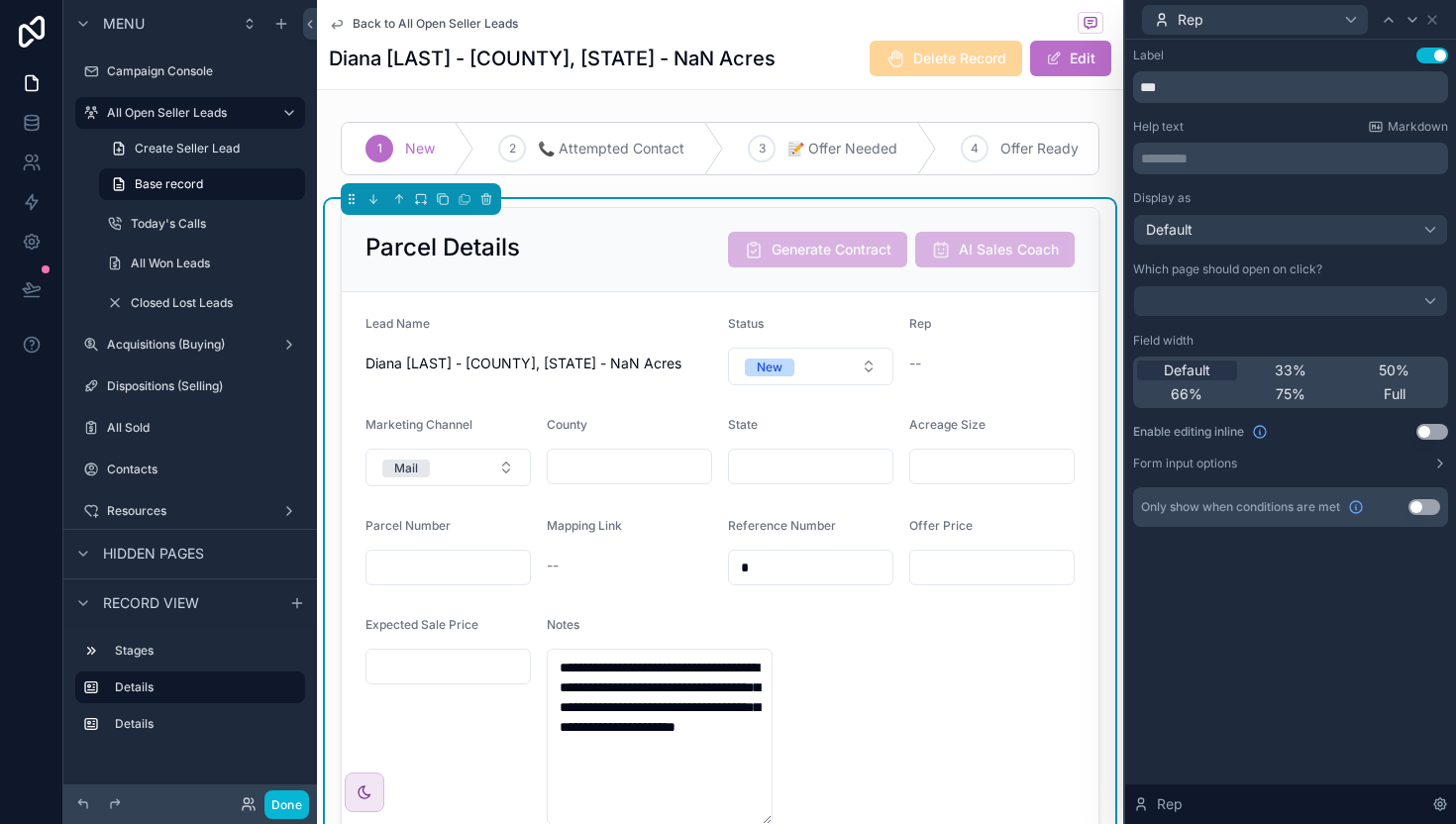 click on "Rep" at bounding box center [1291, 19] 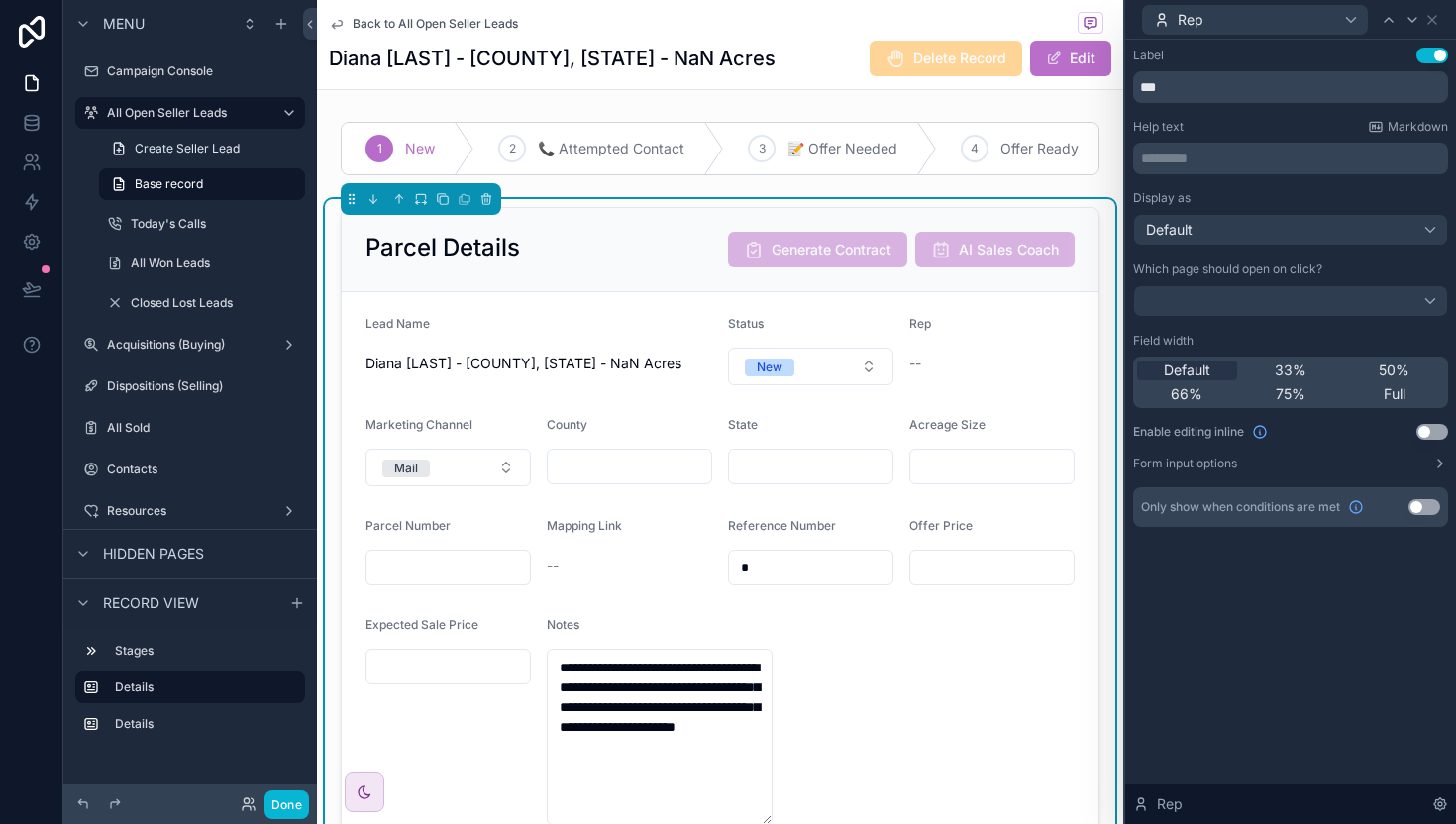 click on "Rep" at bounding box center [1291, 19] 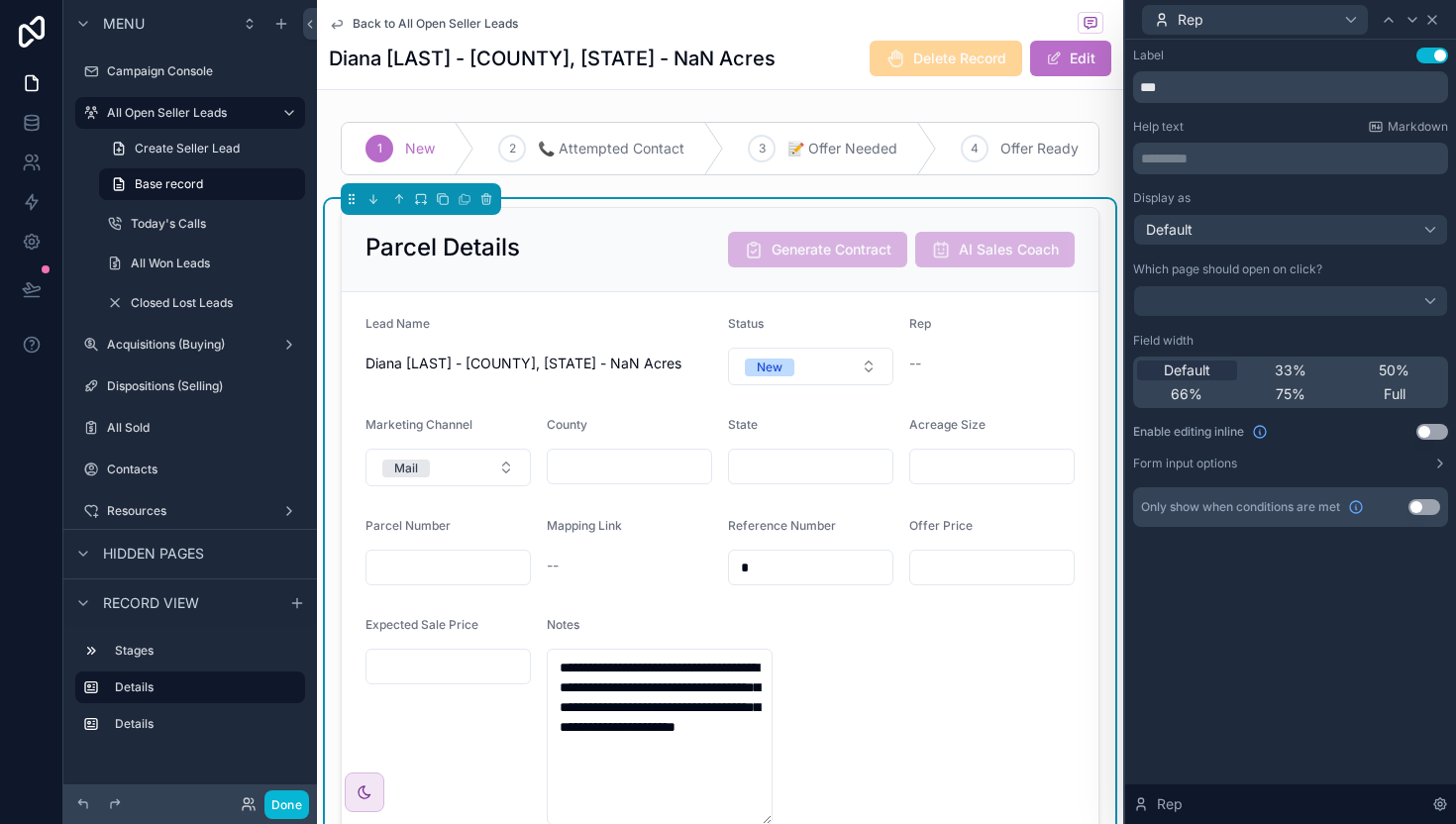 click 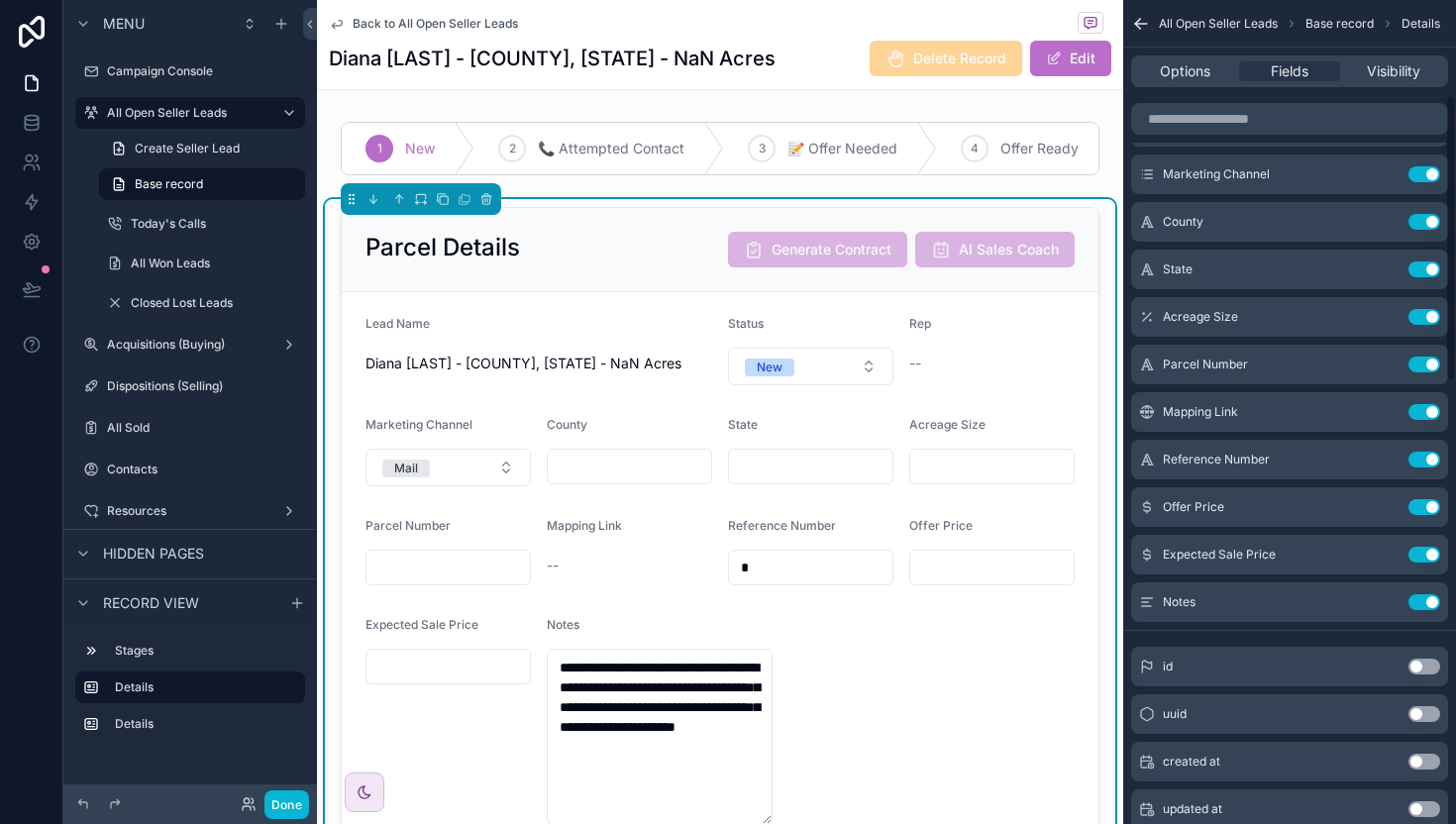 scroll, scrollTop: 181, scrollLeft: 0, axis: vertical 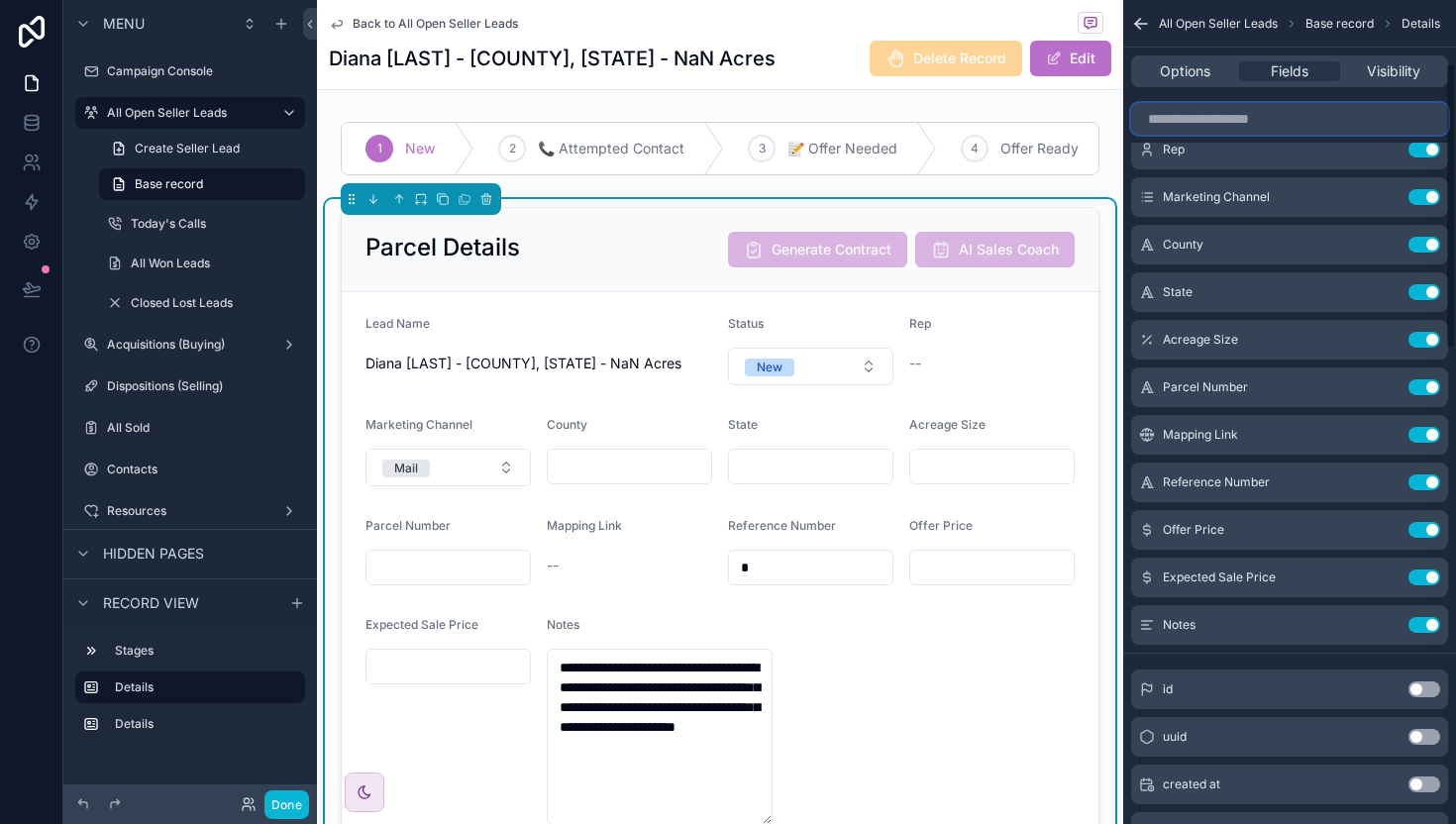 click at bounding box center [1290, 119] 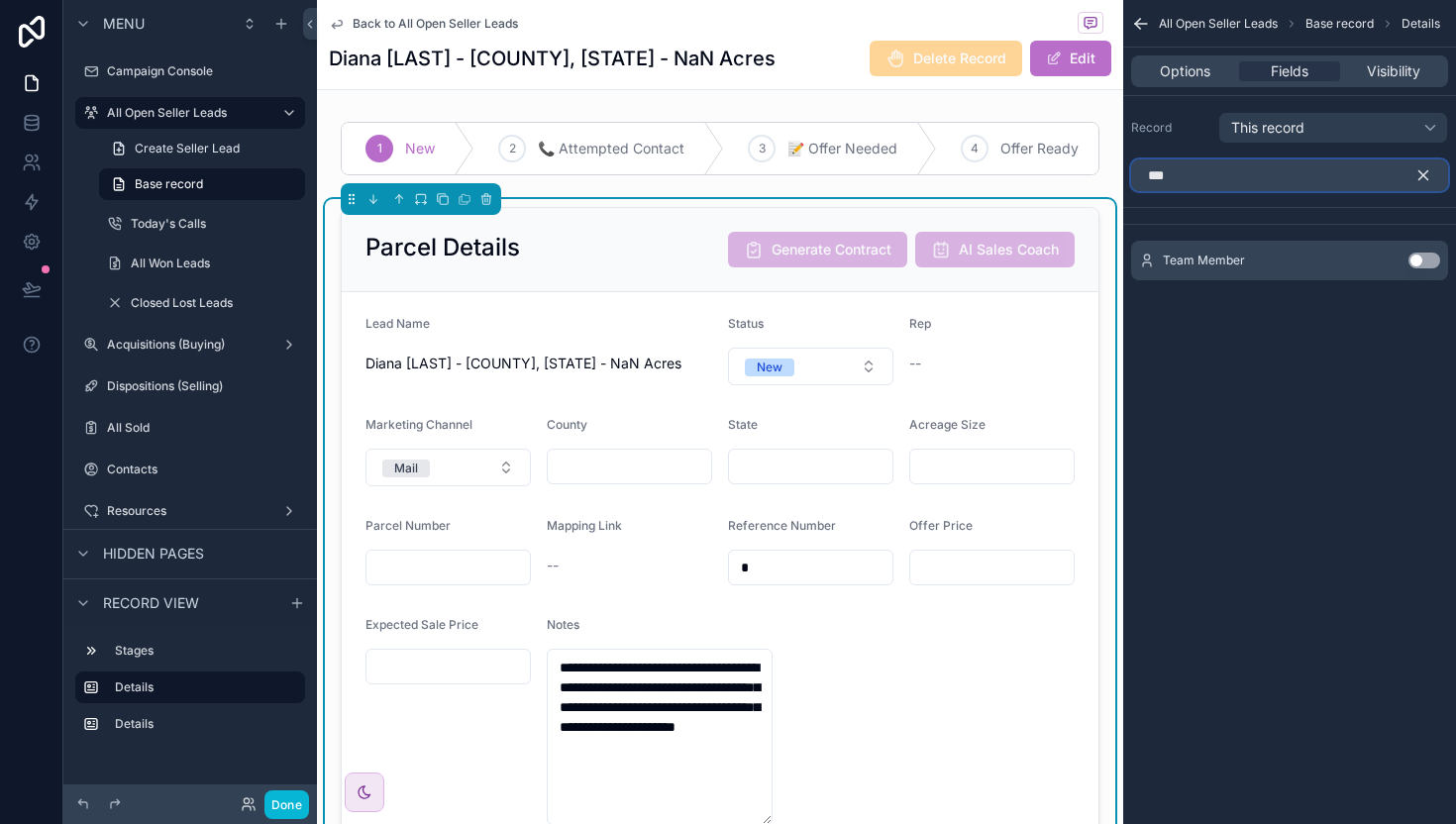 scroll, scrollTop: 0, scrollLeft: 0, axis: both 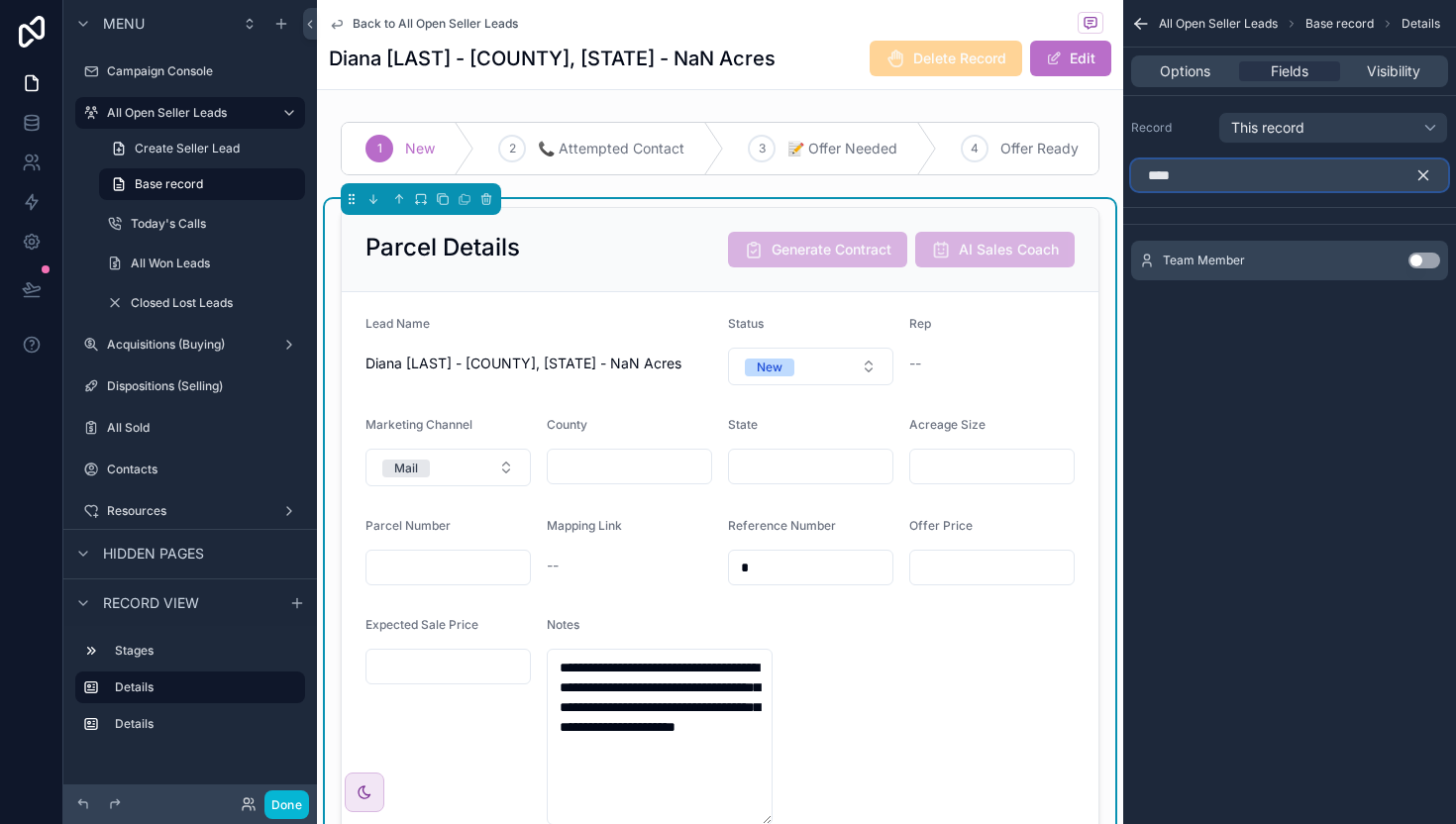 type on "****" 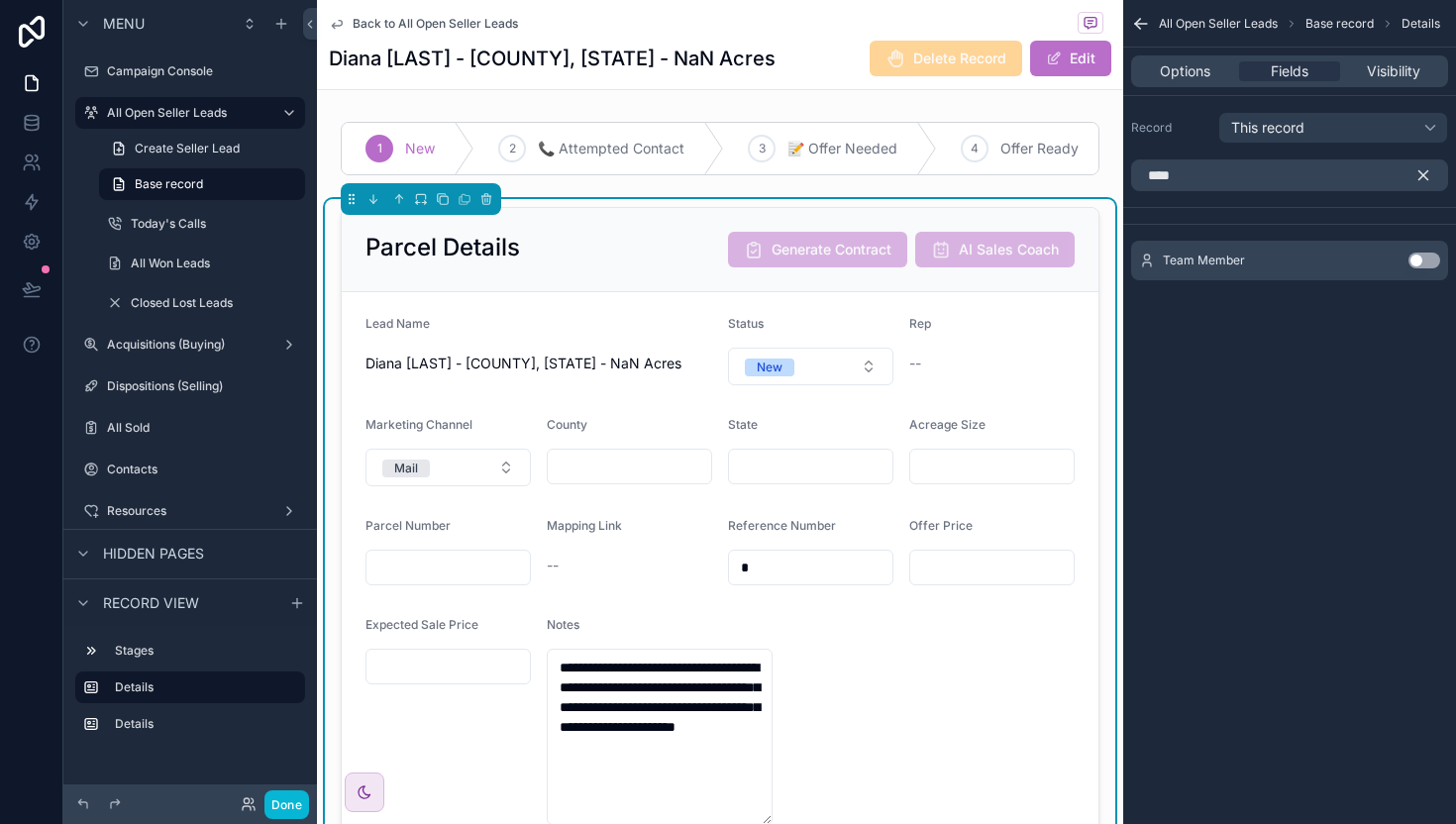 click on "Use setting" at bounding box center [1424, 260] 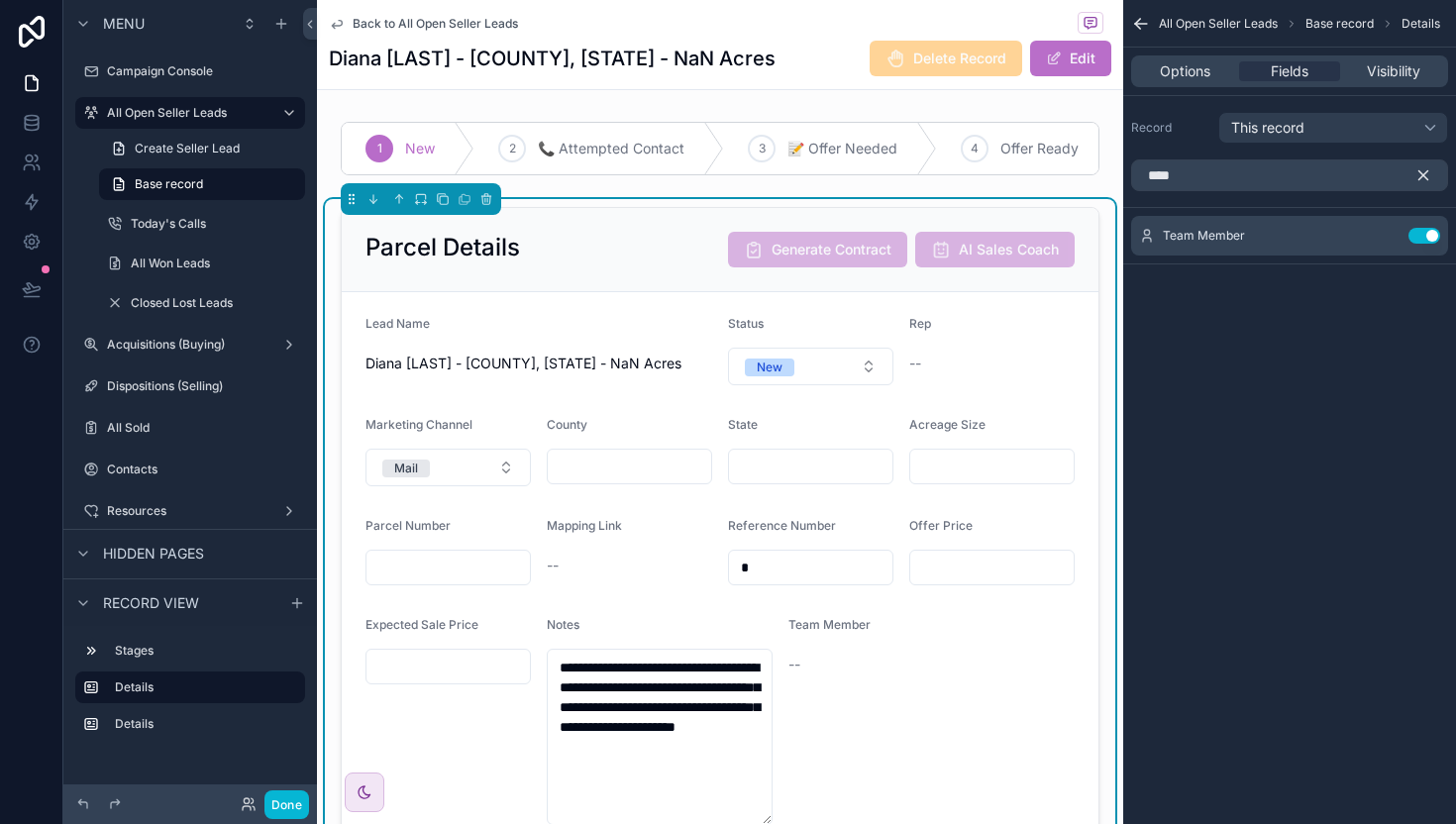 click 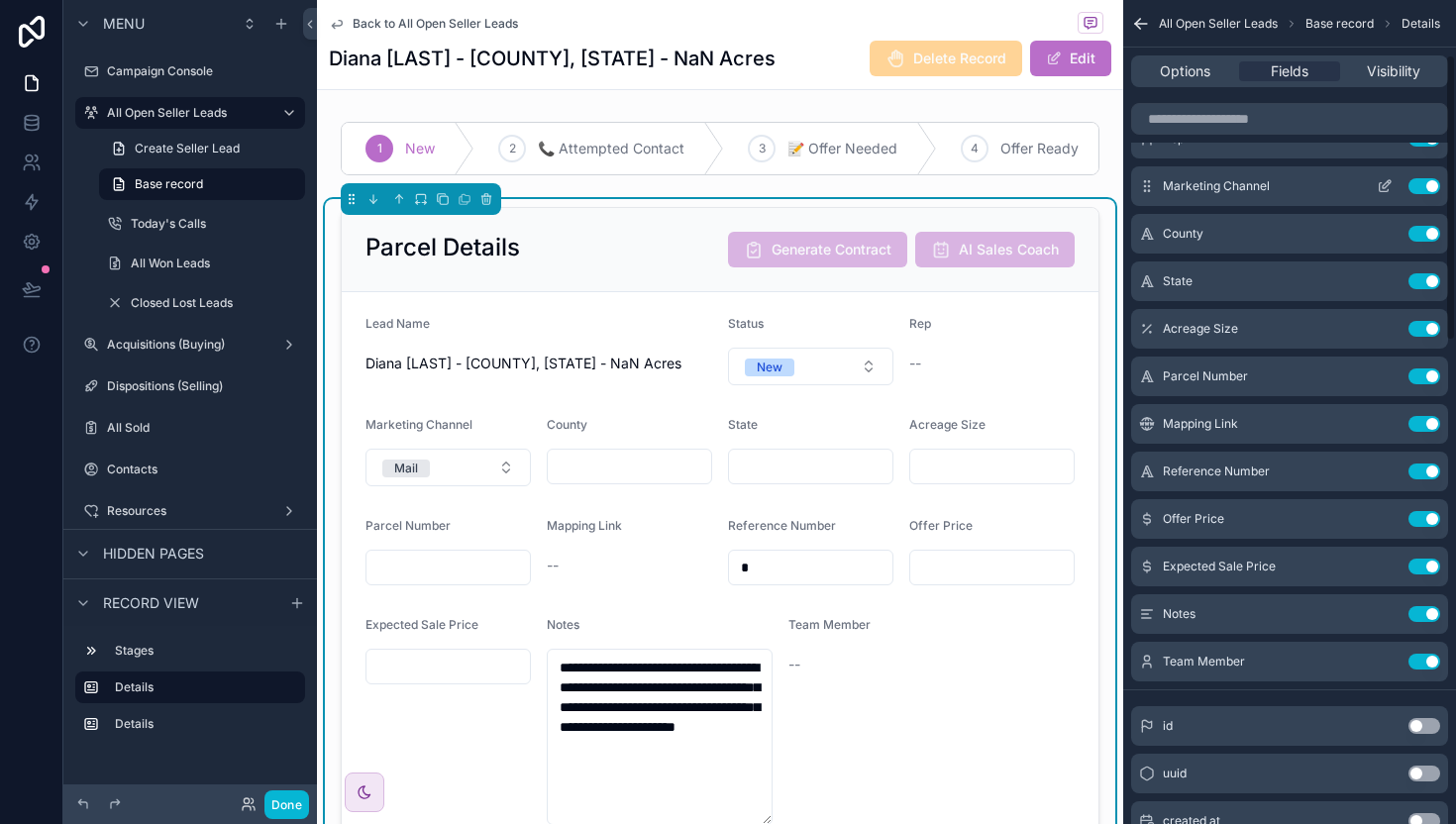 scroll, scrollTop: 234, scrollLeft: 0, axis: vertical 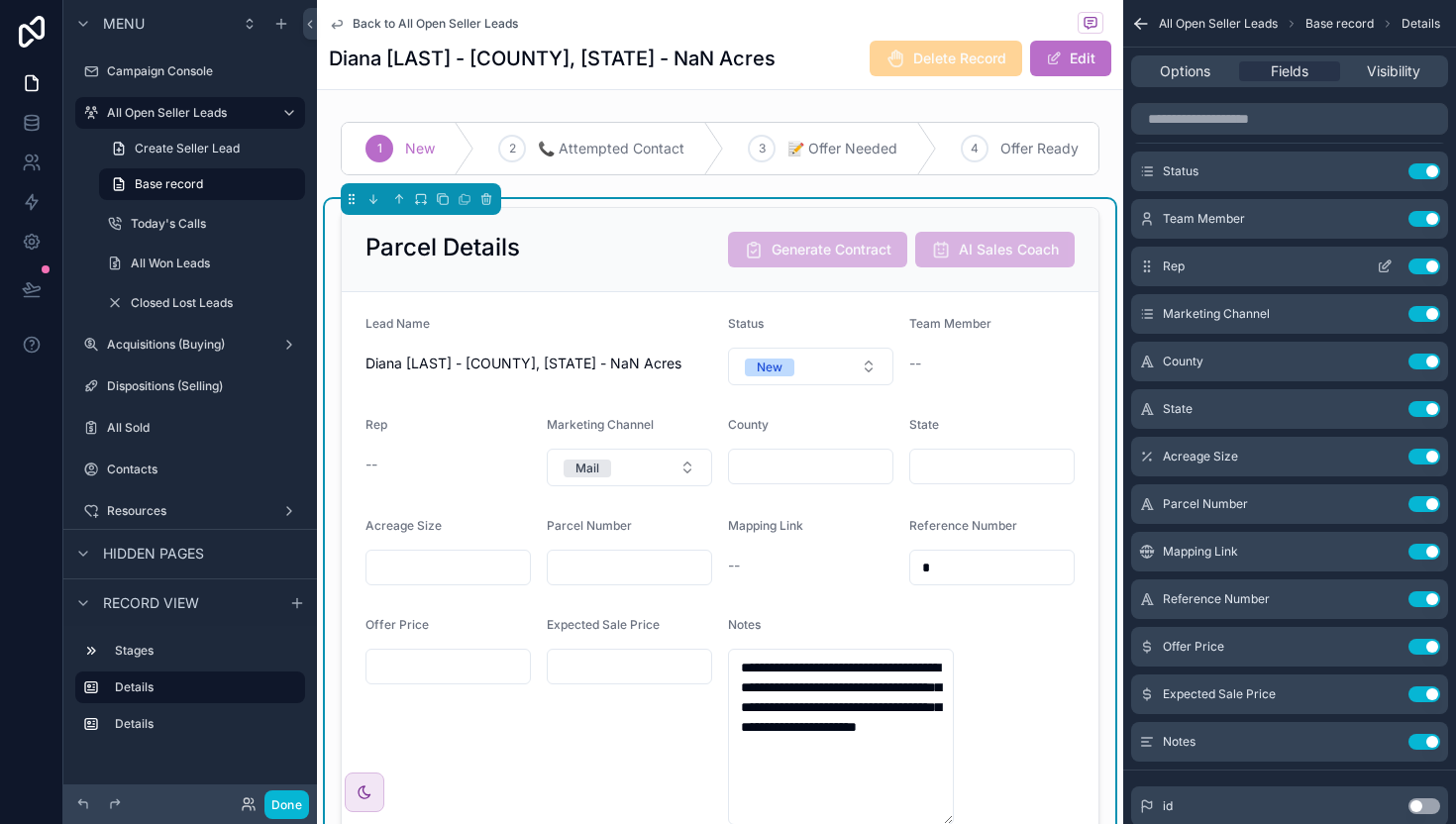 click on "Use setting" at bounding box center [1424, 266] 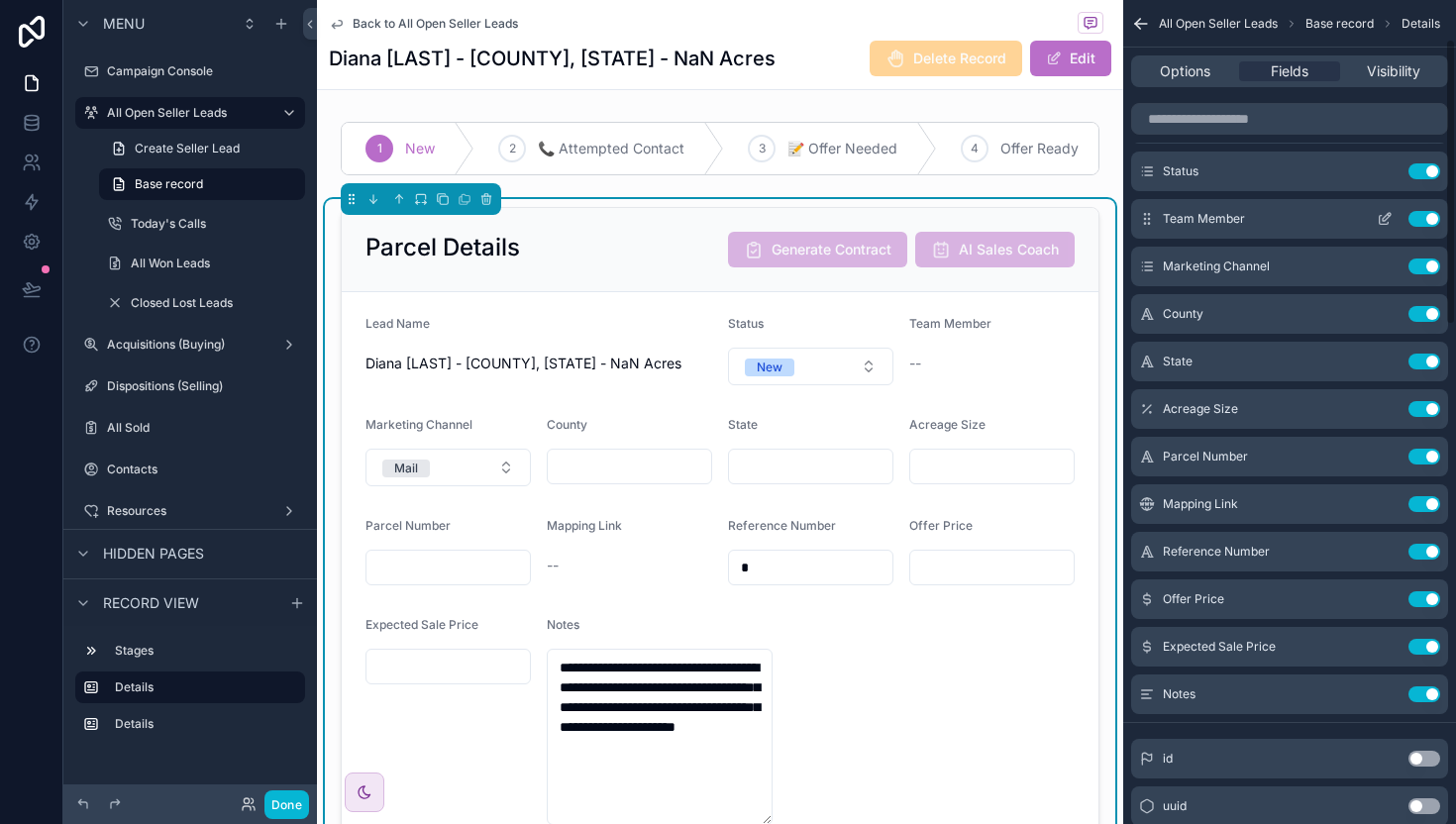 click 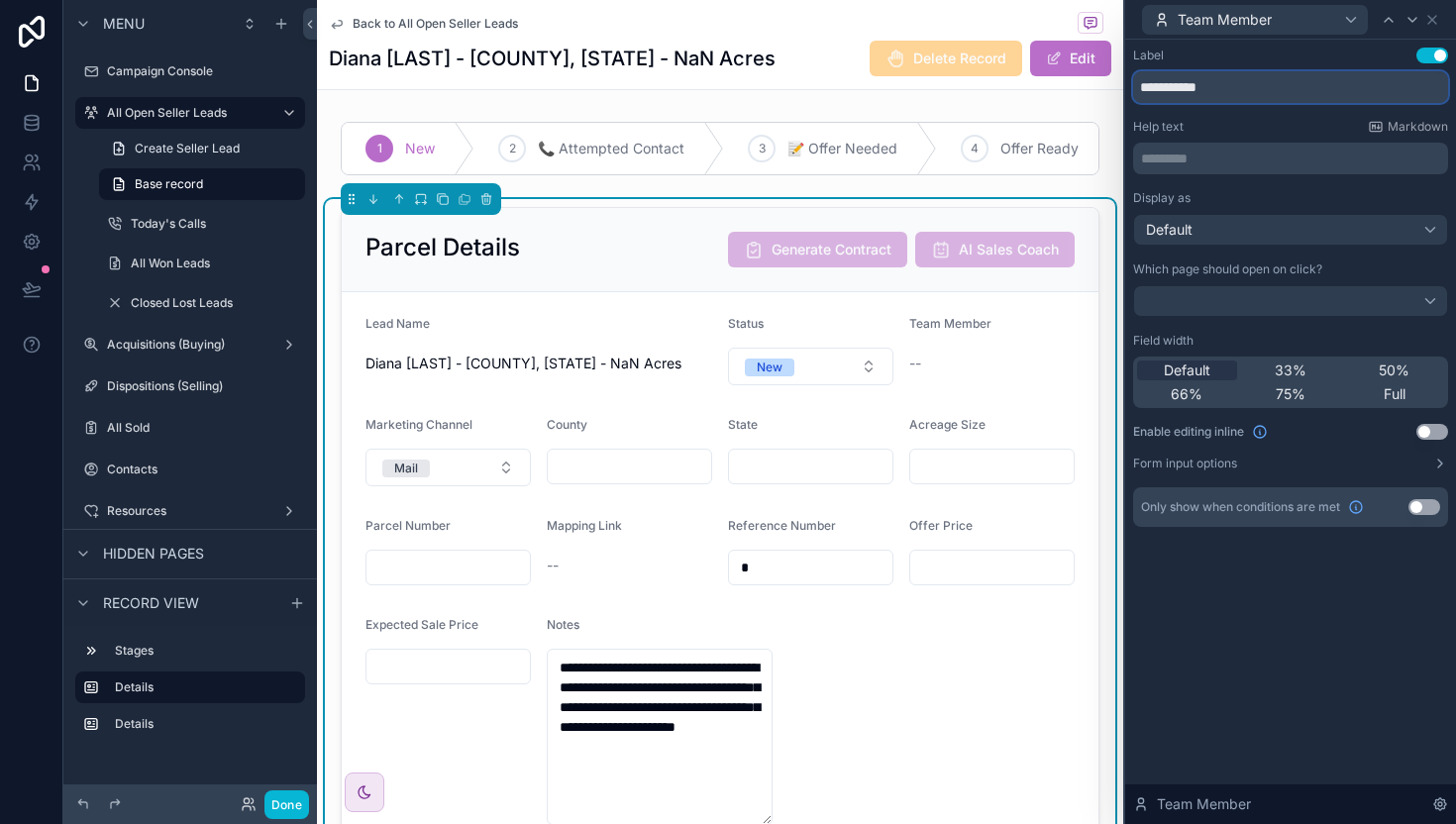 click on "**********" at bounding box center (1291, 87) 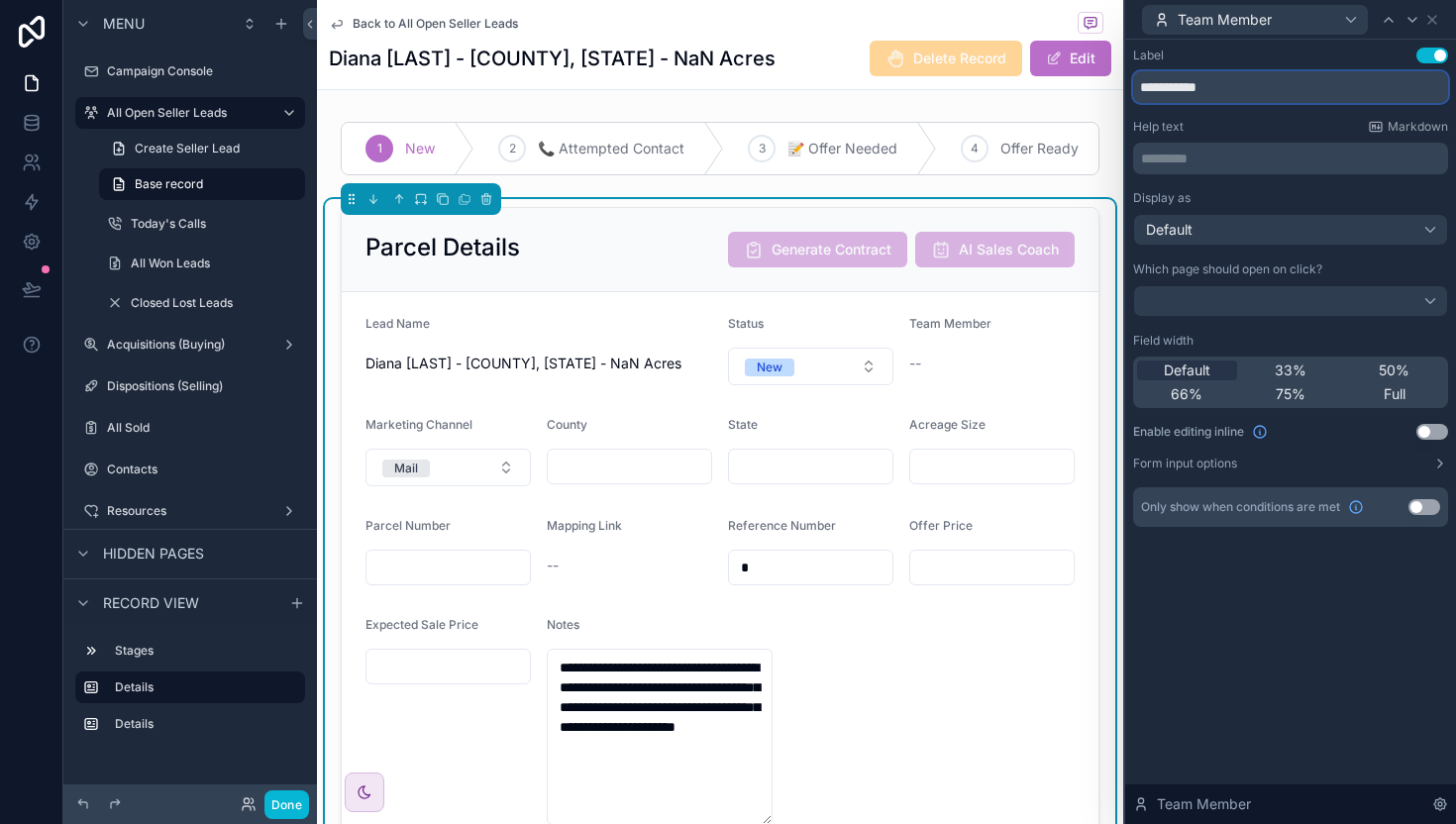 click on "**********" at bounding box center [1291, 87] 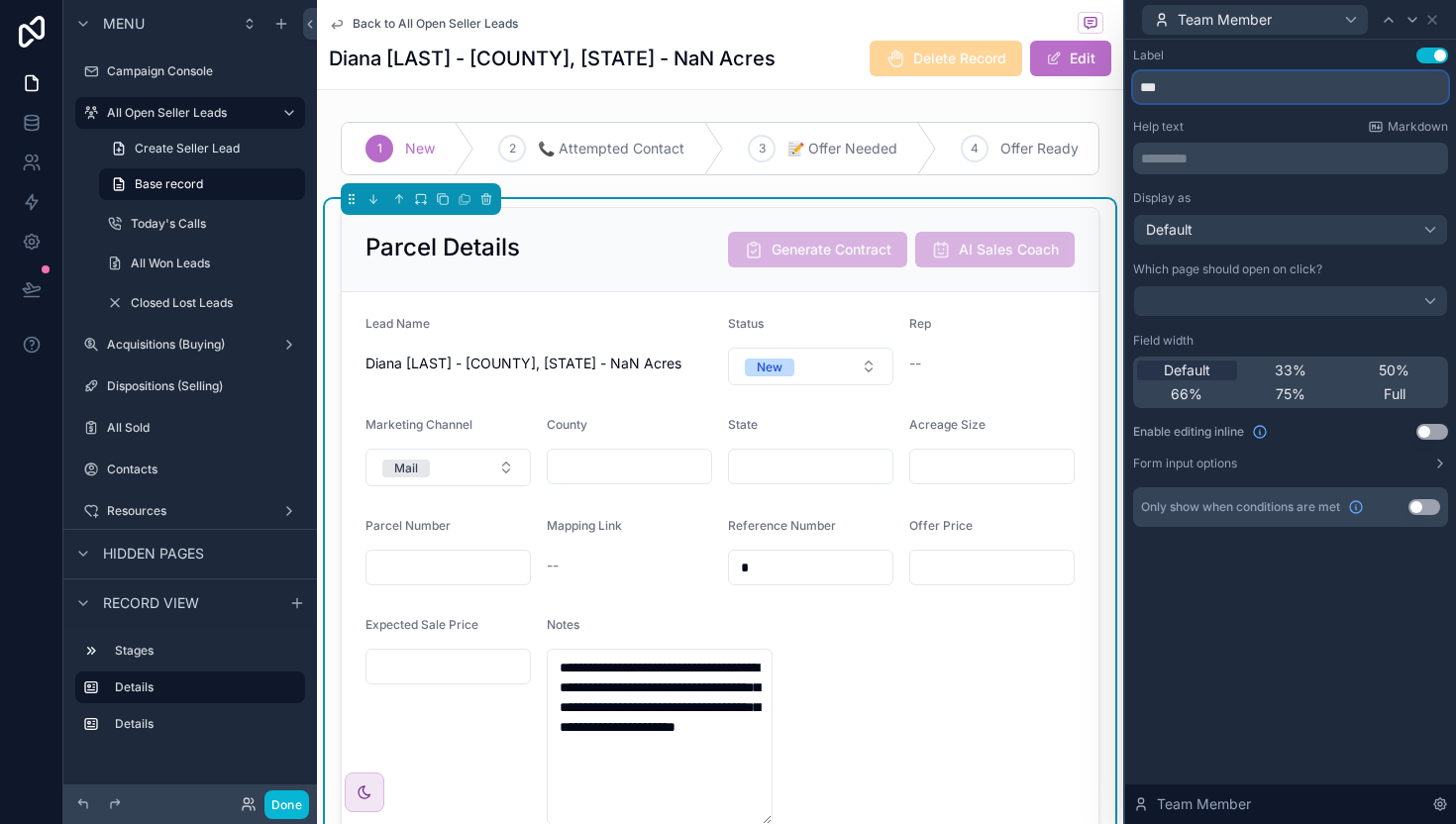 type on "***" 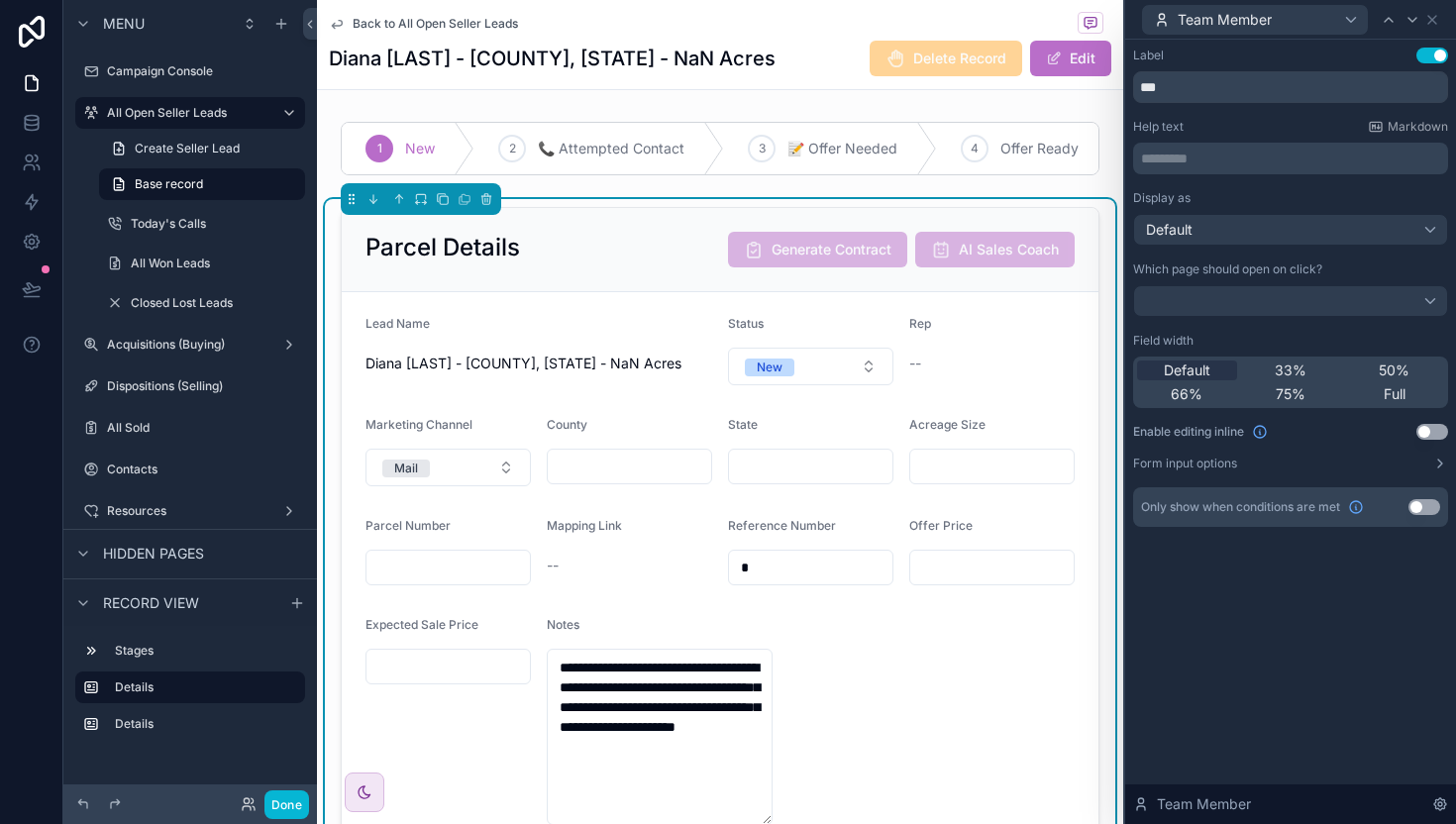 click on "Label Use setting *** Help text Markdown ********* ﻿ Display as Default Which page should open on click? Field width Default 33% 50% 66% 75% Full Enable editing inline Use setting Form input options Only show when conditions are met Use setting" at bounding box center [1291, 287] 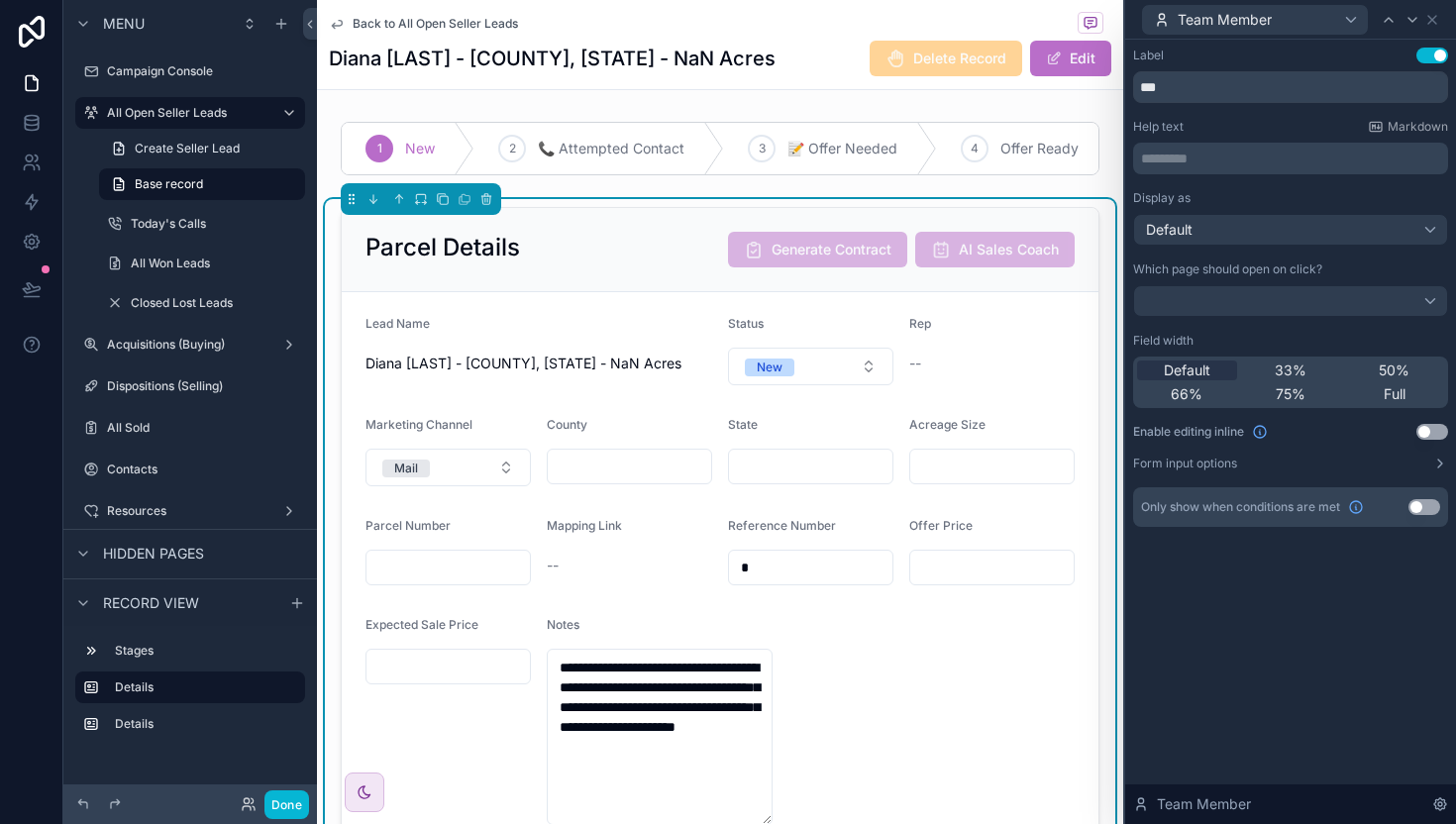 click on "Team Member" at bounding box center (1291, 19) 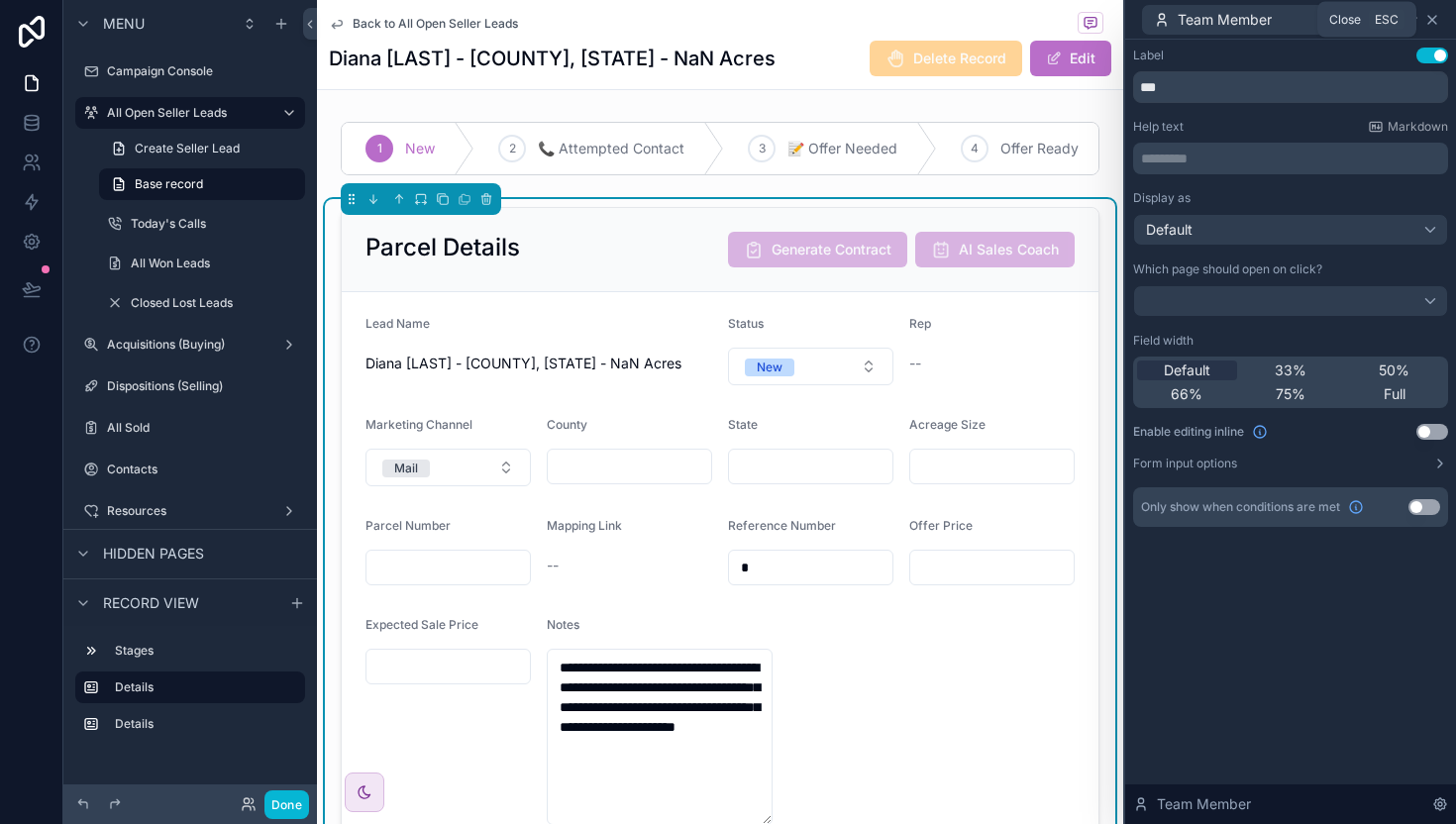 click 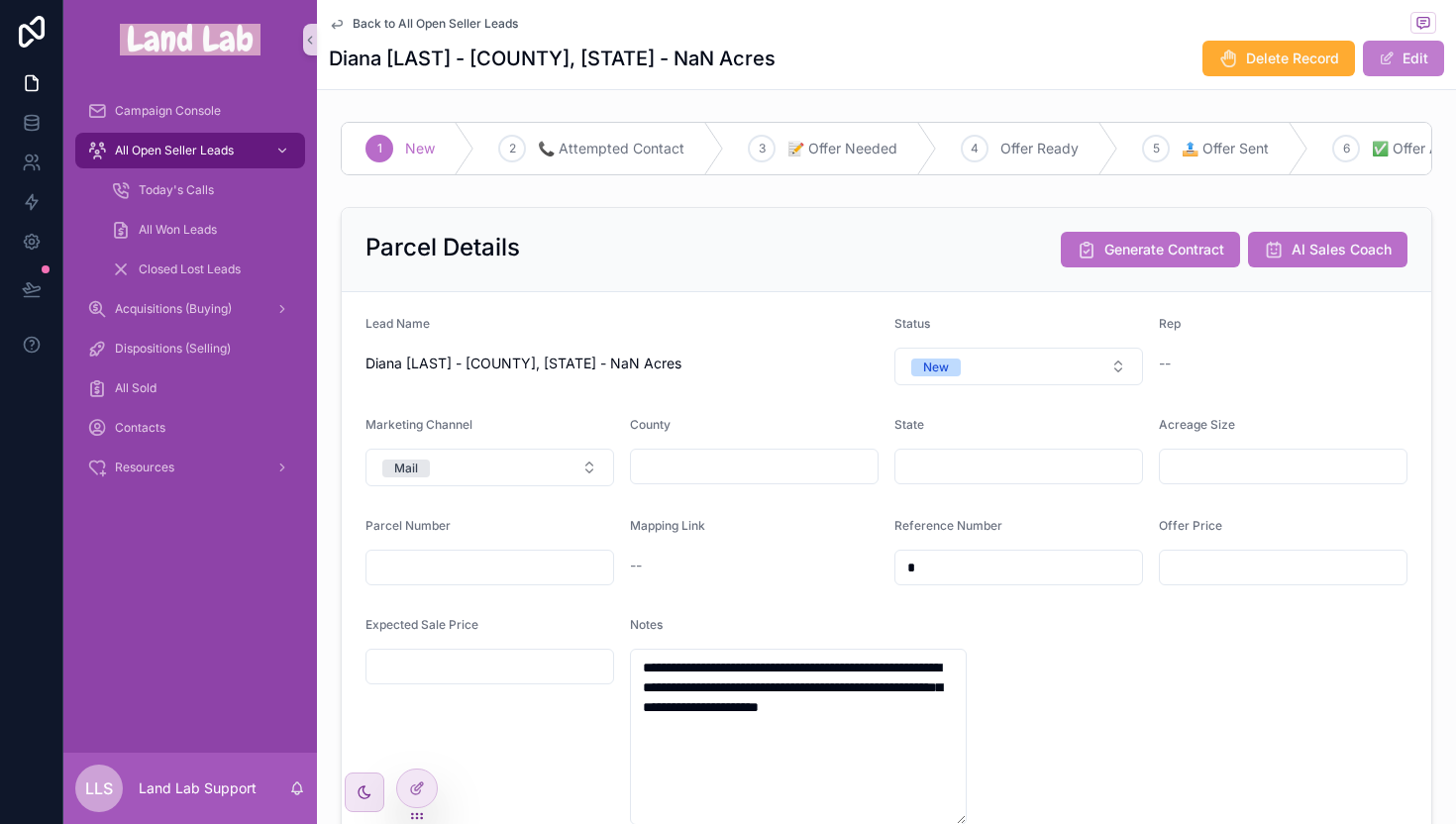 click on "Edit" at bounding box center (1404, 58) 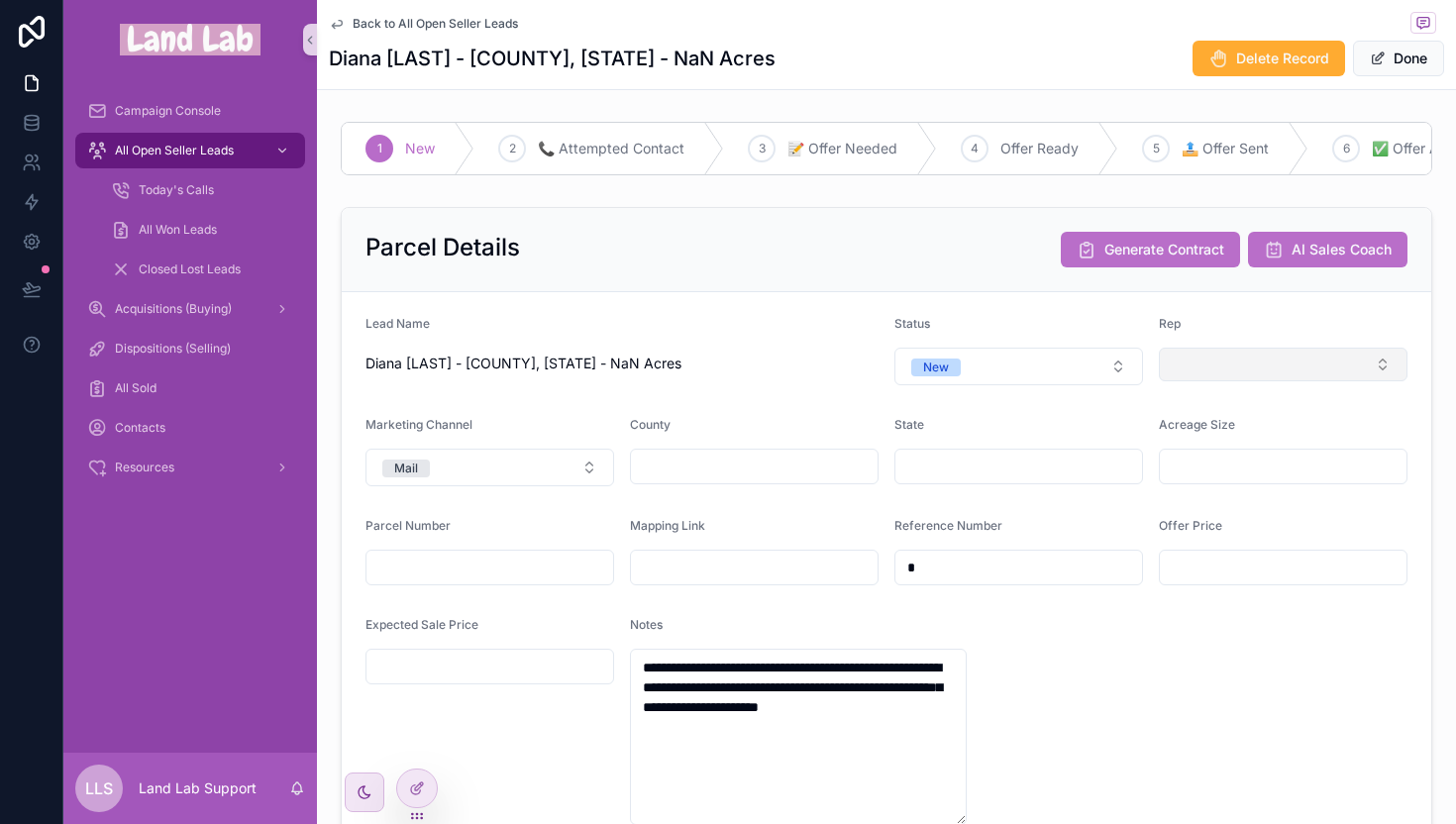 click at bounding box center [1283, 364] 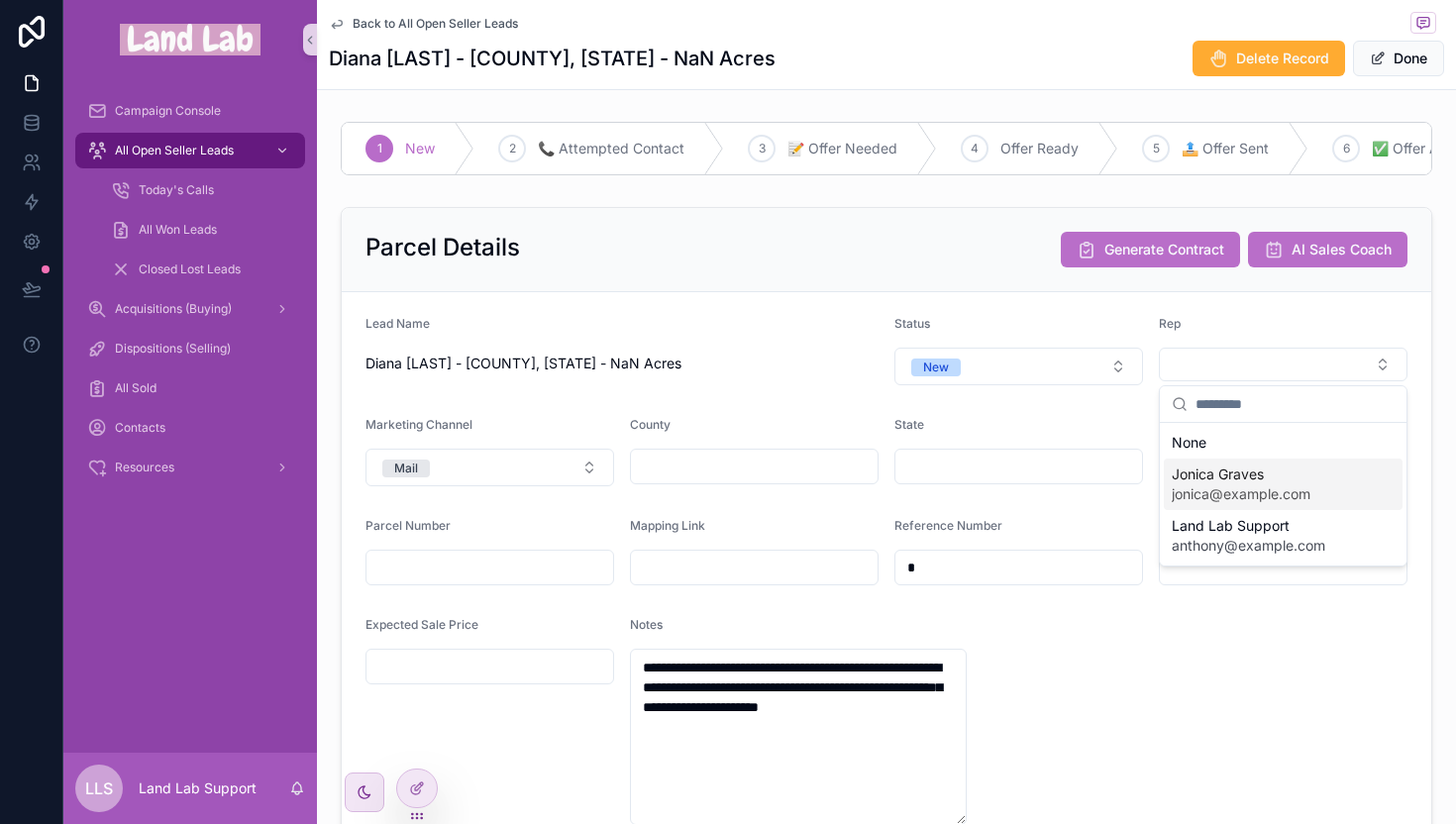 click on "Jonica Graves" at bounding box center [1241, 474] 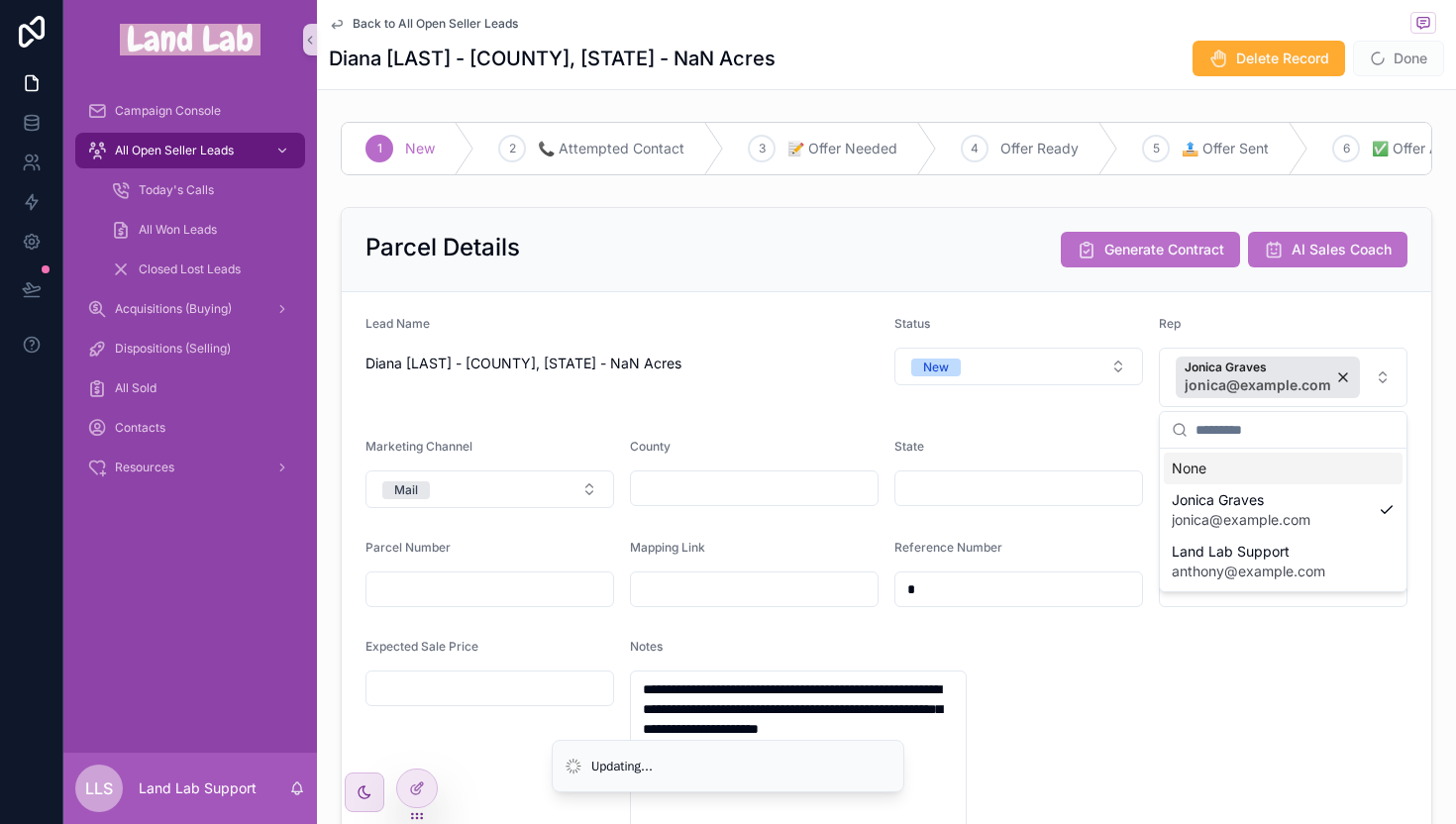 click on "**********" at bounding box center [886, 581] 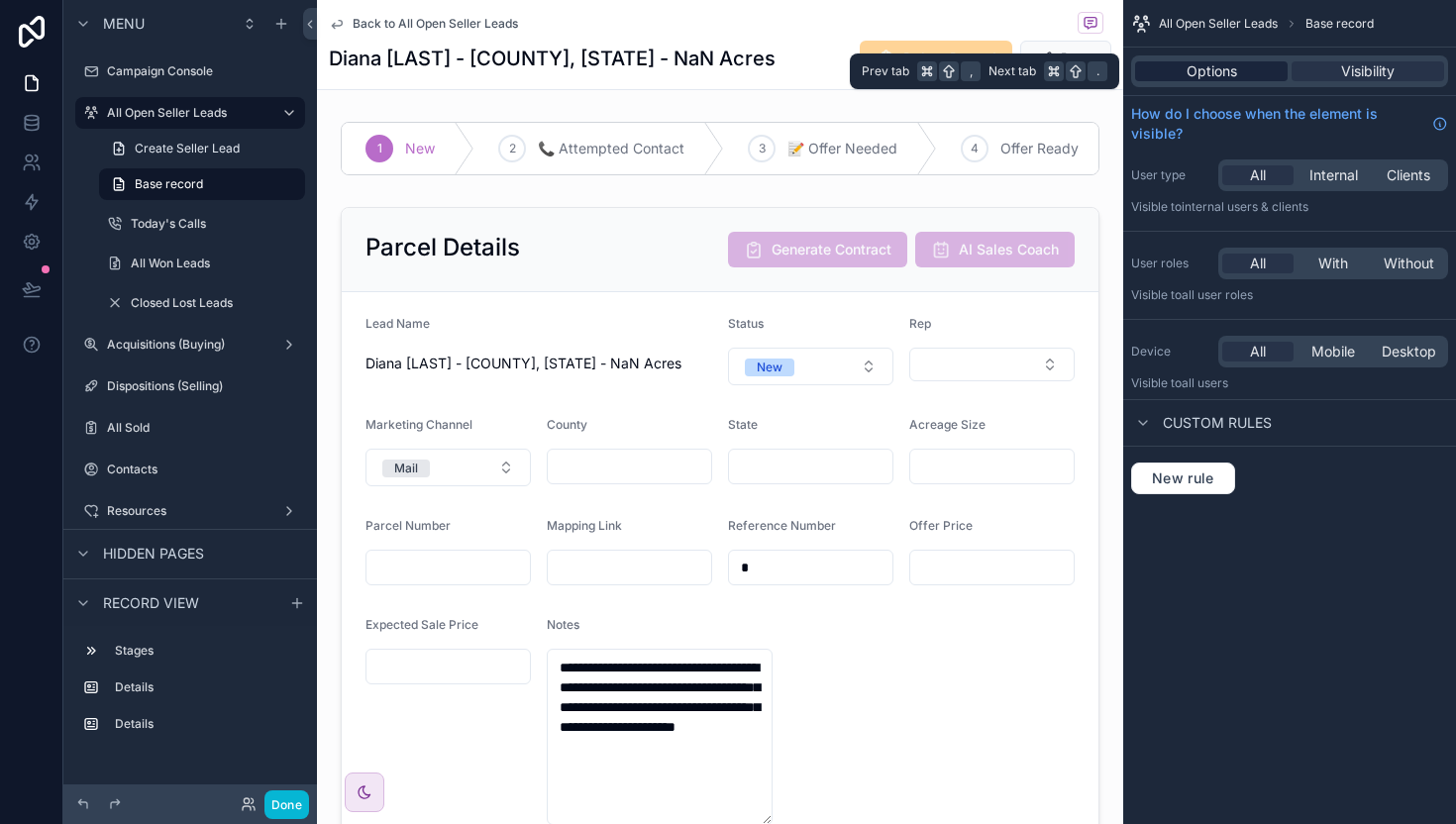 click on "Options" at bounding box center [1211, 71] 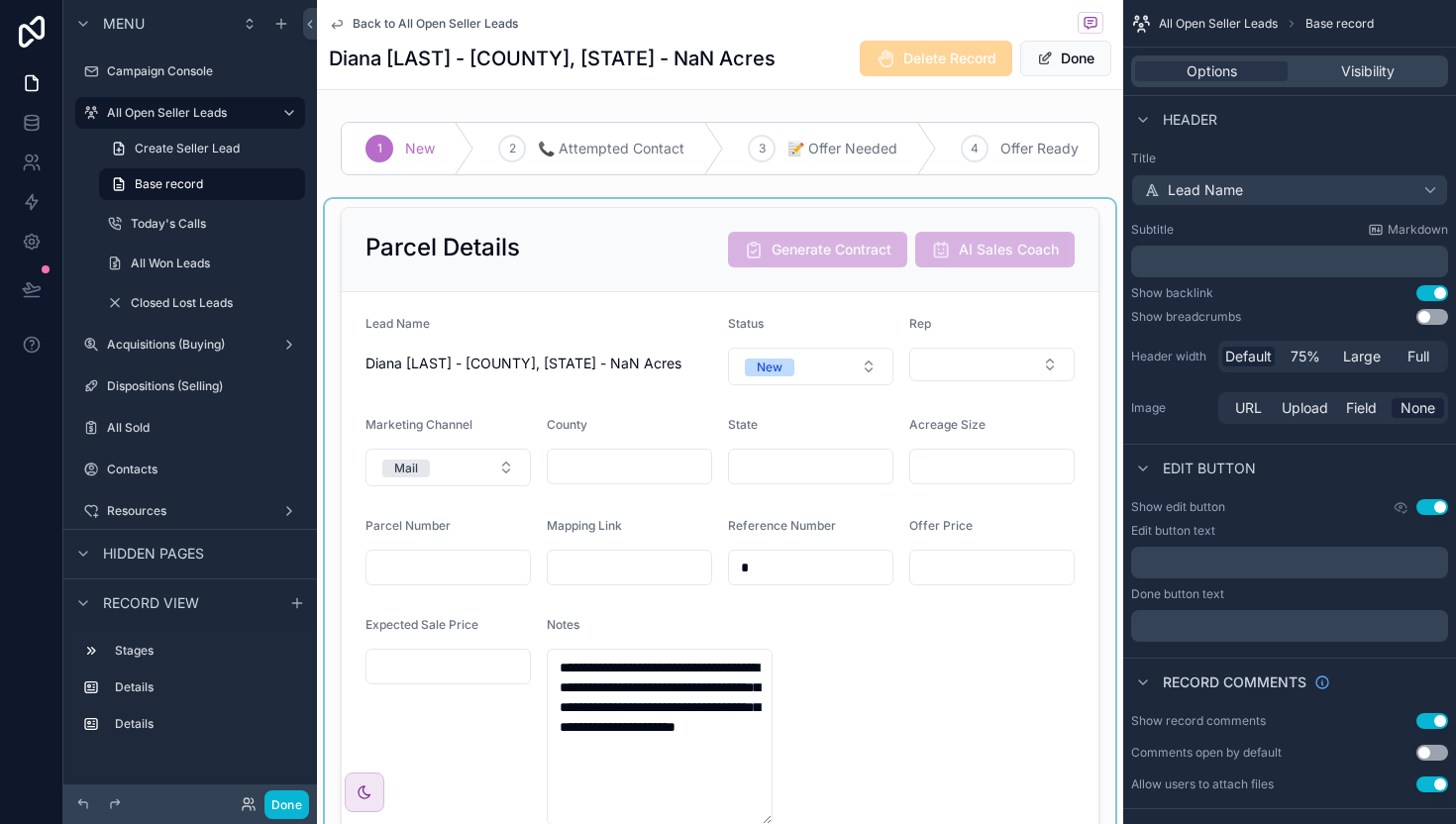 click at bounding box center (720, 528) 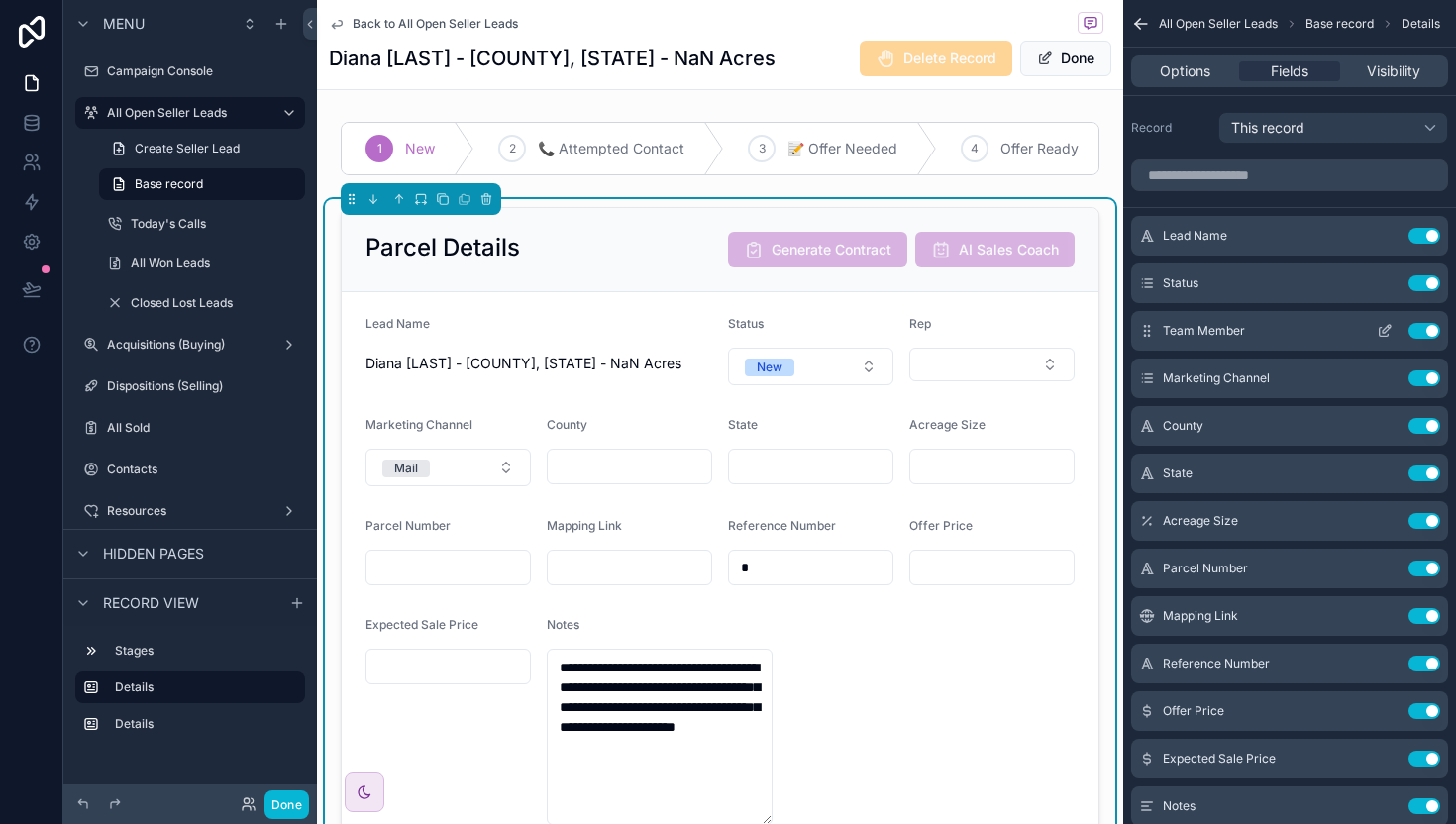 click 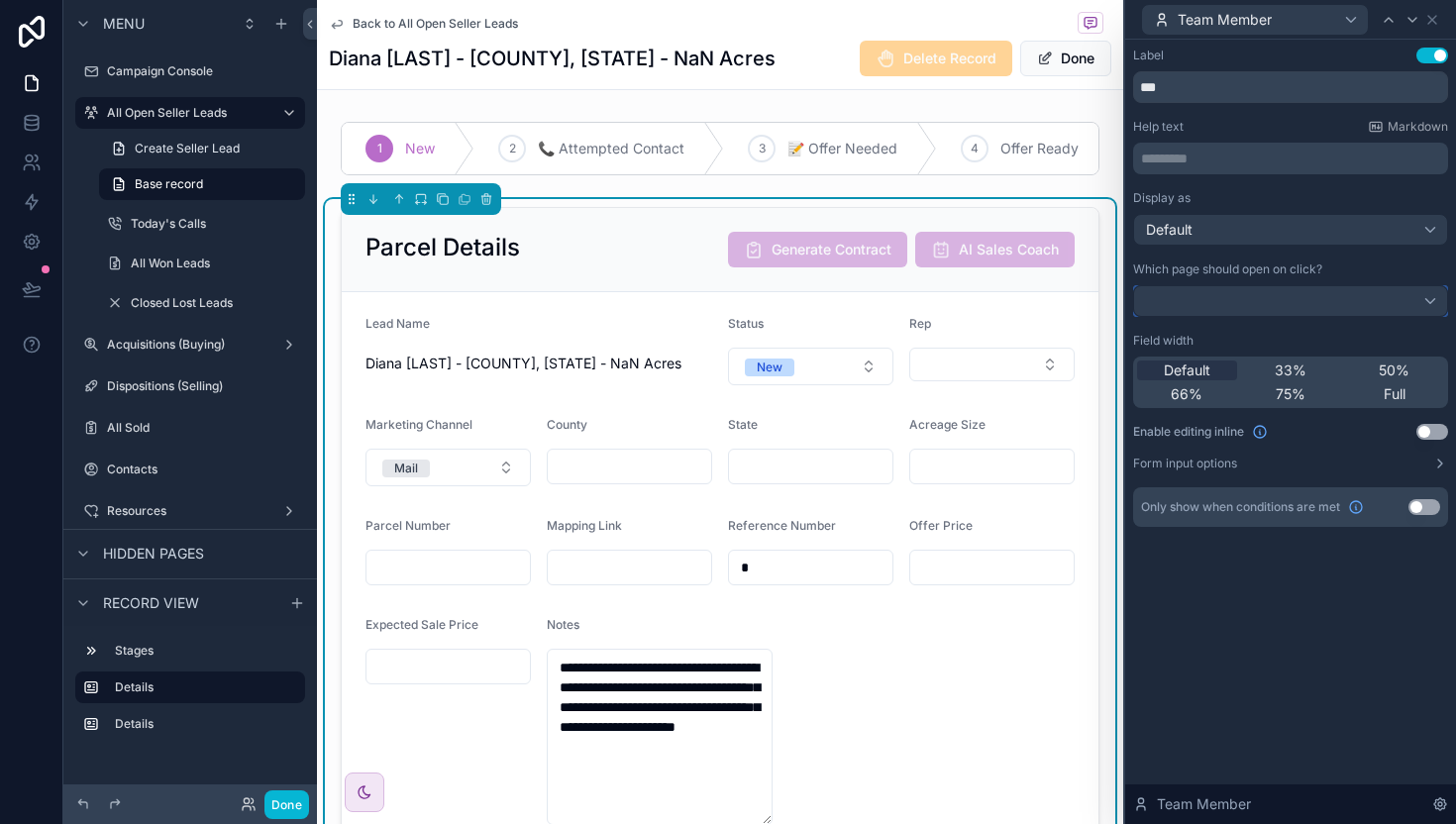click at bounding box center (1291, 301) 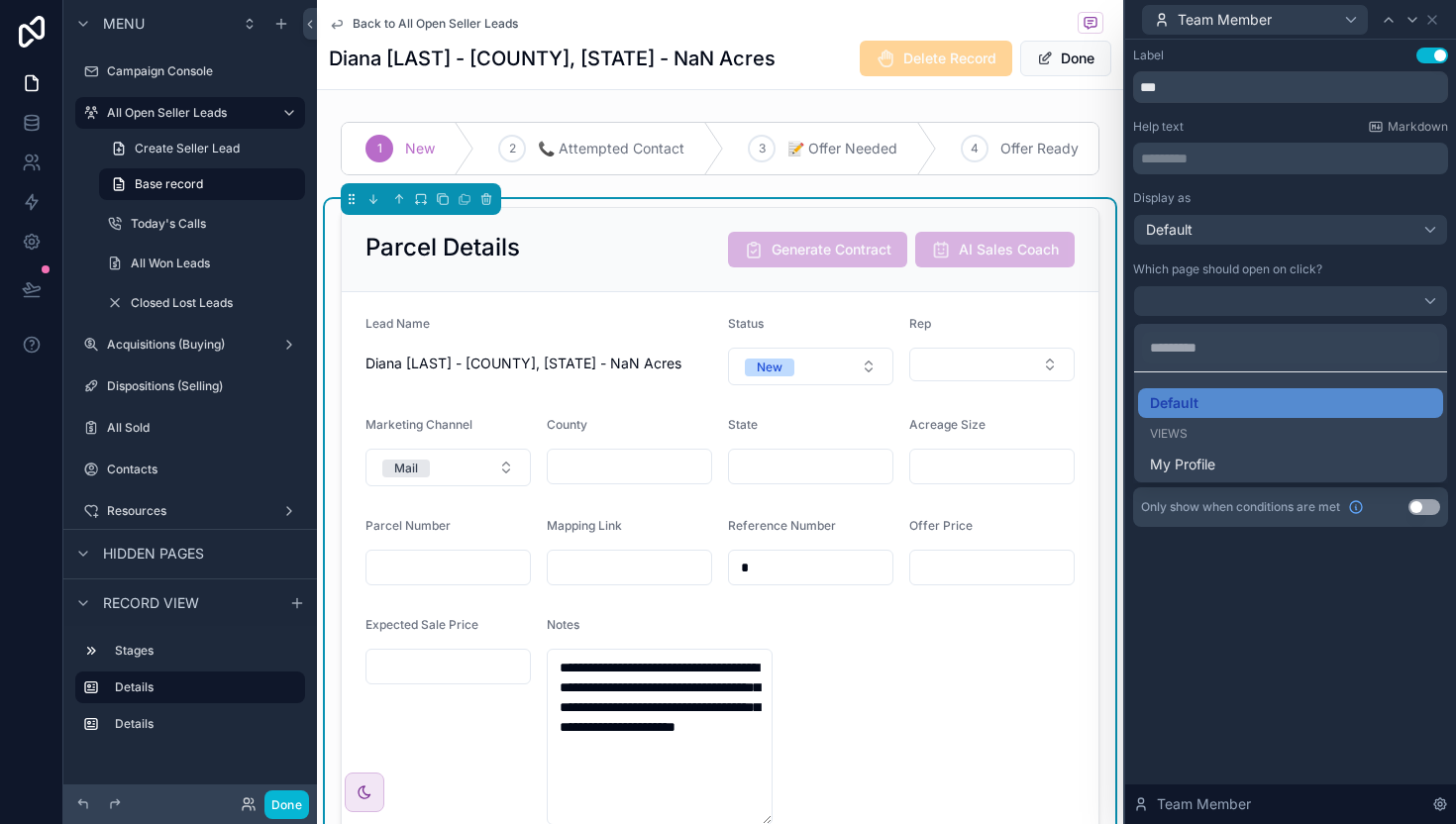 click at bounding box center (1291, 412) 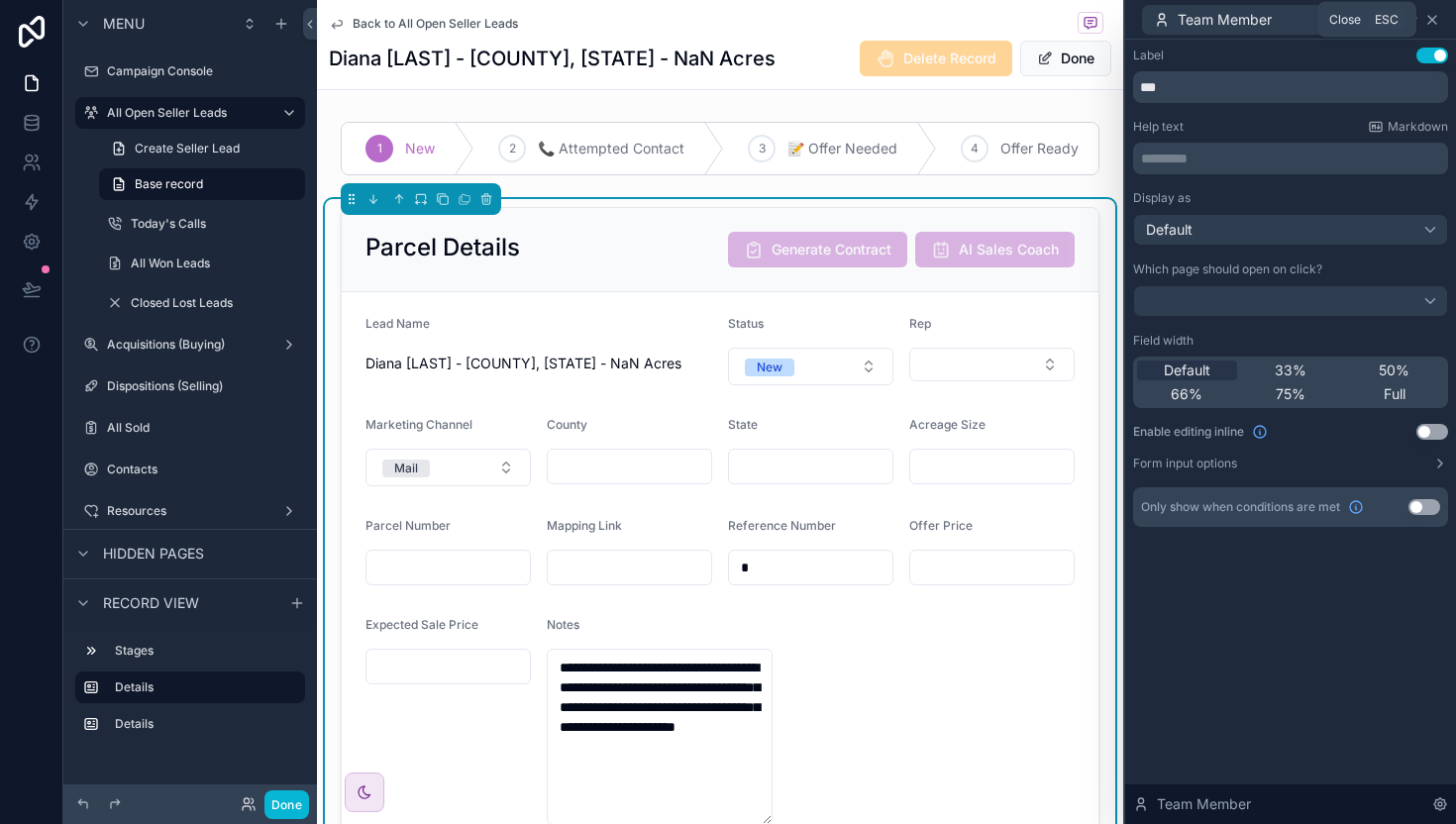 click 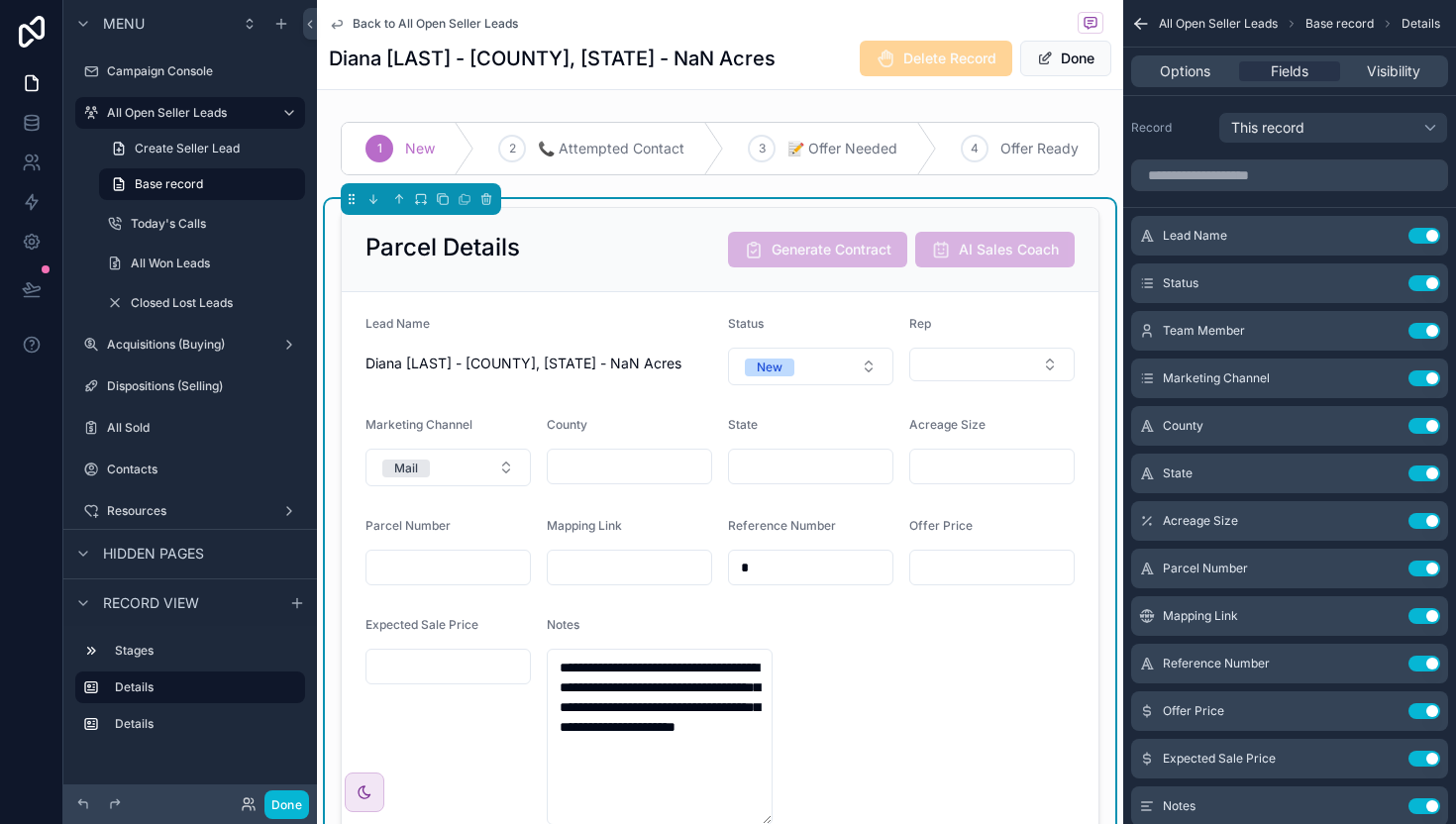 click on "Rep" at bounding box center (991, 328) 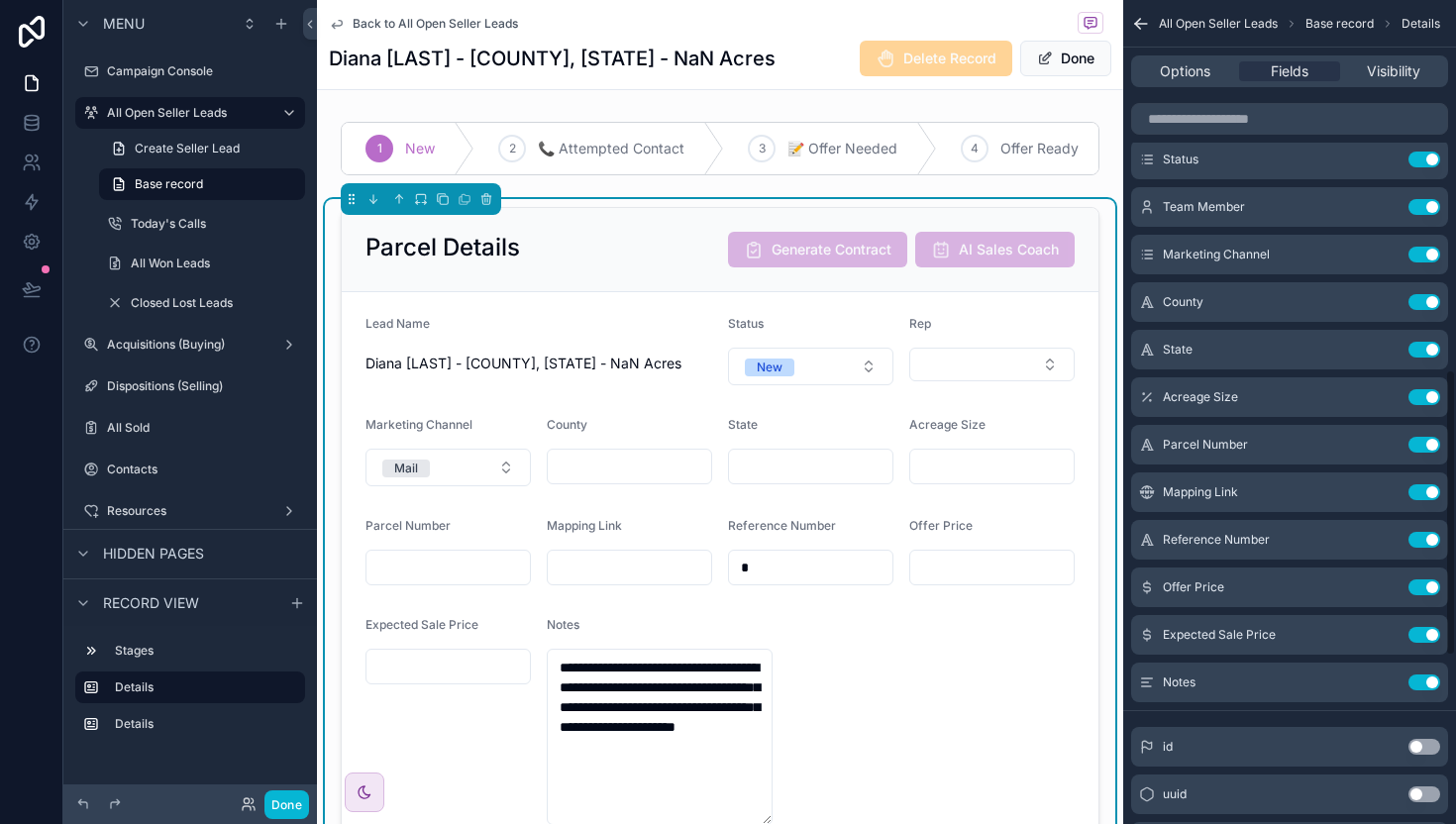 scroll, scrollTop: 0, scrollLeft: 0, axis: both 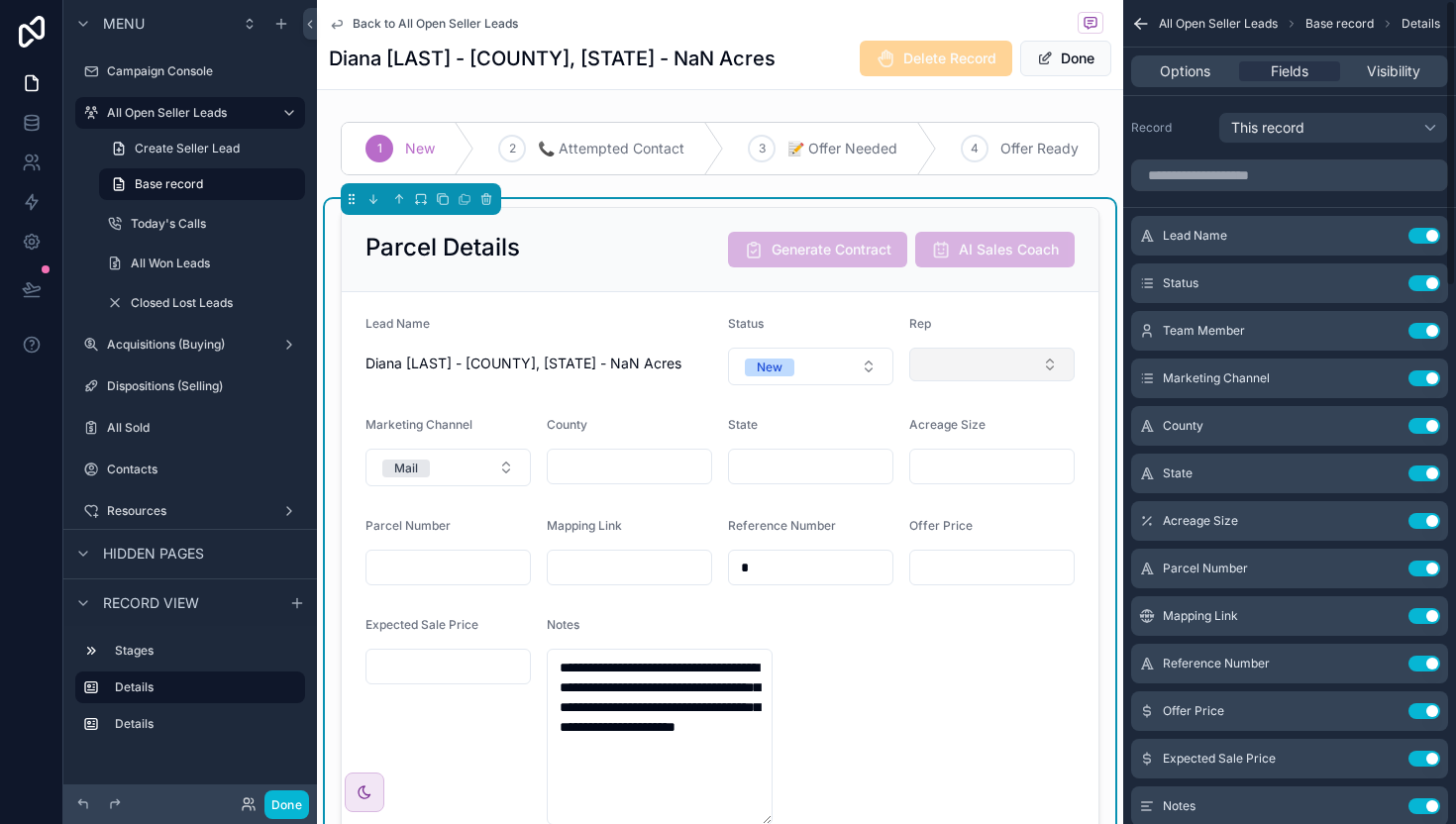 click at bounding box center [991, 364] 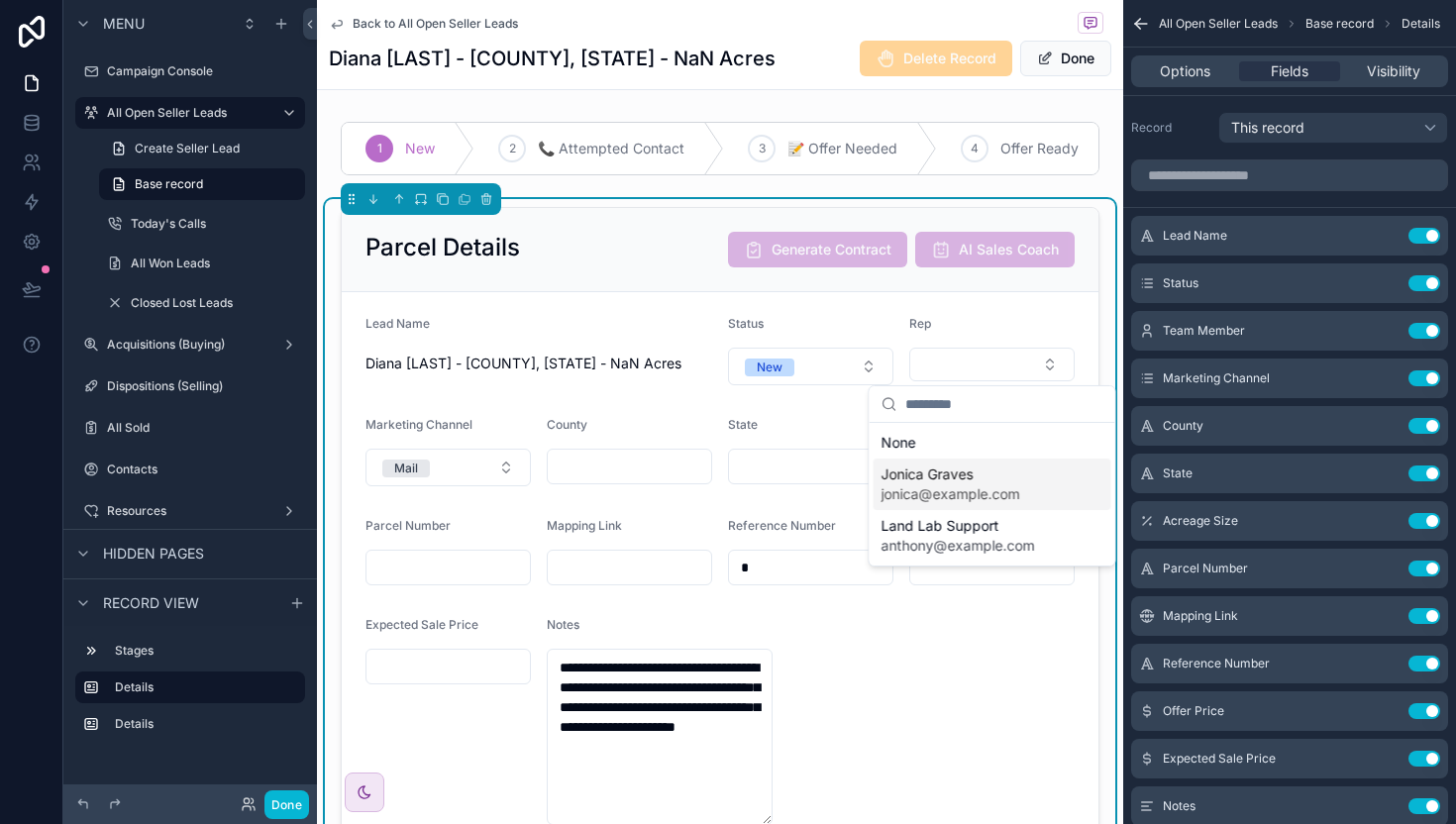 click on "Jonica Graves" at bounding box center [951, 474] 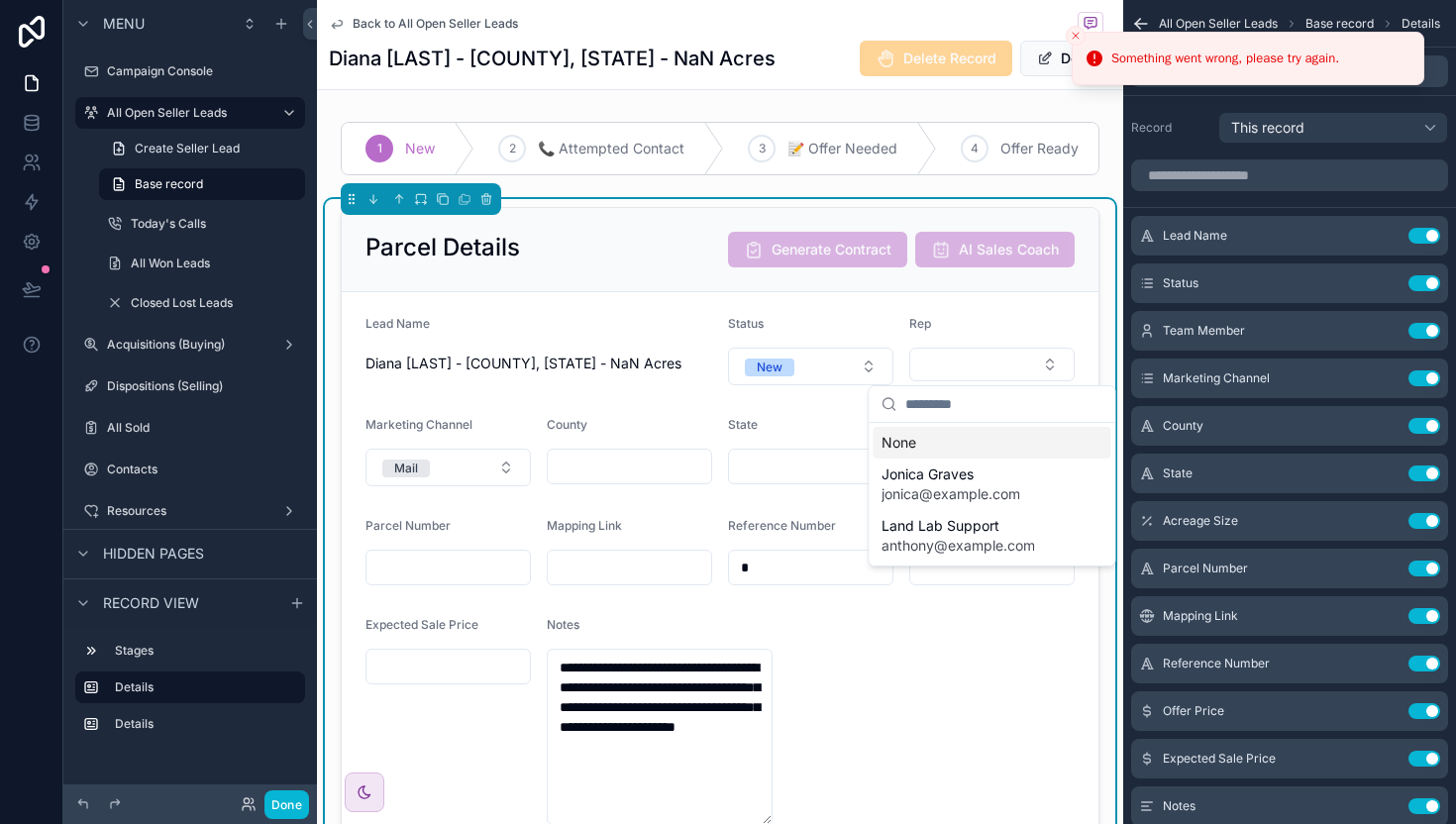 click on "**********" at bounding box center (720, 570) 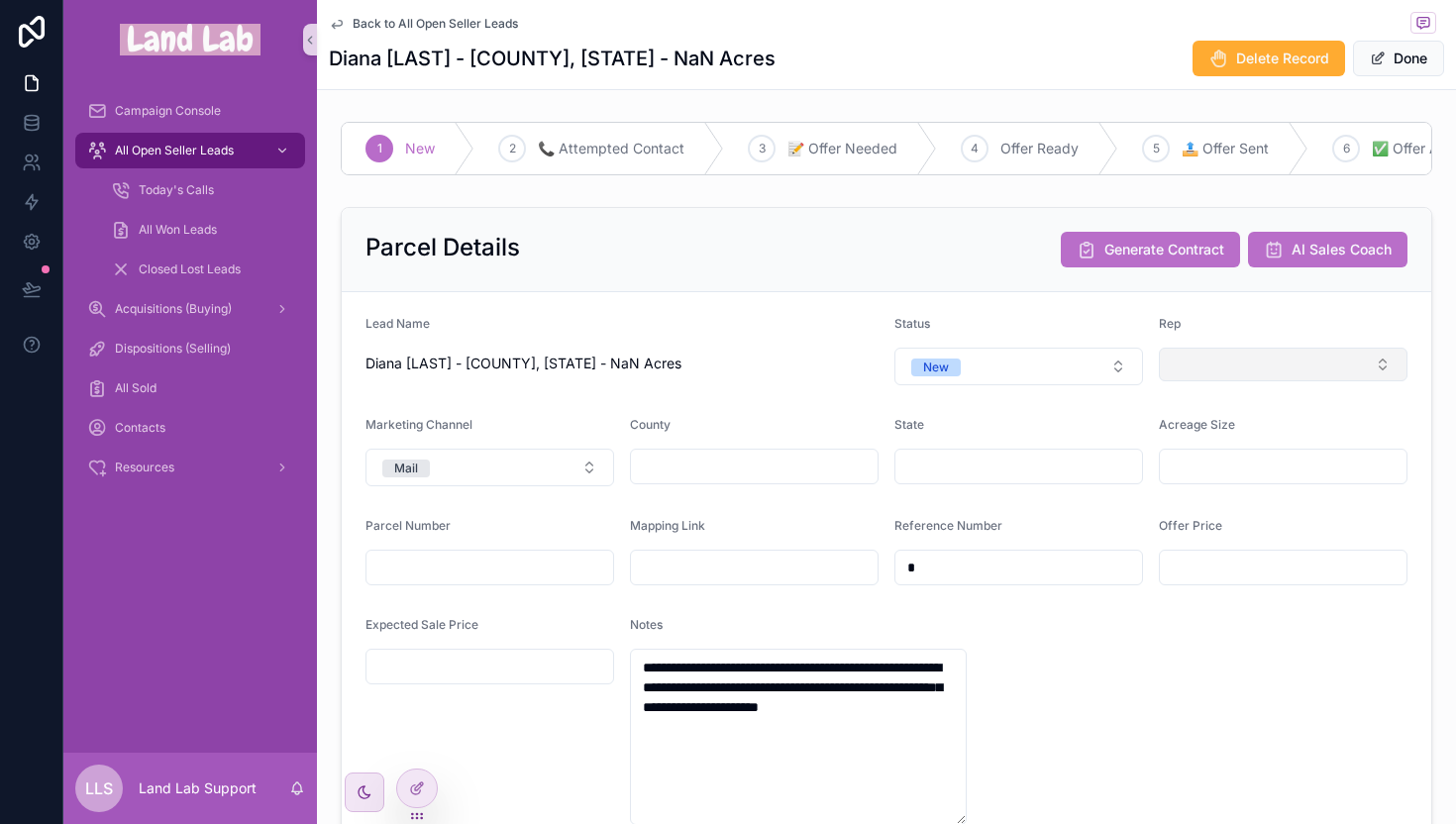 click at bounding box center (1283, 364) 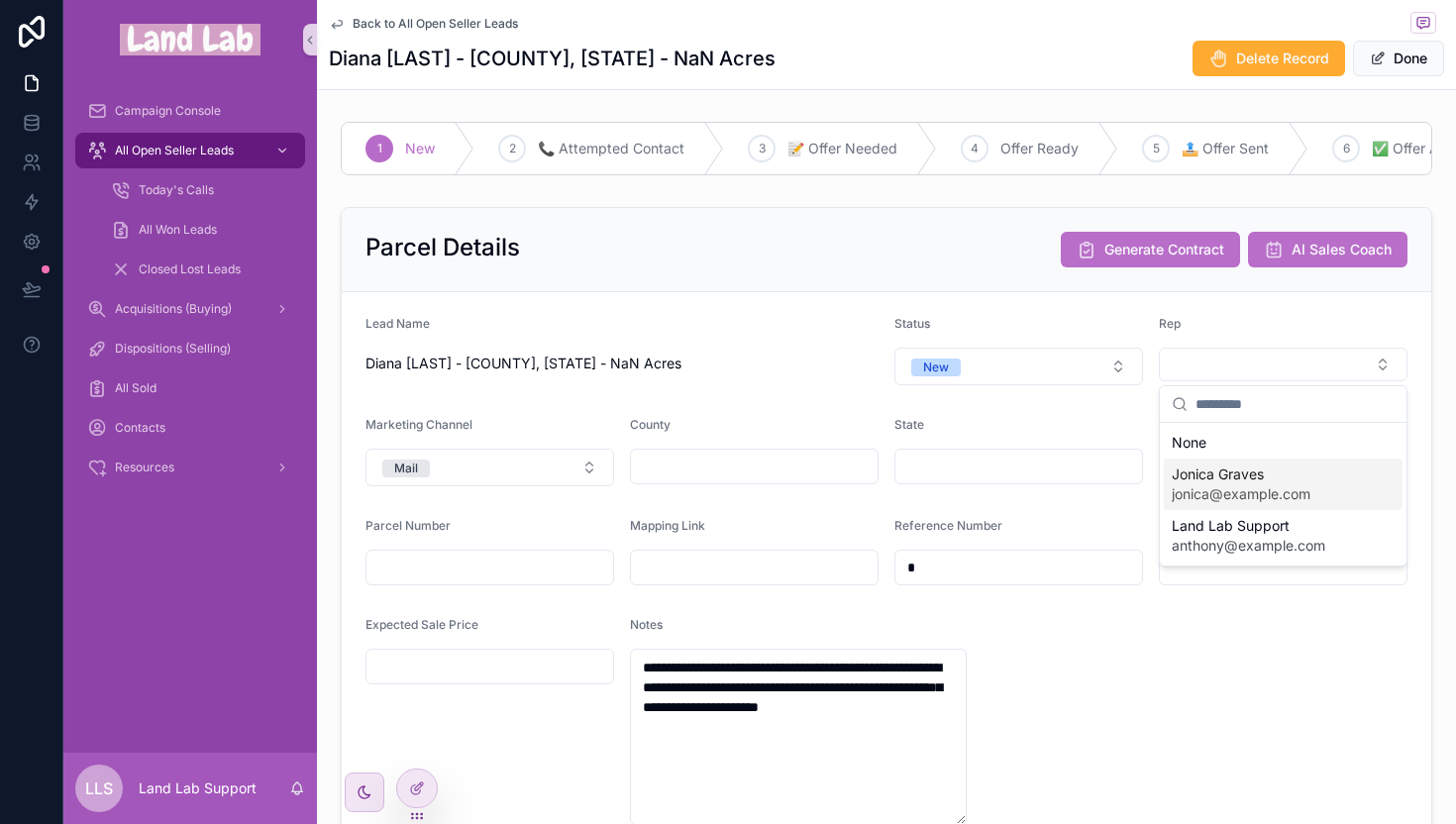 click on "Jonica Graves" at bounding box center [1241, 474] 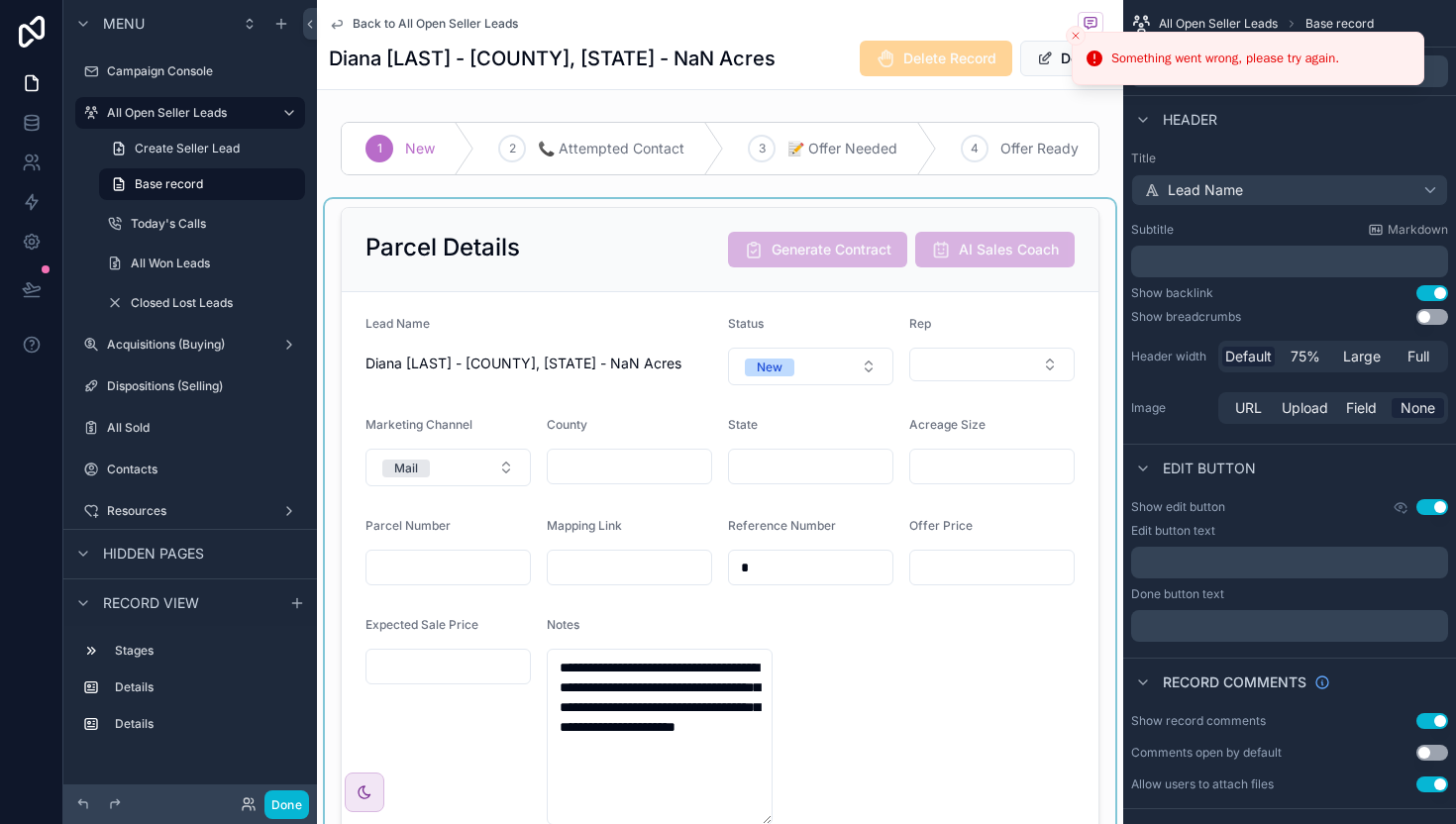 click at bounding box center [720, 528] 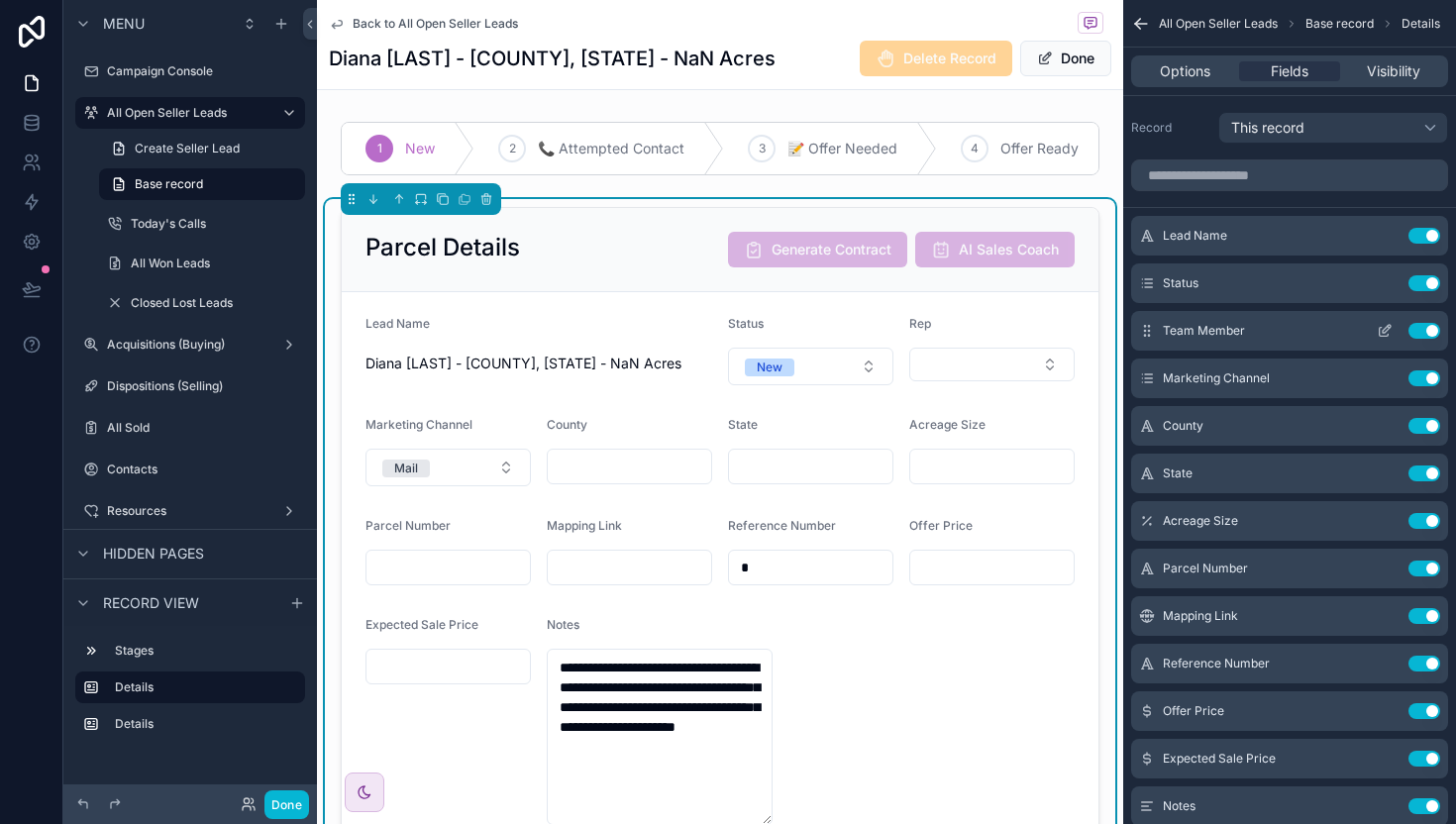 click 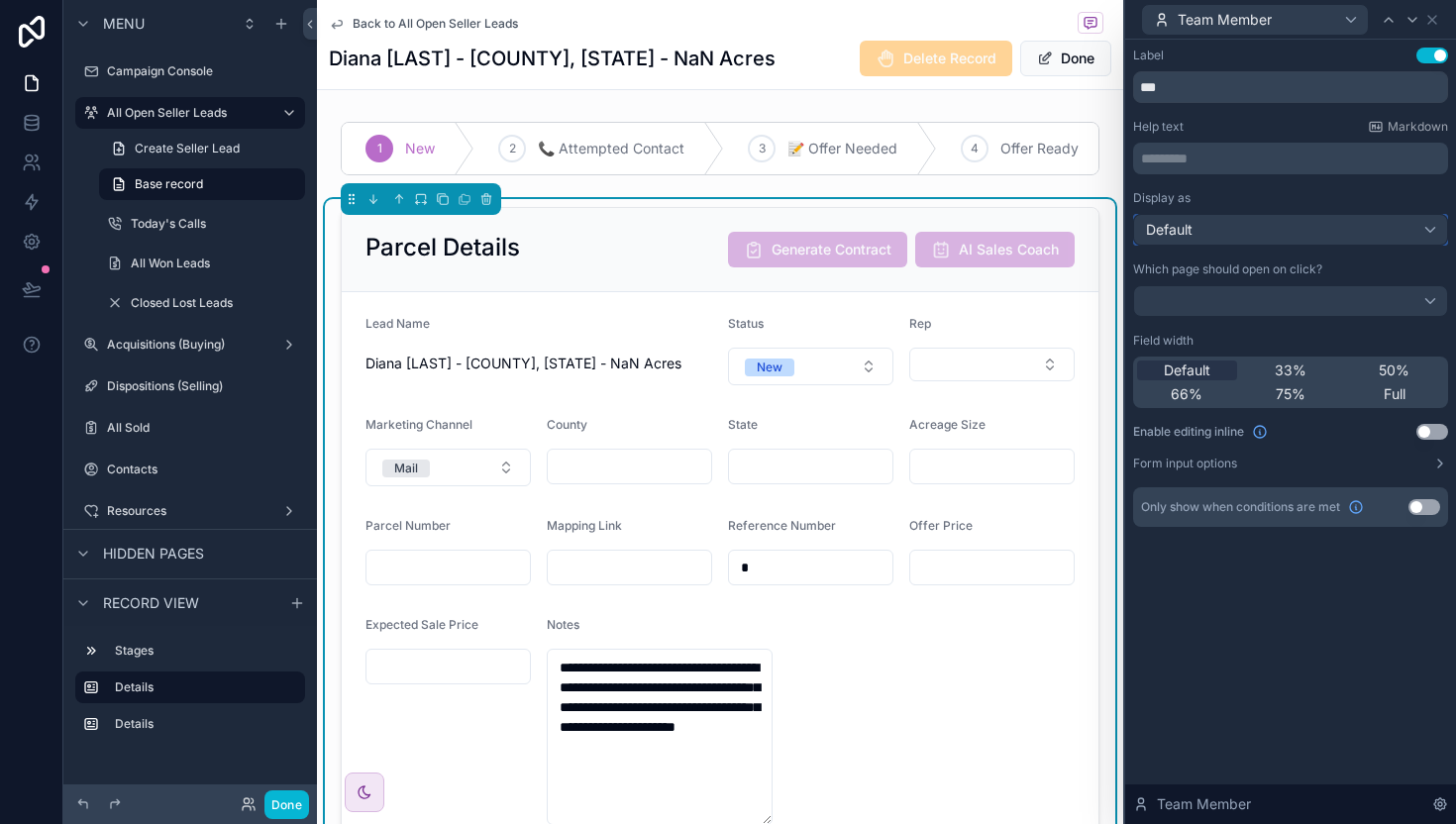 click on "Default" at bounding box center (1291, 230) 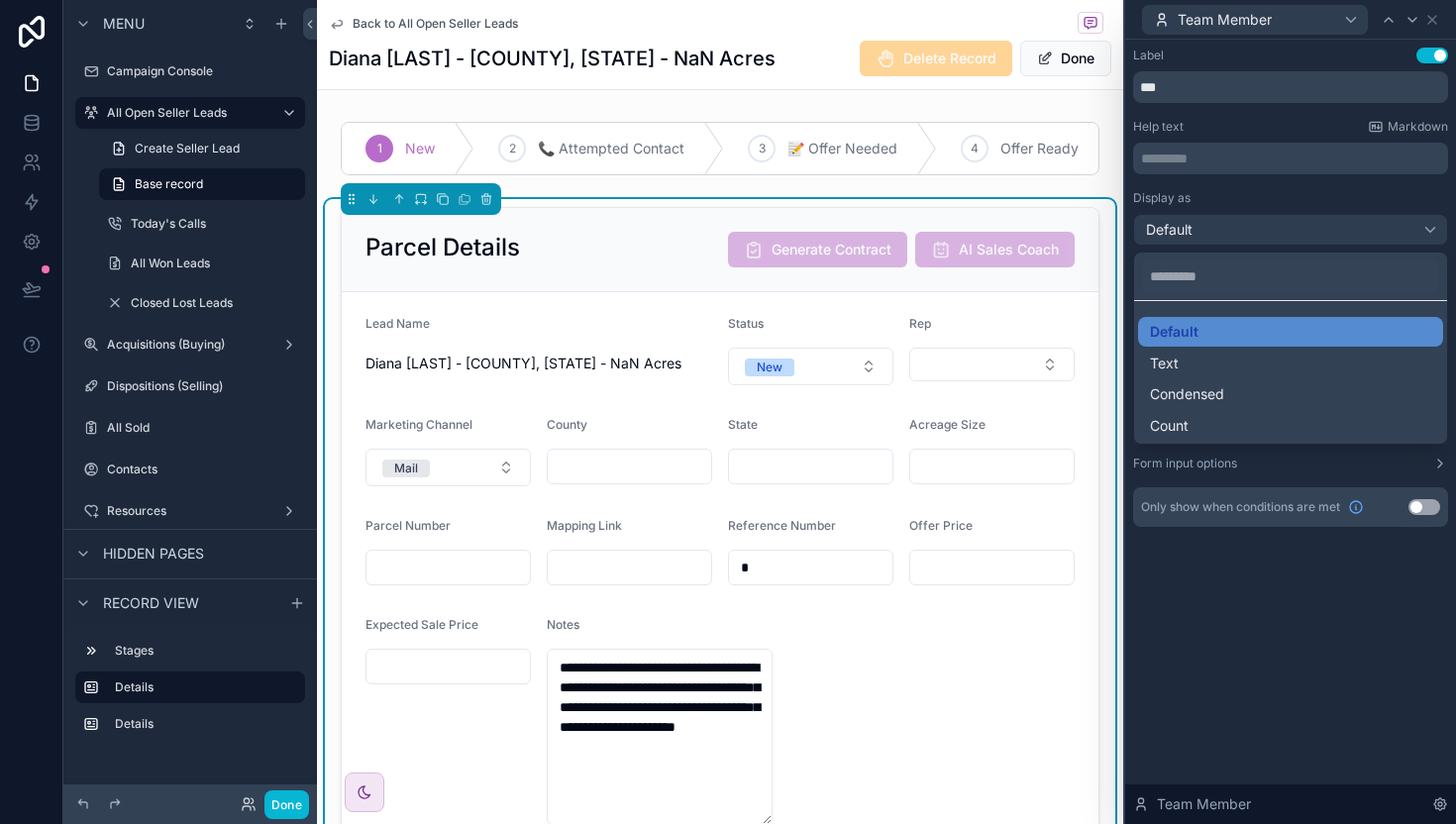 click at bounding box center (1291, 412) 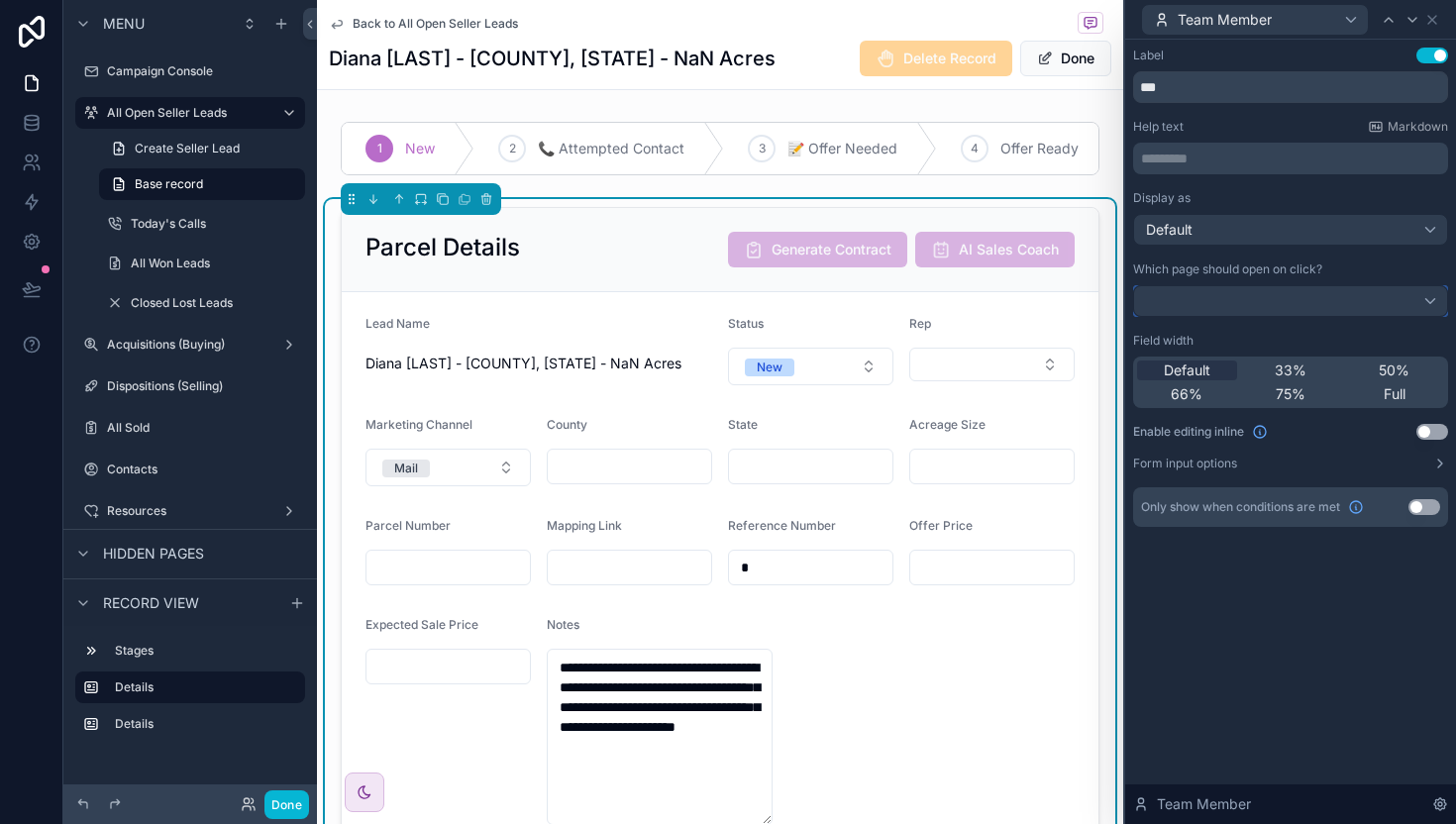 click at bounding box center [1291, 301] 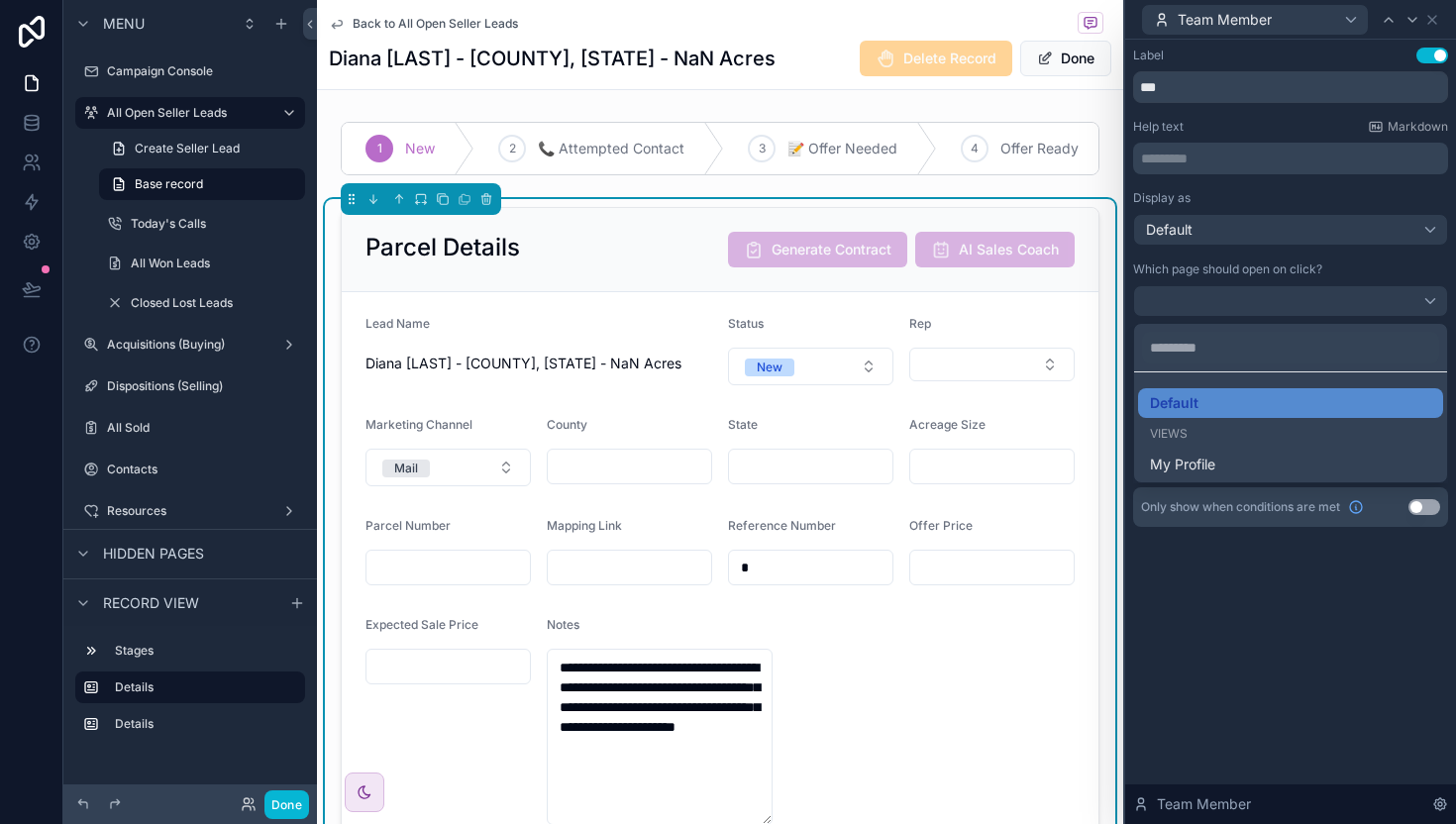 click at bounding box center [1291, 412] 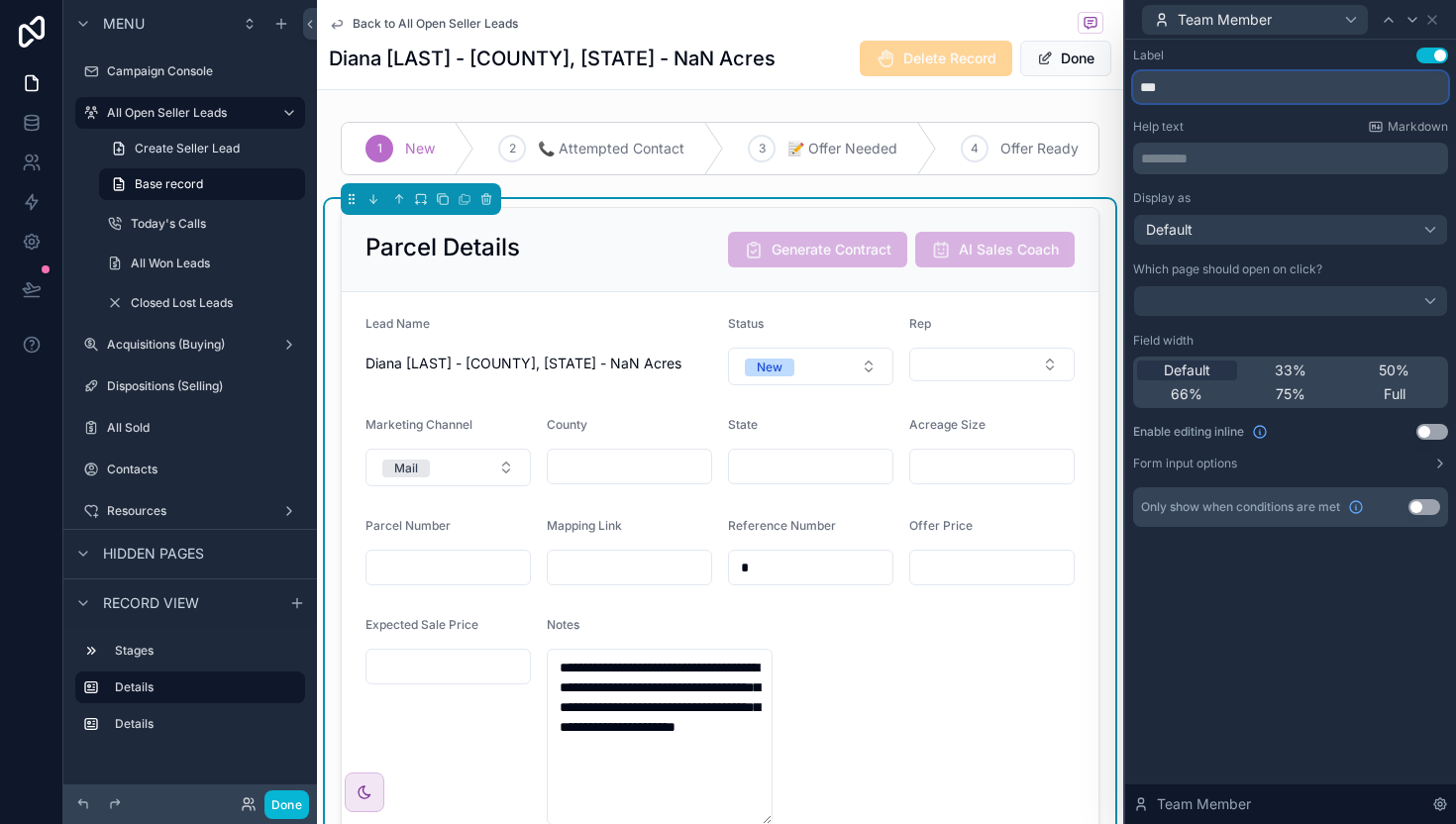 click on "***" at bounding box center (1291, 87) 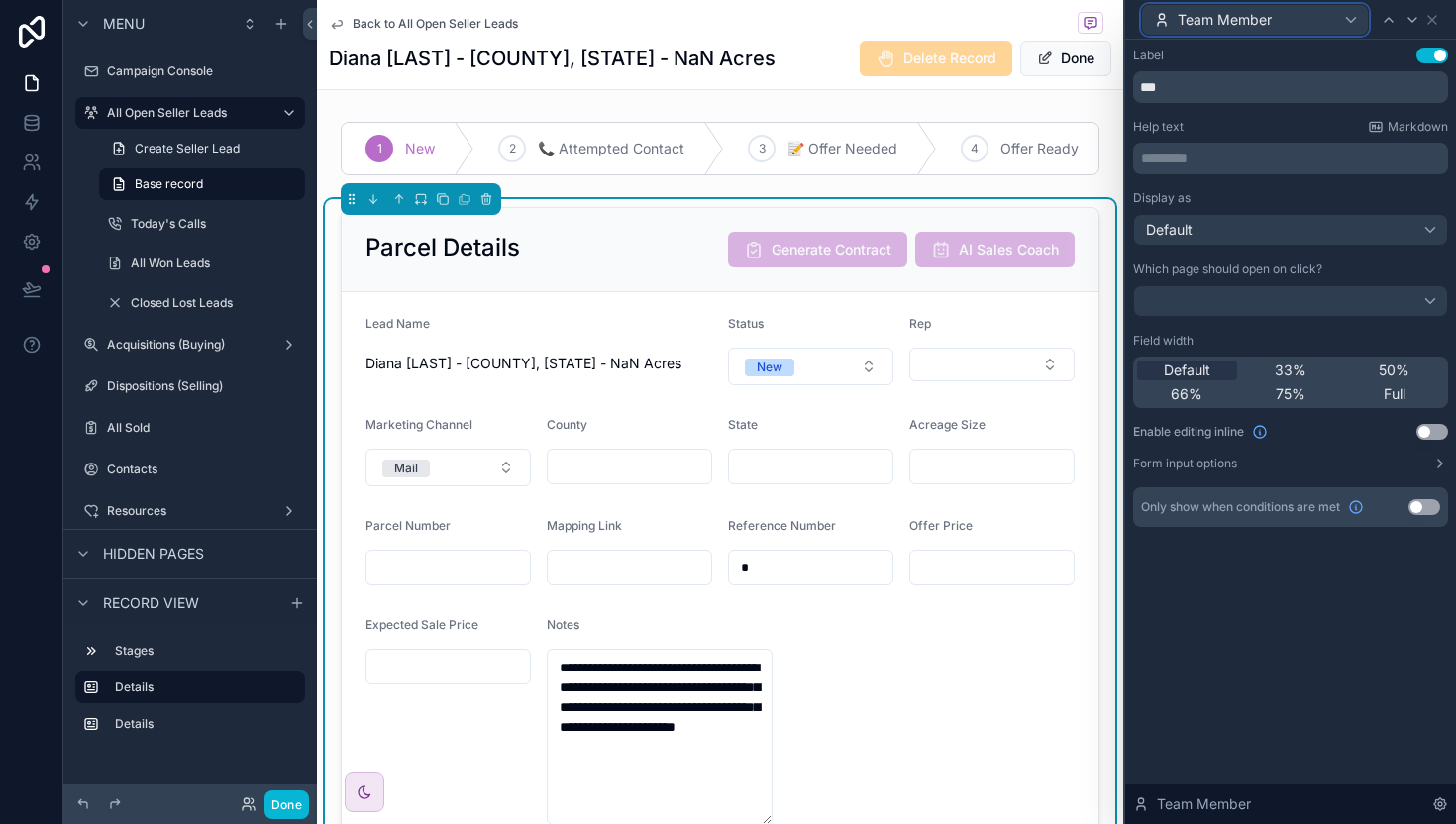 click on "Team Member" at bounding box center (1255, 20) 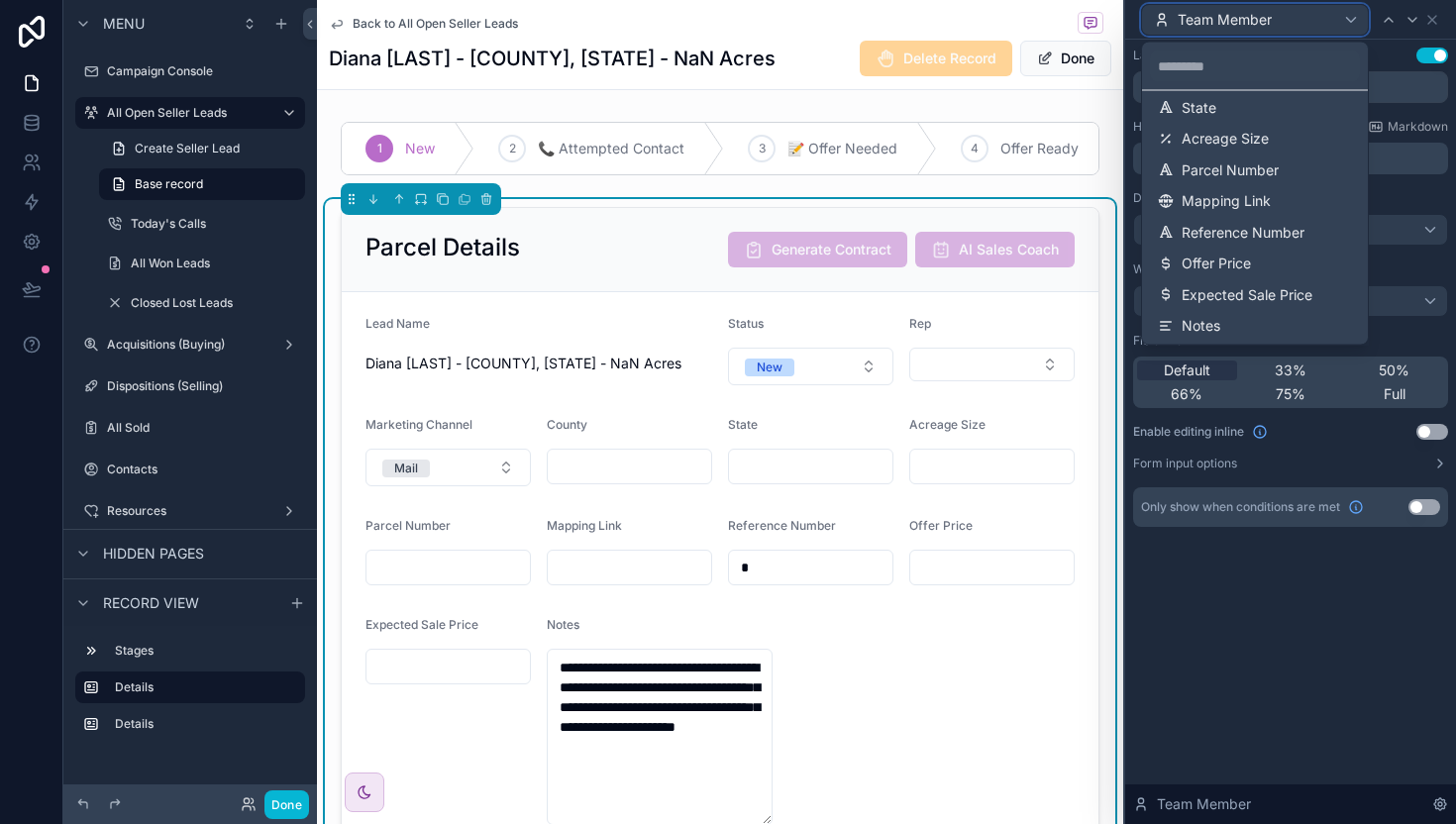 scroll, scrollTop: 0, scrollLeft: 0, axis: both 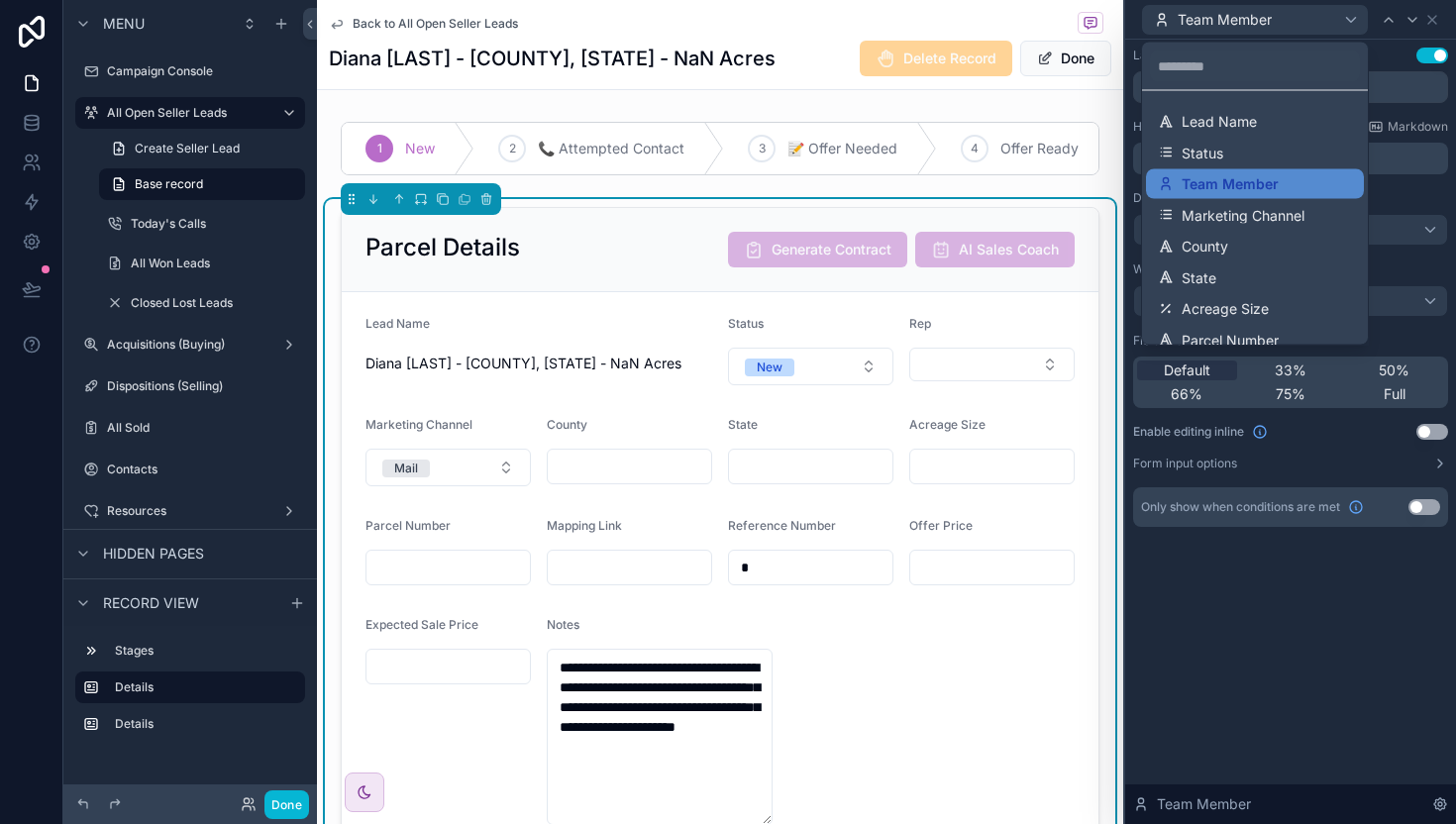 click at bounding box center [1291, 412] 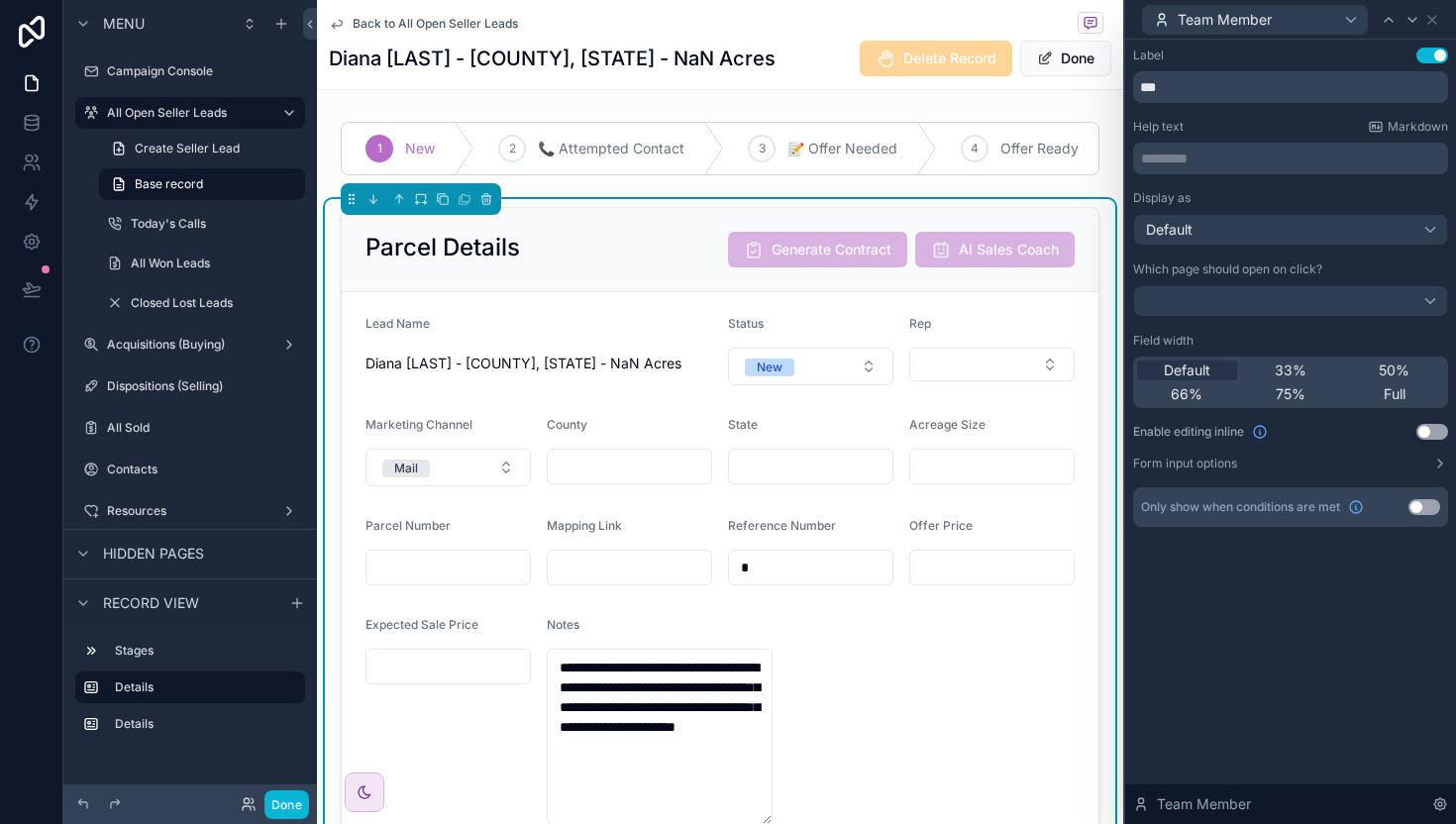 click on "Use setting" at bounding box center [1432, 432] 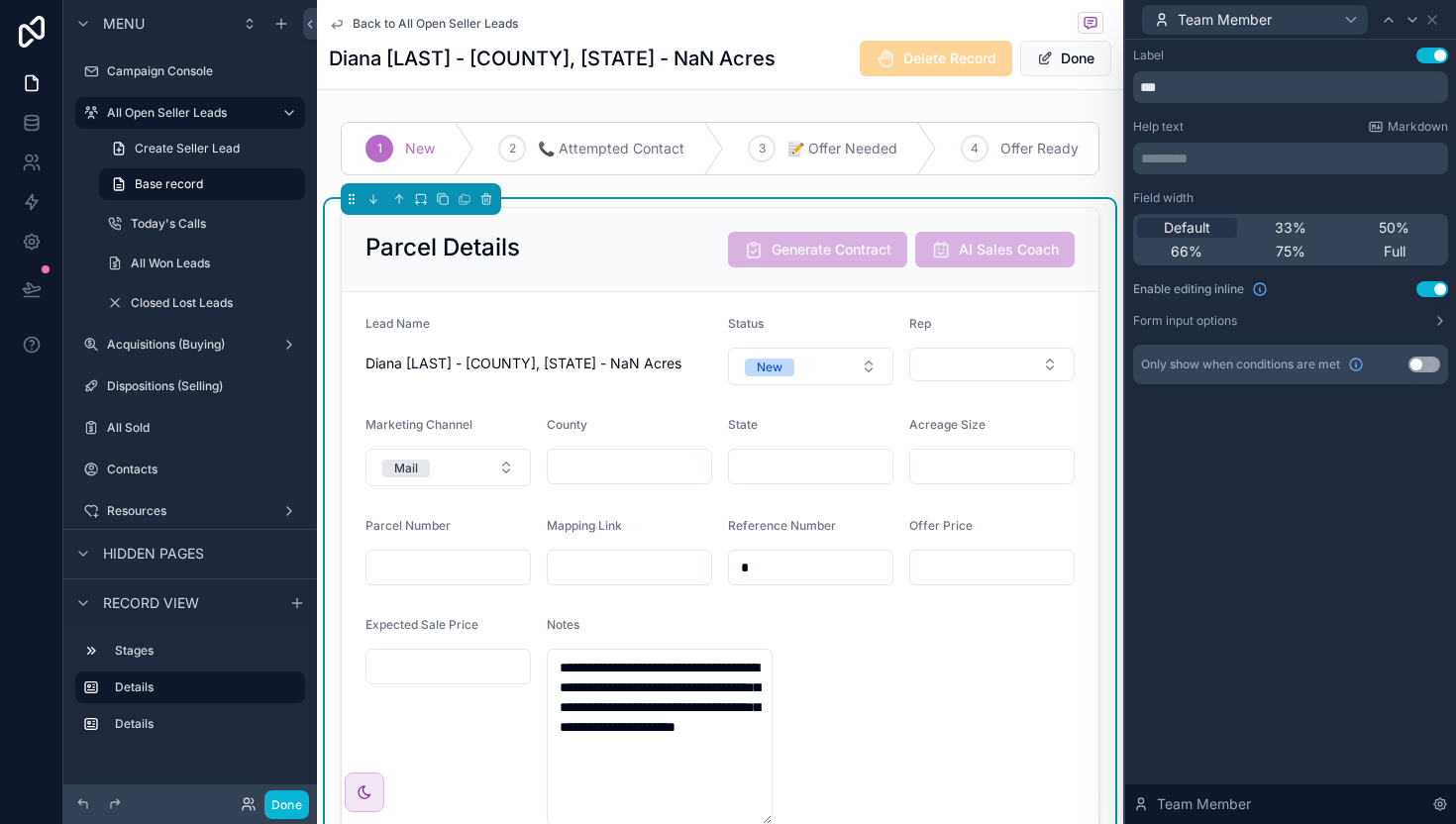 click on "Use setting" at bounding box center (1432, 289) 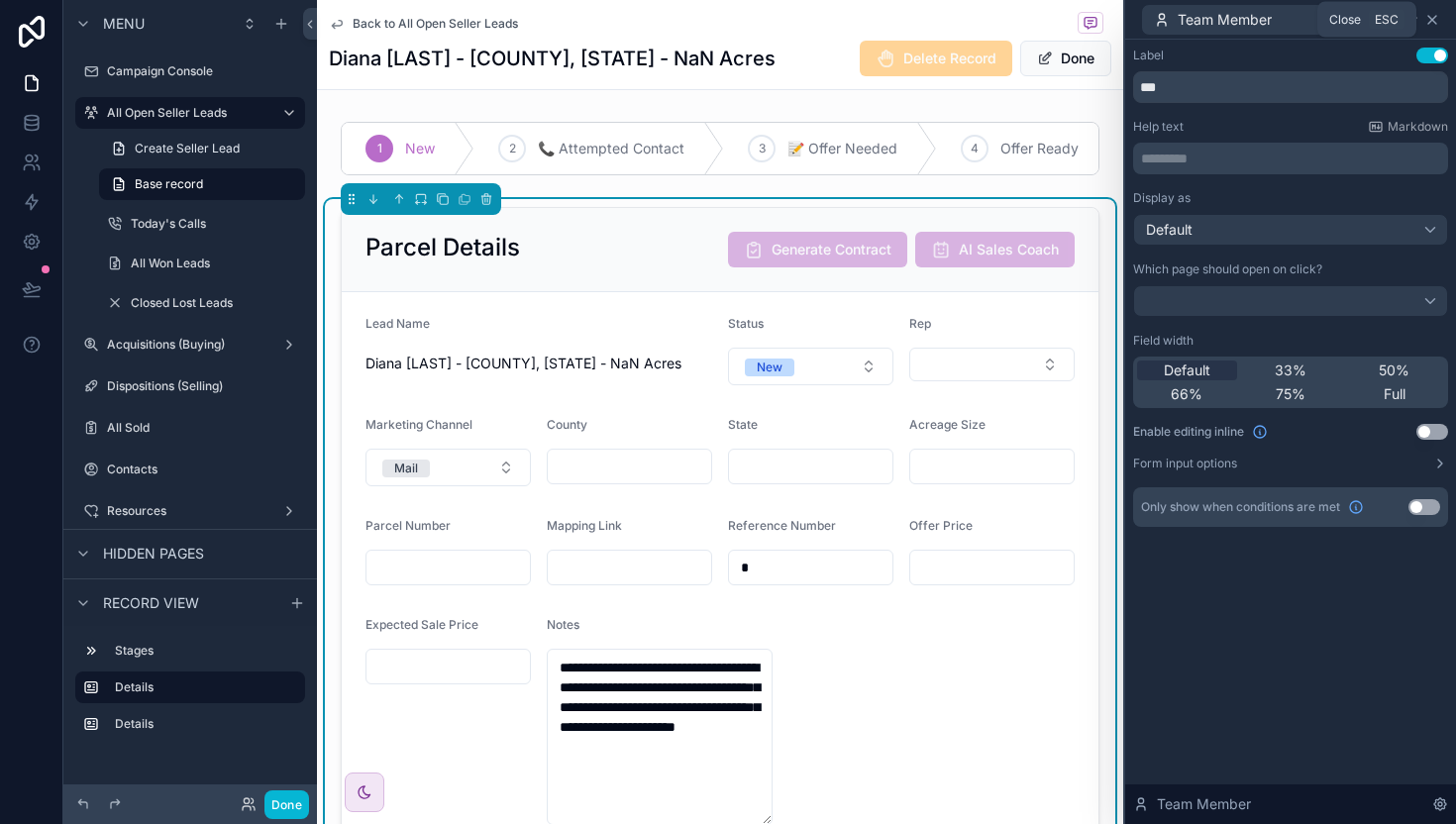 click 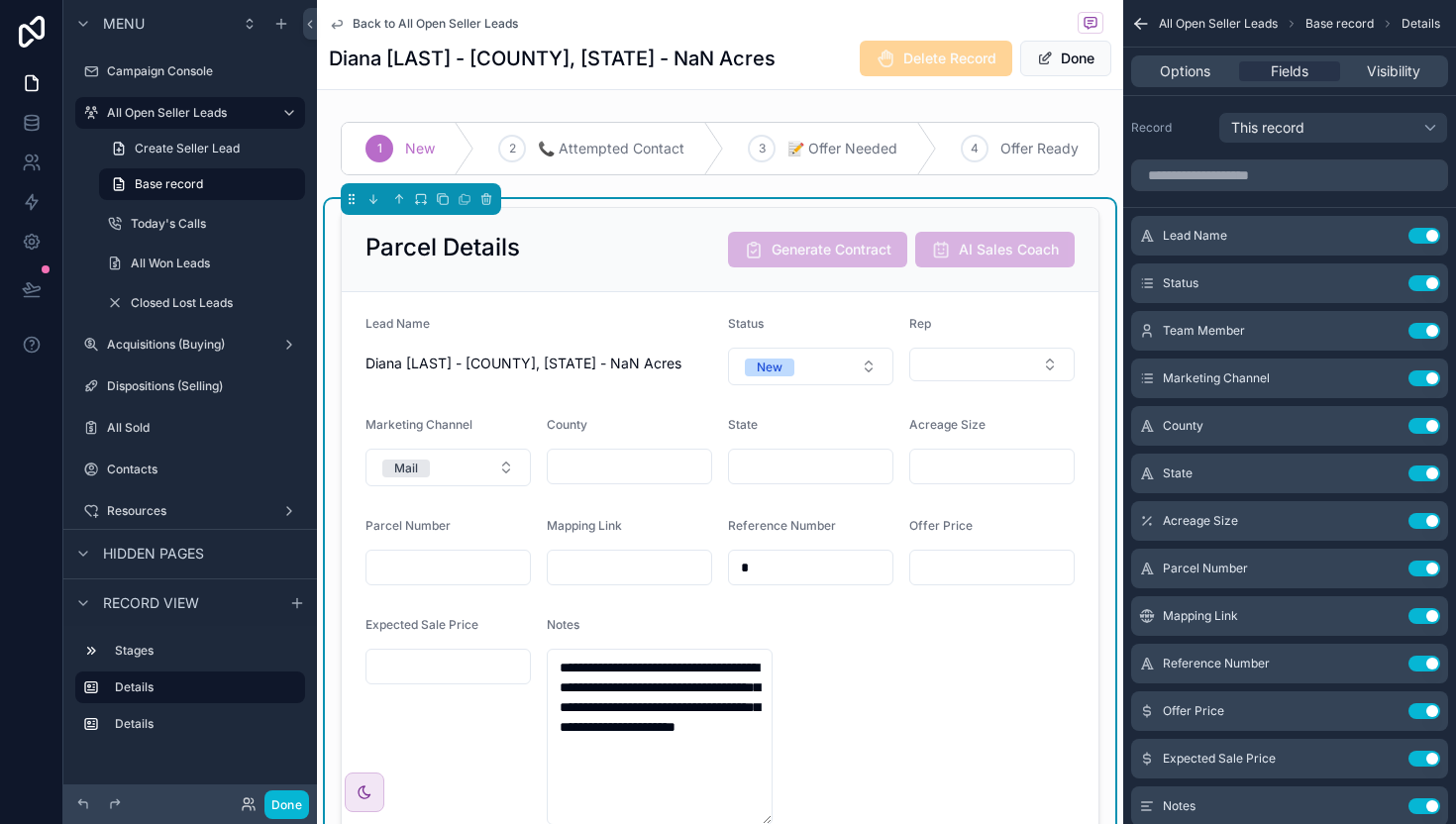 click on "Diana [LAST] - [COUNTY], [STATE] - NaN Acres Delete Record Done" at bounding box center (720, 58) 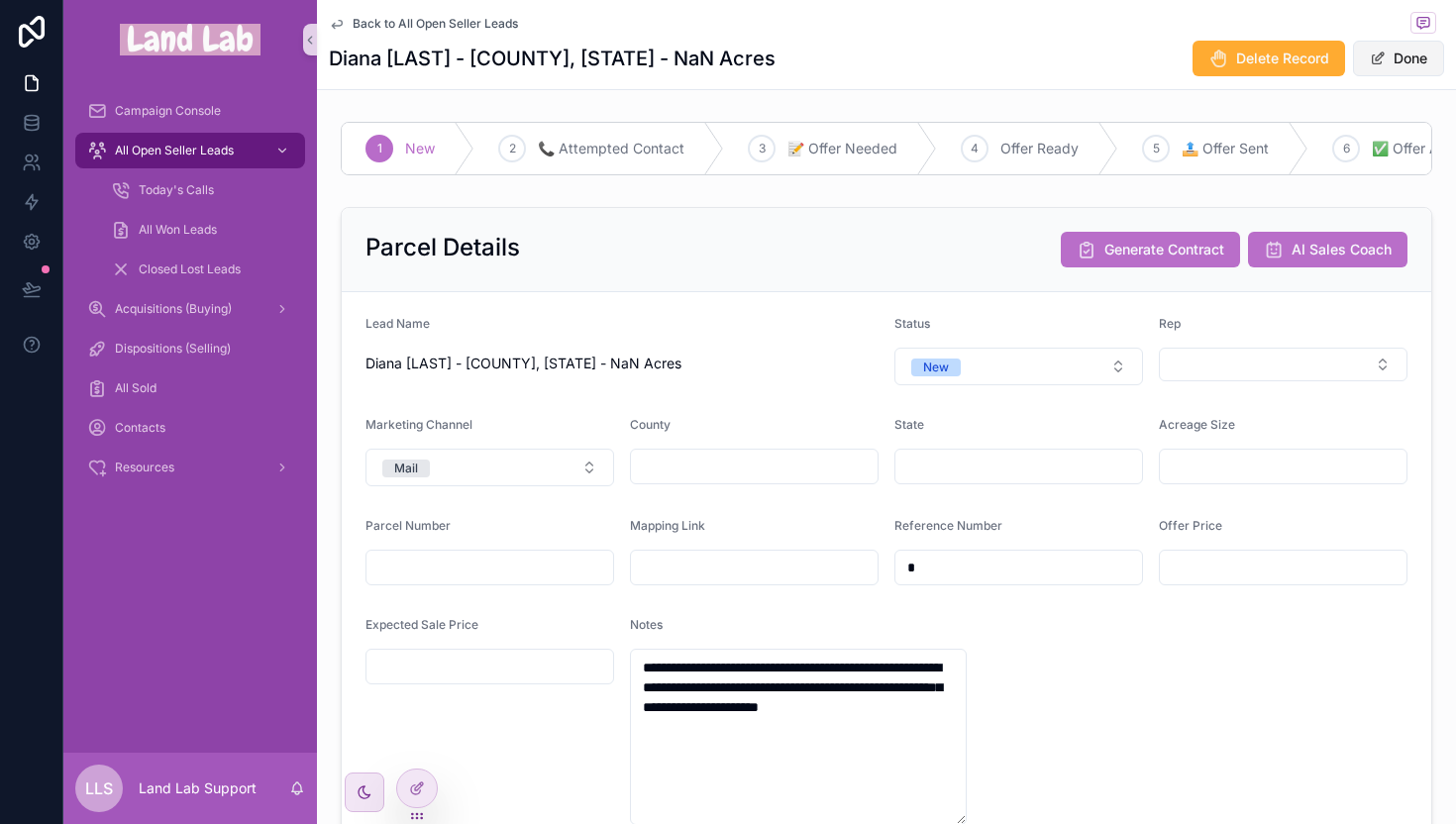 click on "Done" at bounding box center (1399, 58) 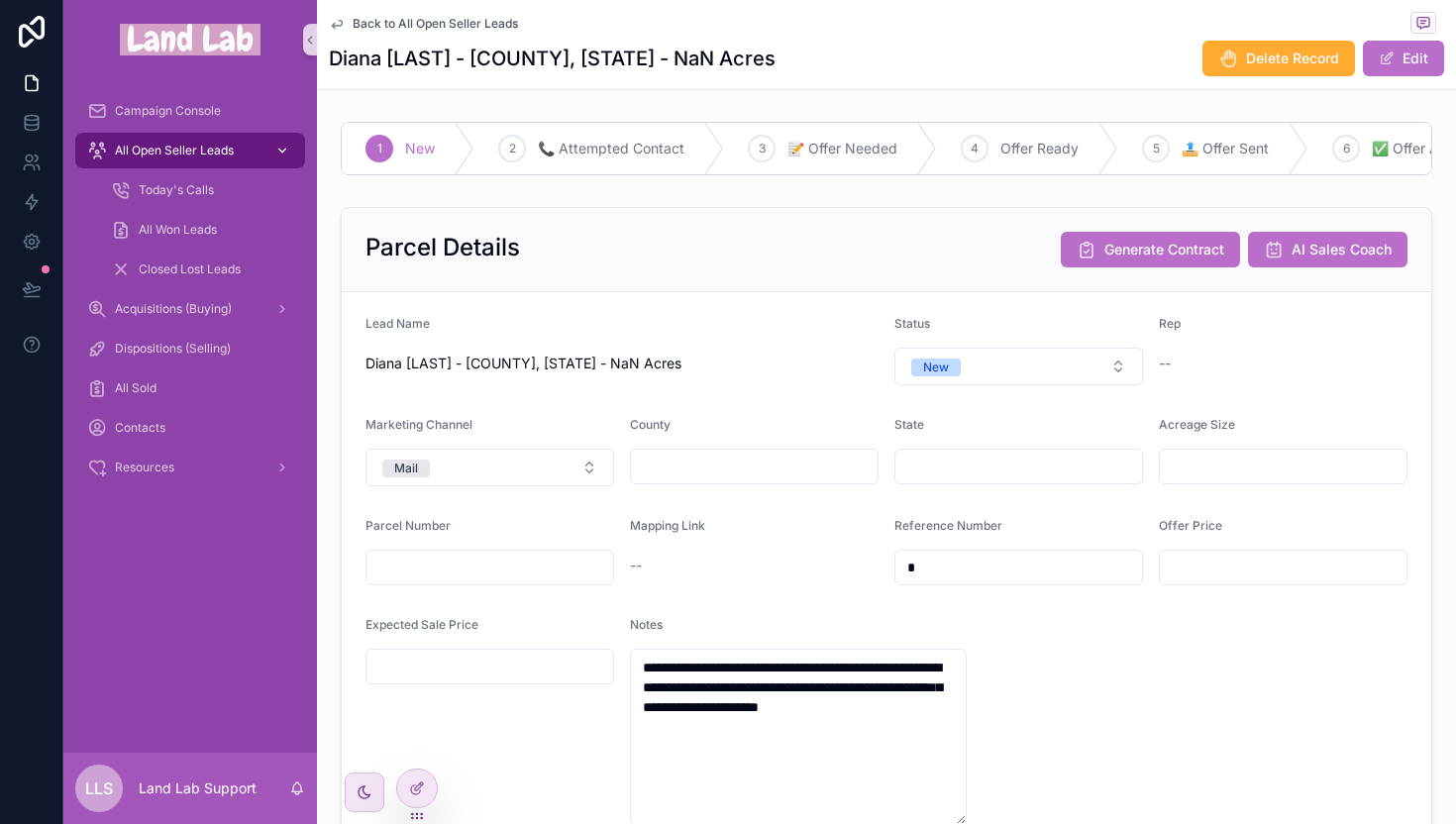 click on "All Open Seller Leads" at bounding box center [174, 151] 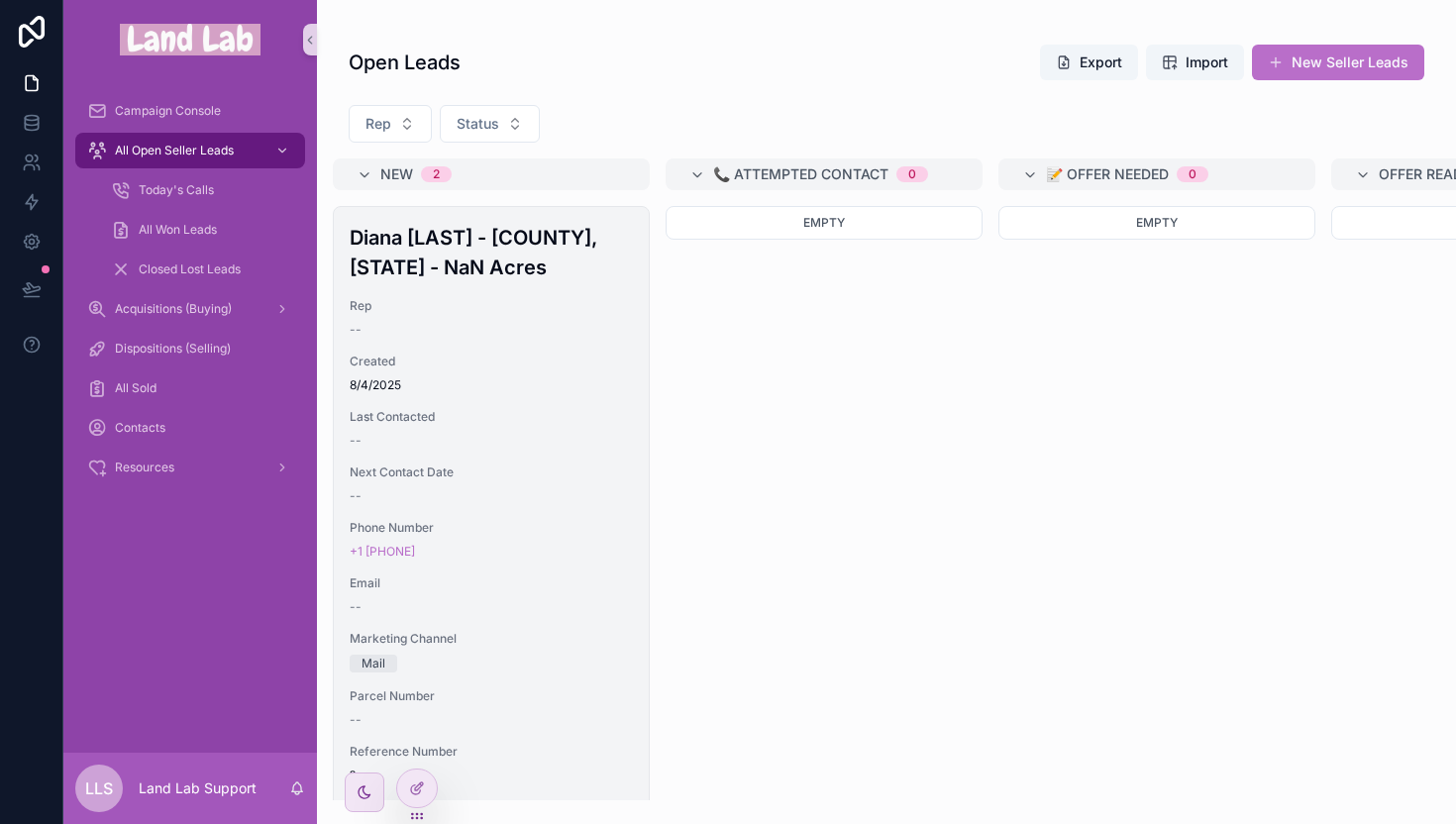 click on "Created [DATE]" at bounding box center [491, 373] 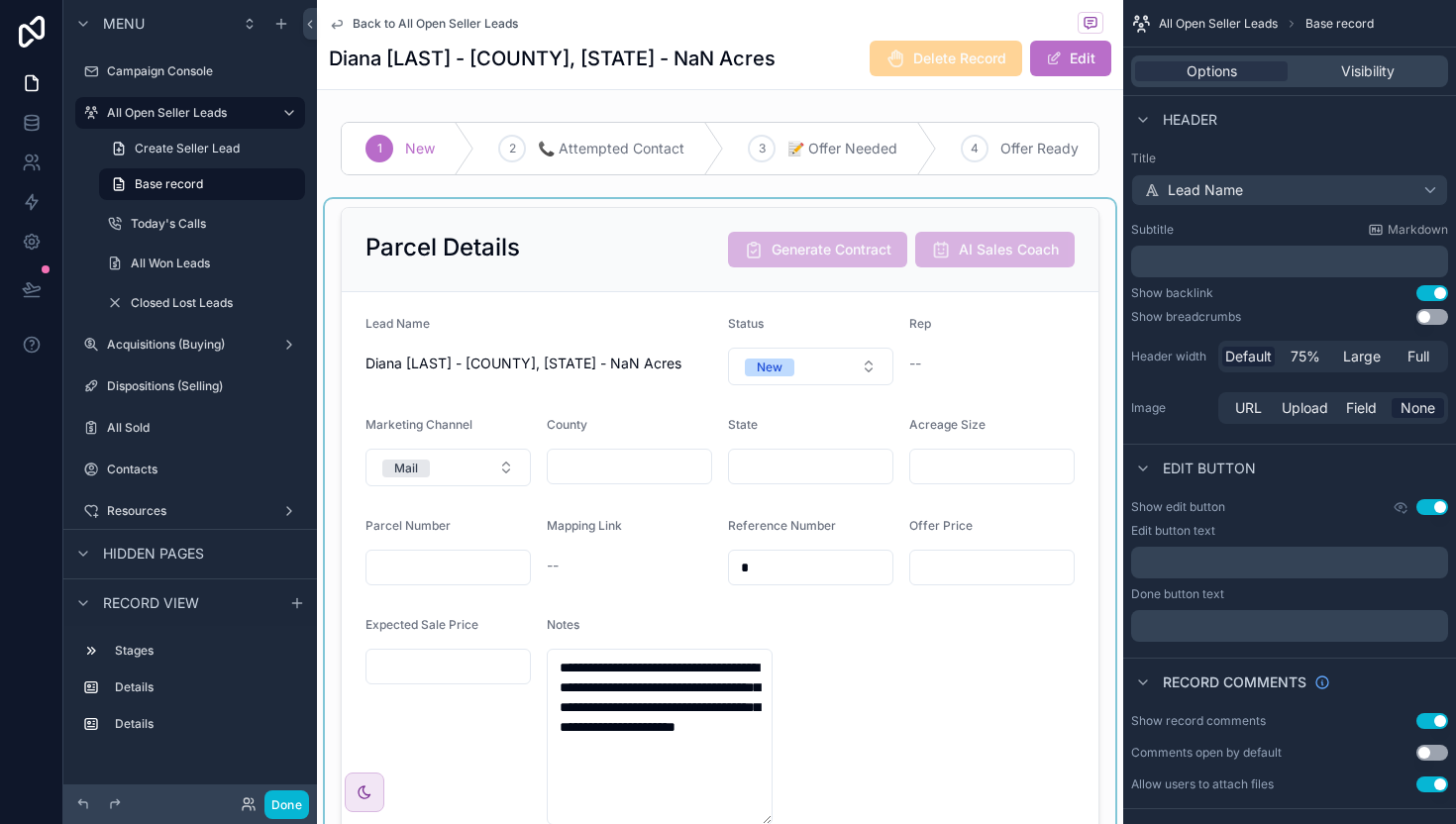 click at bounding box center [720, 528] 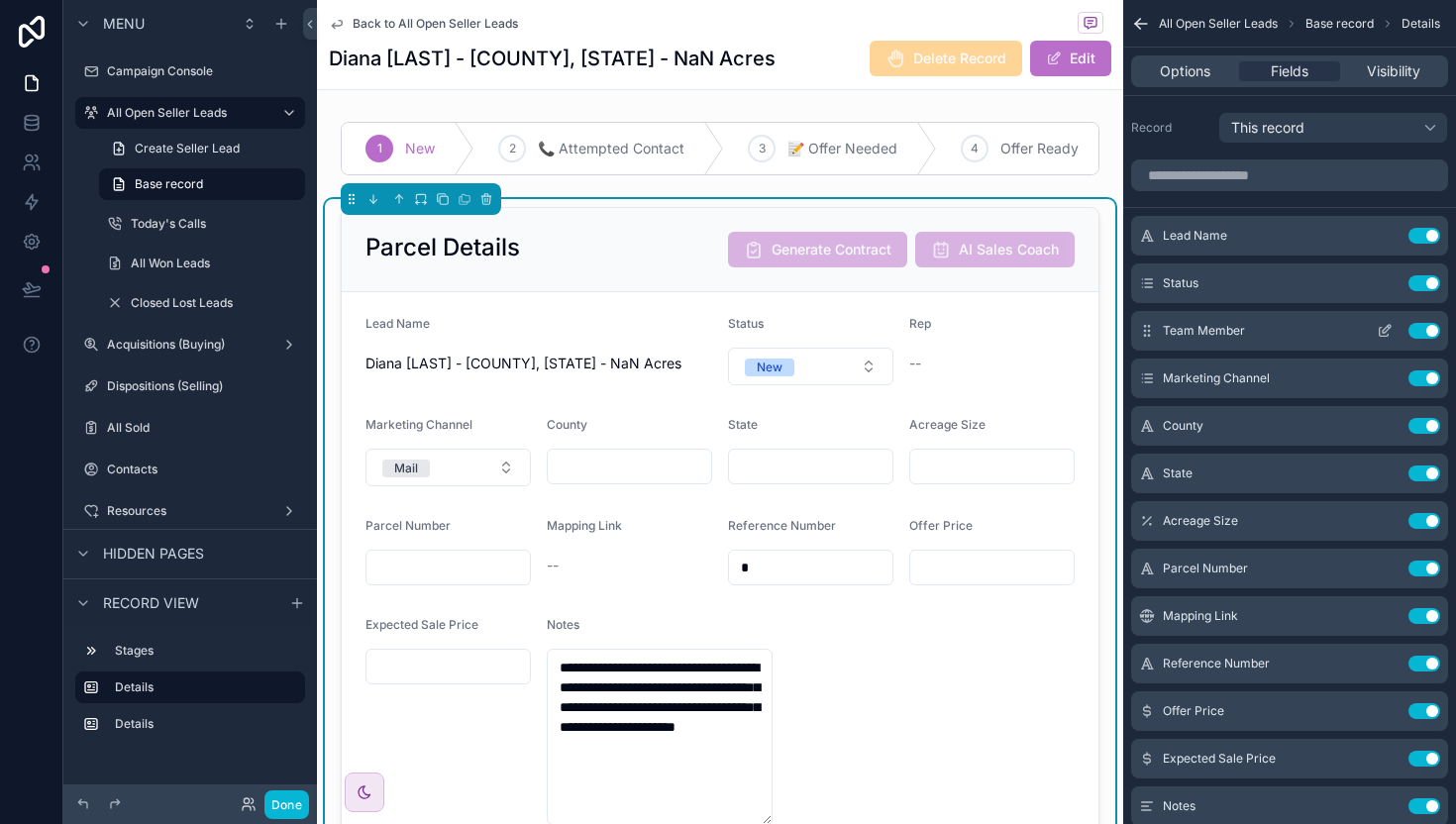 click 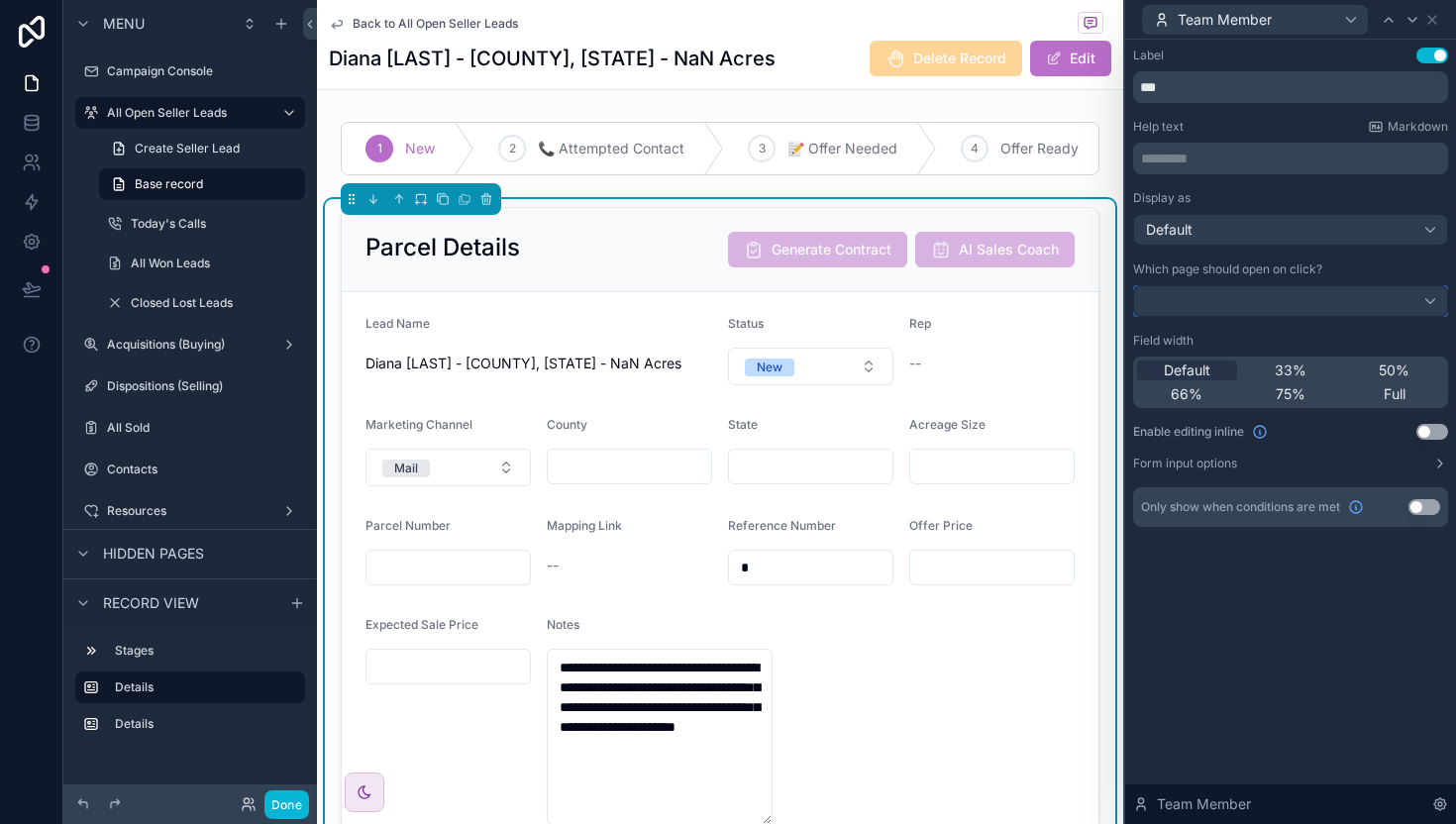 click at bounding box center (1291, 301) 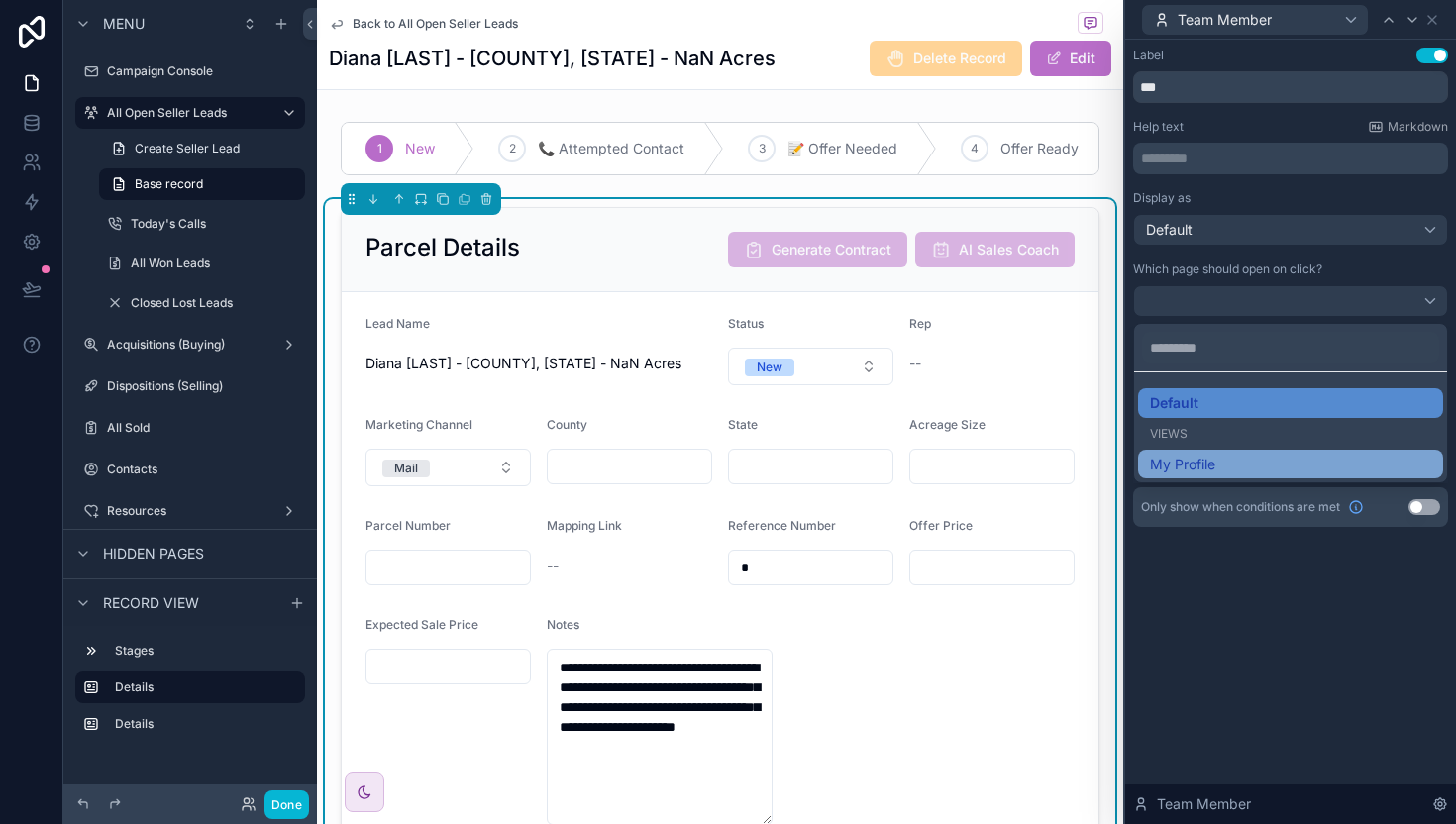 click on "My Profile" at bounding box center (1183, 464) 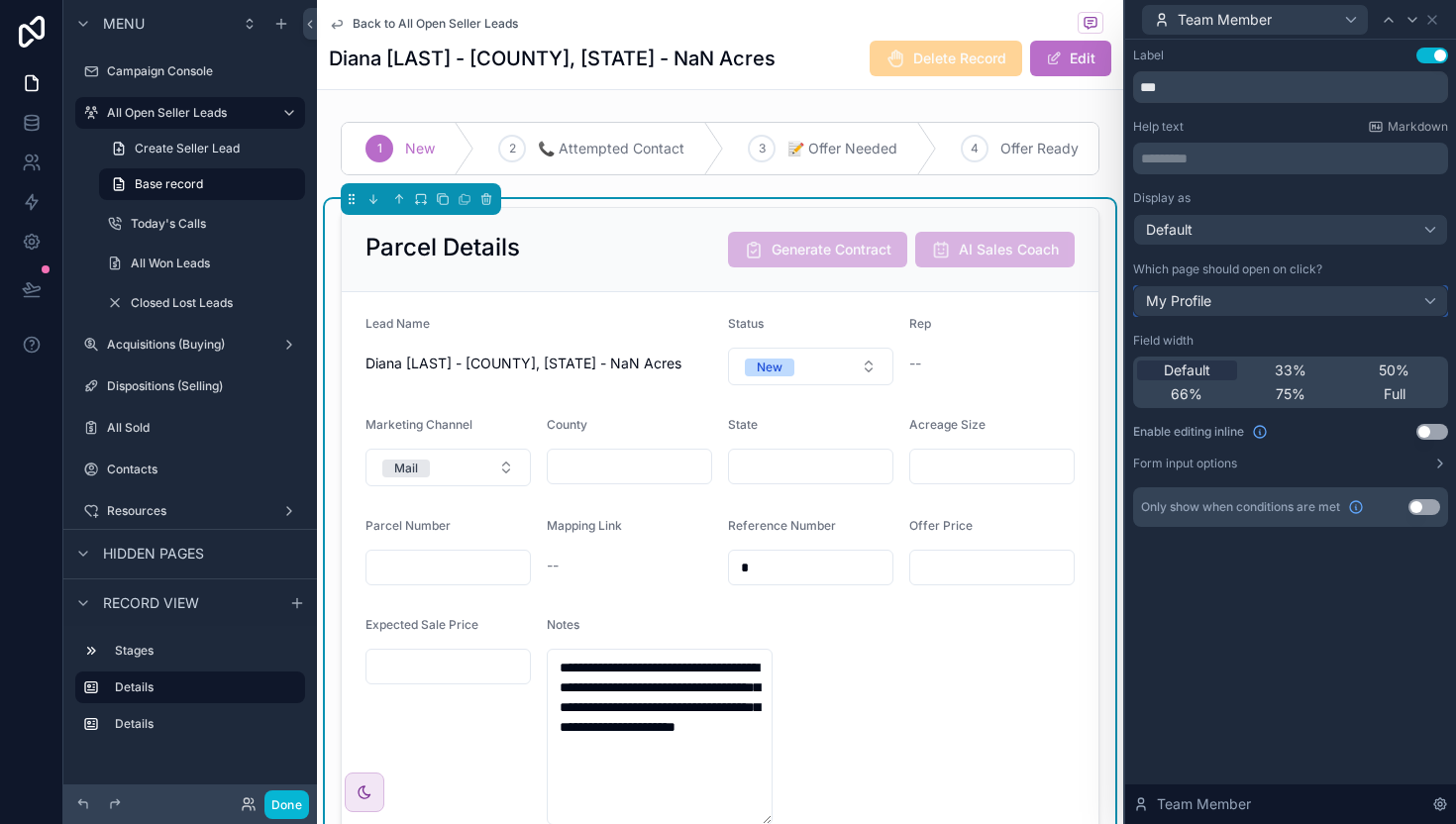click on "My Profile" at bounding box center [1291, 301] 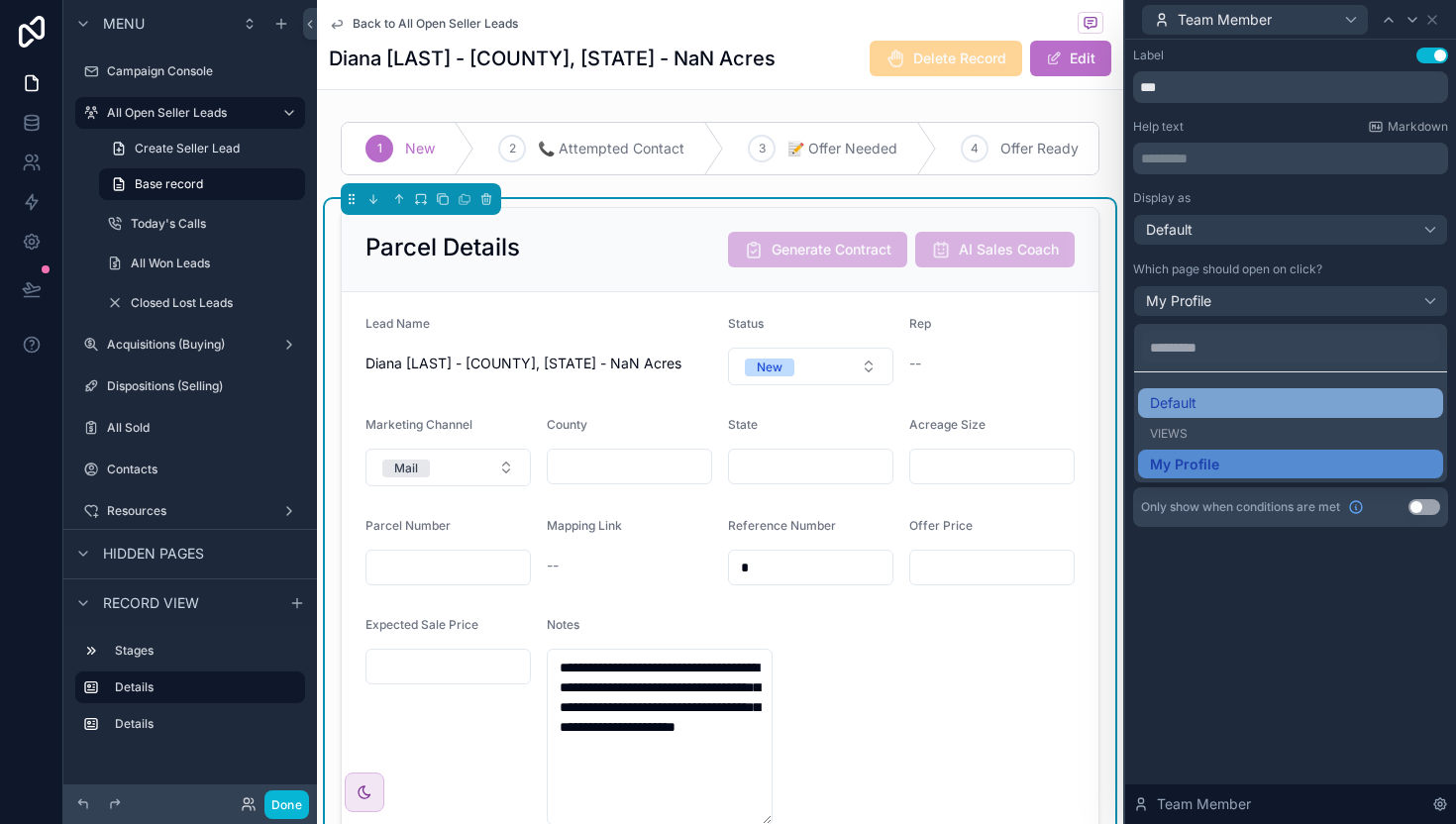 click on "Default" at bounding box center (1173, 403) 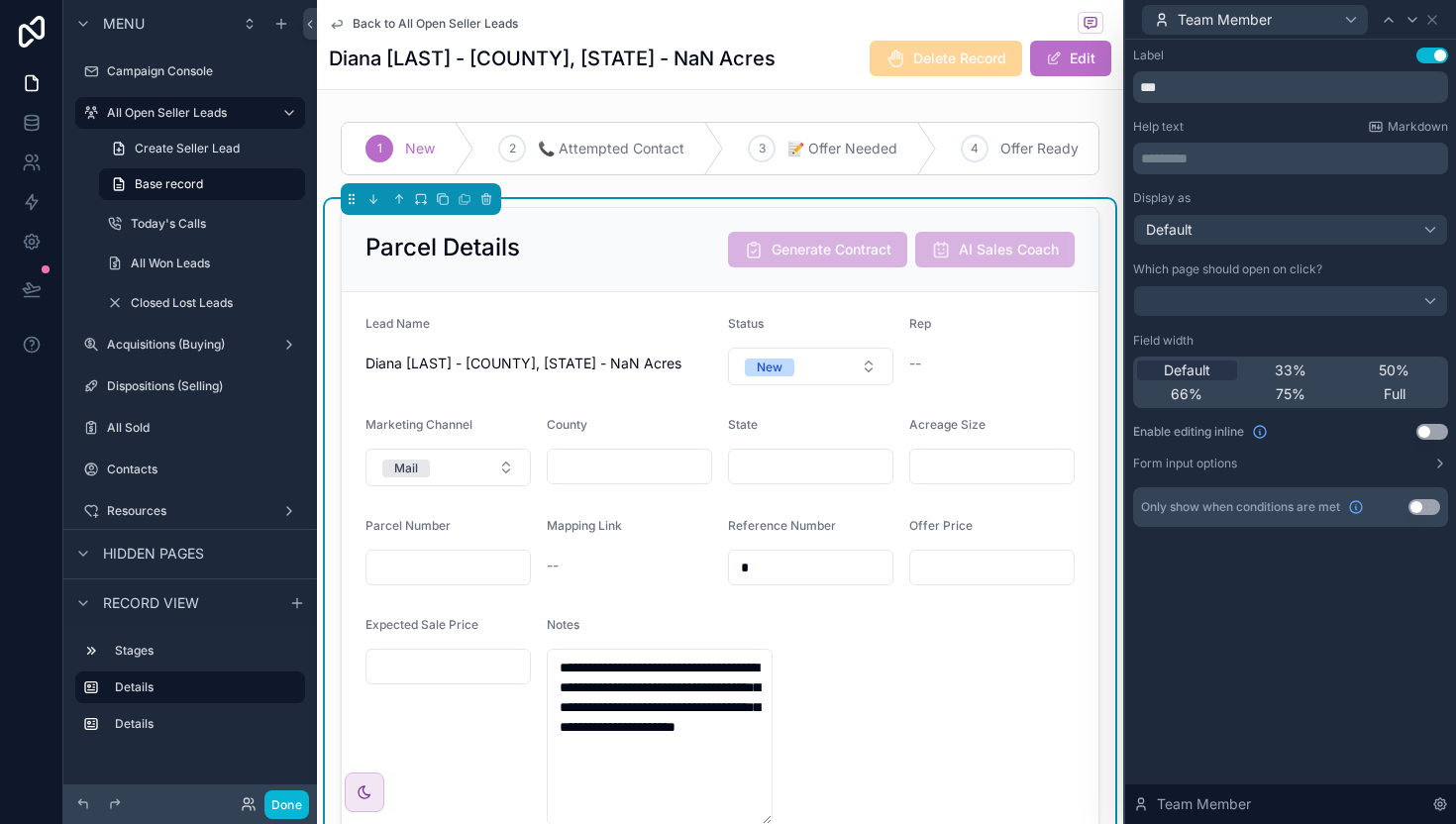 click on "Label Use setting *** Help text Markdown ********* ﻿ Display as Default Which page should open on click? Field width Default 33% 50% 66% 75% Full Enable editing inline Use setting Form input options Only show when conditions are met Use setting Team Member" at bounding box center (1291, 432) 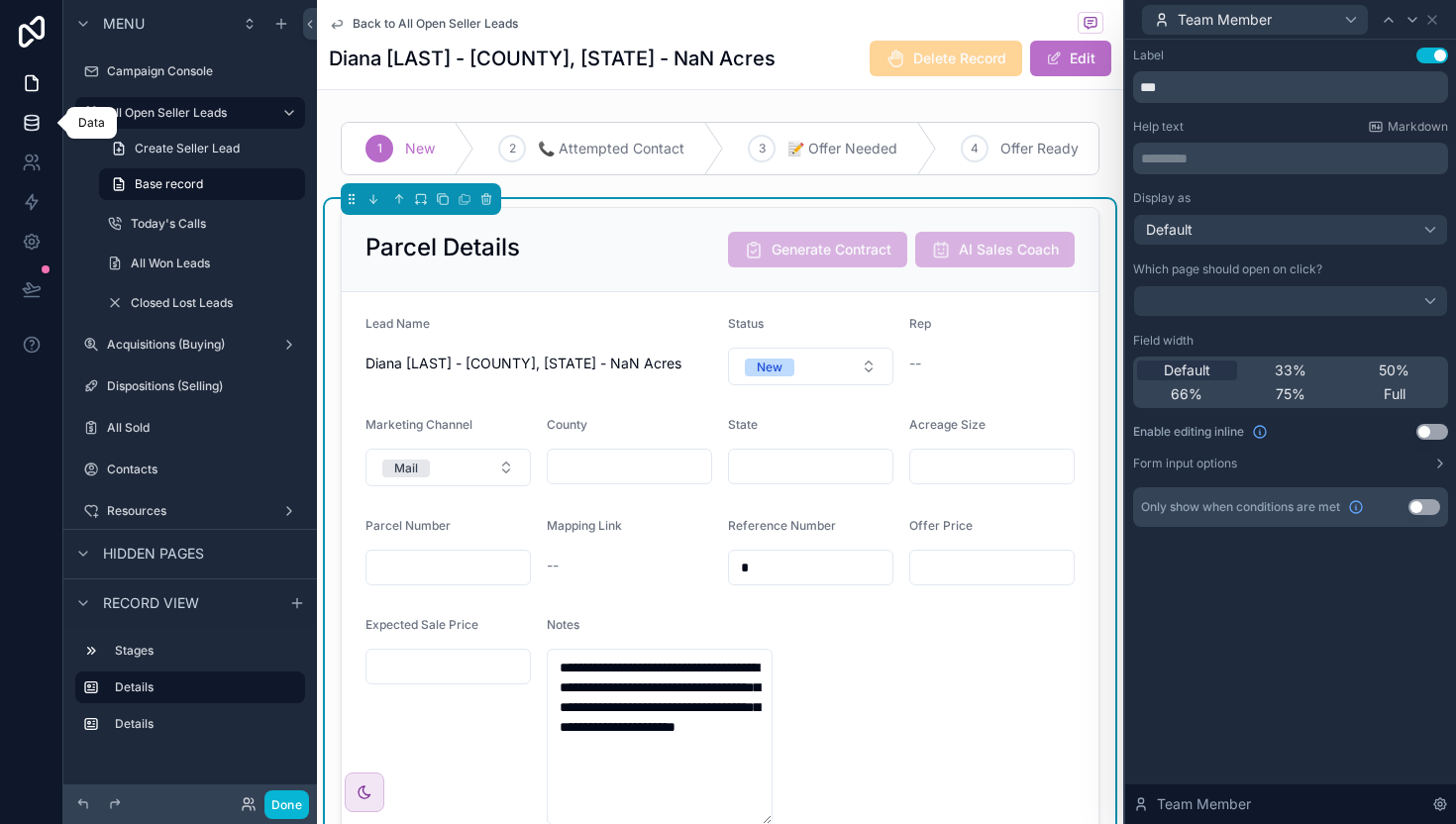 click 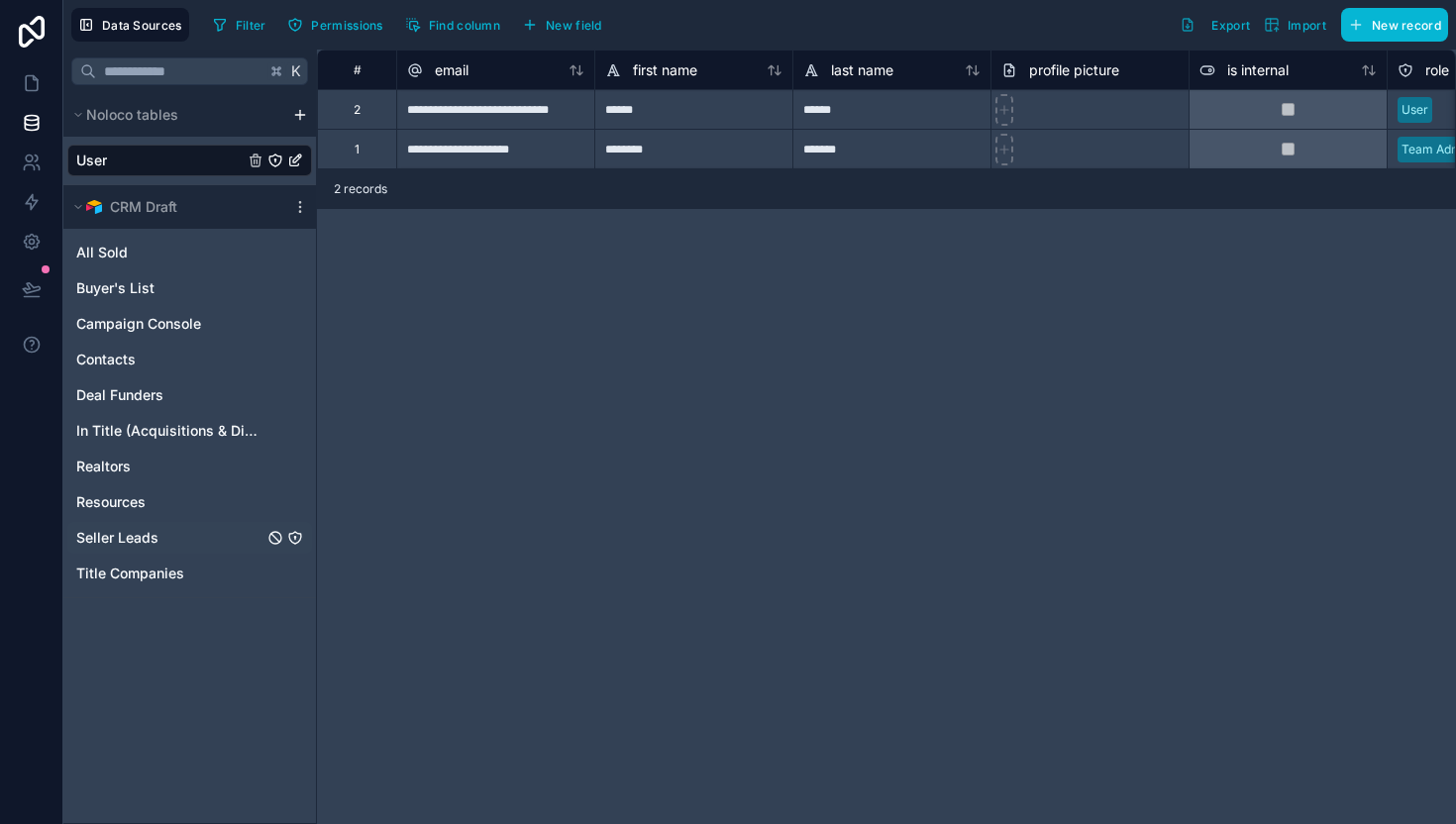 click on "Seller Leads" at bounding box center (117, 538) 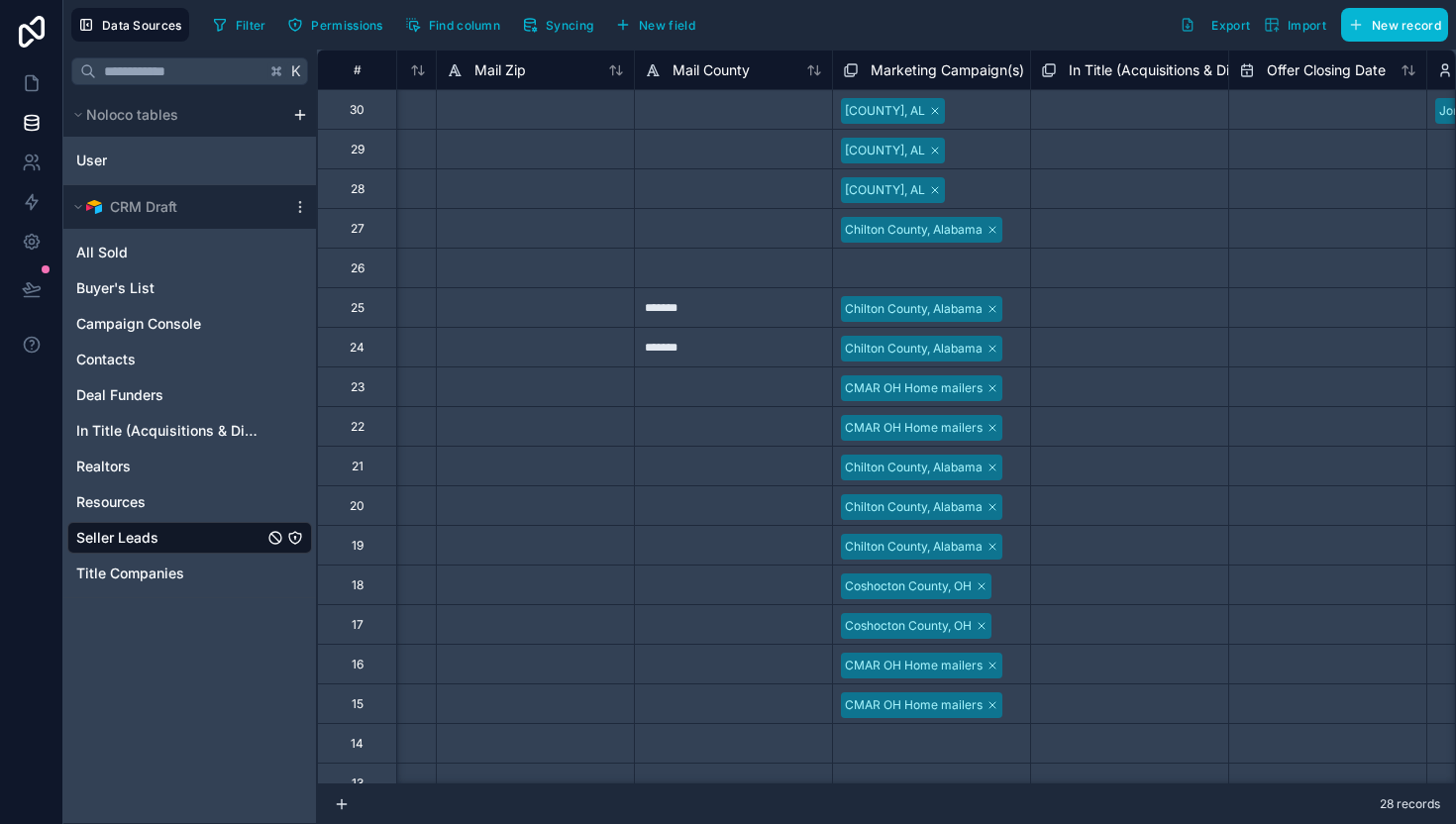 scroll, scrollTop: 0, scrollLeft: 6296, axis: horizontal 